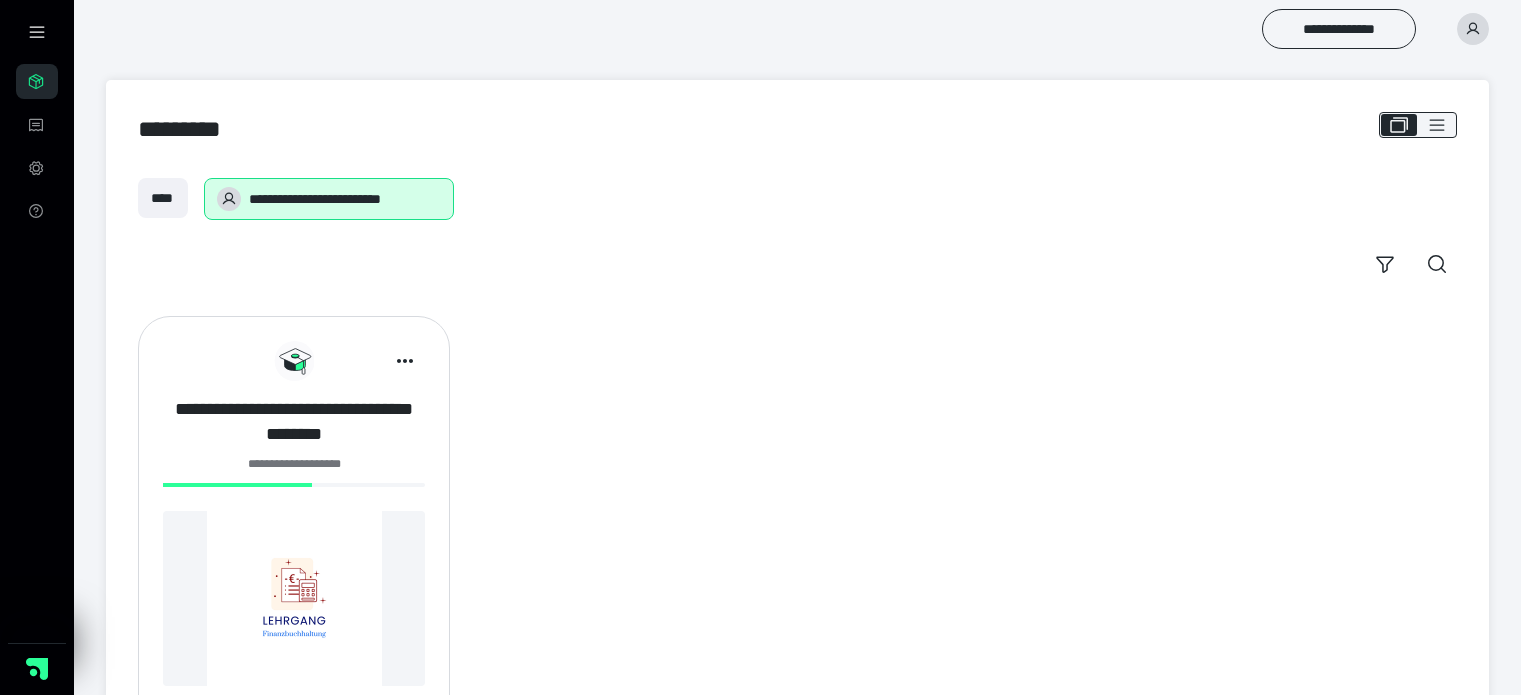 scroll, scrollTop: 0, scrollLeft: 0, axis: both 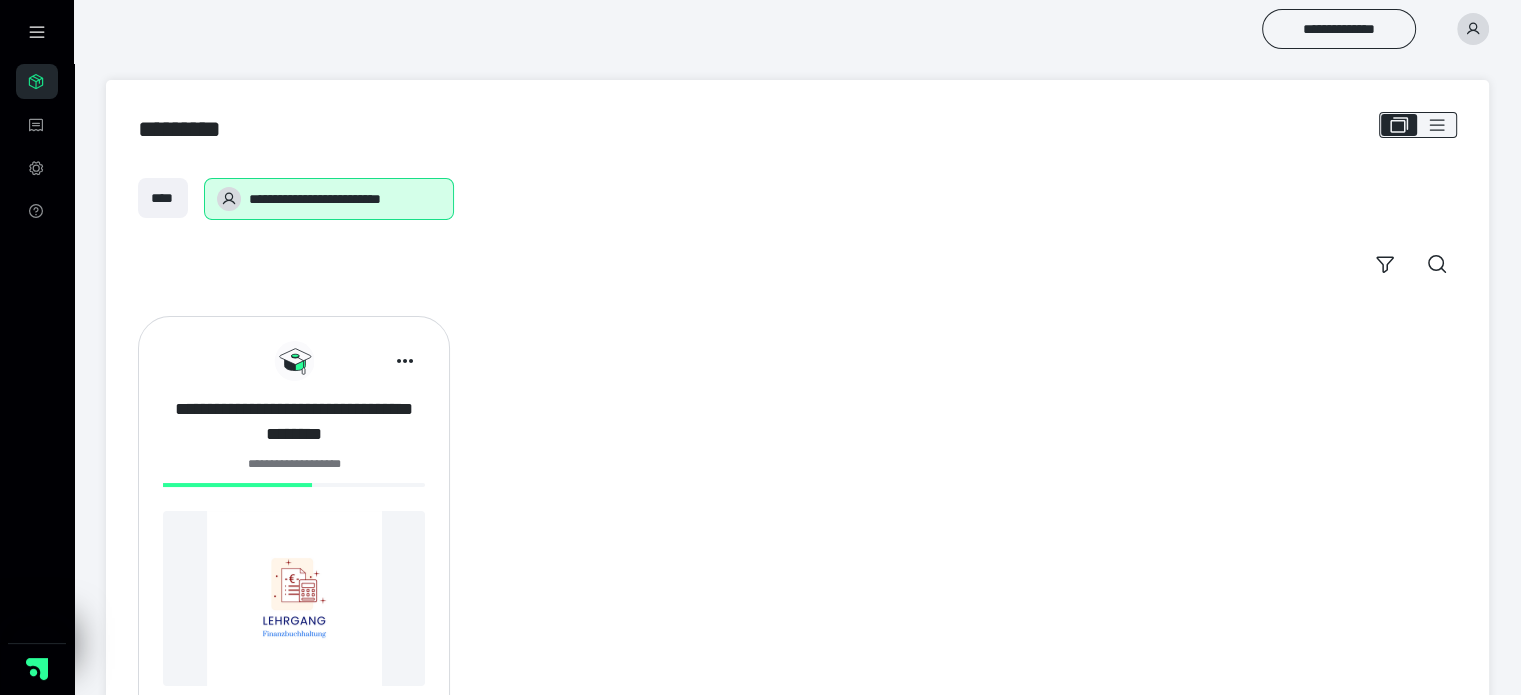 click on "**********" at bounding box center [294, 422] 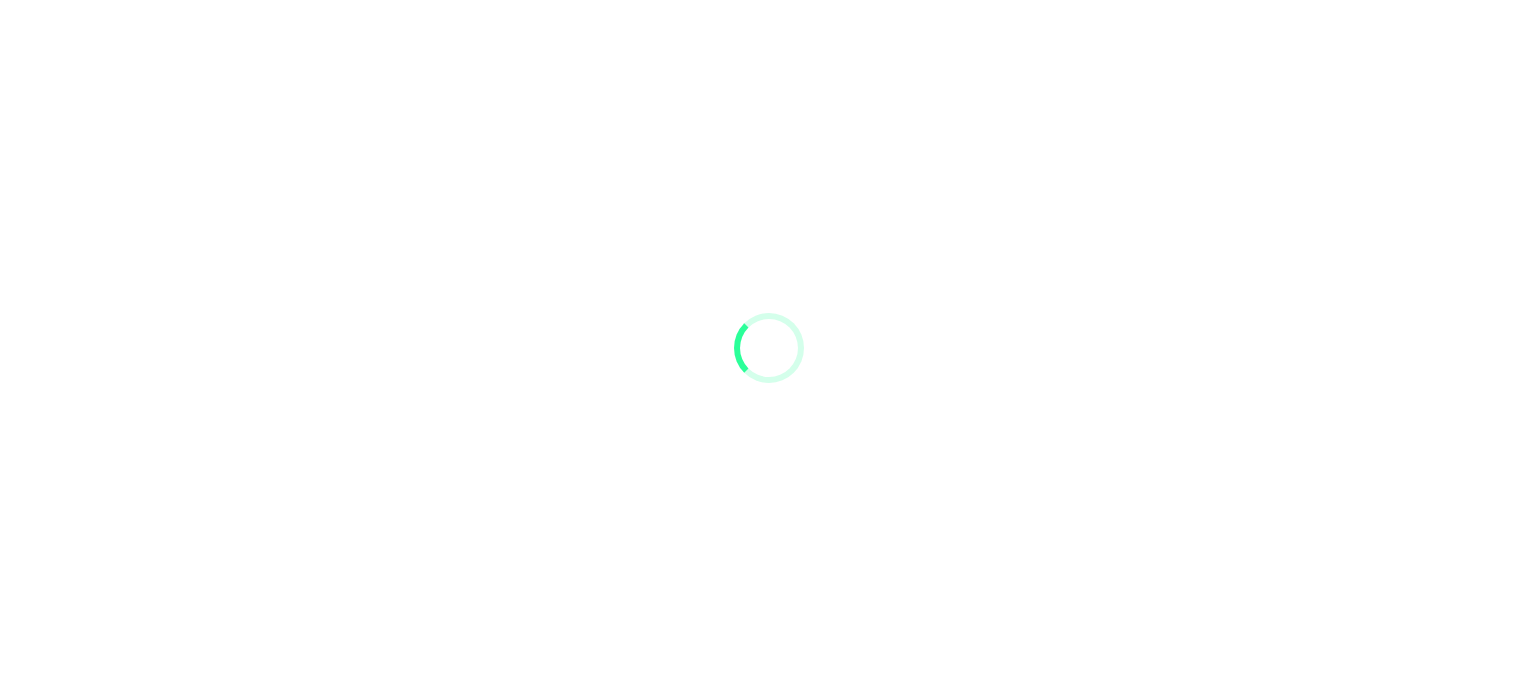 scroll, scrollTop: 0, scrollLeft: 0, axis: both 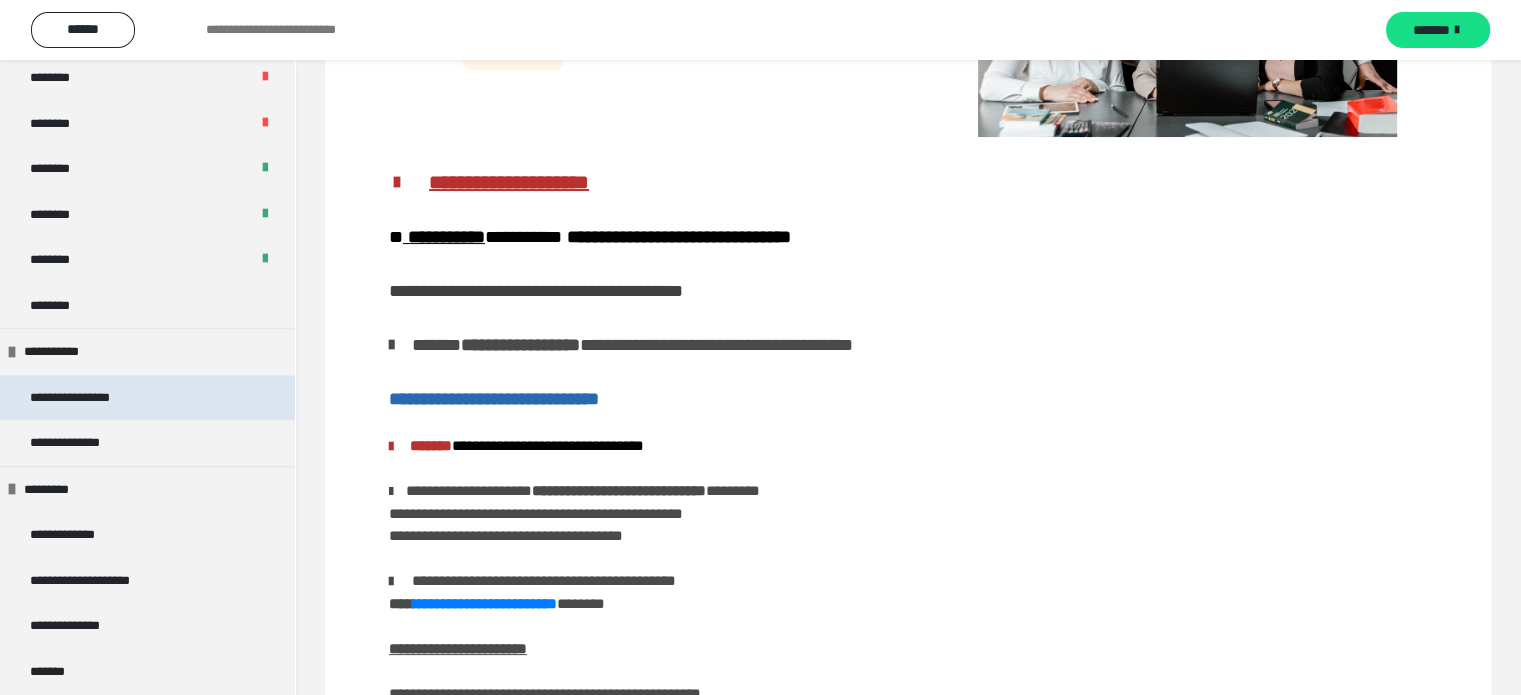 click on "**********" at bounding box center (147, 398) 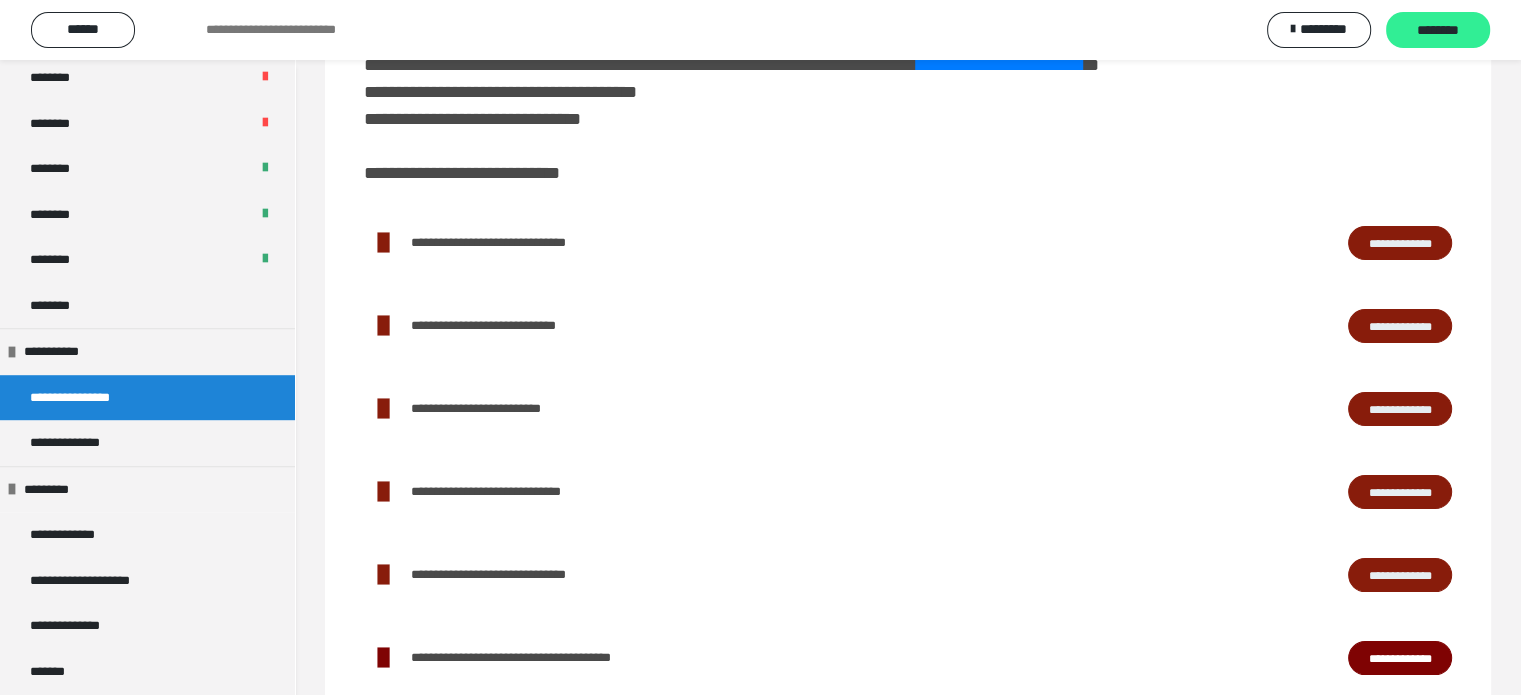 click on "********" at bounding box center [1438, 31] 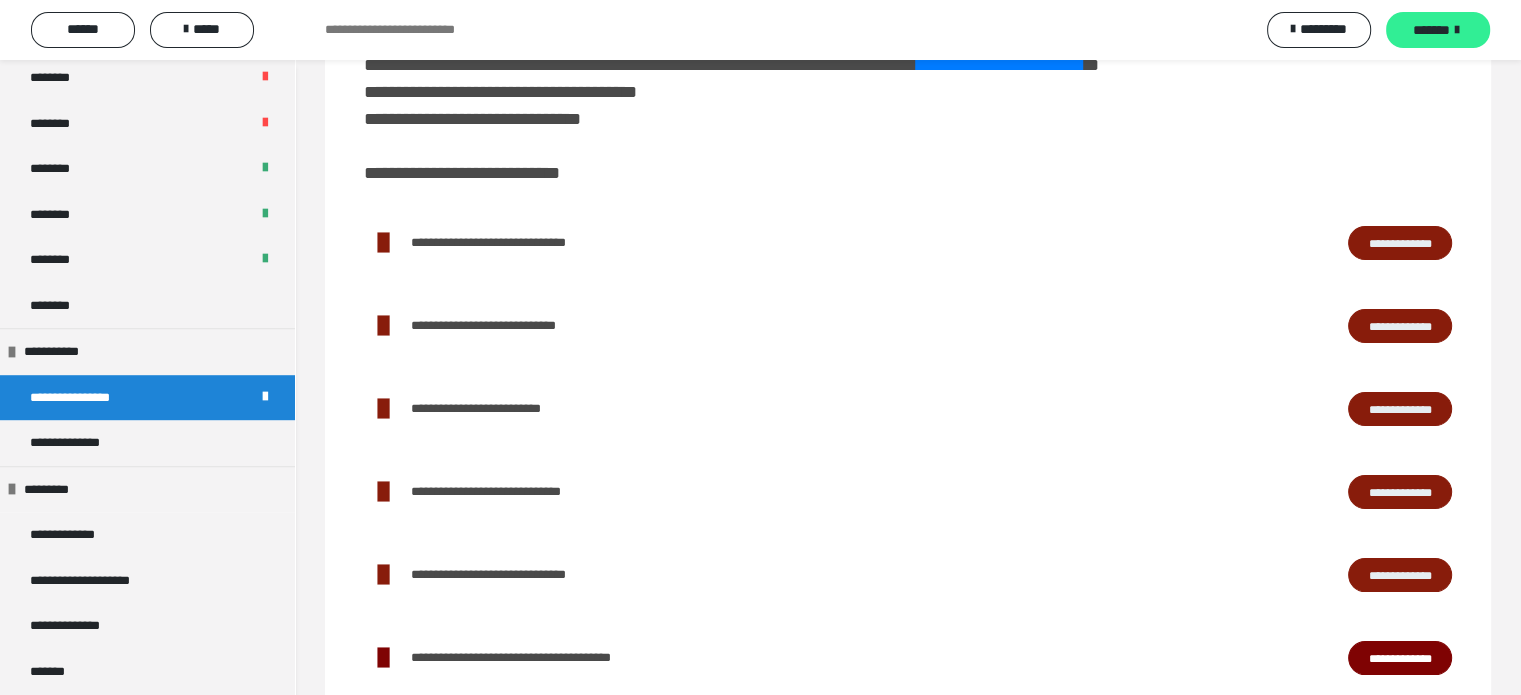 click on "*******" at bounding box center [1431, 30] 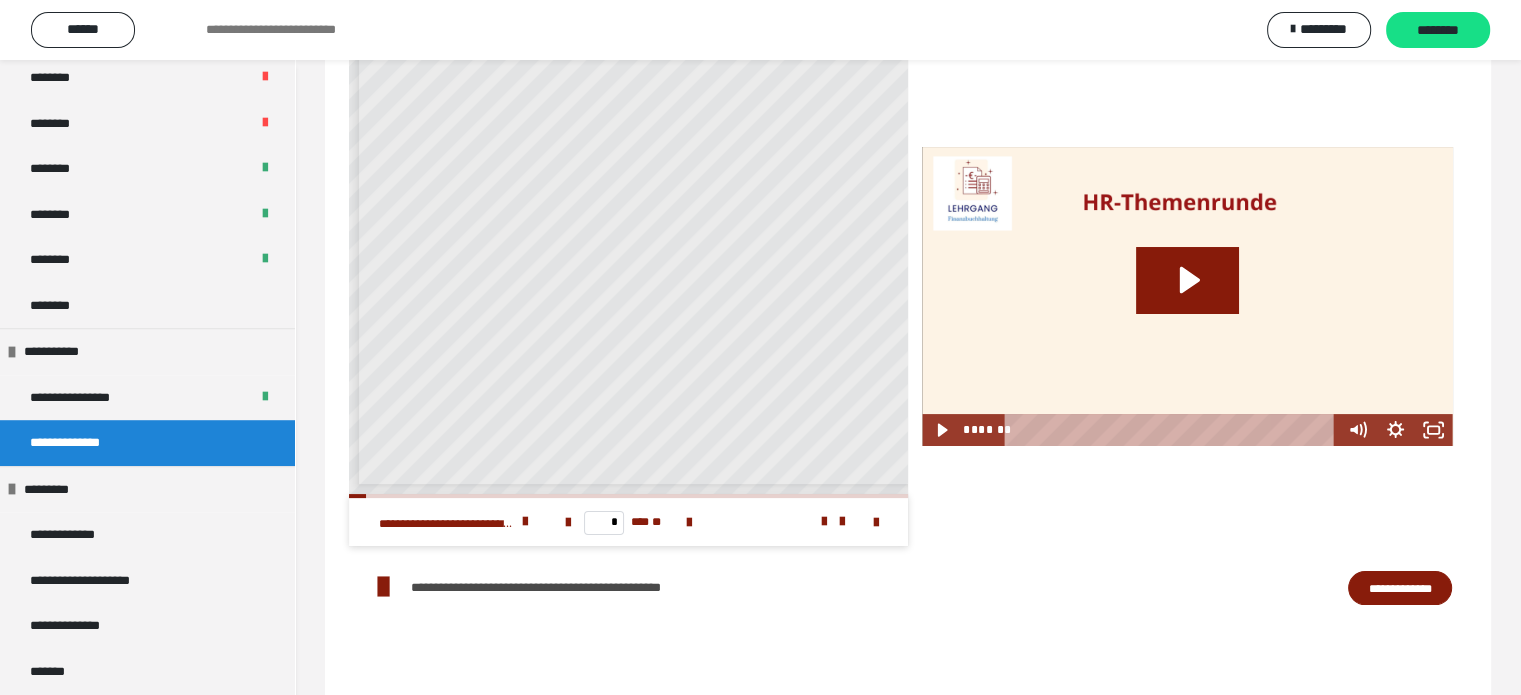 click on "********" at bounding box center (1438, 31) 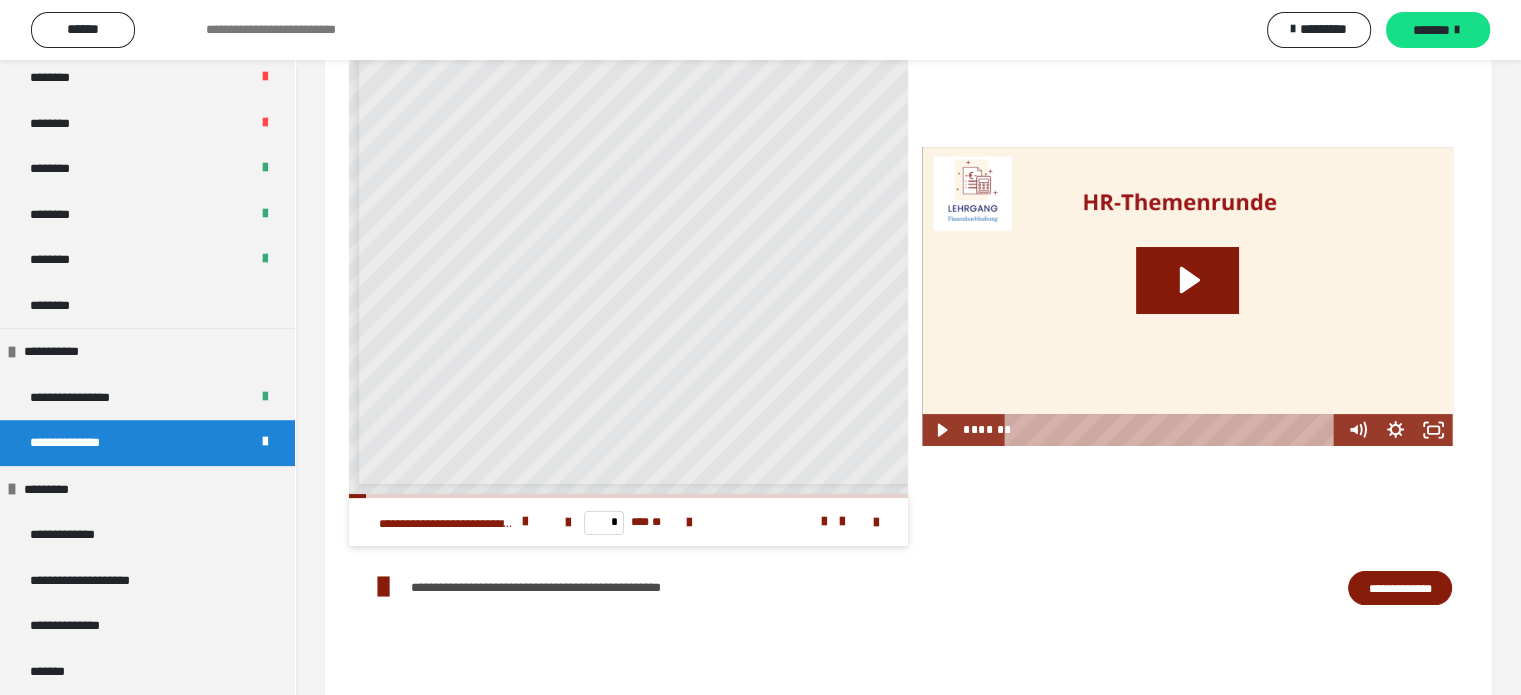 click on "*******" at bounding box center (1431, 30) 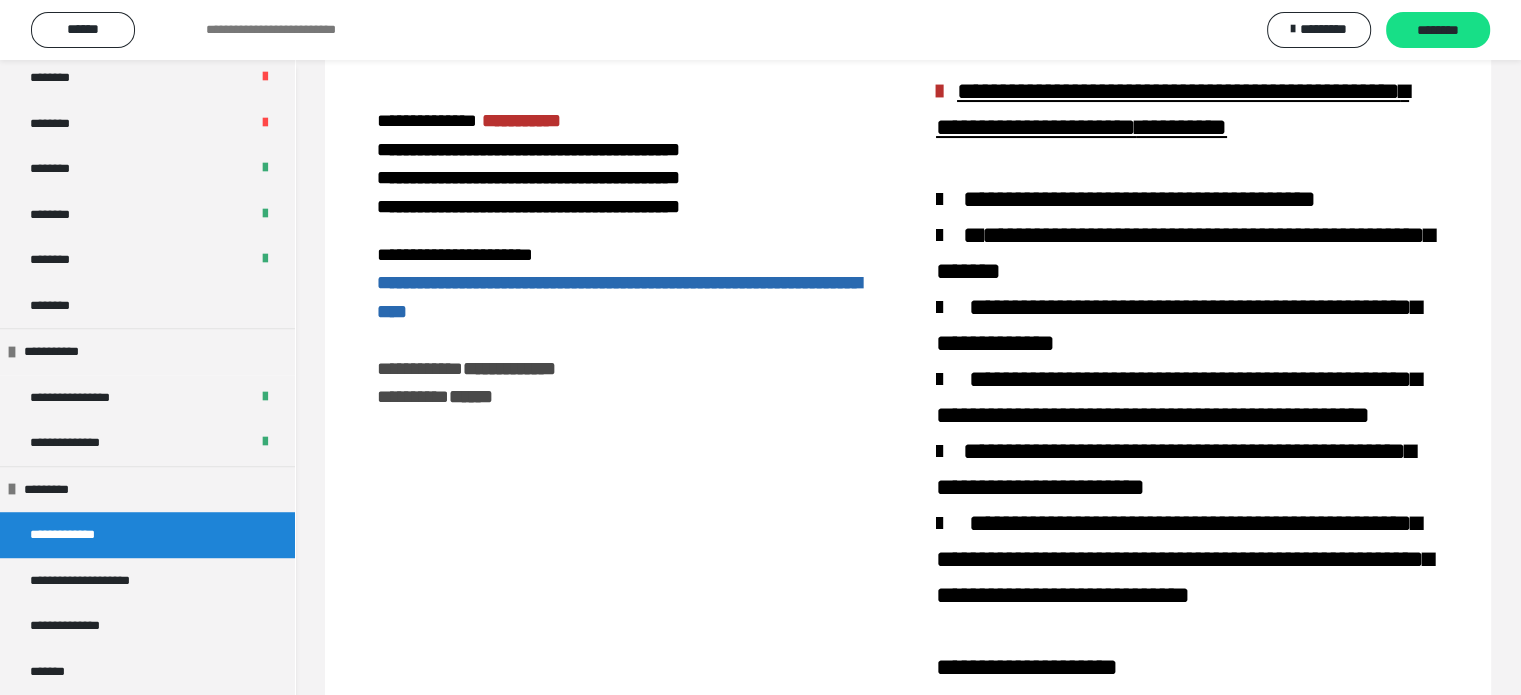 click on "********" at bounding box center [1438, 31] 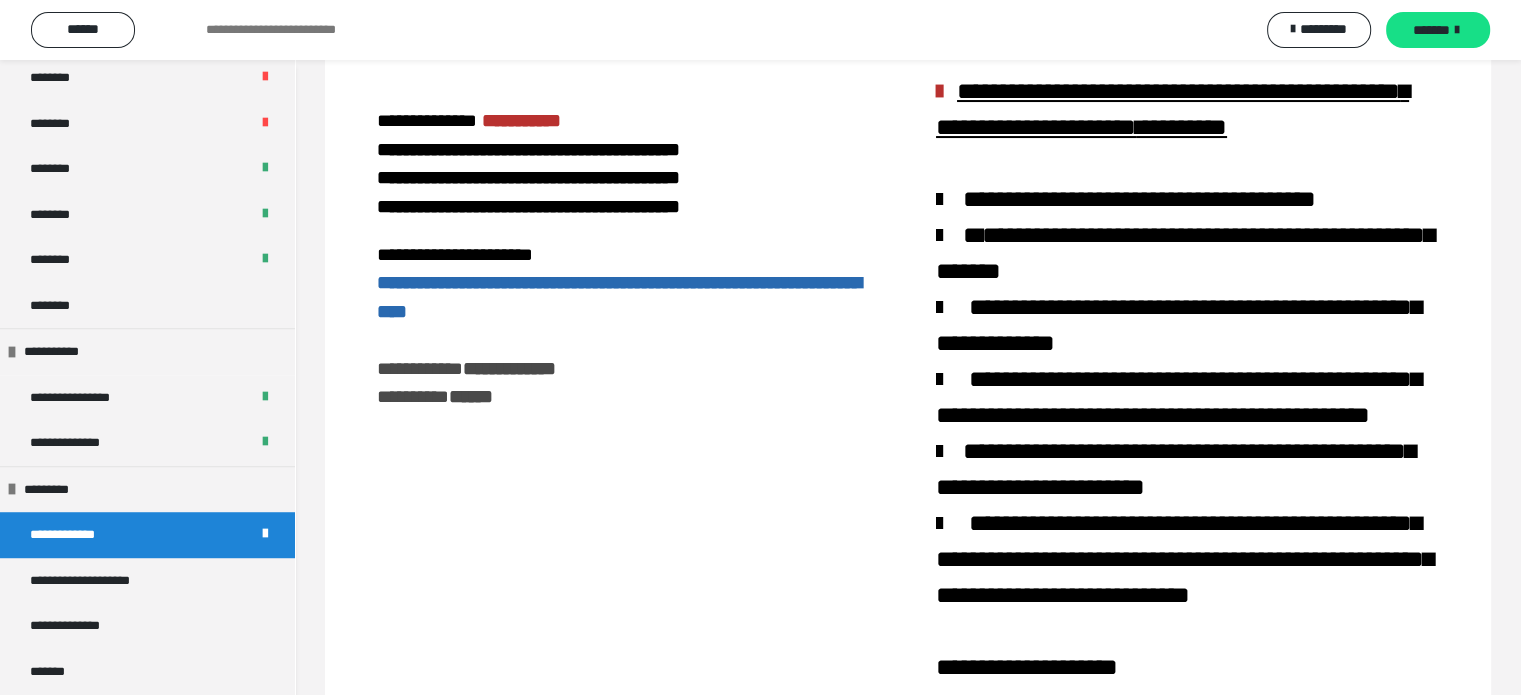 click on "*******" at bounding box center (1431, 30) 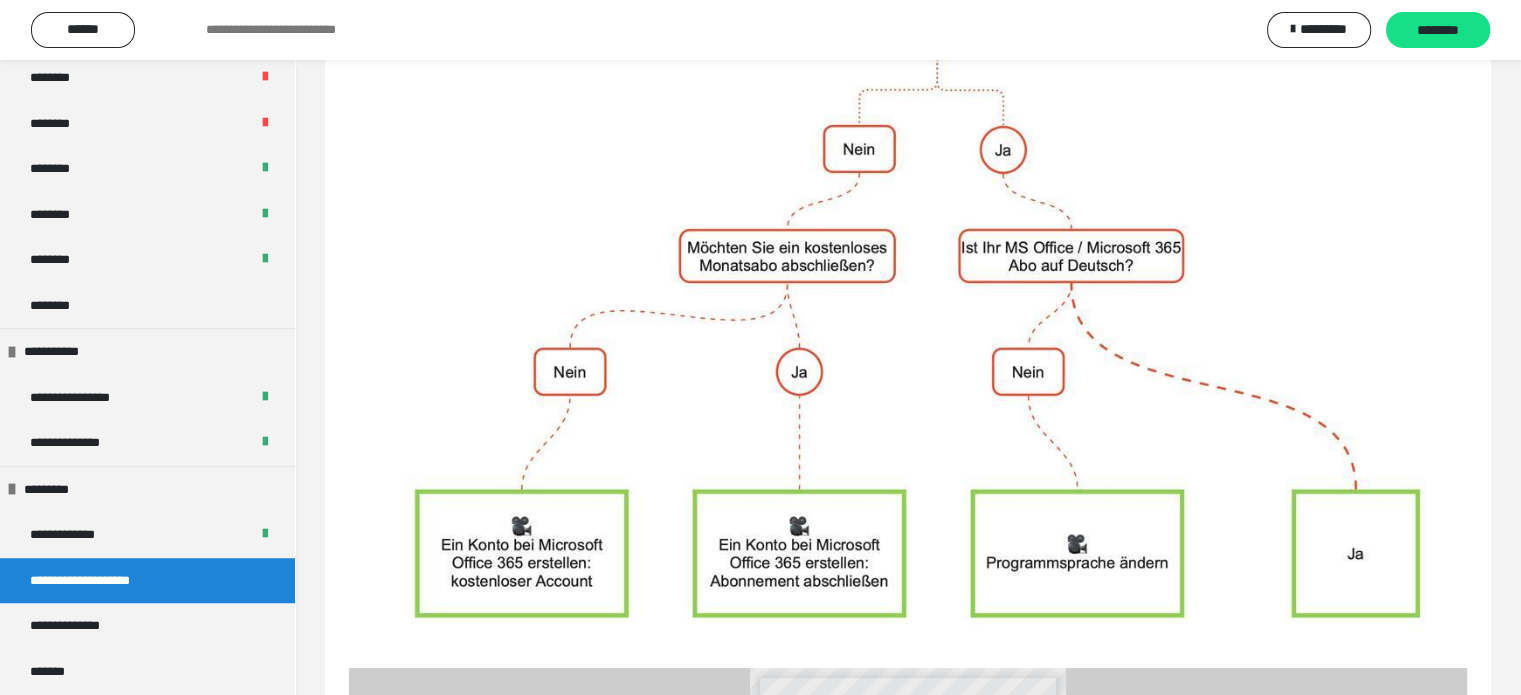 click on "********" at bounding box center [1438, 31] 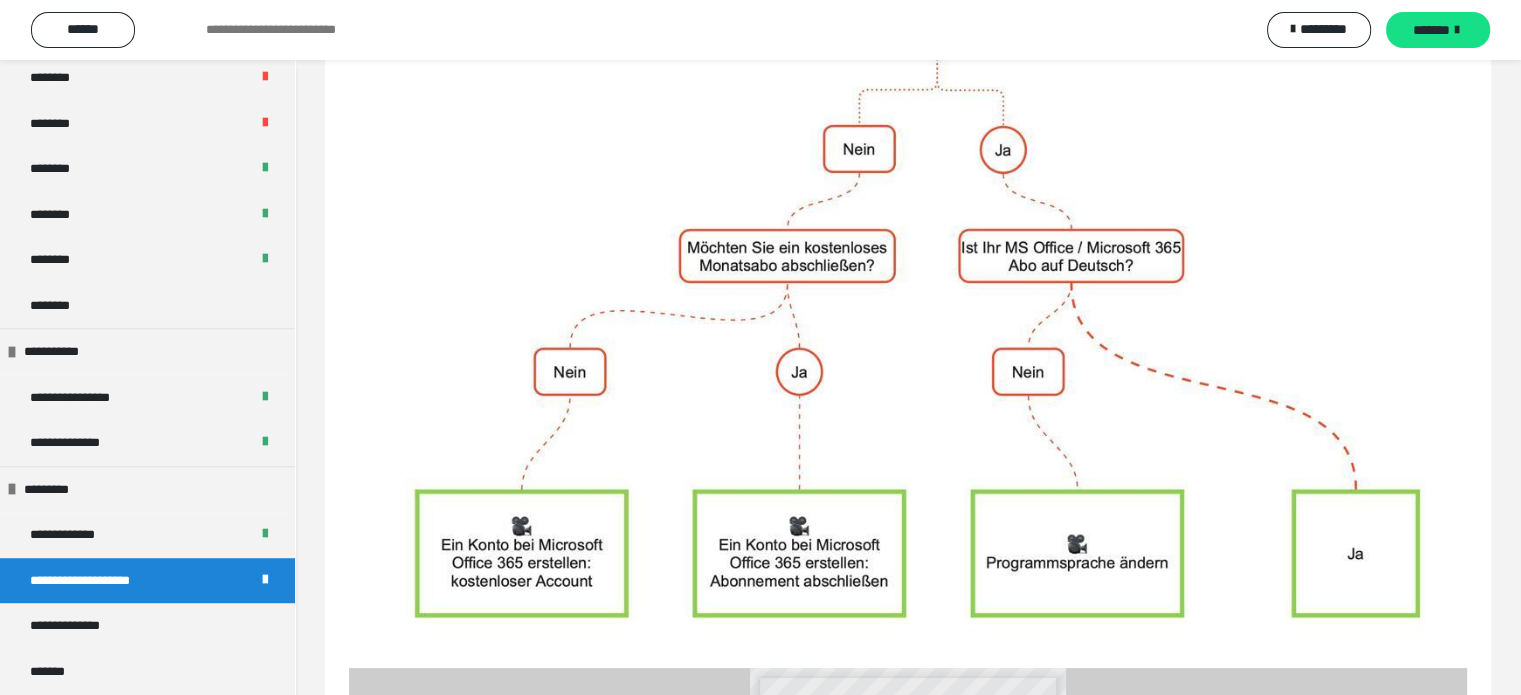 click on "*******" at bounding box center (1431, 30) 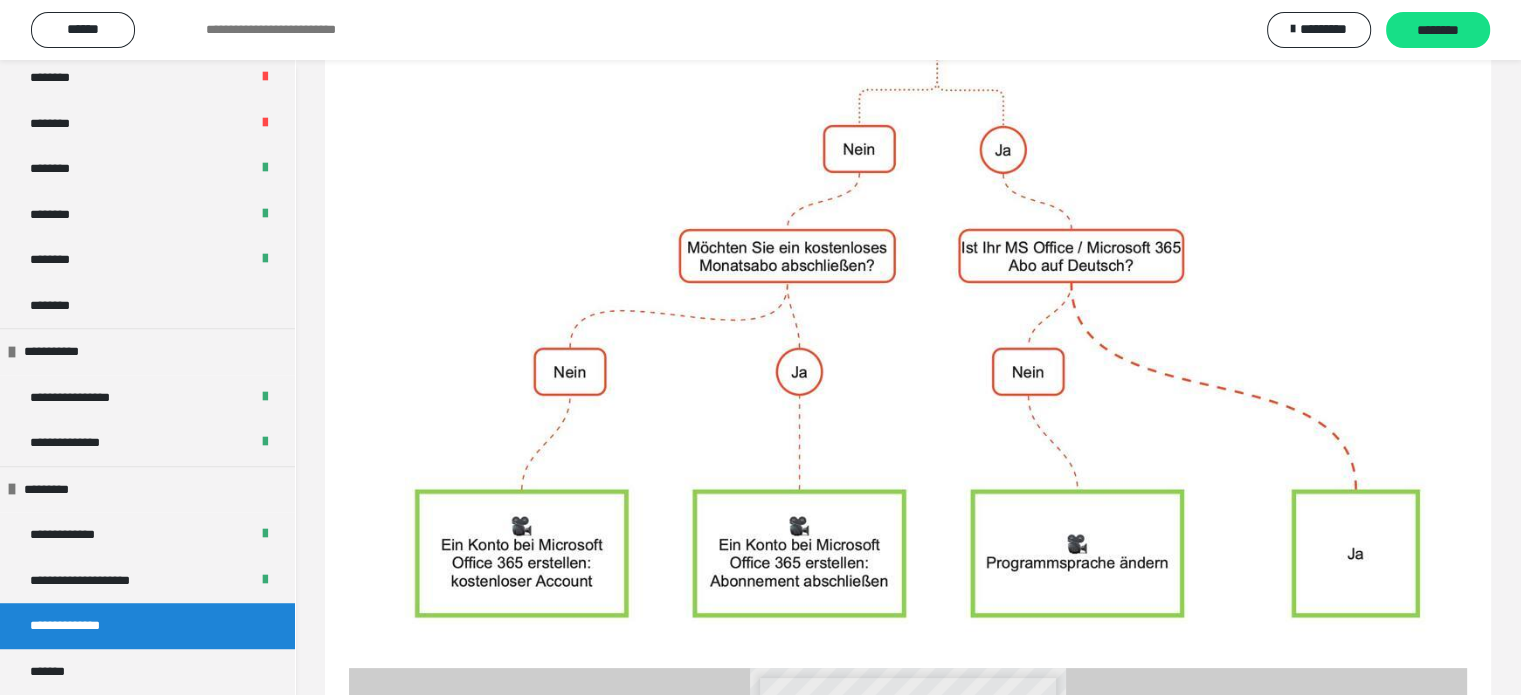 scroll, scrollTop: 60, scrollLeft: 0, axis: vertical 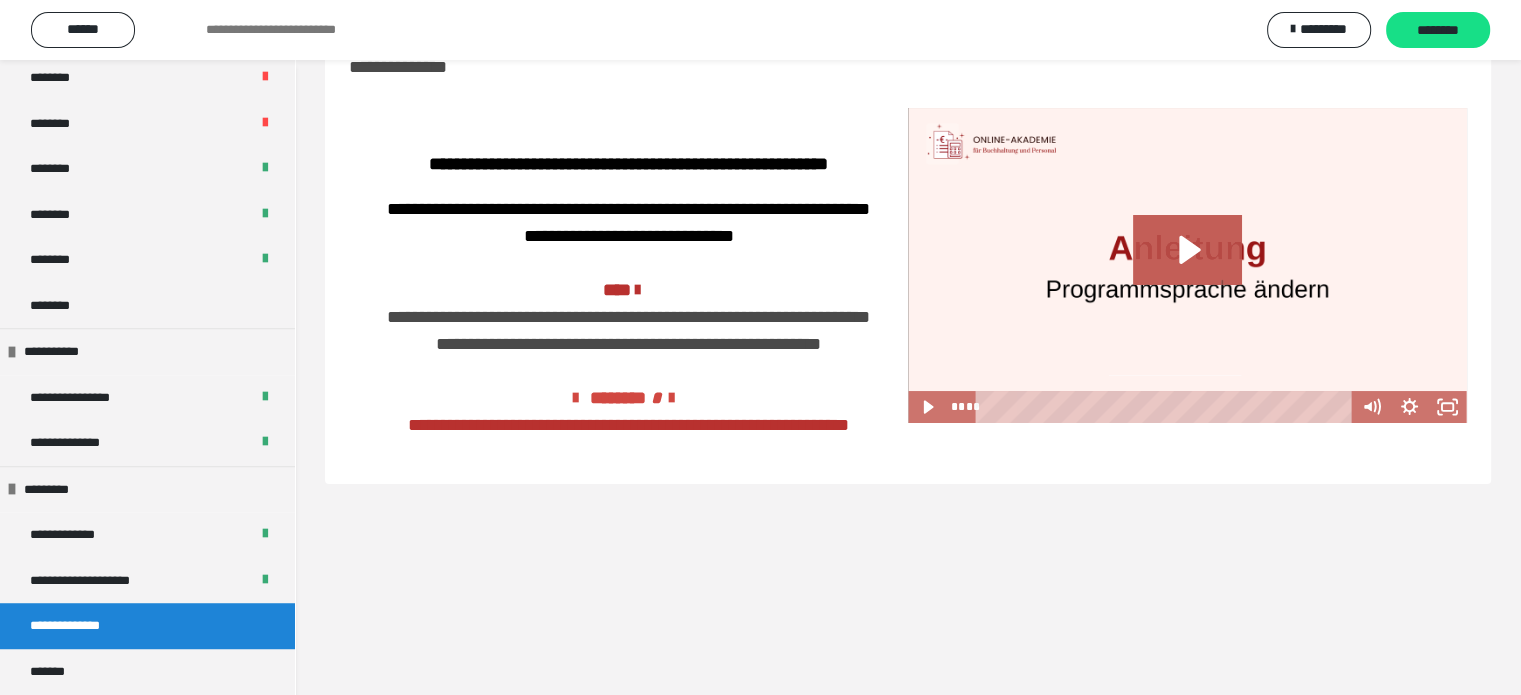 click on "********" at bounding box center (1438, 31) 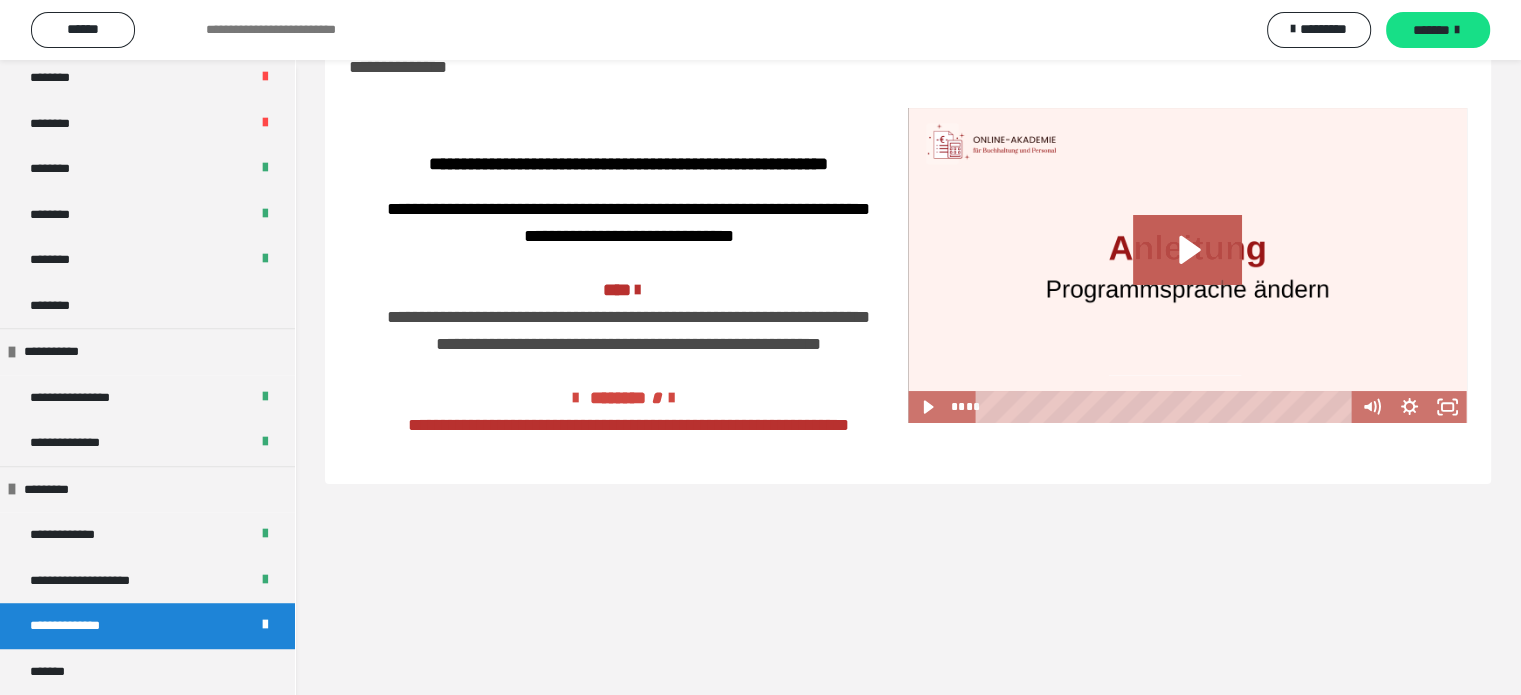 click on "*******" at bounding box center [1431, 30] 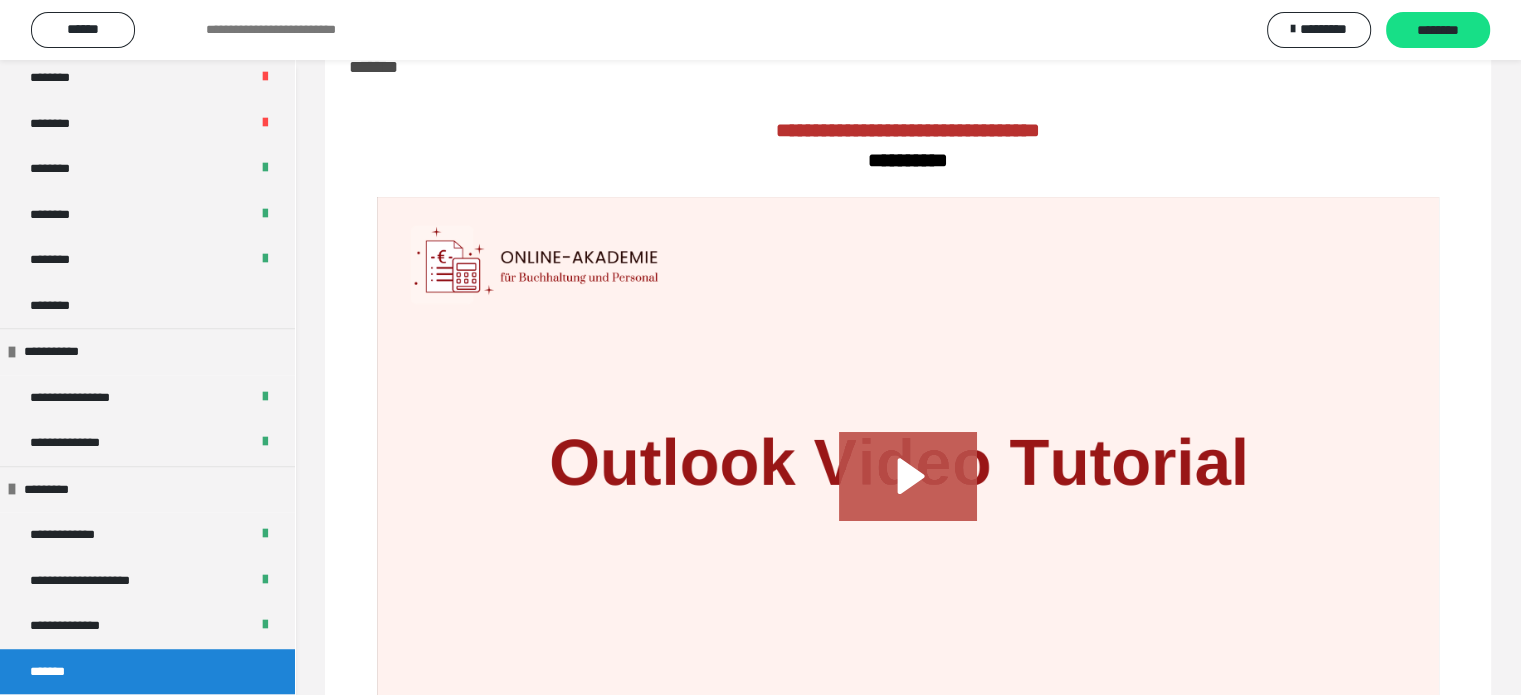 click on "********" at bounding box center [1438, 31] 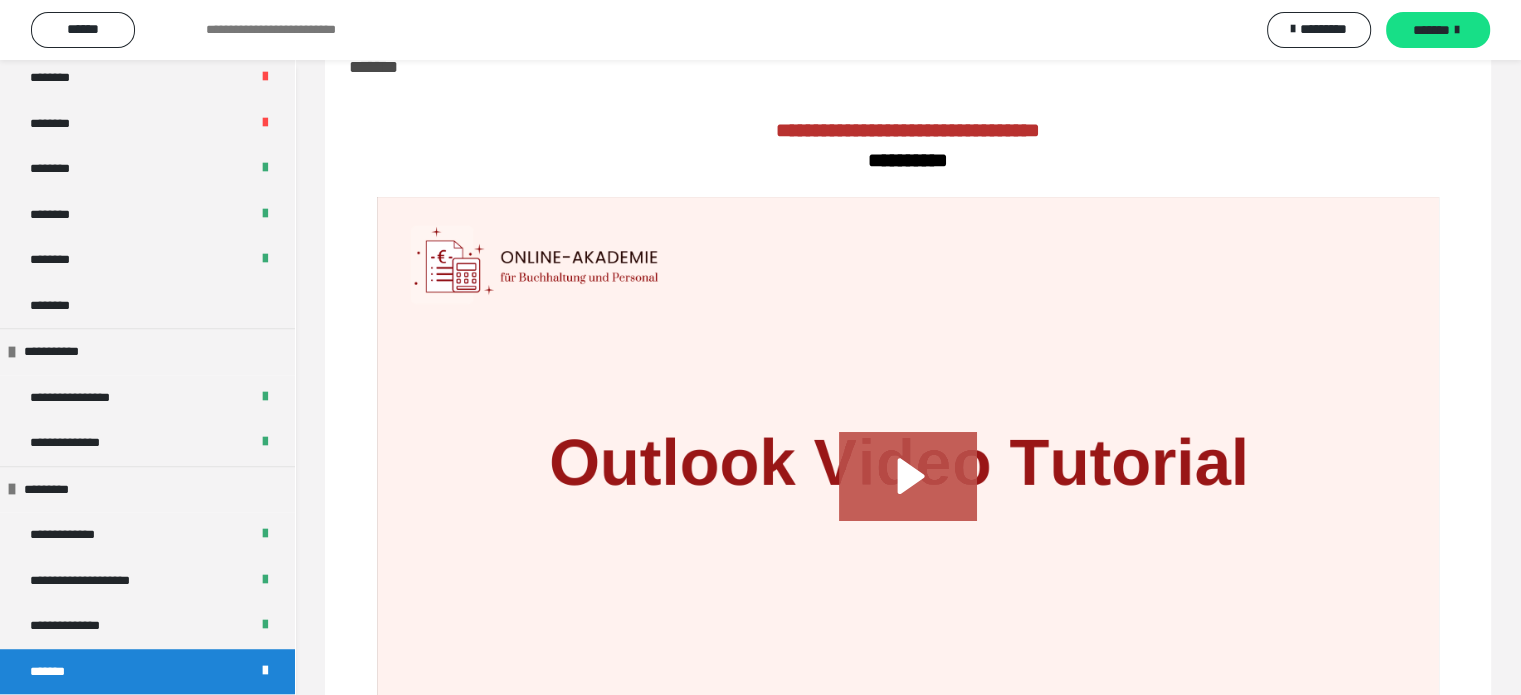 click on "*******" at bounding box center [1431, 30] 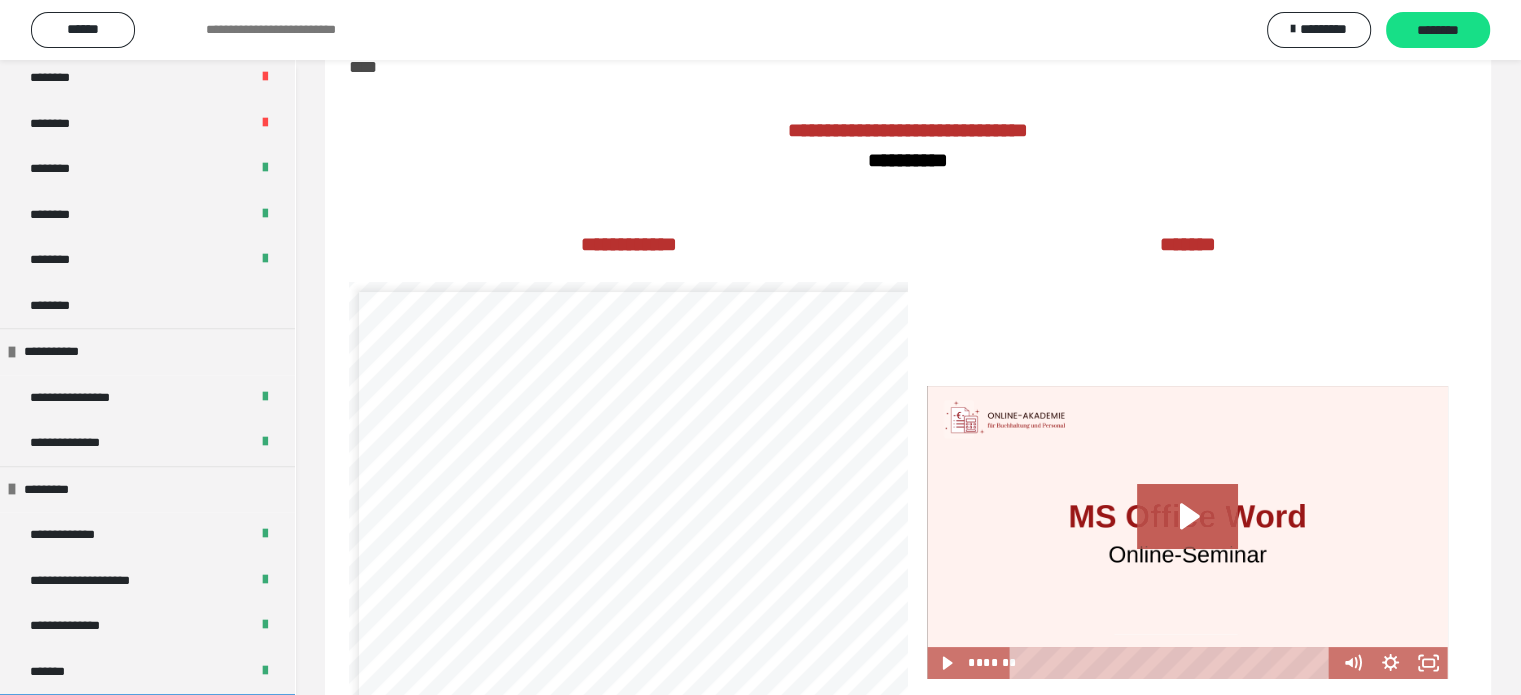 click on "********" at bounding box center (1438, 31) 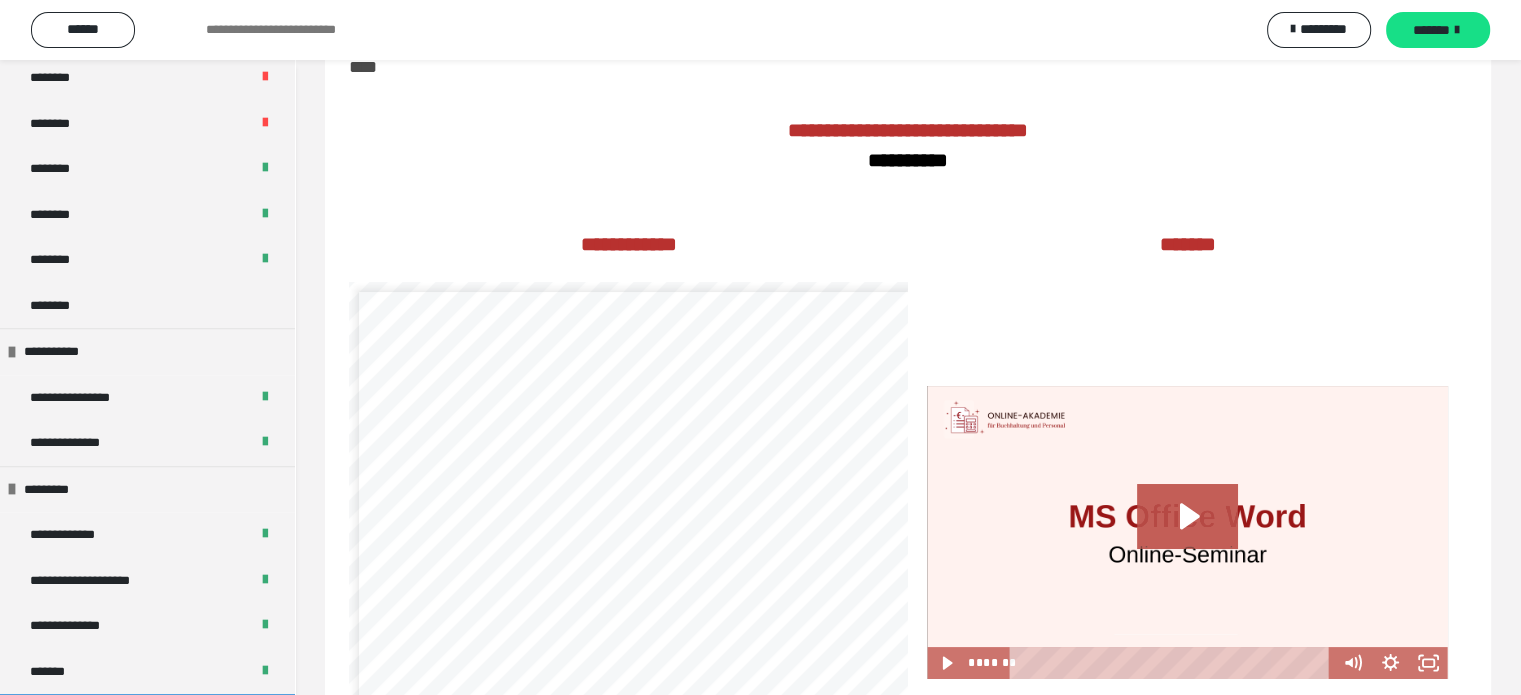 click on "*******" at bounding box center [1431, 30] 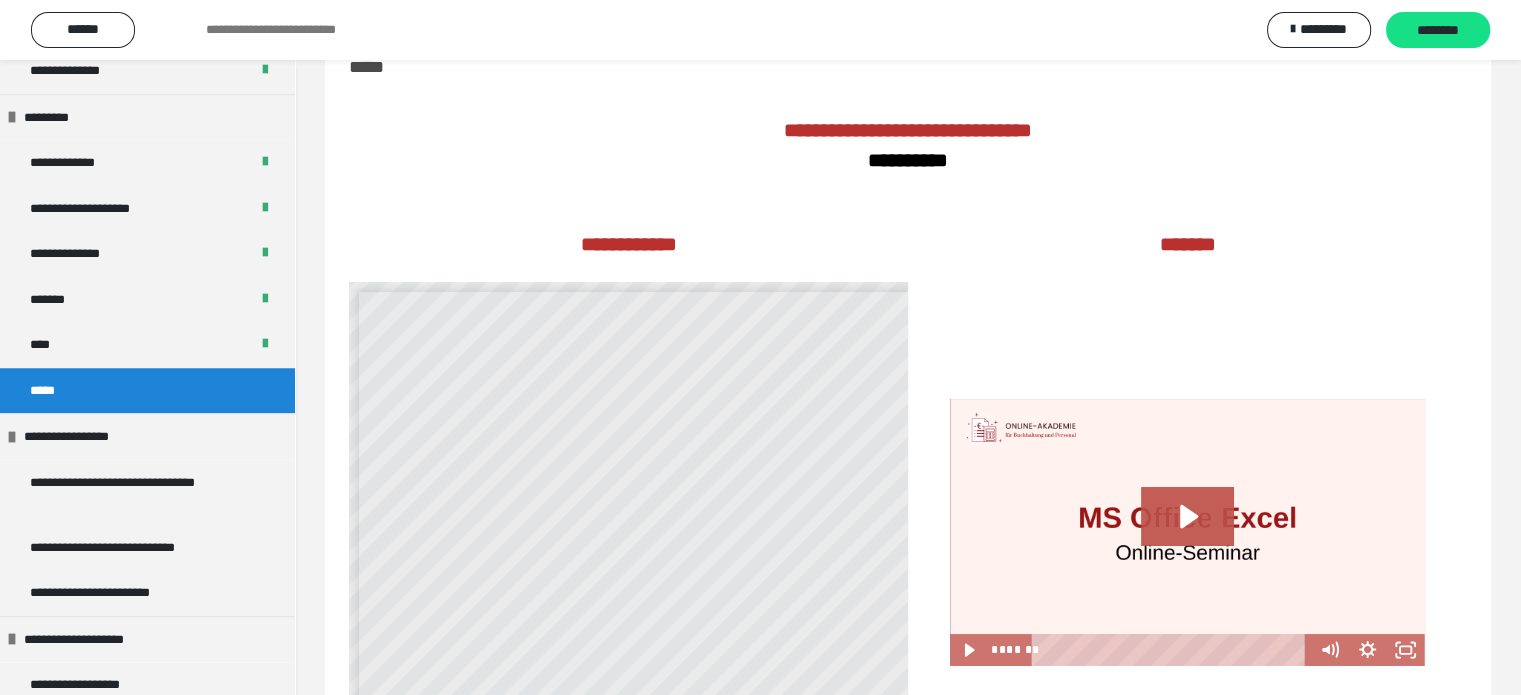 scroll, scrollTop: 1642, scrollLeft: 0, axis: vertical 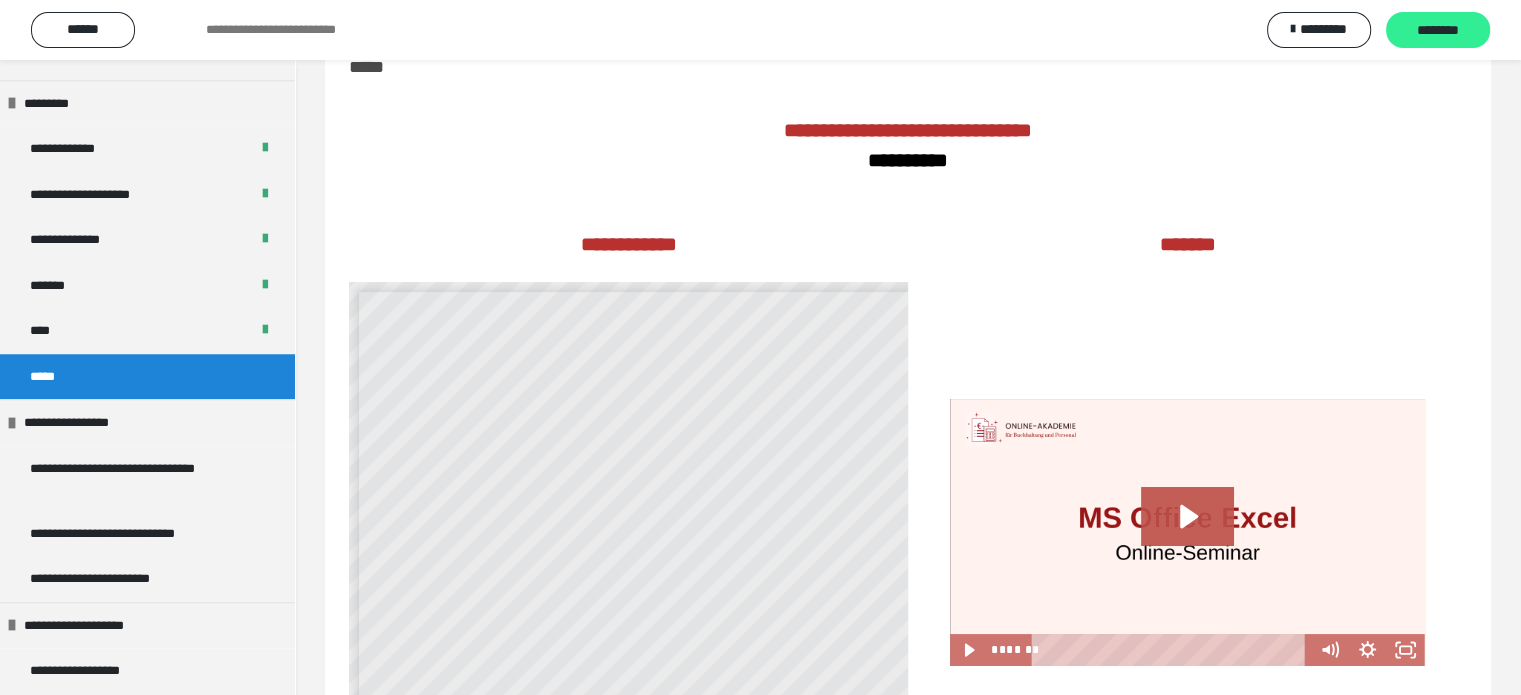 click on "********" at bounding box center [1438, 31] 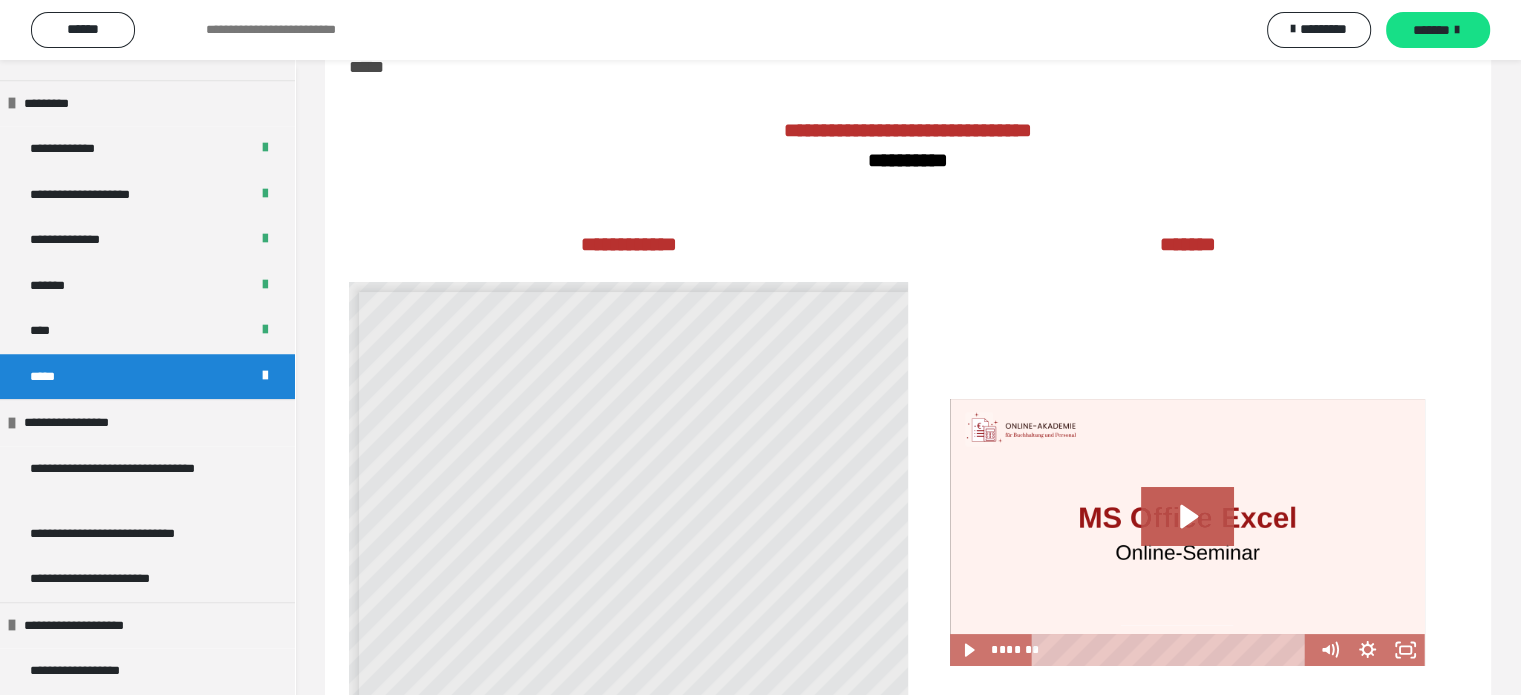 click on "*******" at bounding box center (1431, 30) 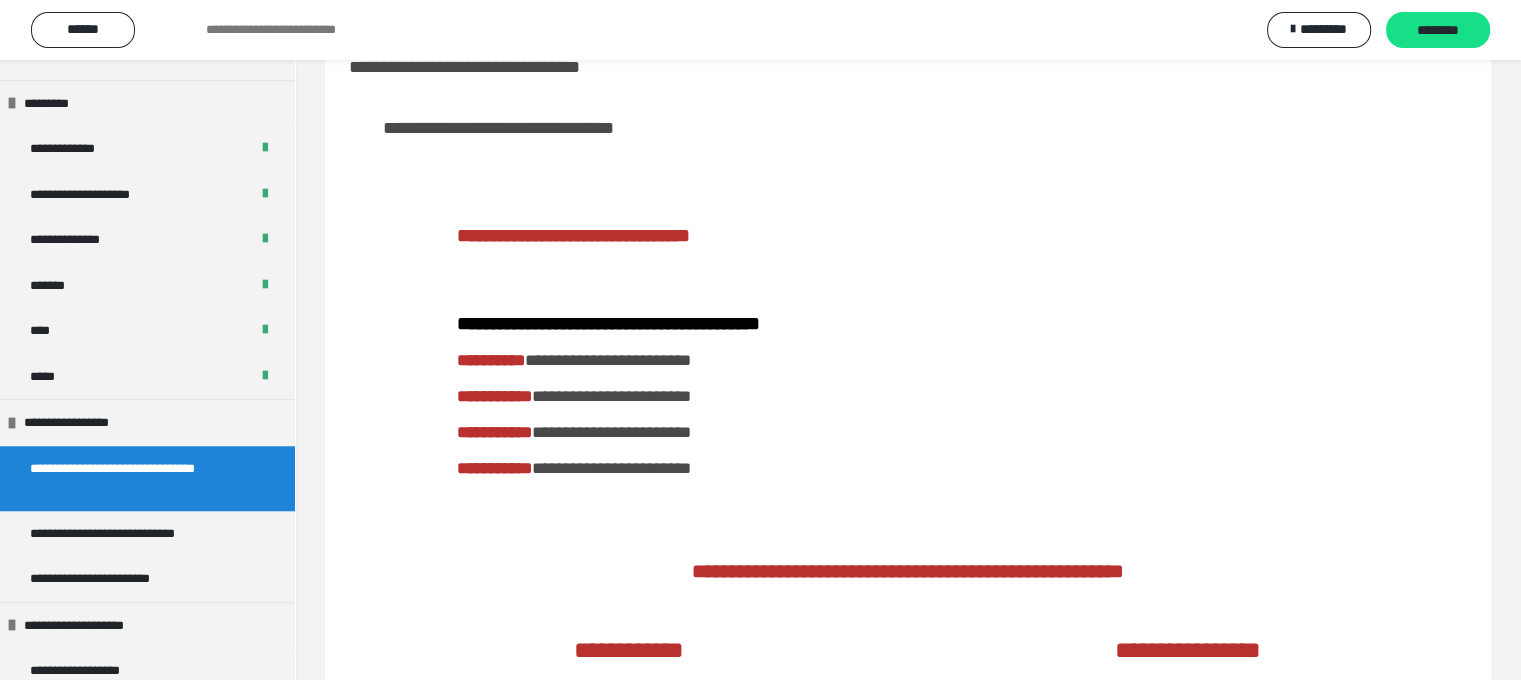 click on "********" at bounding box center [1438, 31] 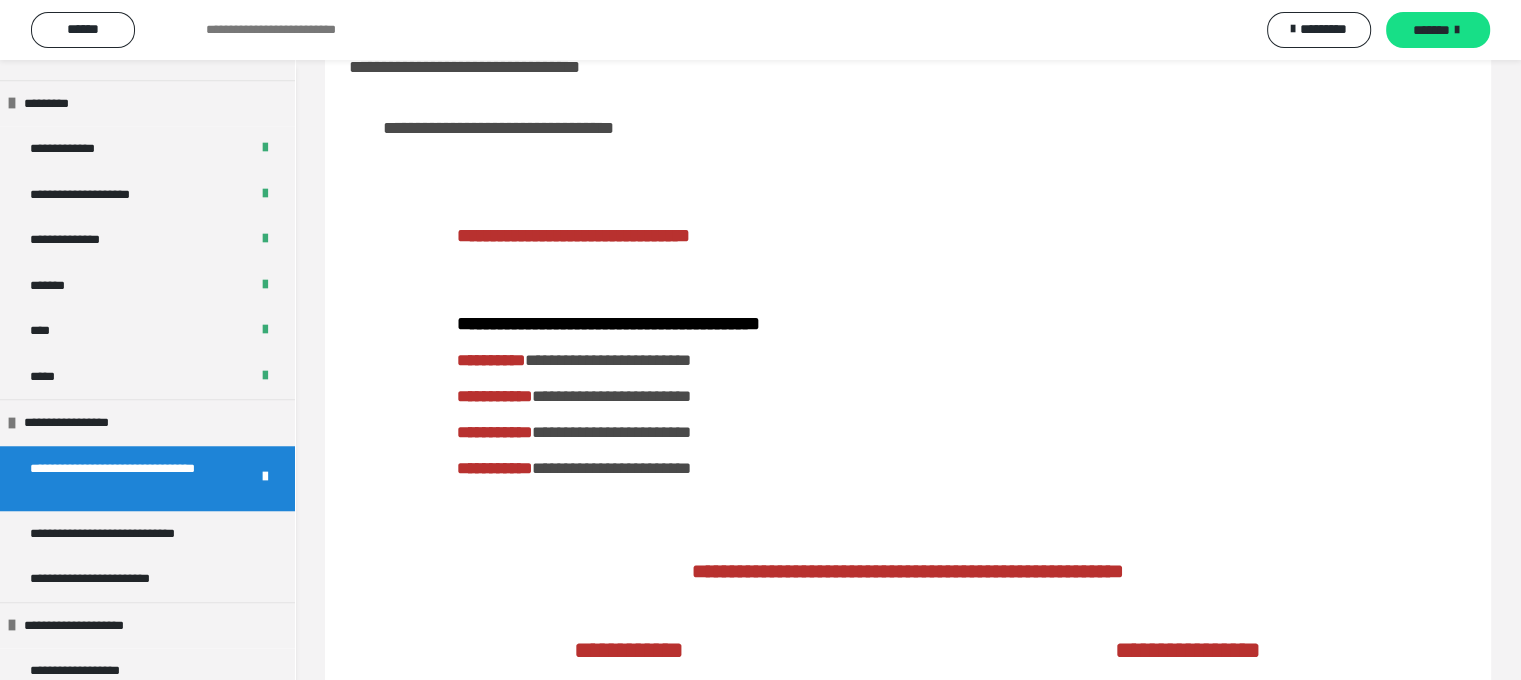 click on "*******" at bounding box center [1431, 30] 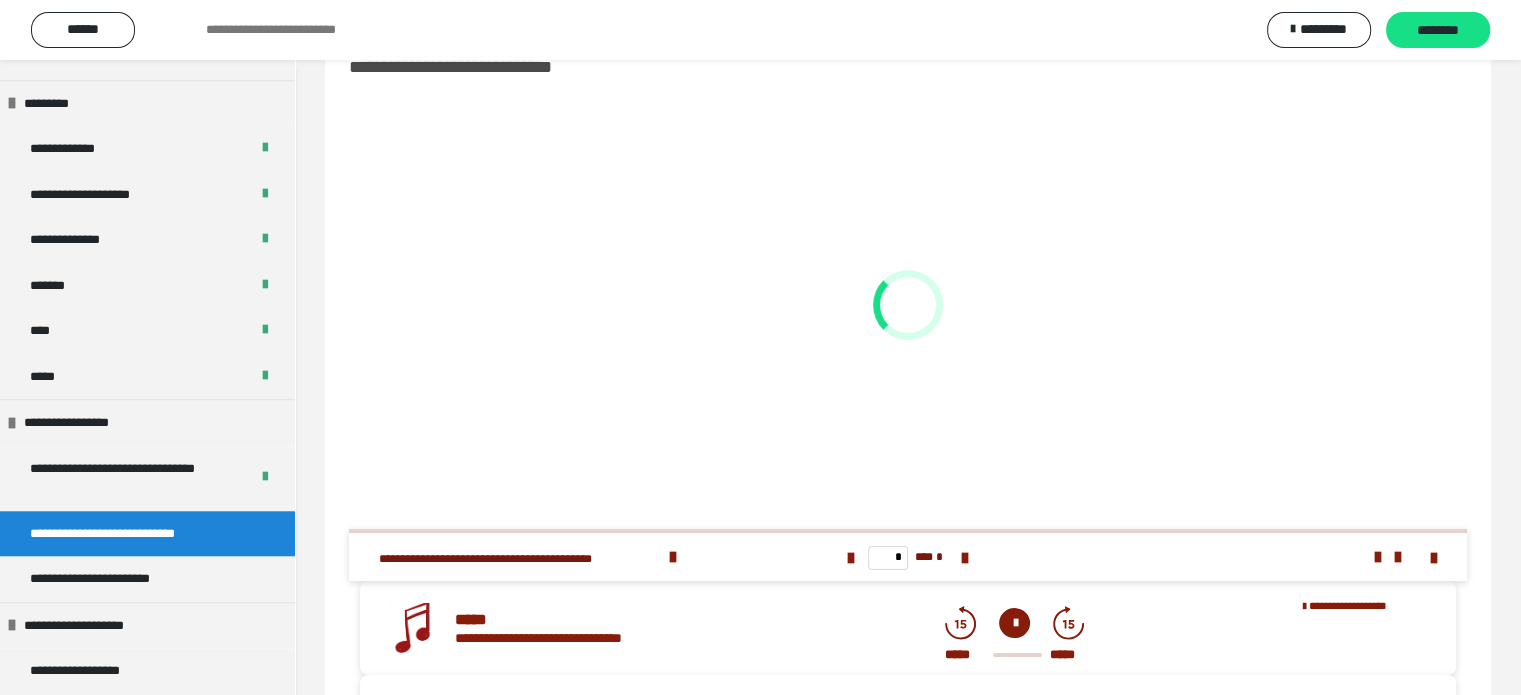 click on "********" at bounding box center [1438, 31] 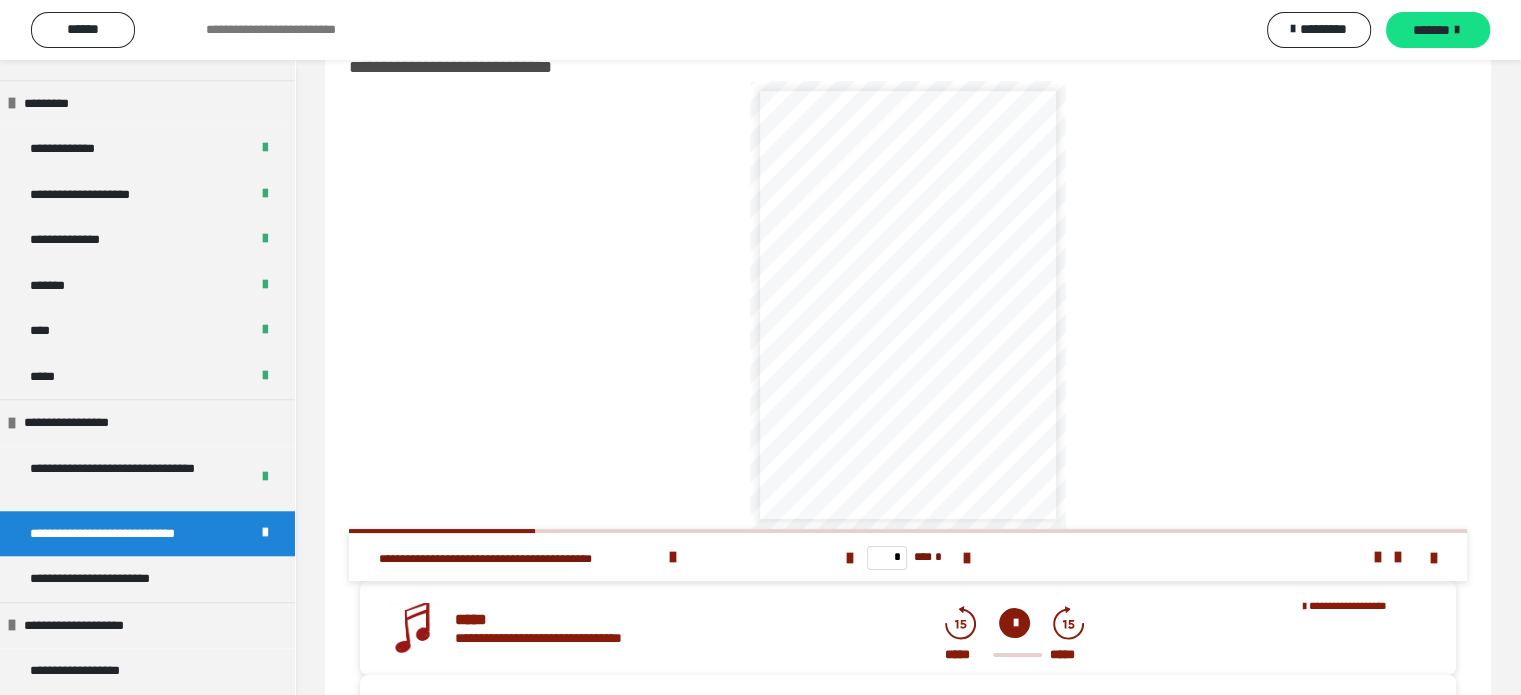 click on "*******" at bounding box center [1431, 30] 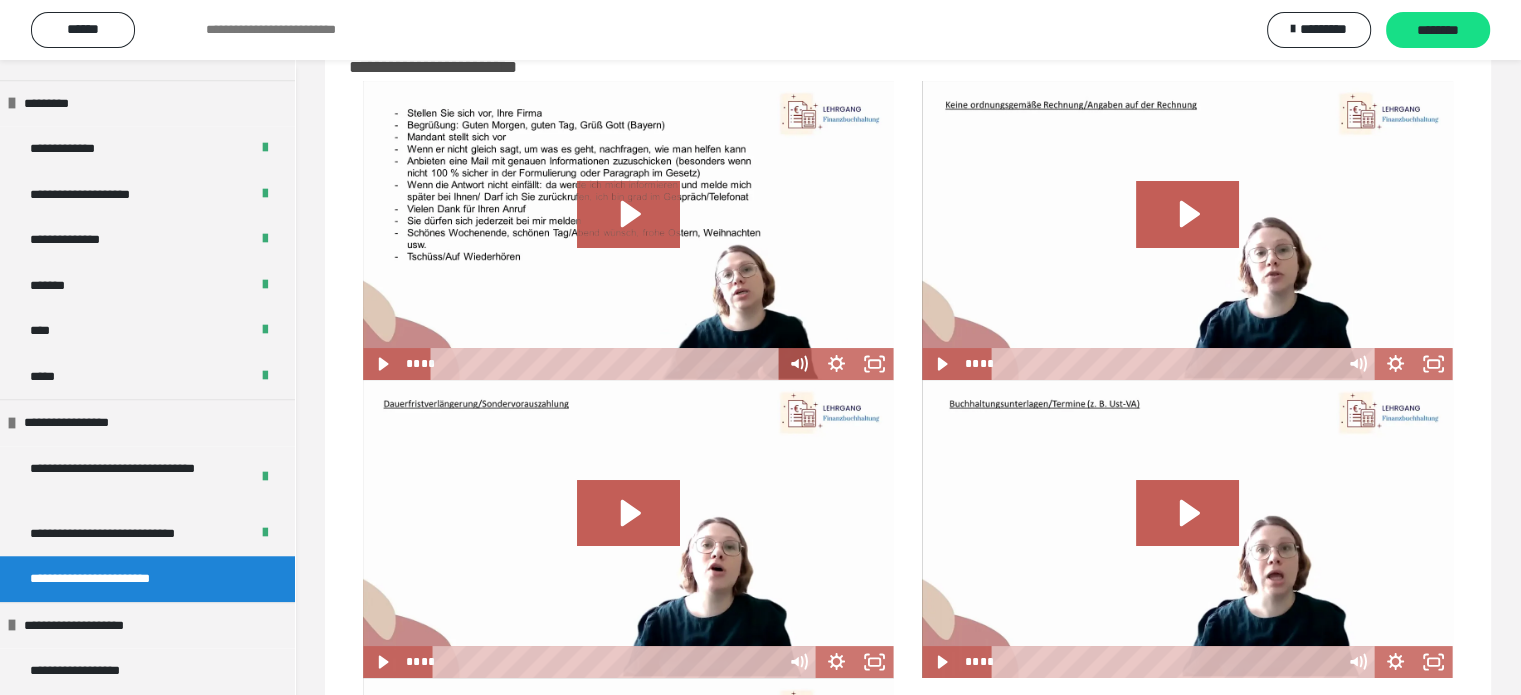 click on "********" at bounding box center (1438, 31) 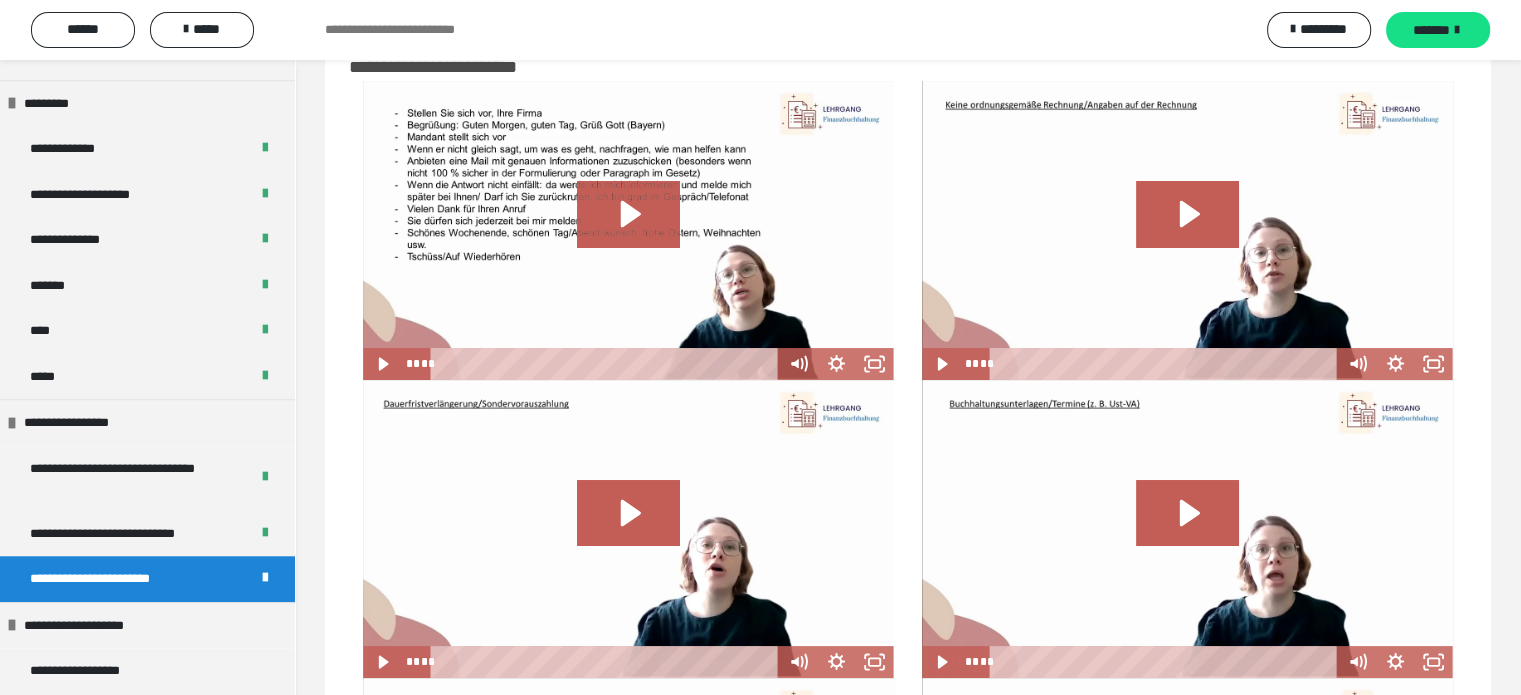 click on "*******" at bounding box center [1431, 30] 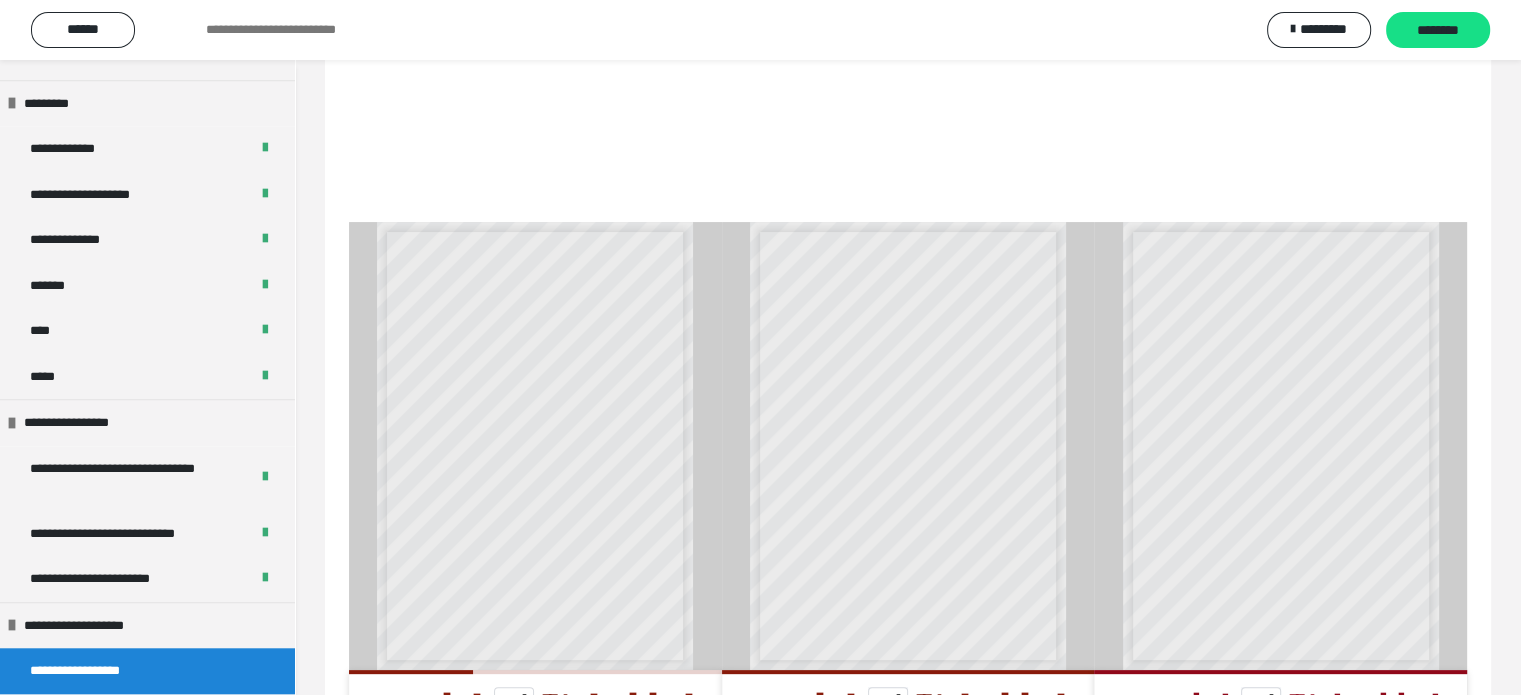 scroll, scrollTop: 480, scrollLeft: 0, axis: vertical 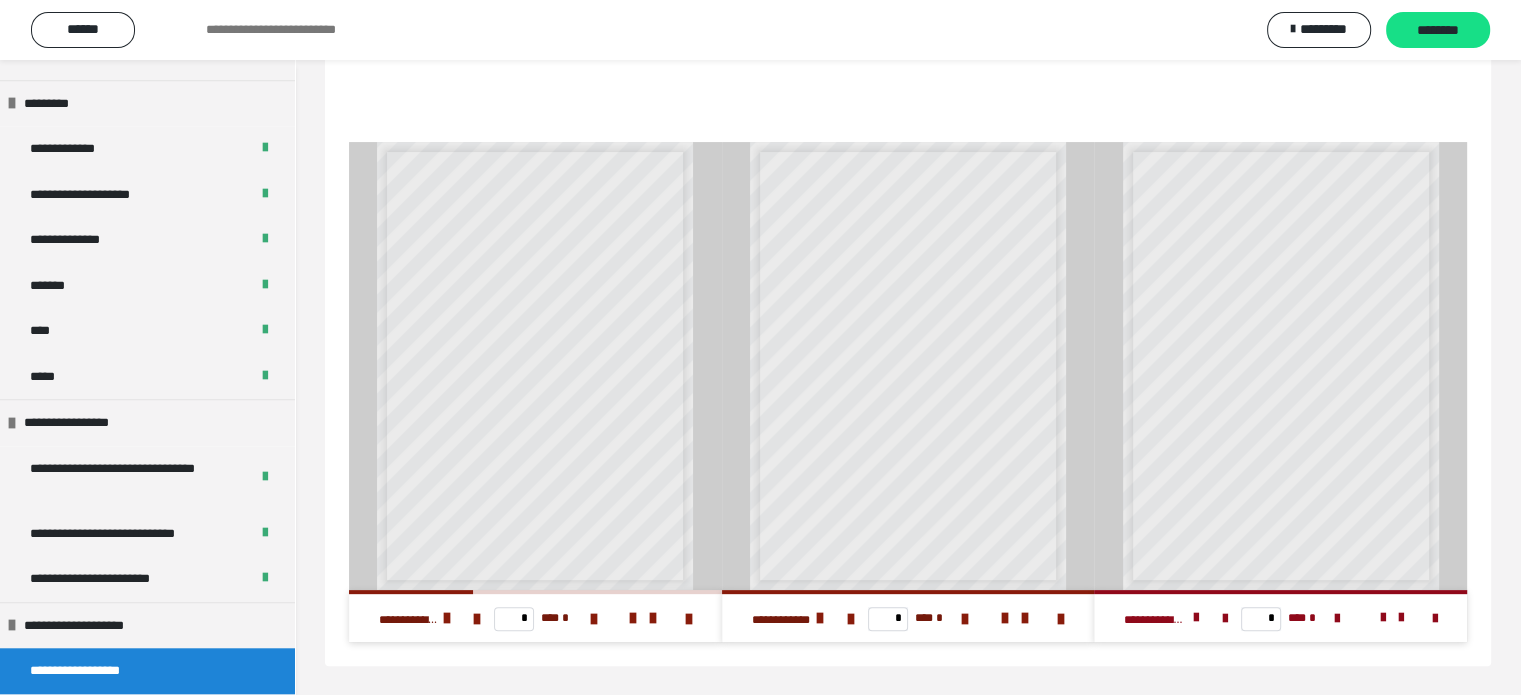 click on "********" at bounding box center (1438, 31) 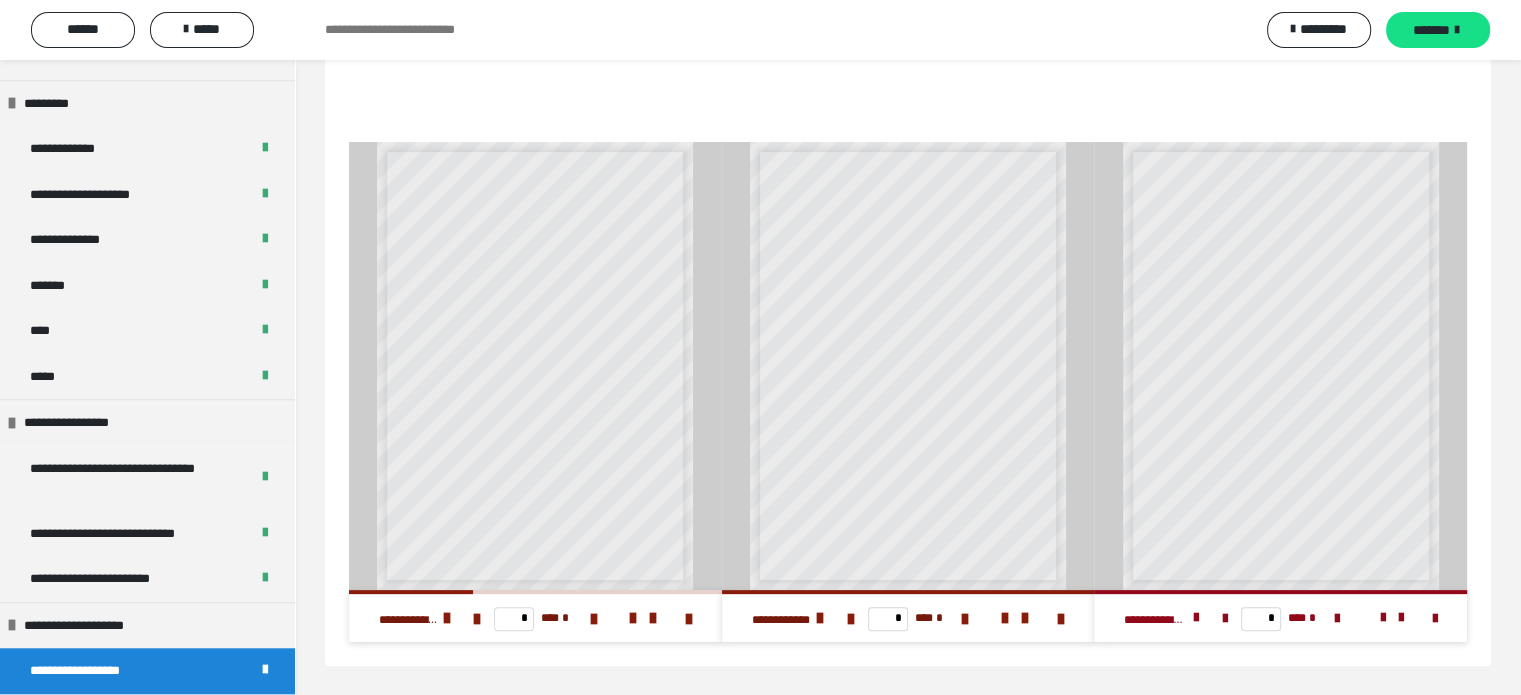 click on "*******" at bounding box center (1431, 30) 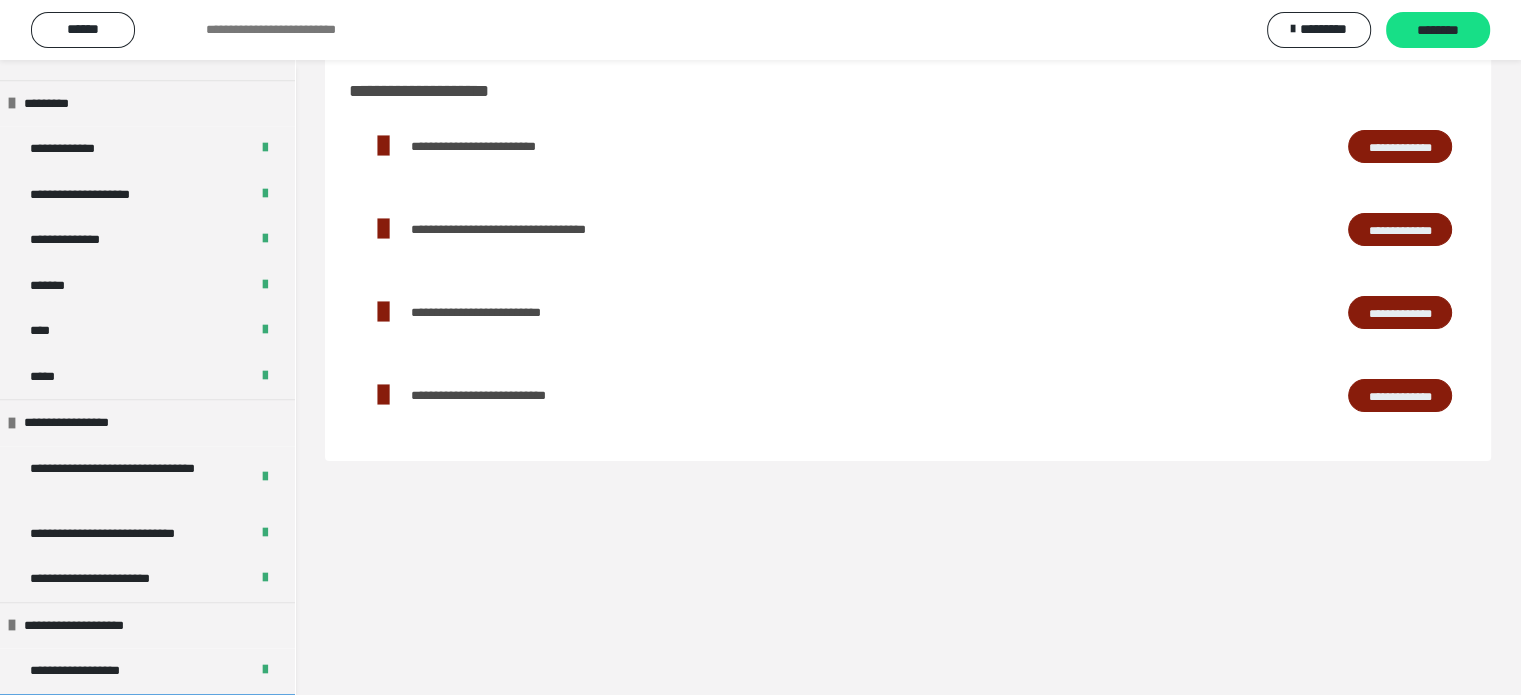 scroll, scrollTop: 60, scrollLeft: 0, axis: vertical 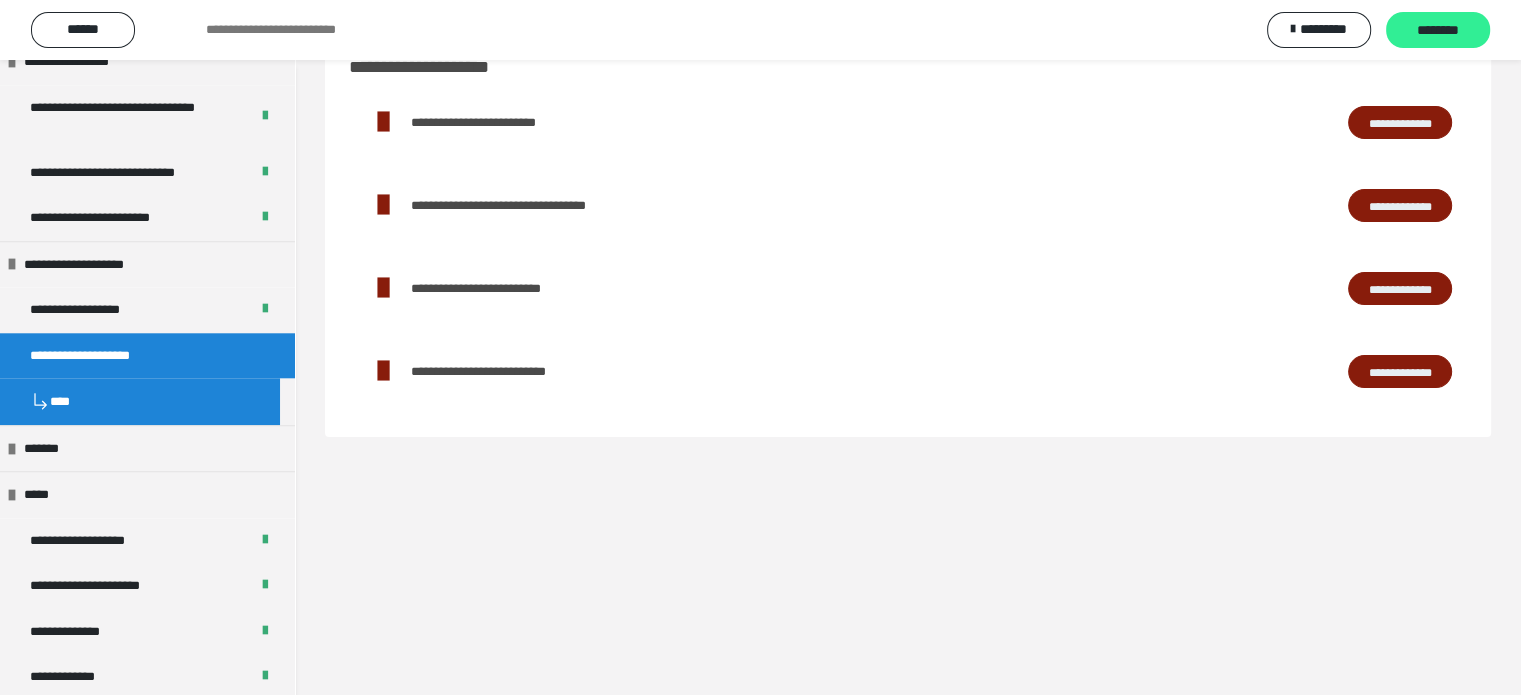 click on "********" at bounding box center [1438, 31] 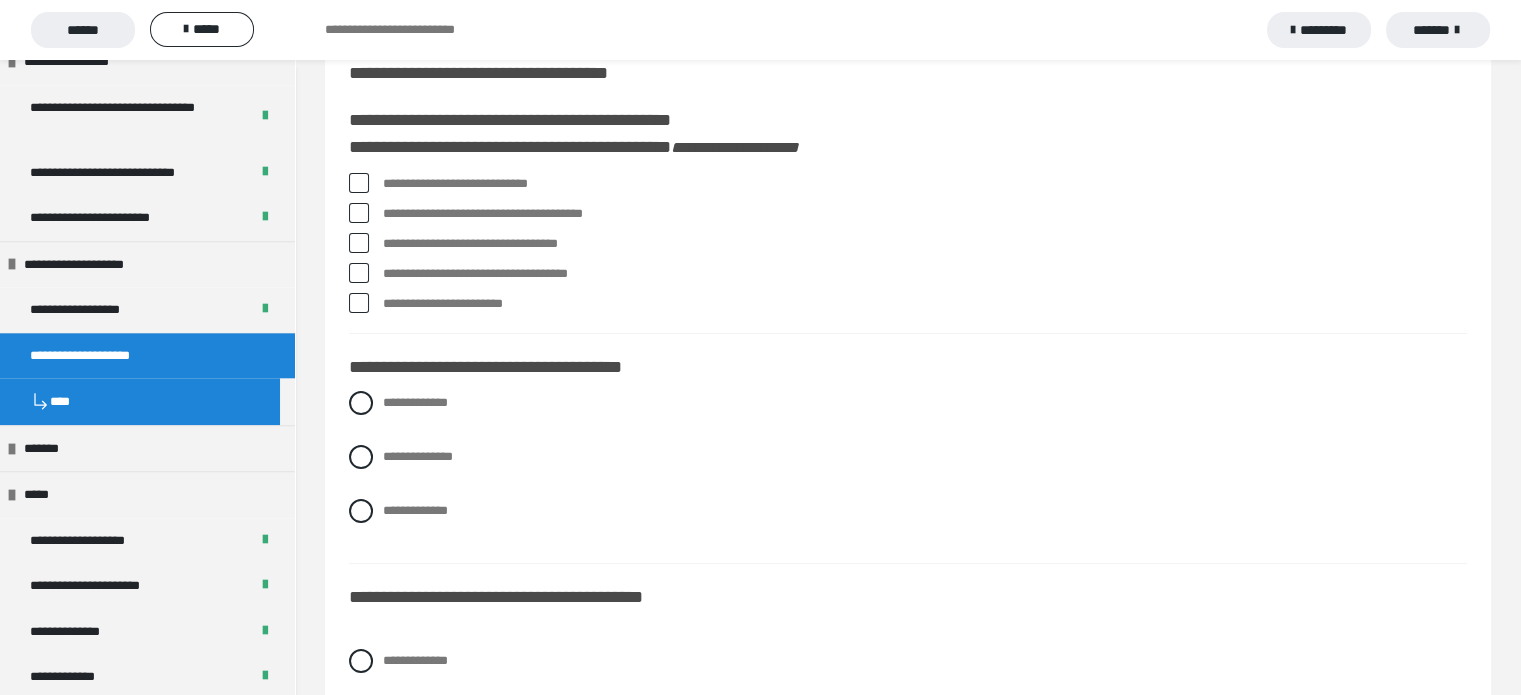 scroll, scrollTop: 164, scrollLeft: 0, axis: vertical 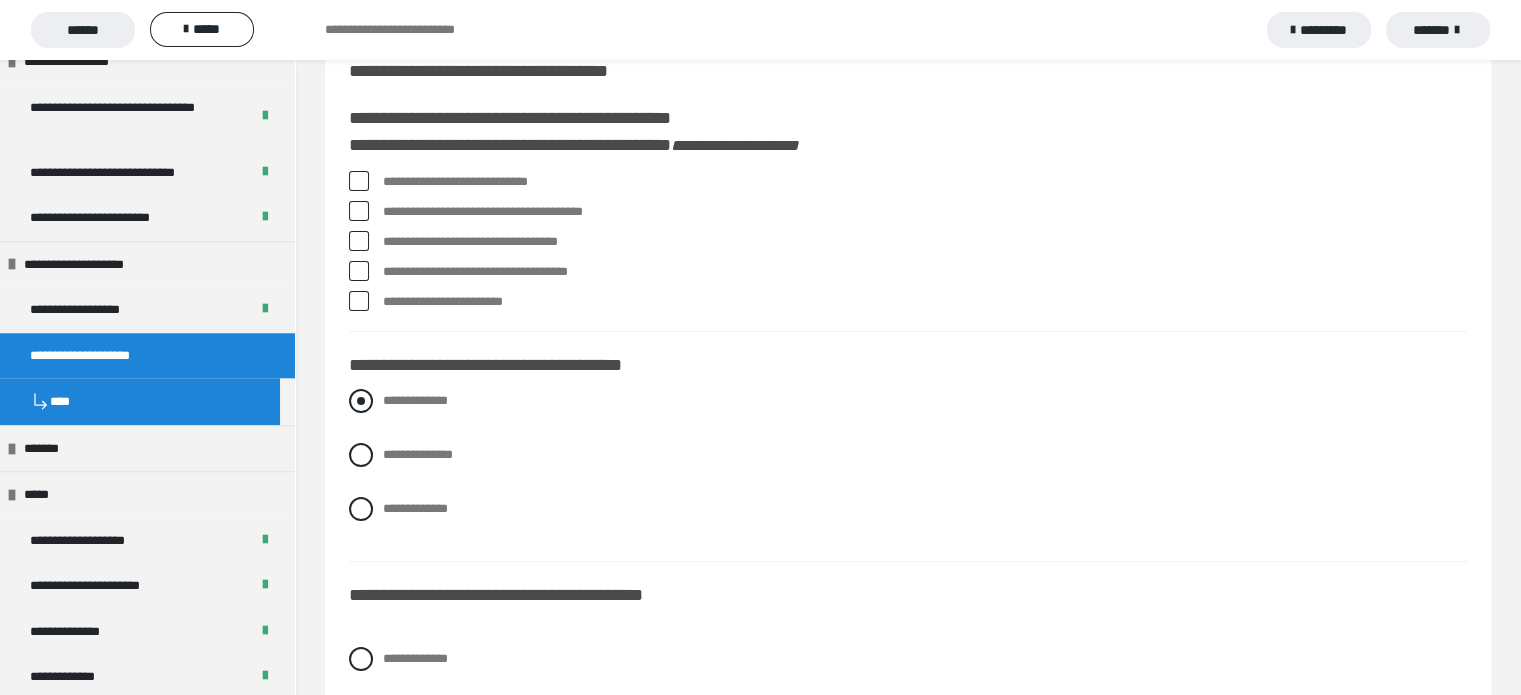 click at bounding box center (361, 401) 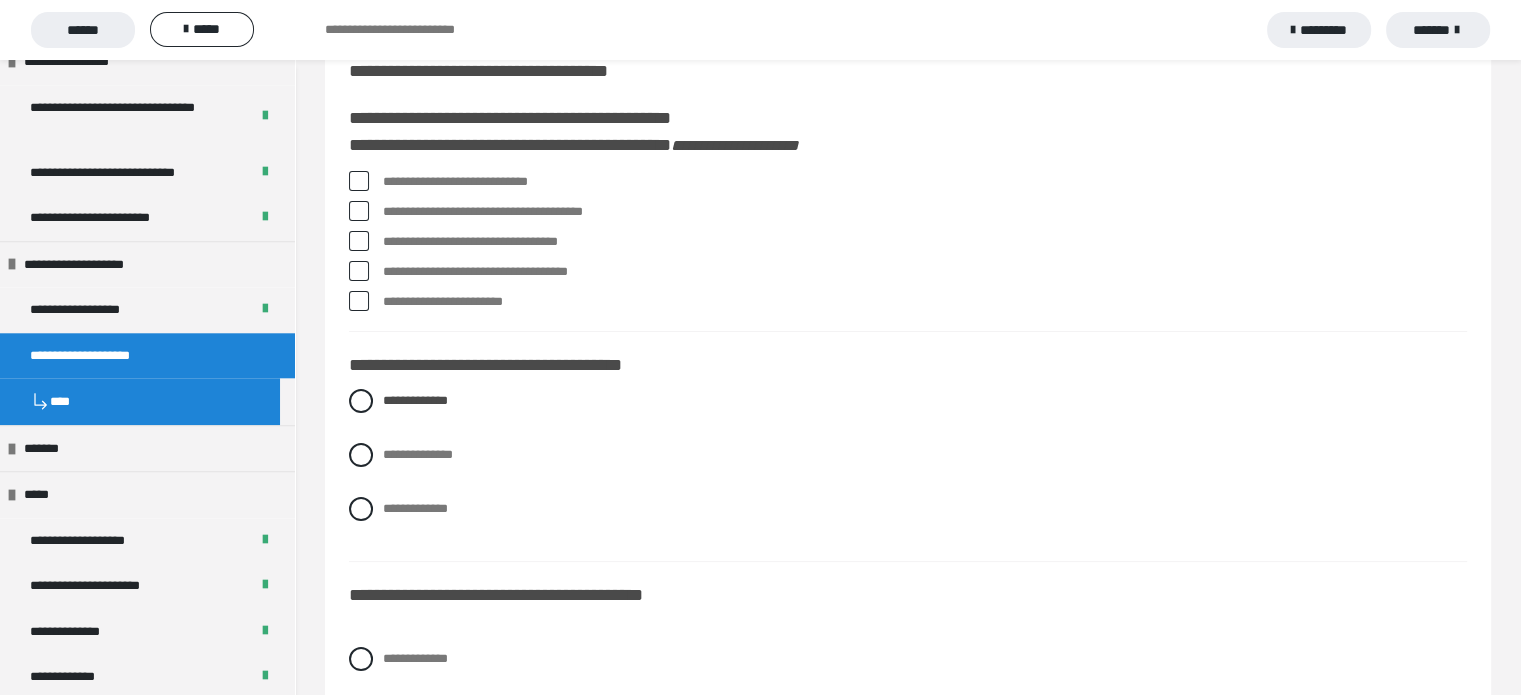 click at bounding box center (359, 181) 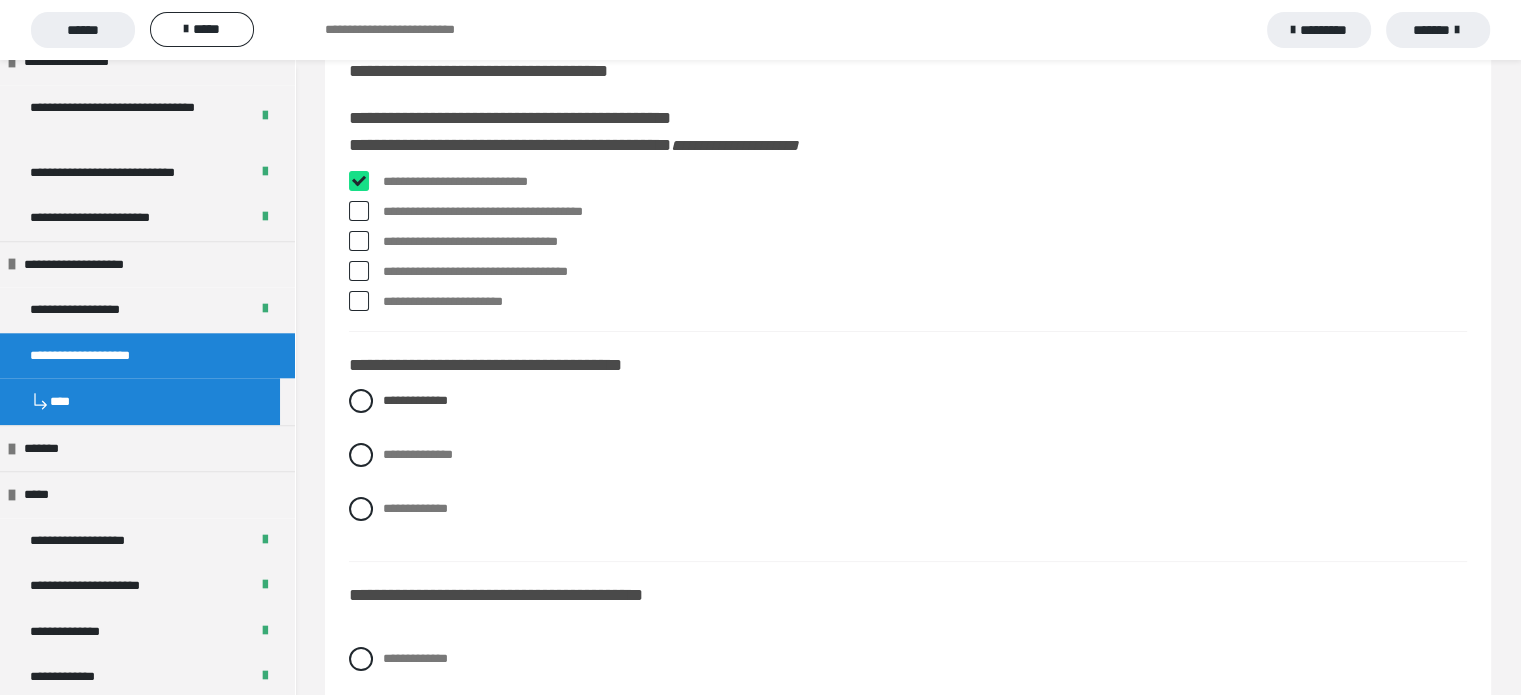 checkbox on "****" 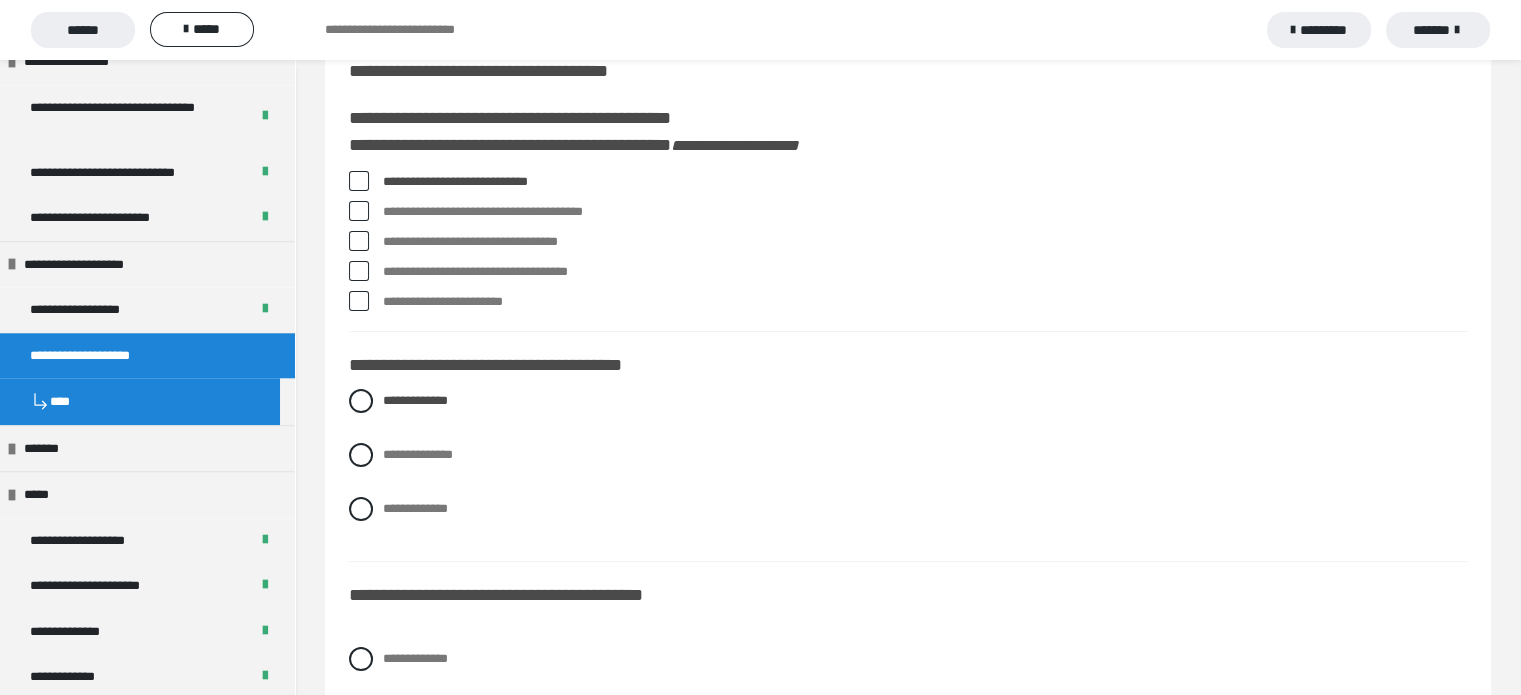 click at bounding box center [359, 271] 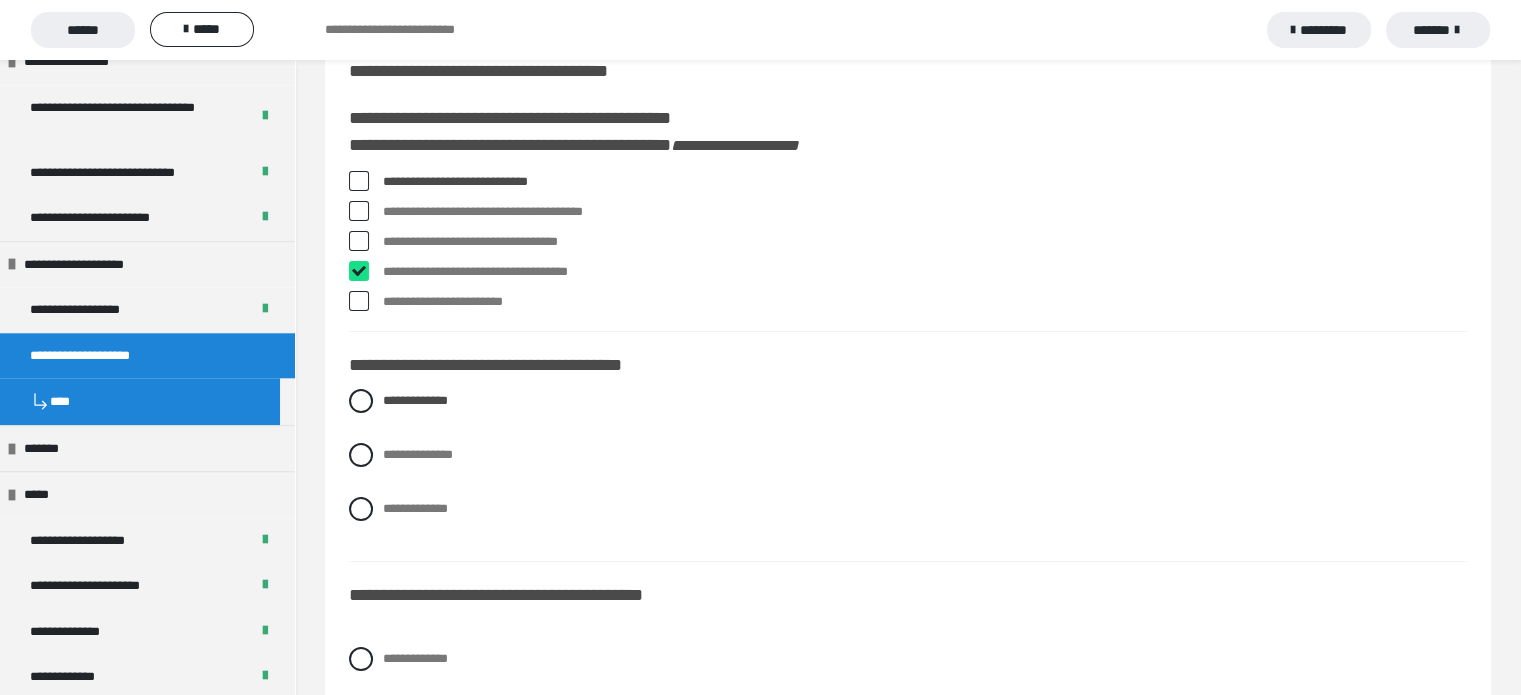 checkbox on "****" 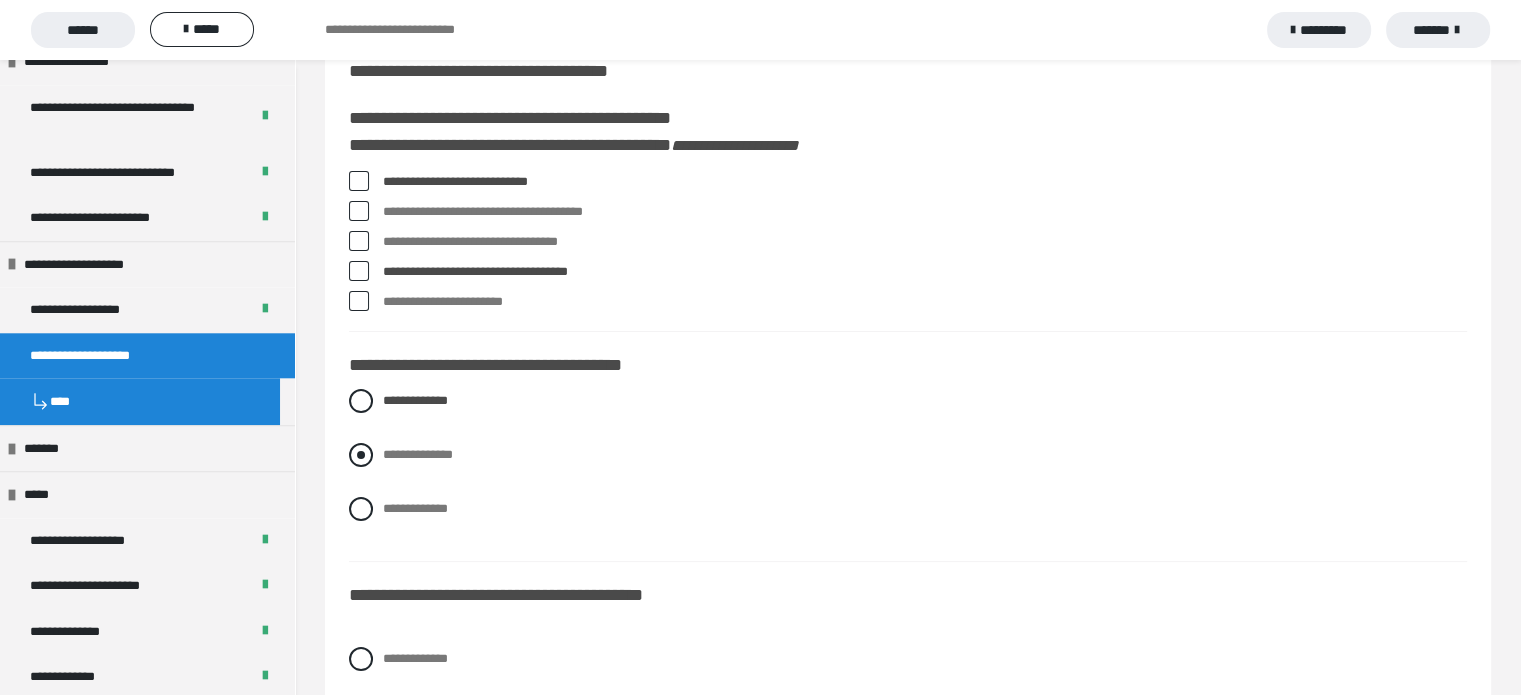 click on "**********" at bounding box center [418, 454] 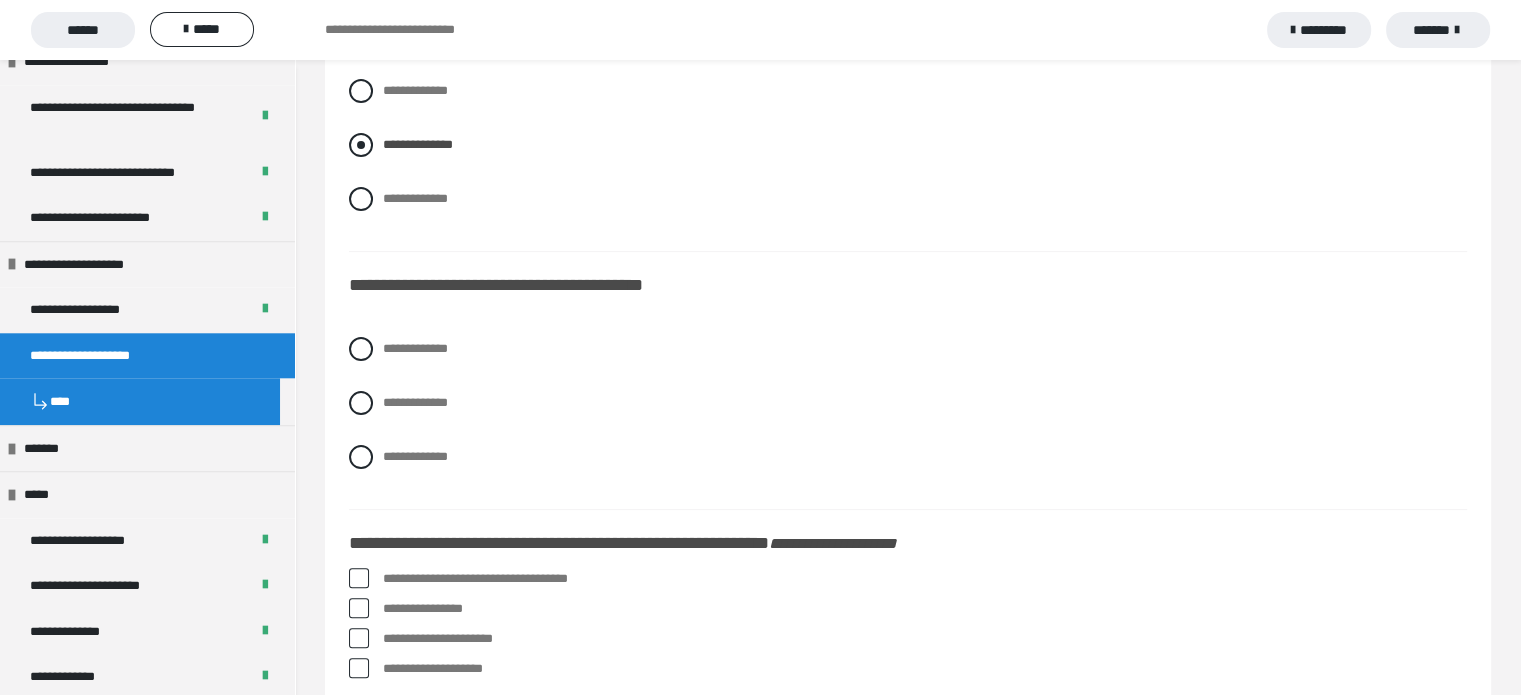 scroll, scrollTop: 476, scrollLeft: 0, axis: vertical 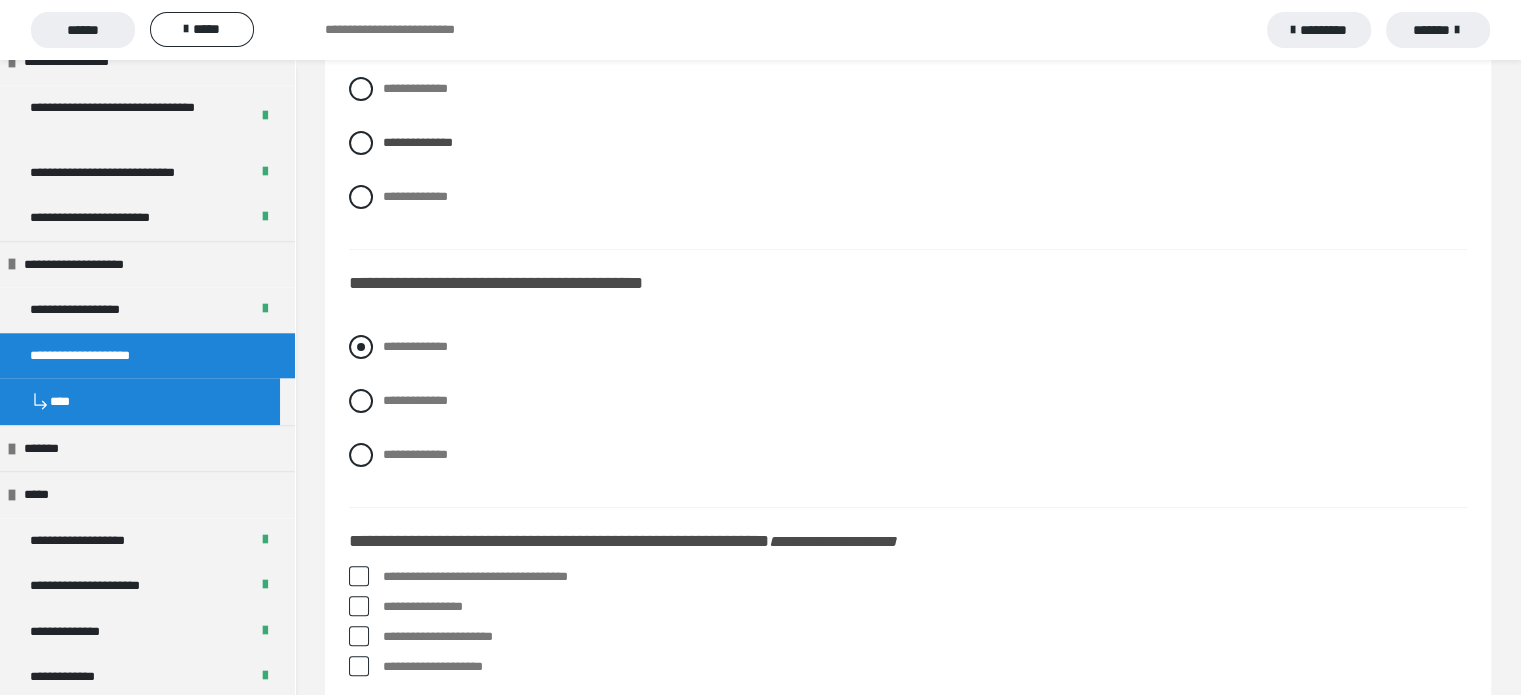 click at bounding box center (361, 347) 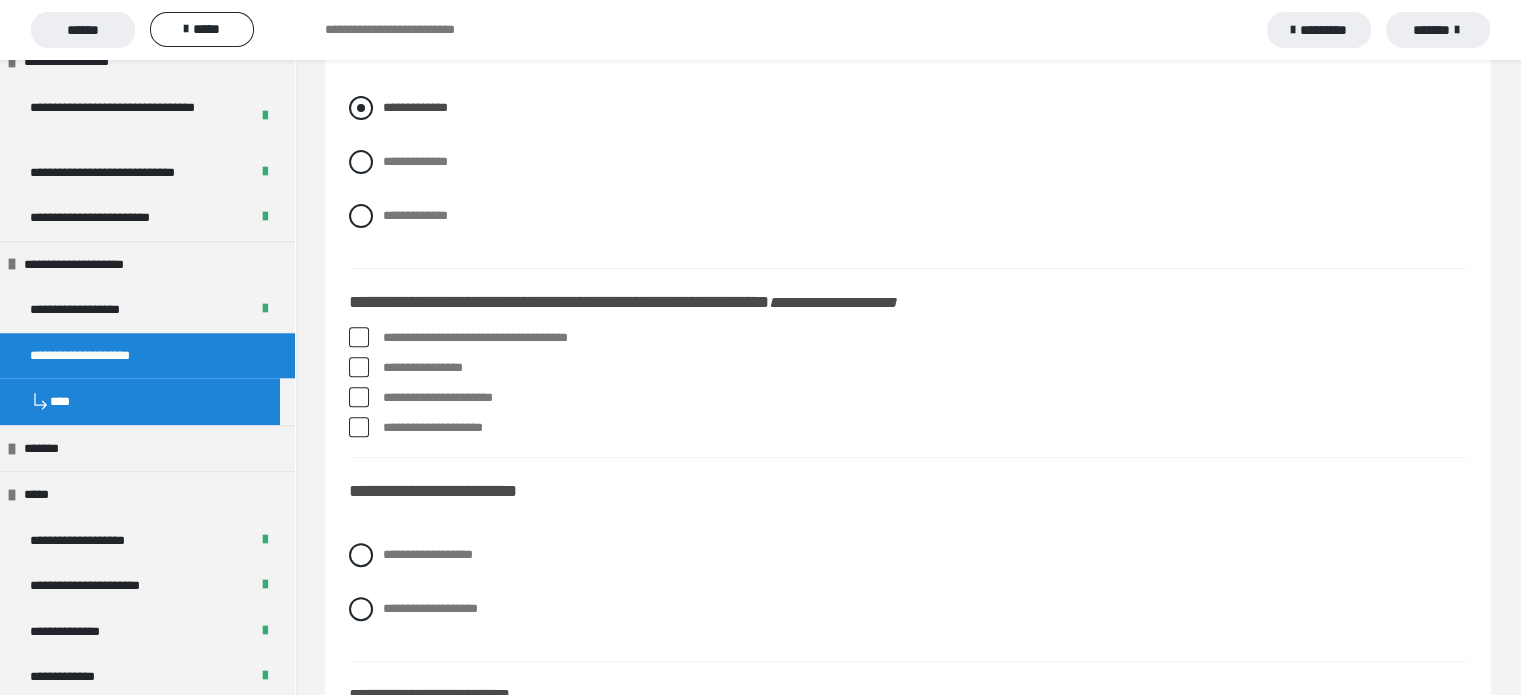 scroll, scrollTop: 720, scrollLeft: 0, axis: vertical 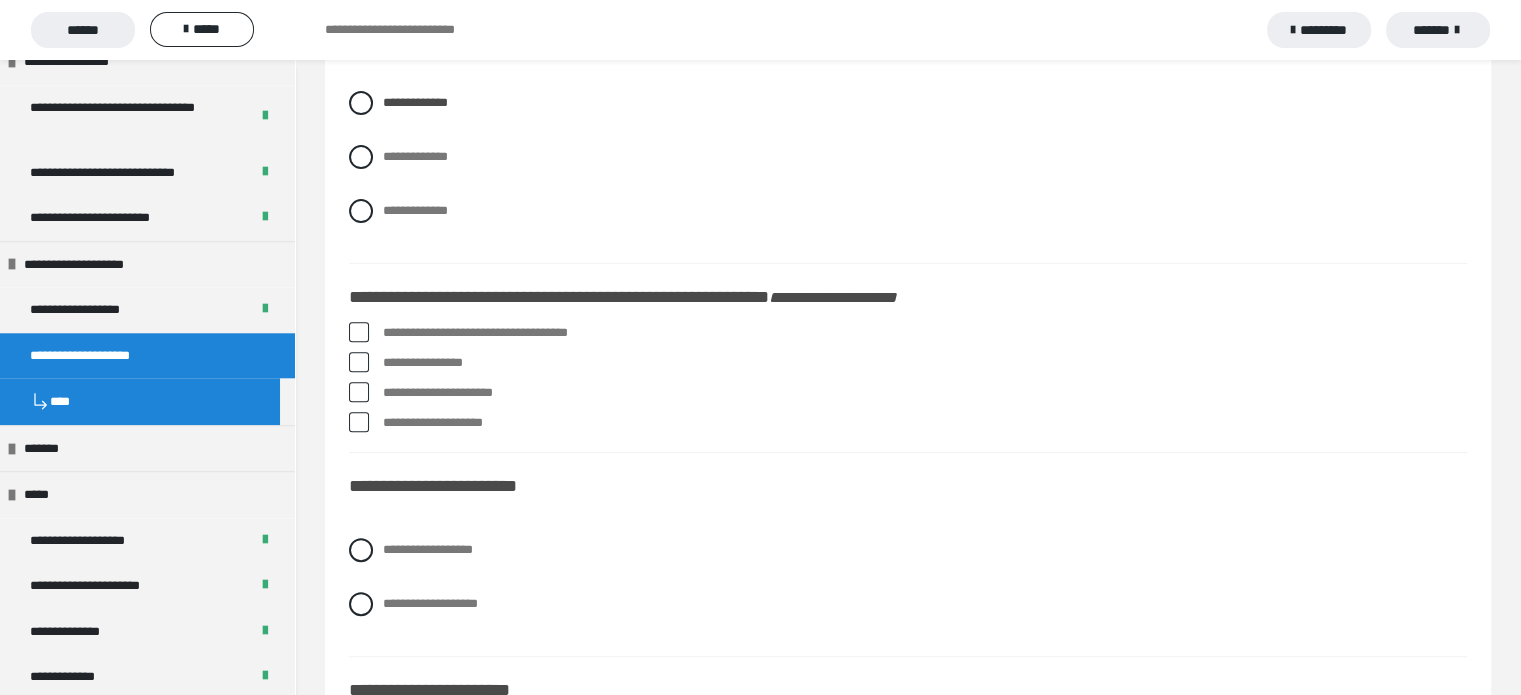 click at bounding box center [359, 362] 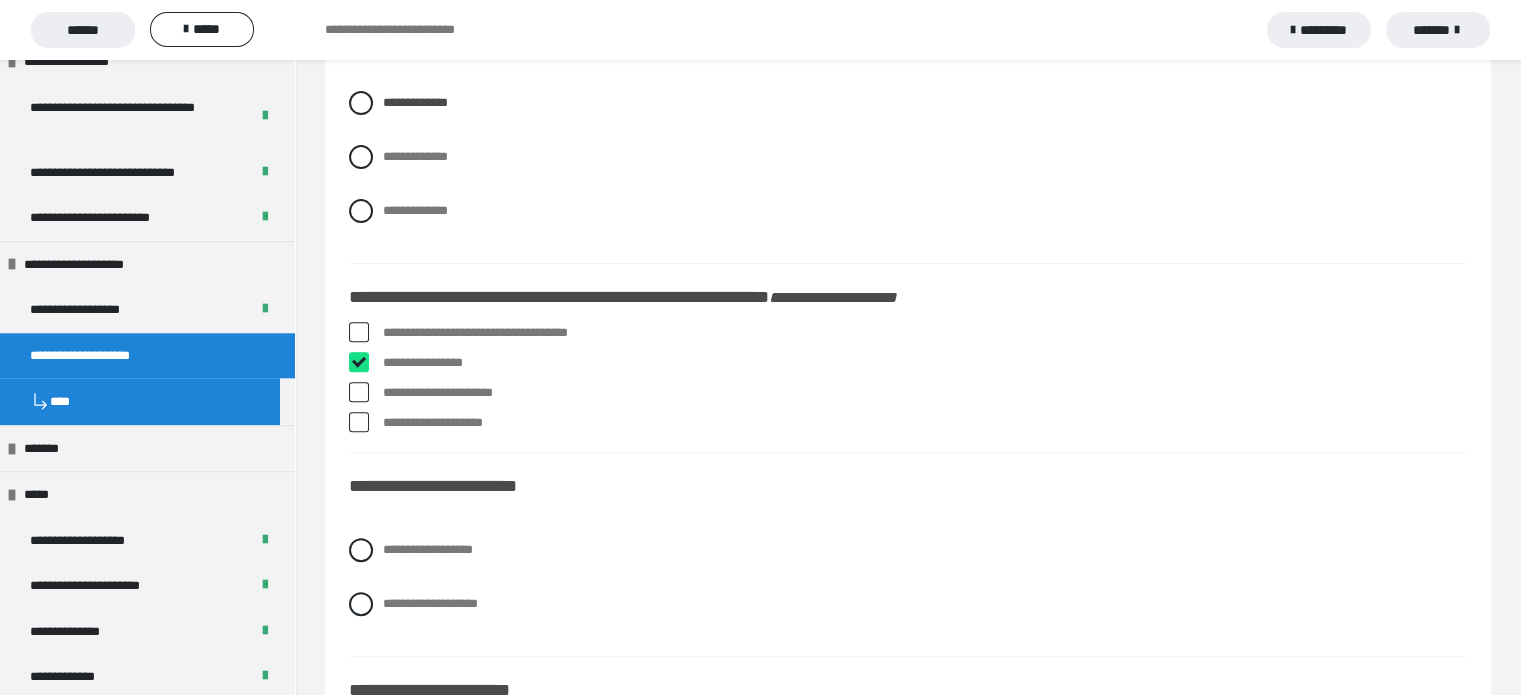 checkbox on "****" 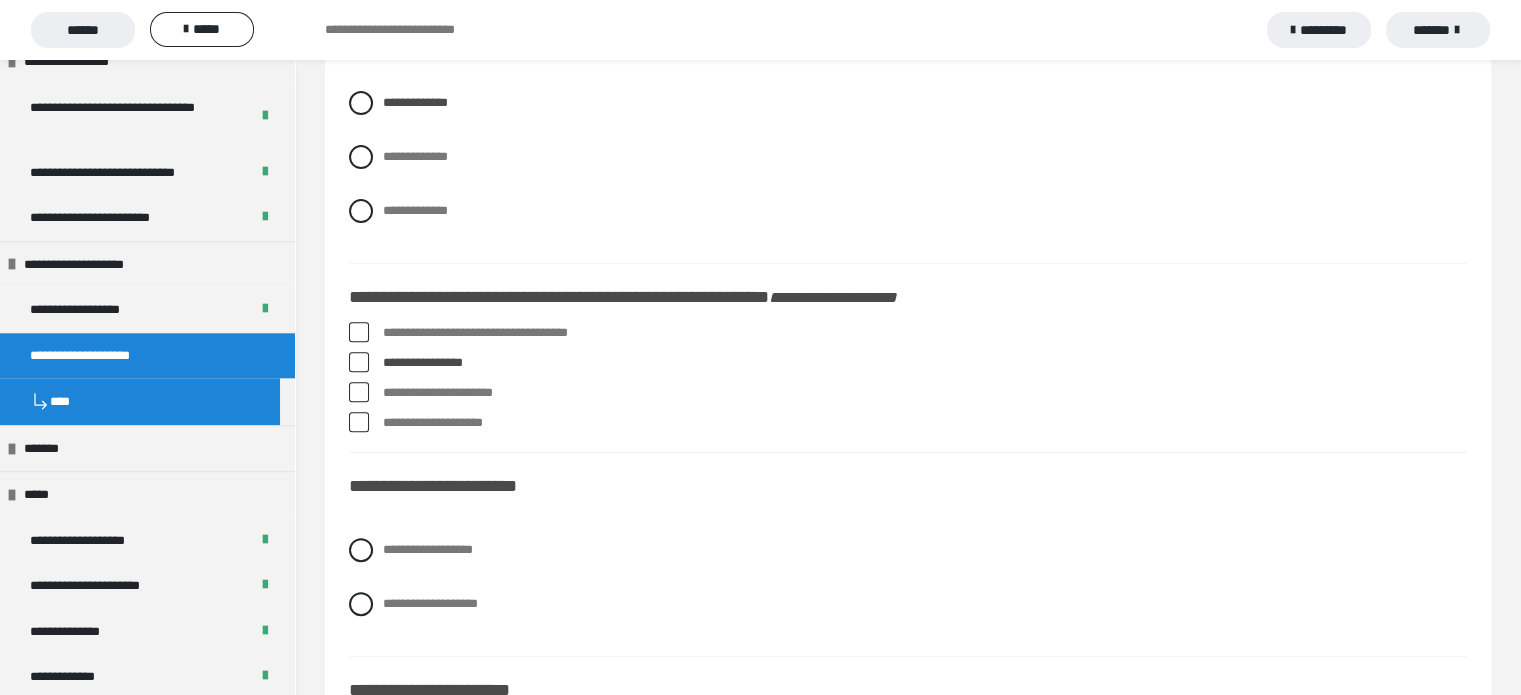 click at bounding box center (359, 422) 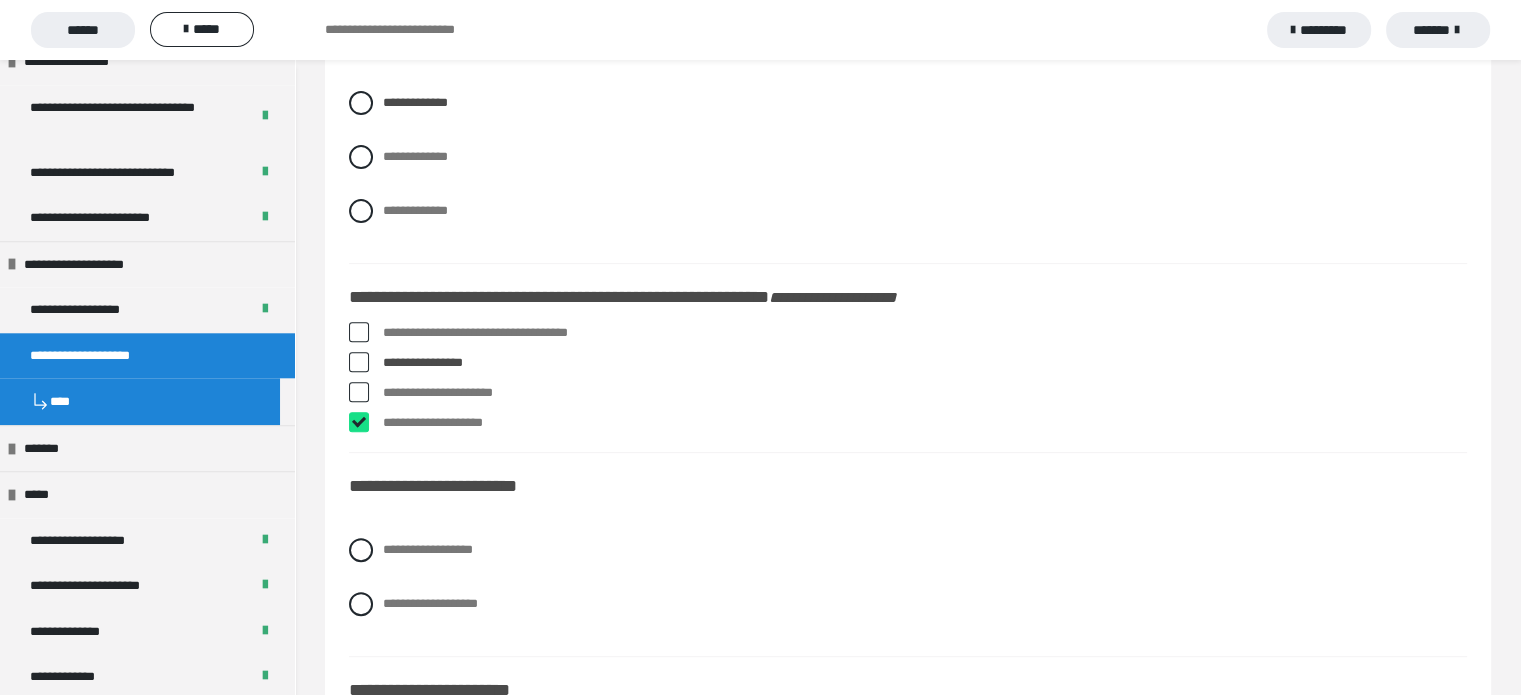 checkbox on "****" 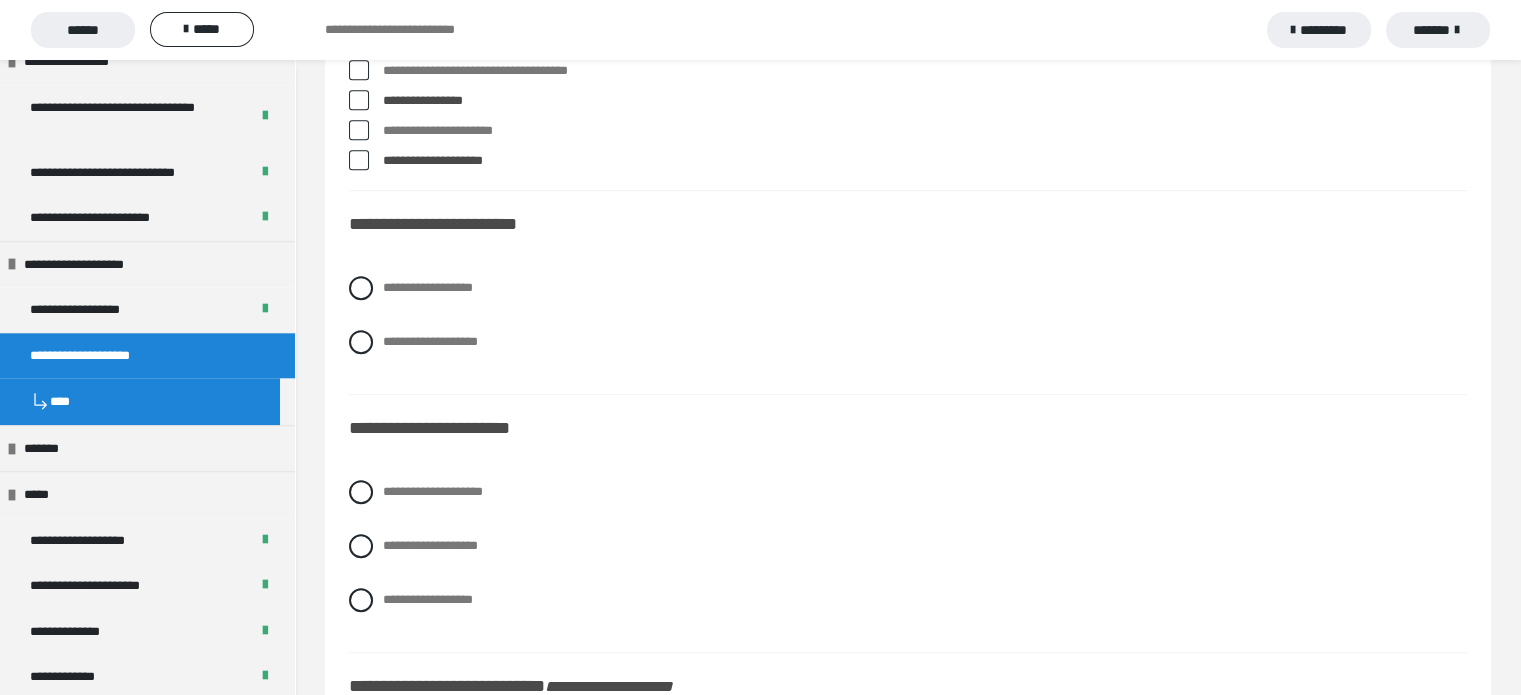 scroll, scrollTop: 984, scrollLeft: 0, axis: vertical 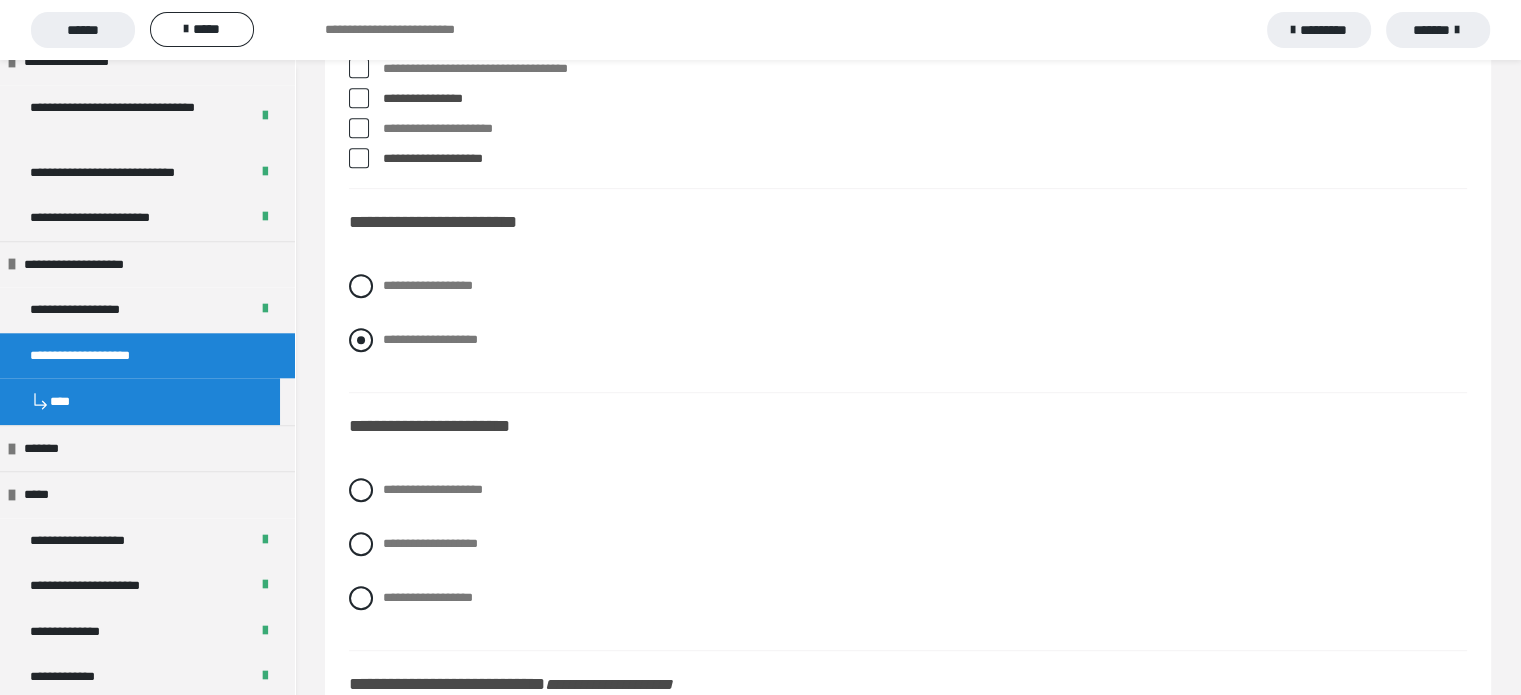click at bounding box center (361, 340) 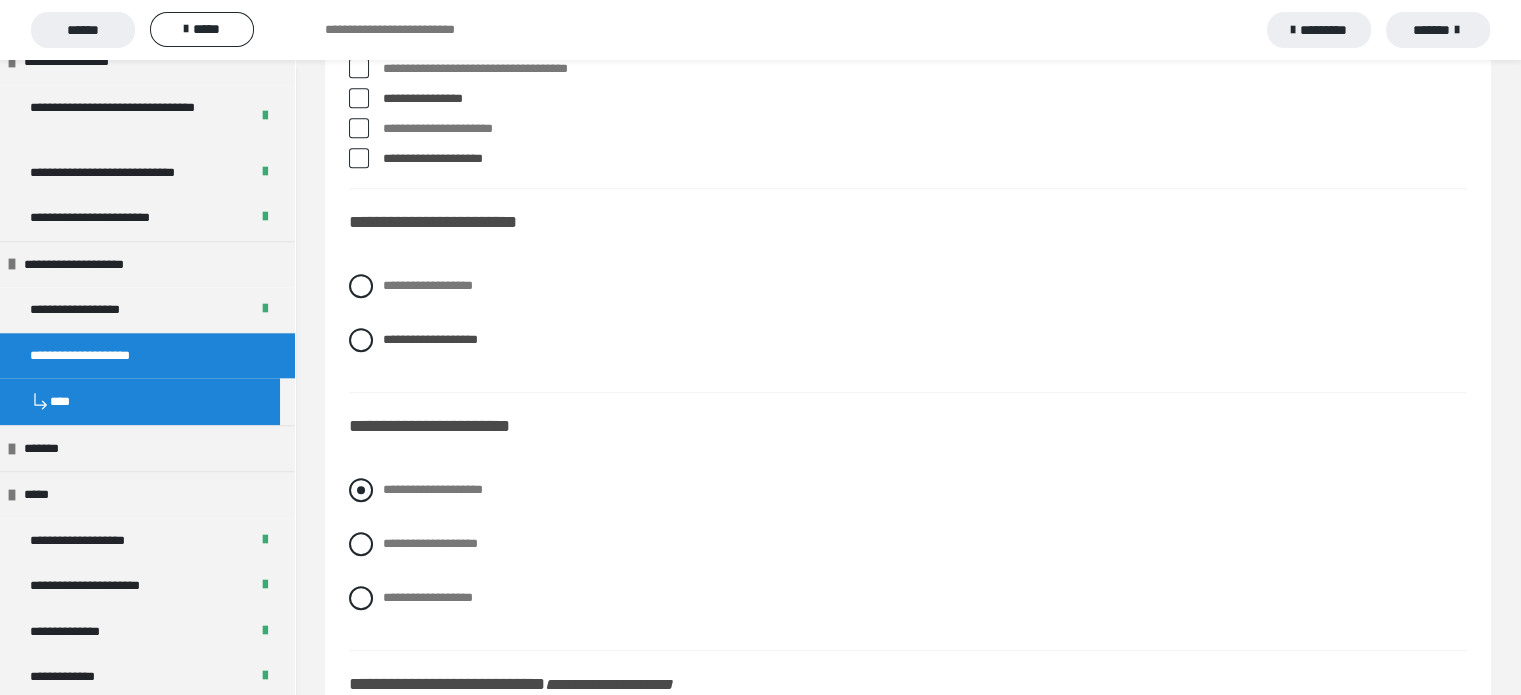 click on "**********" at bounding box center (908, 490) 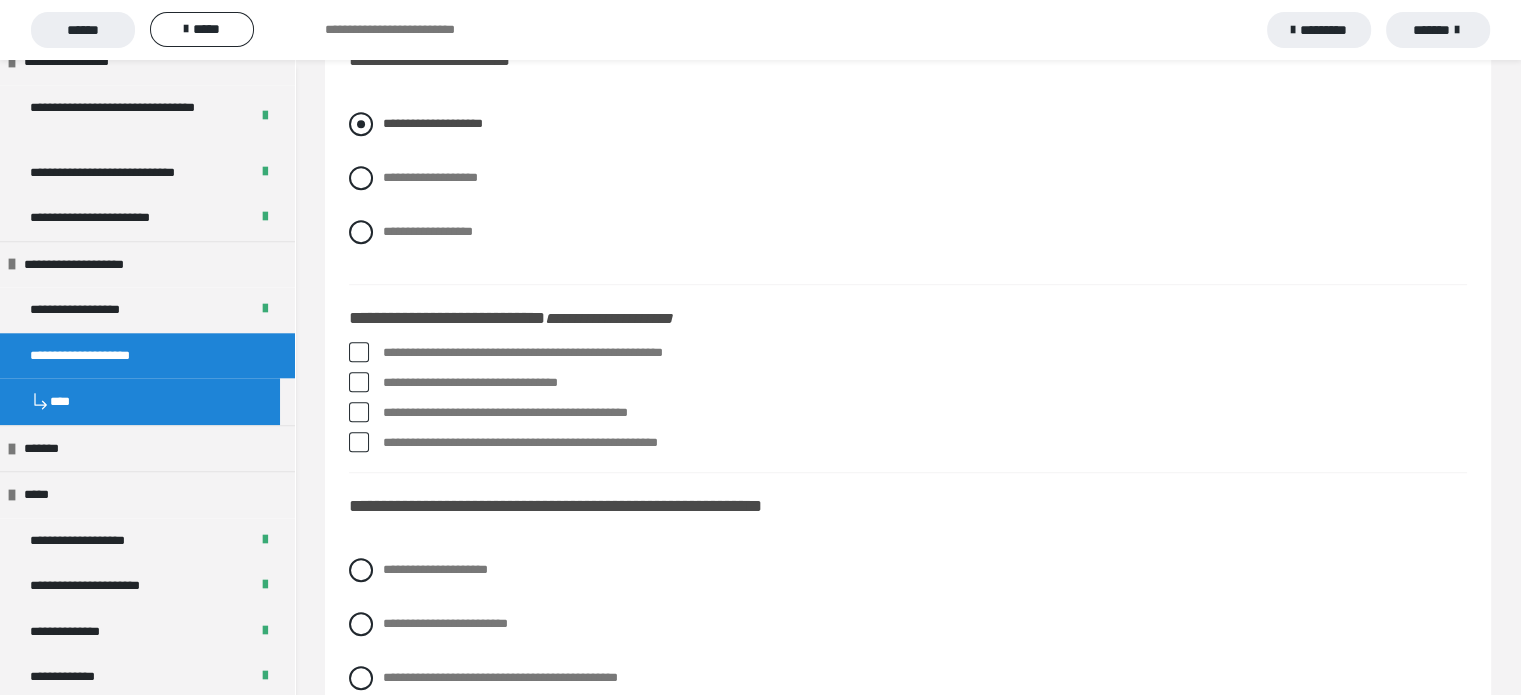 scroll, scrollTop: 1353, scrollLeft: 0, axis: vertical 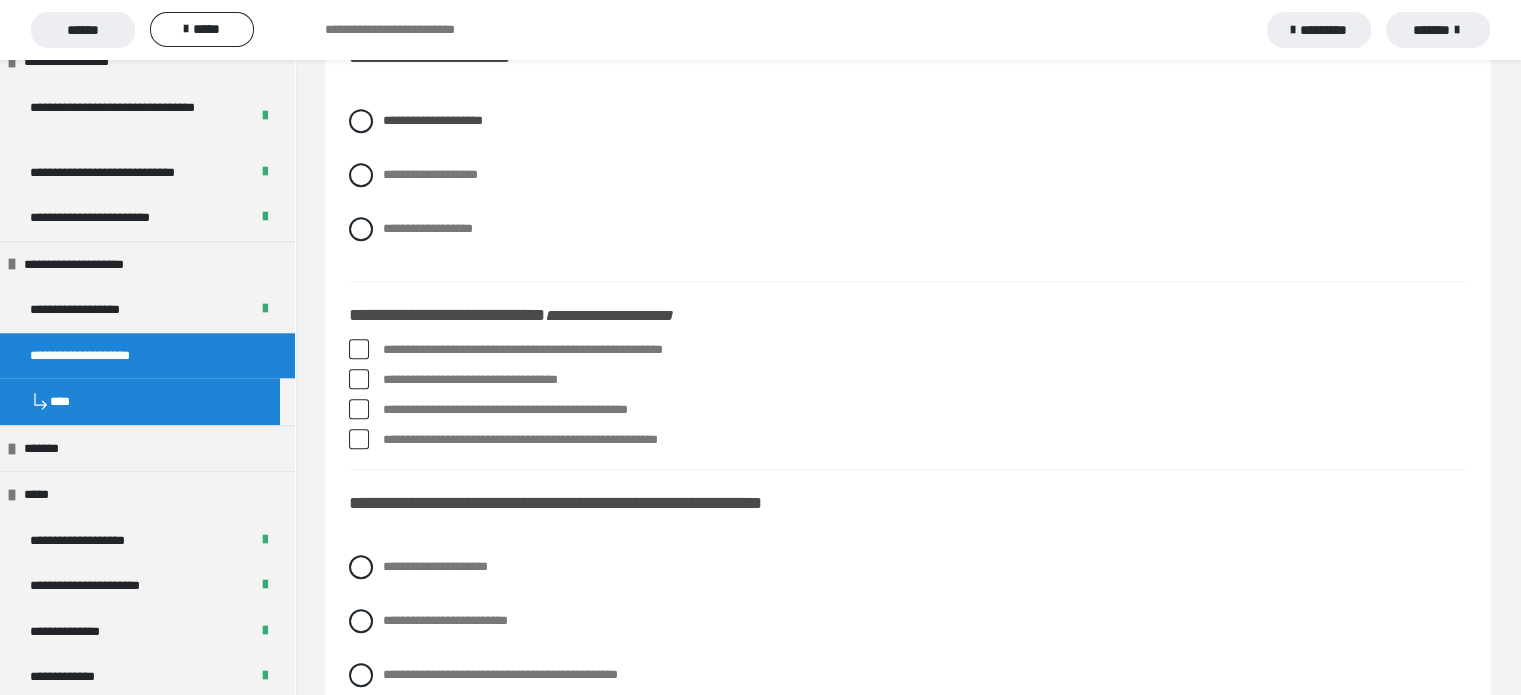 click on "**********" at bounding box center (908, 399) 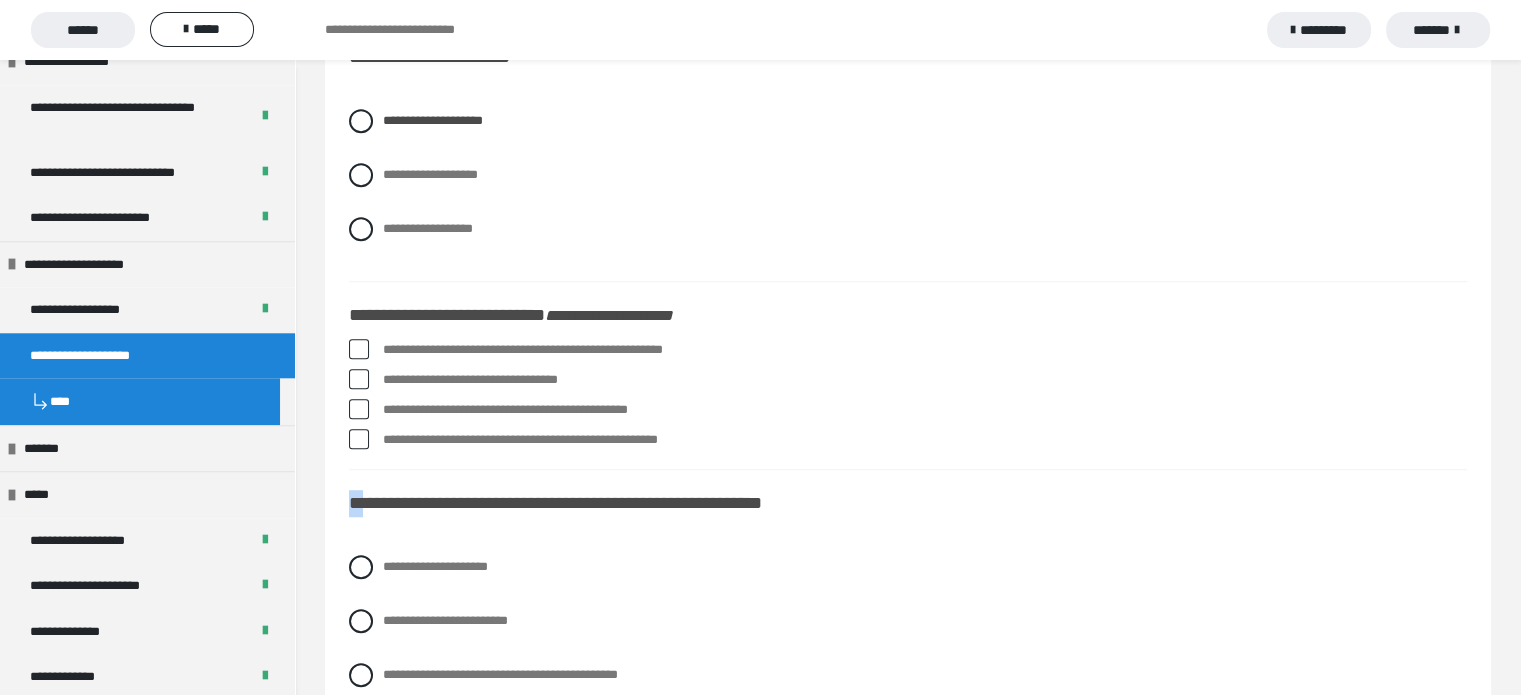 click on "**********" at bounding box center [908, 399] 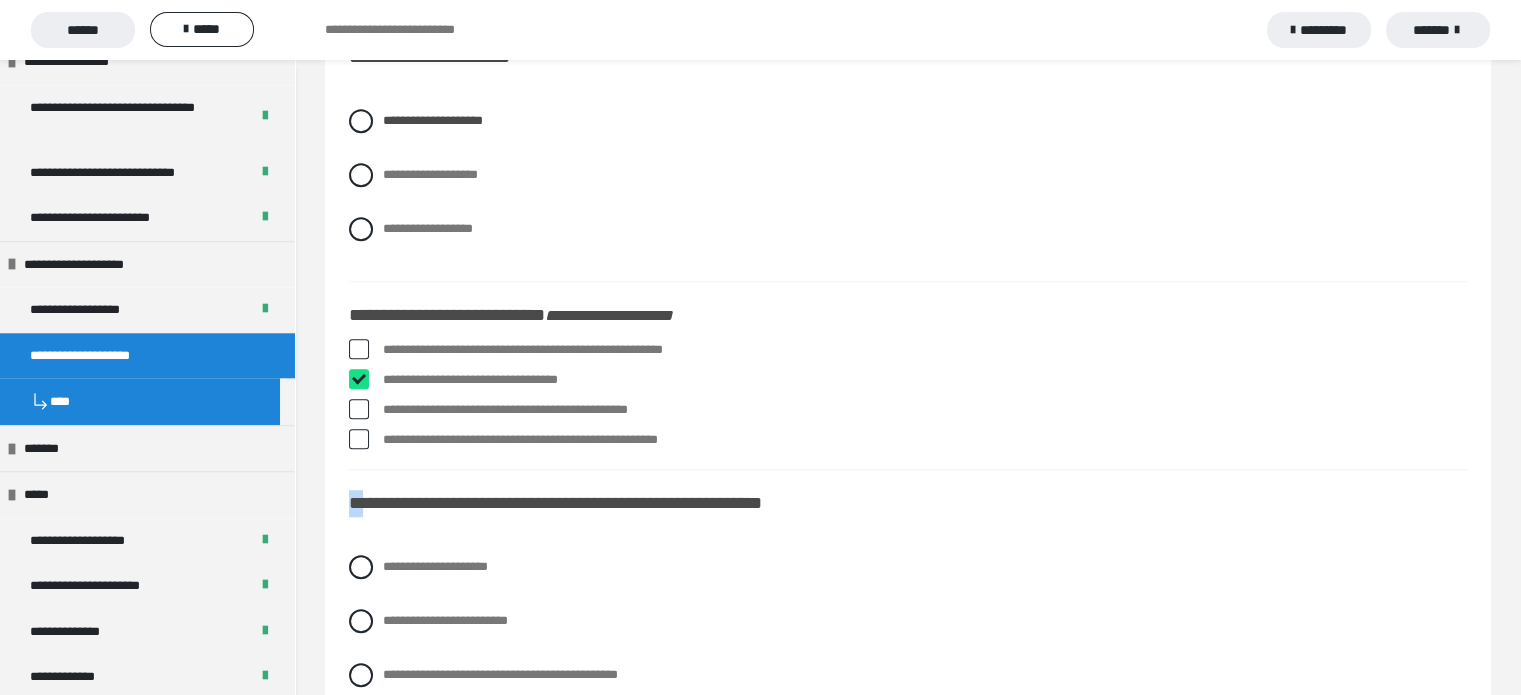 checkbox on "****" 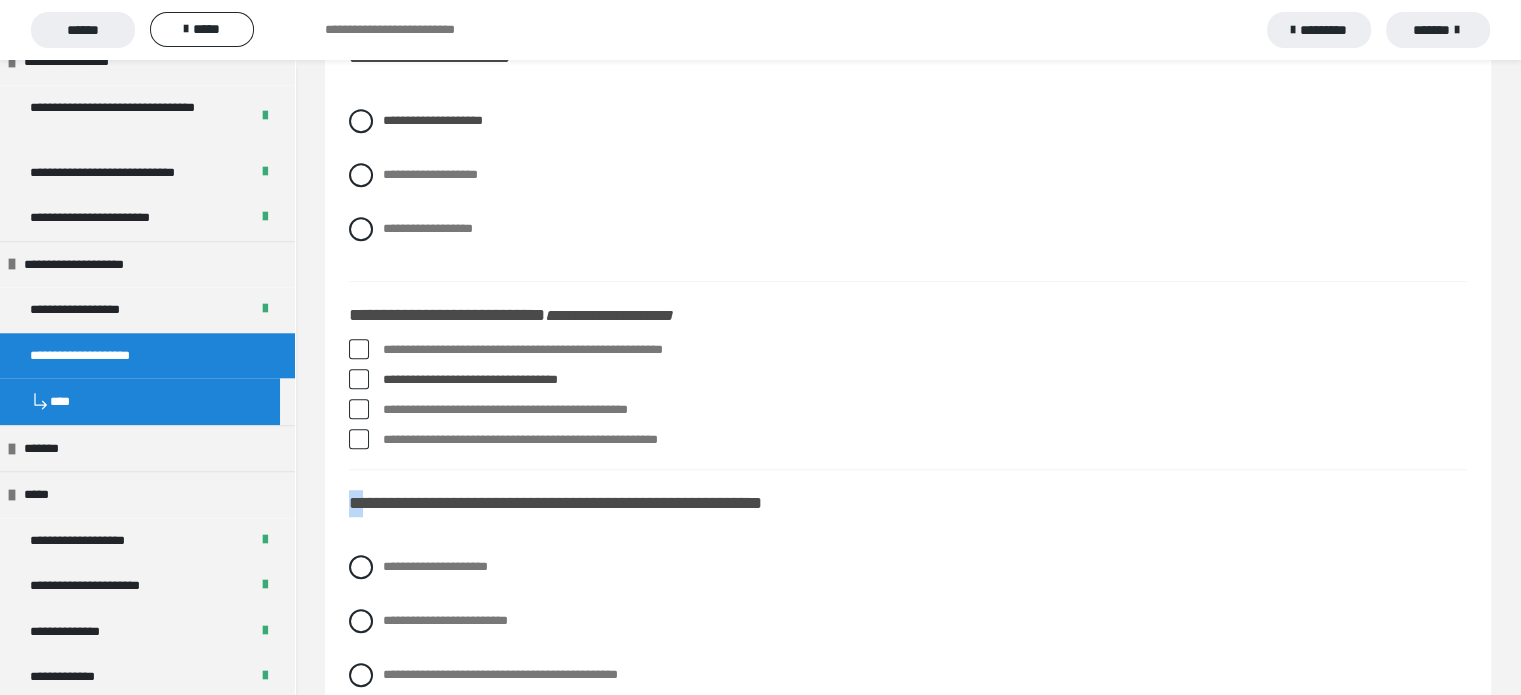 click at bounding box center [359, 349] 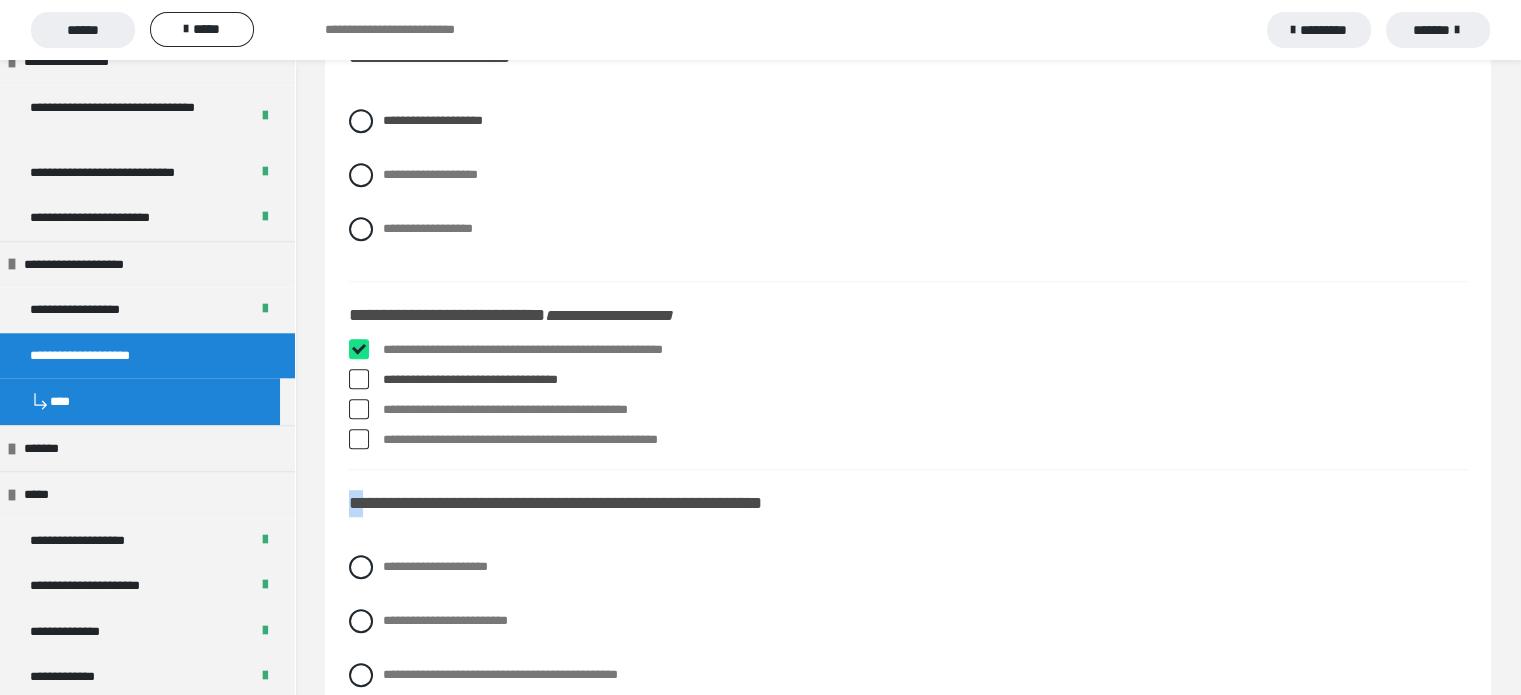 checkbox on "****" 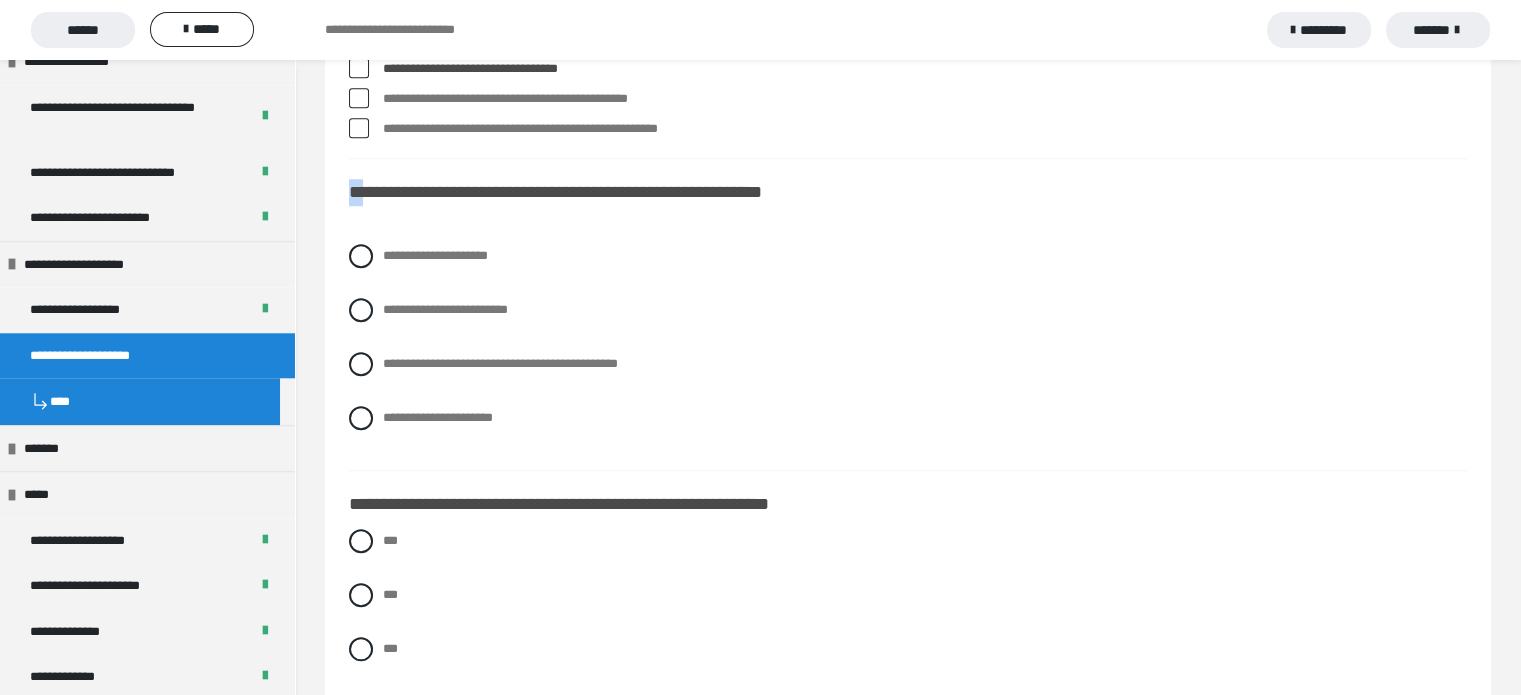 scroll, scrollTop: 1666, scrollLeft: 0, axis: vertical 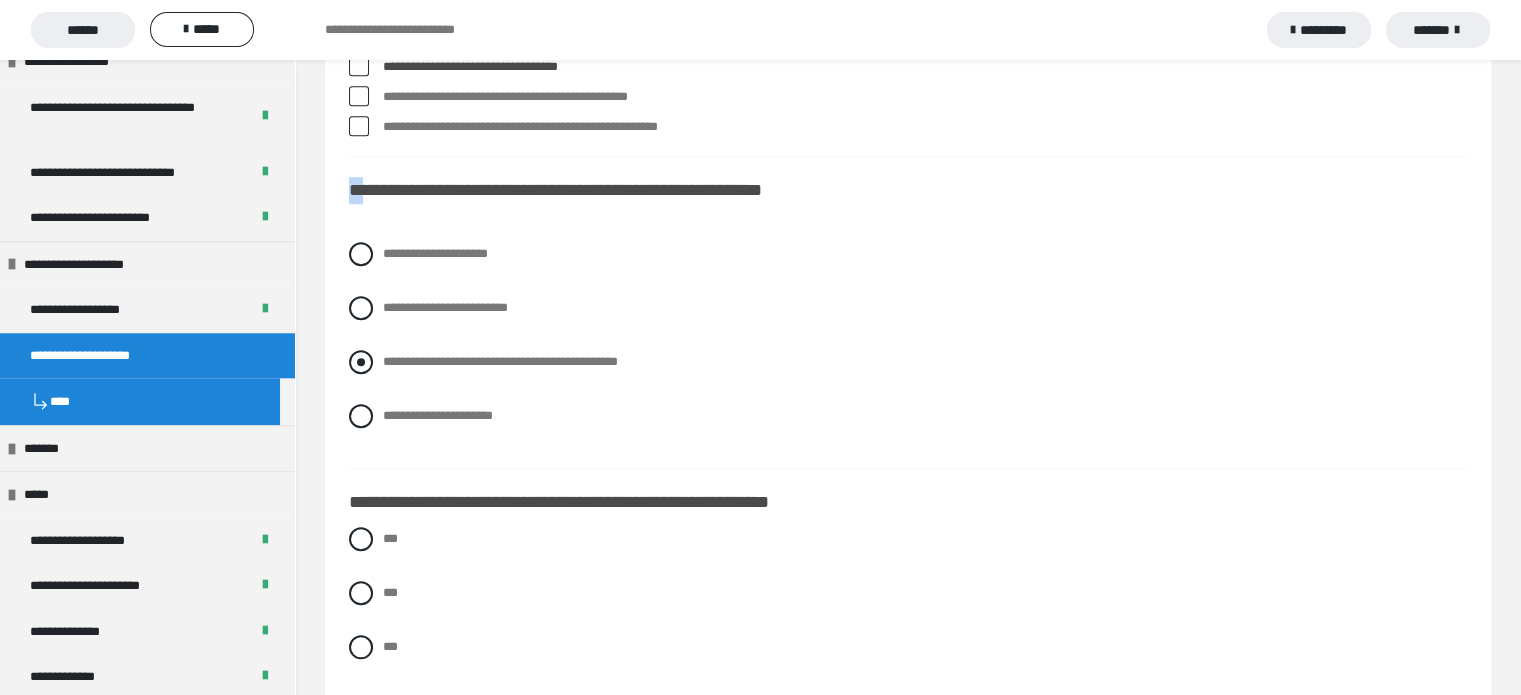 click on "**********" at bounding box center (500, 361) 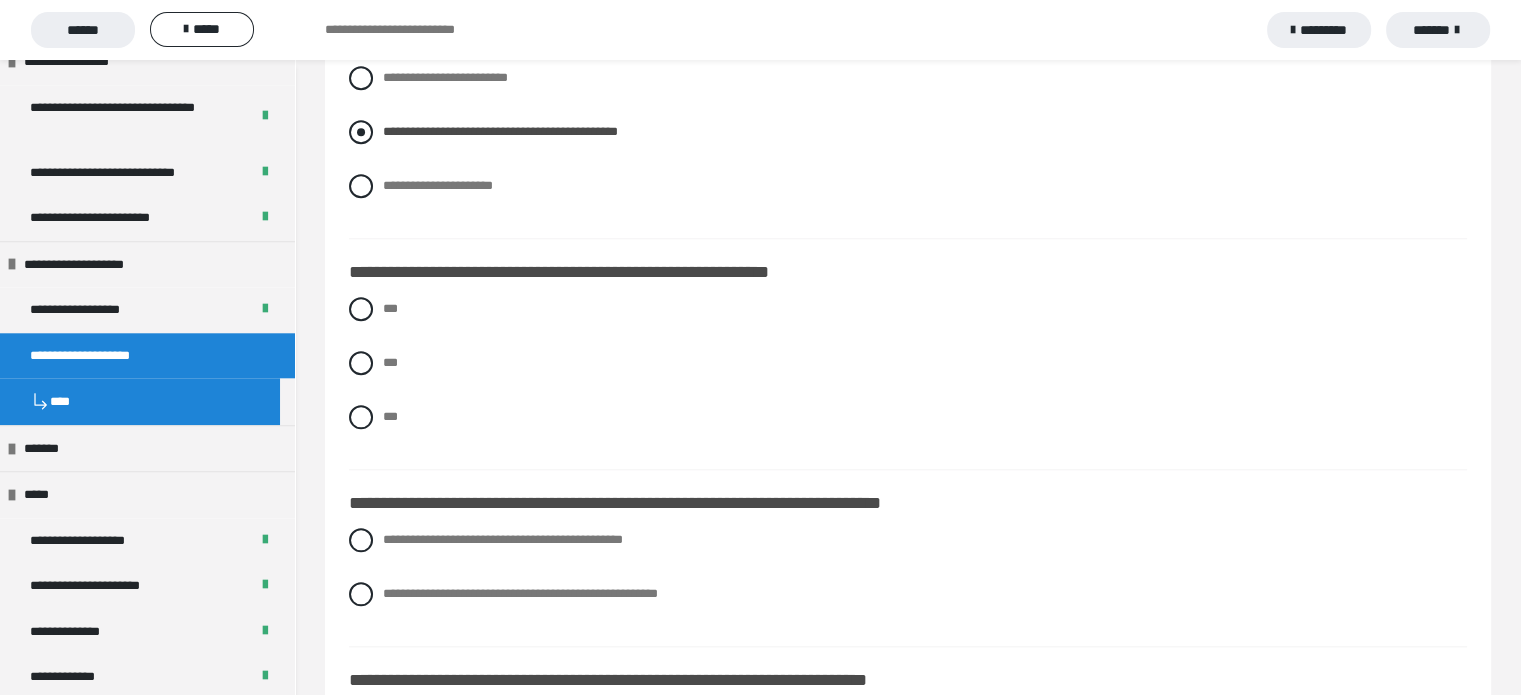 scroll, scrollTop: 1906, scrollLeft: 0, axis: vertical 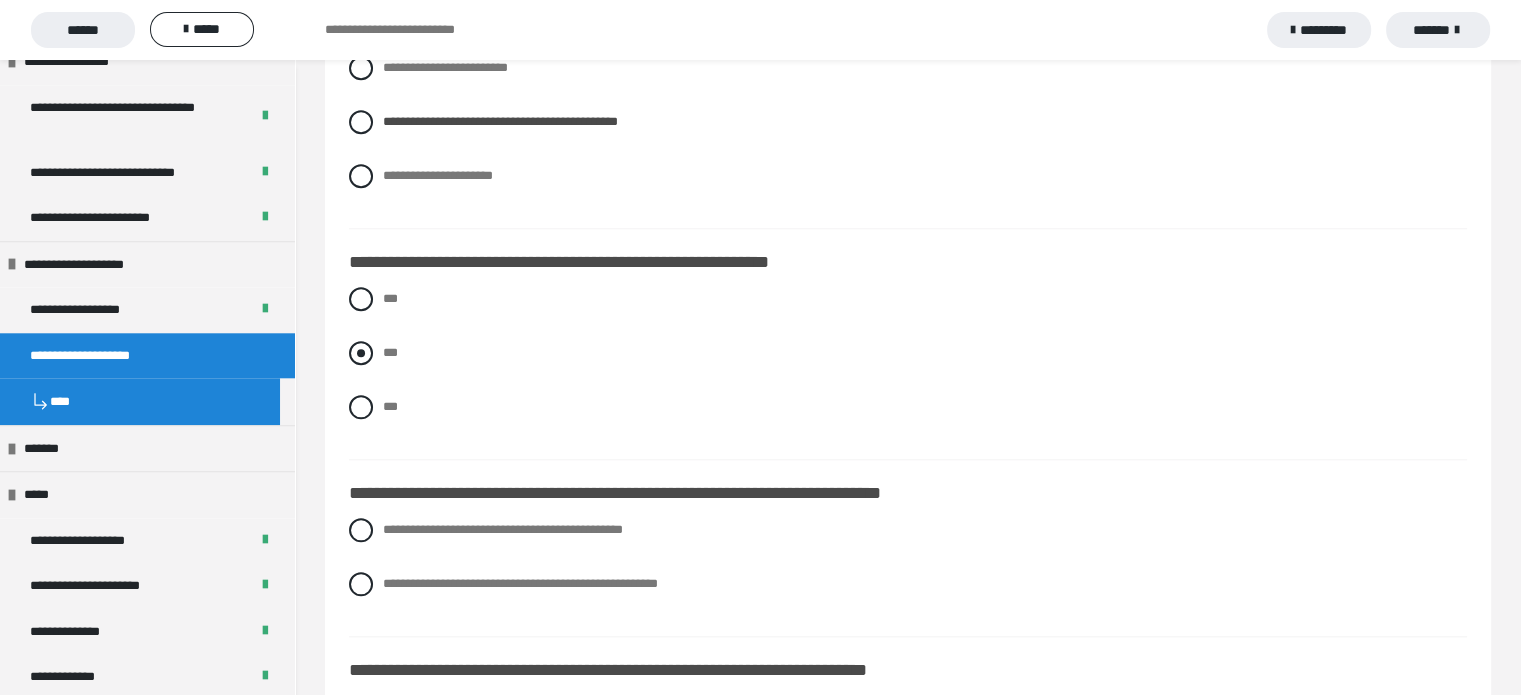 click on "***" at bounding box center (390, 352) 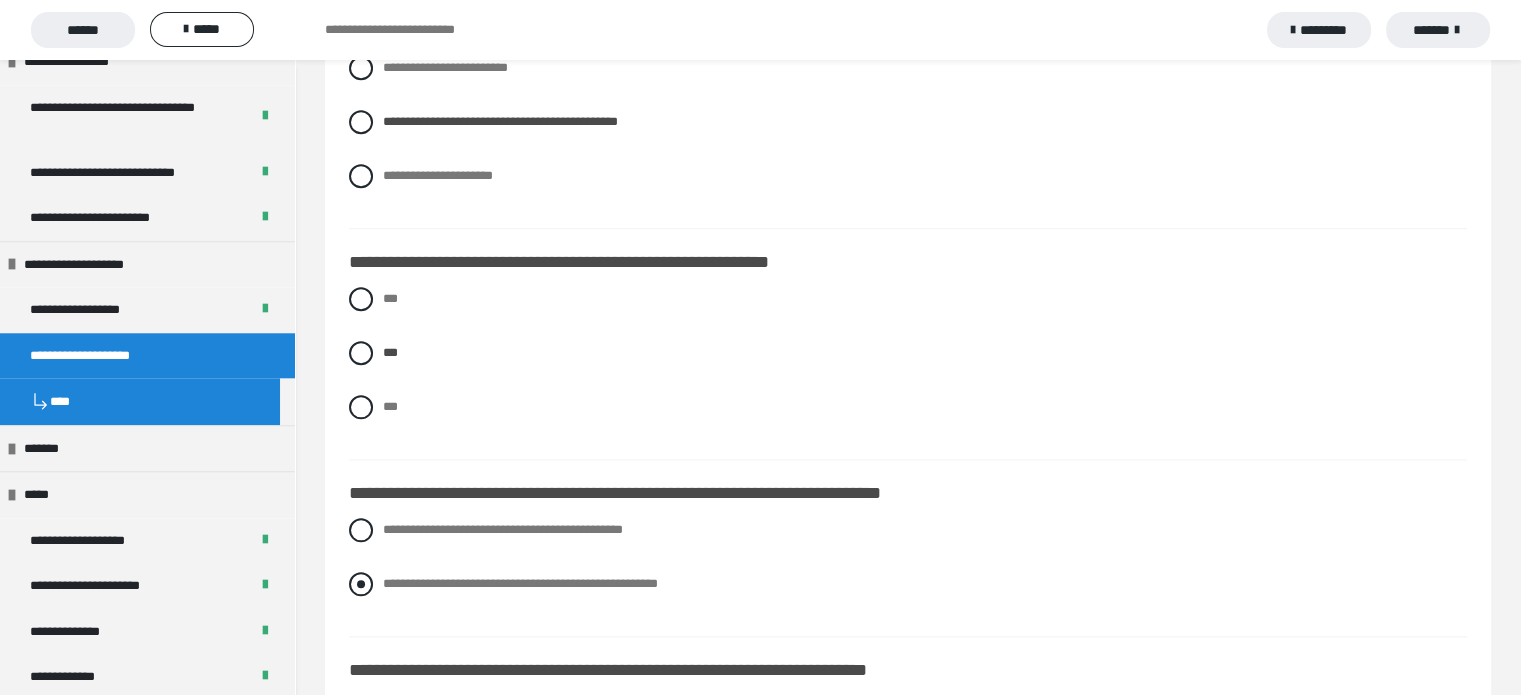 click at bounding box center (361, 584) 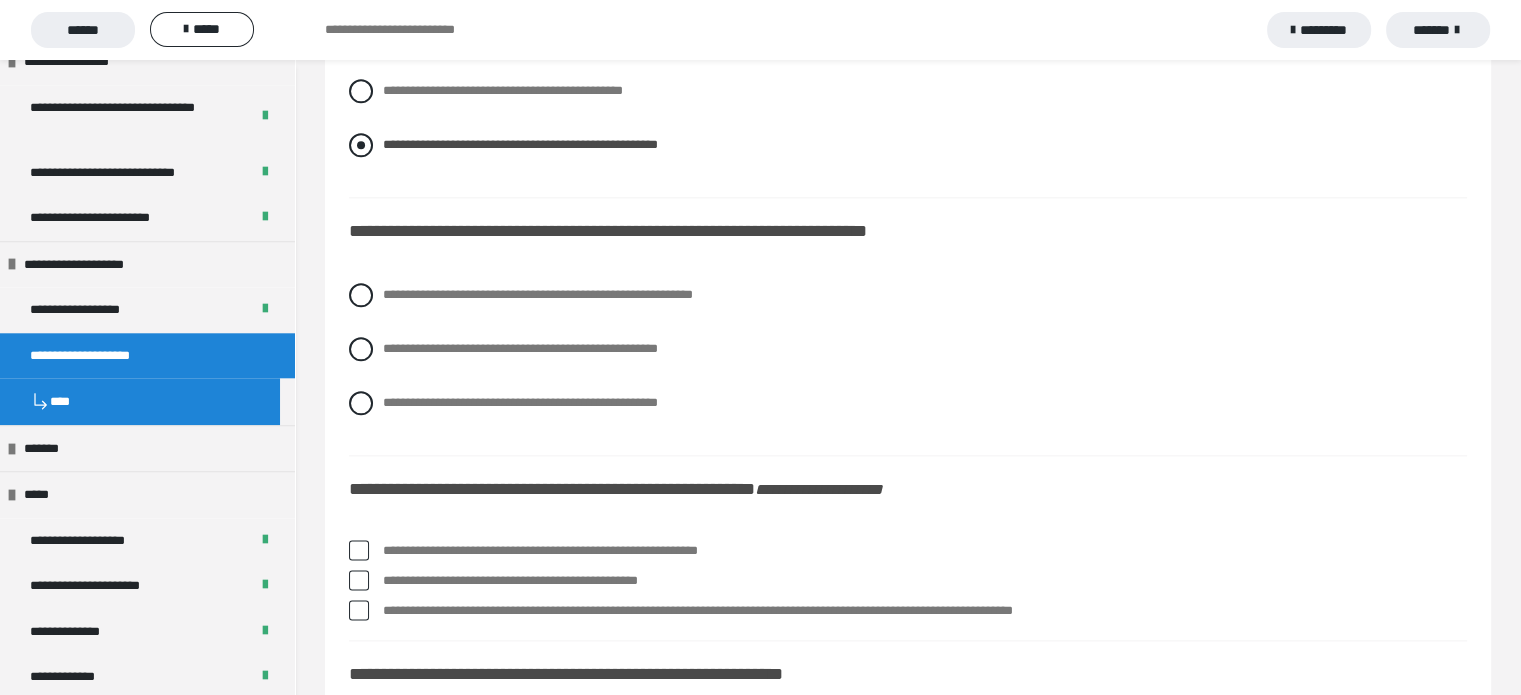 scroll, scrollTop: 2346, scrollLeft: 0, axis: vertical 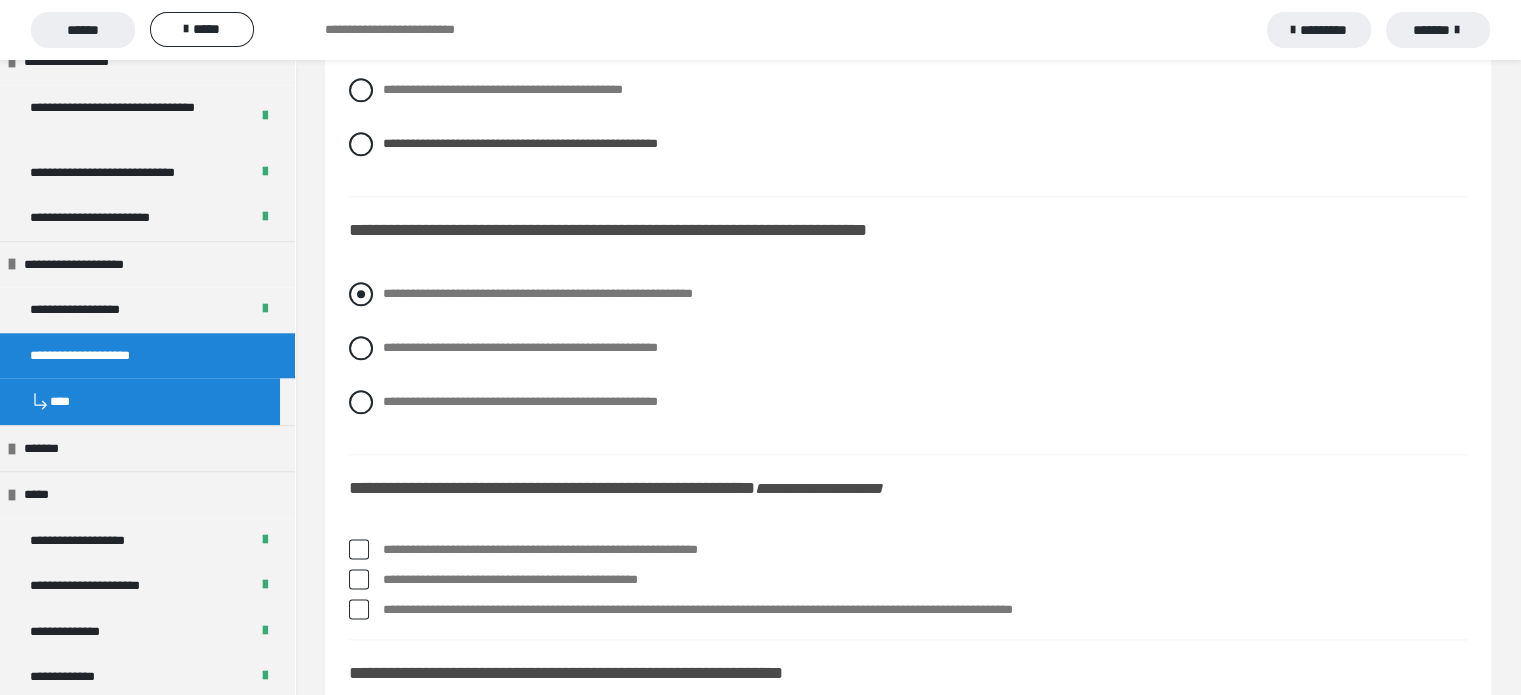 drag, startPoint x: 396, startPoint y: 294, endPoint x: 796, endPoint y: 295, distance: 400.00125 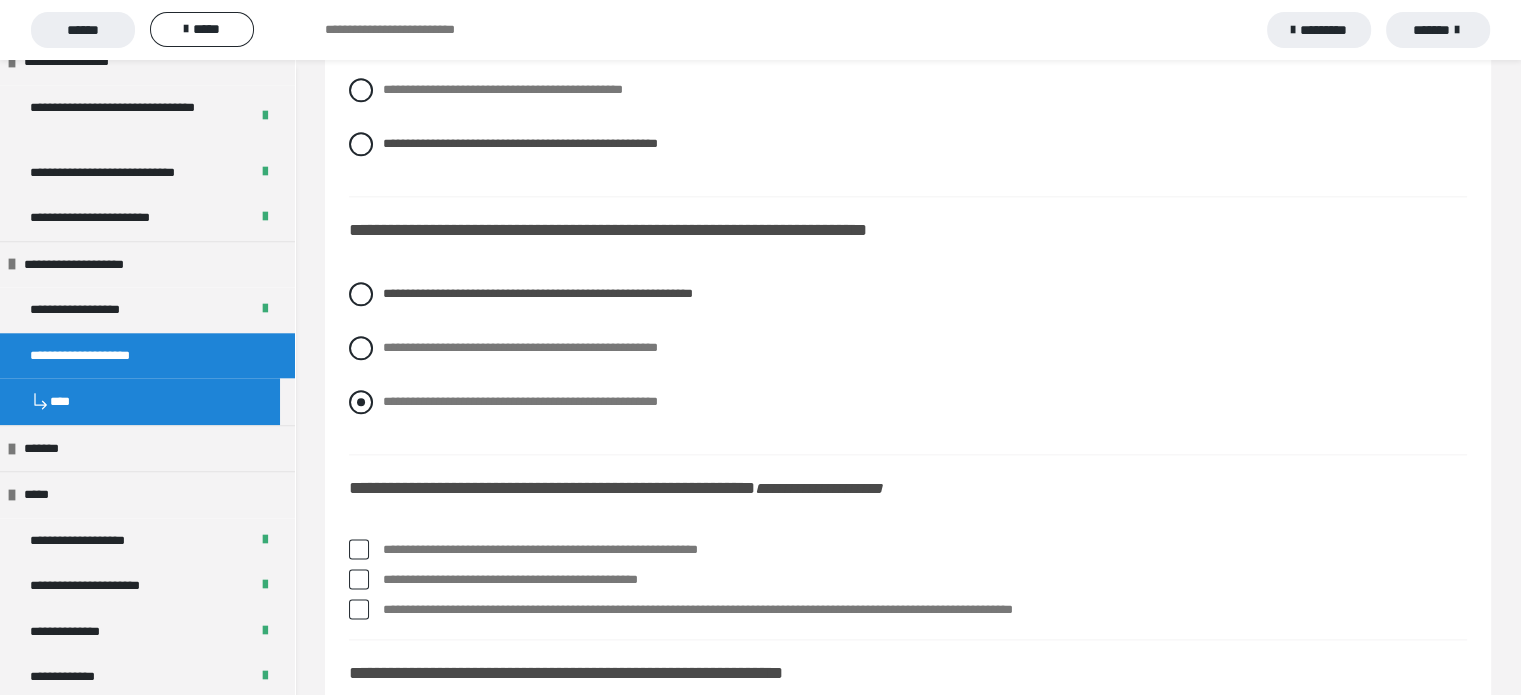 click on "**********" at bounding box center (520, 401) 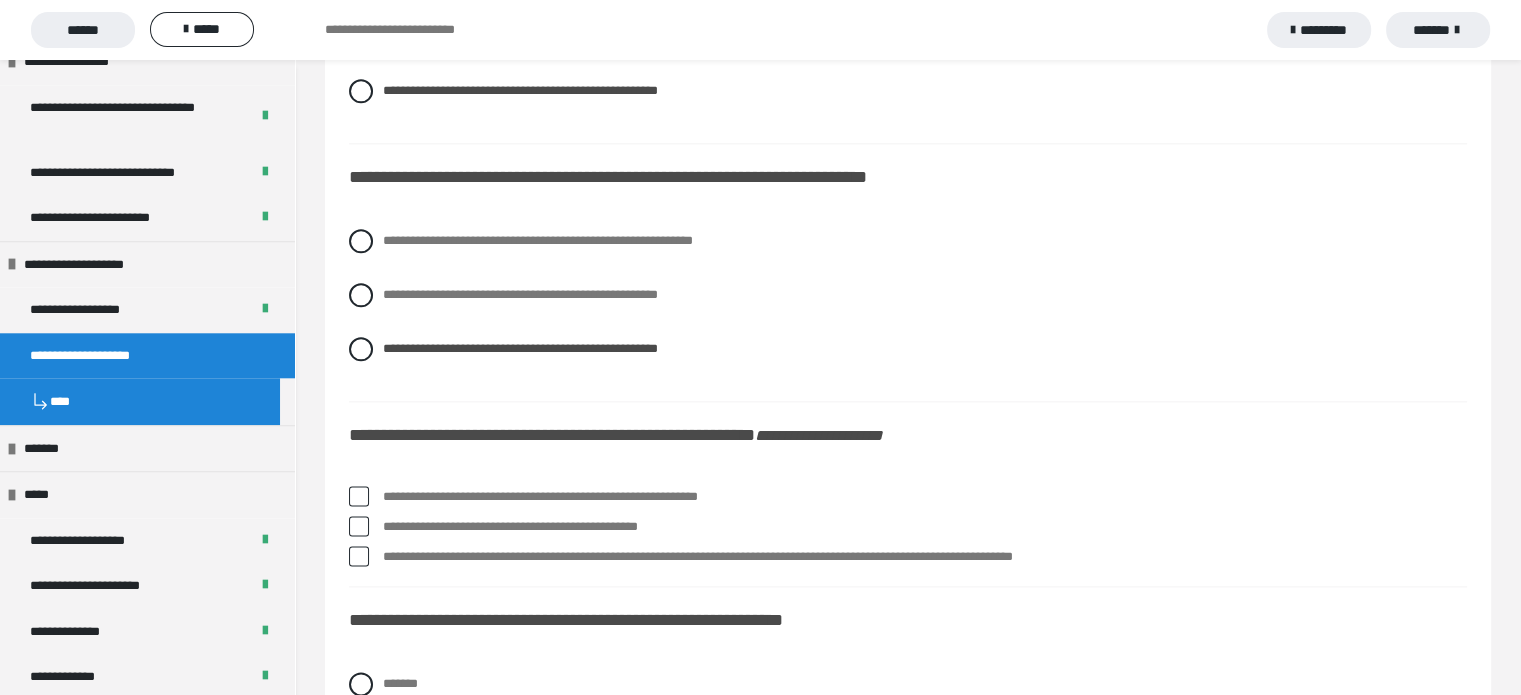 scroll, scrollTop: 2446, scrollLeft: 0, axis: vertical 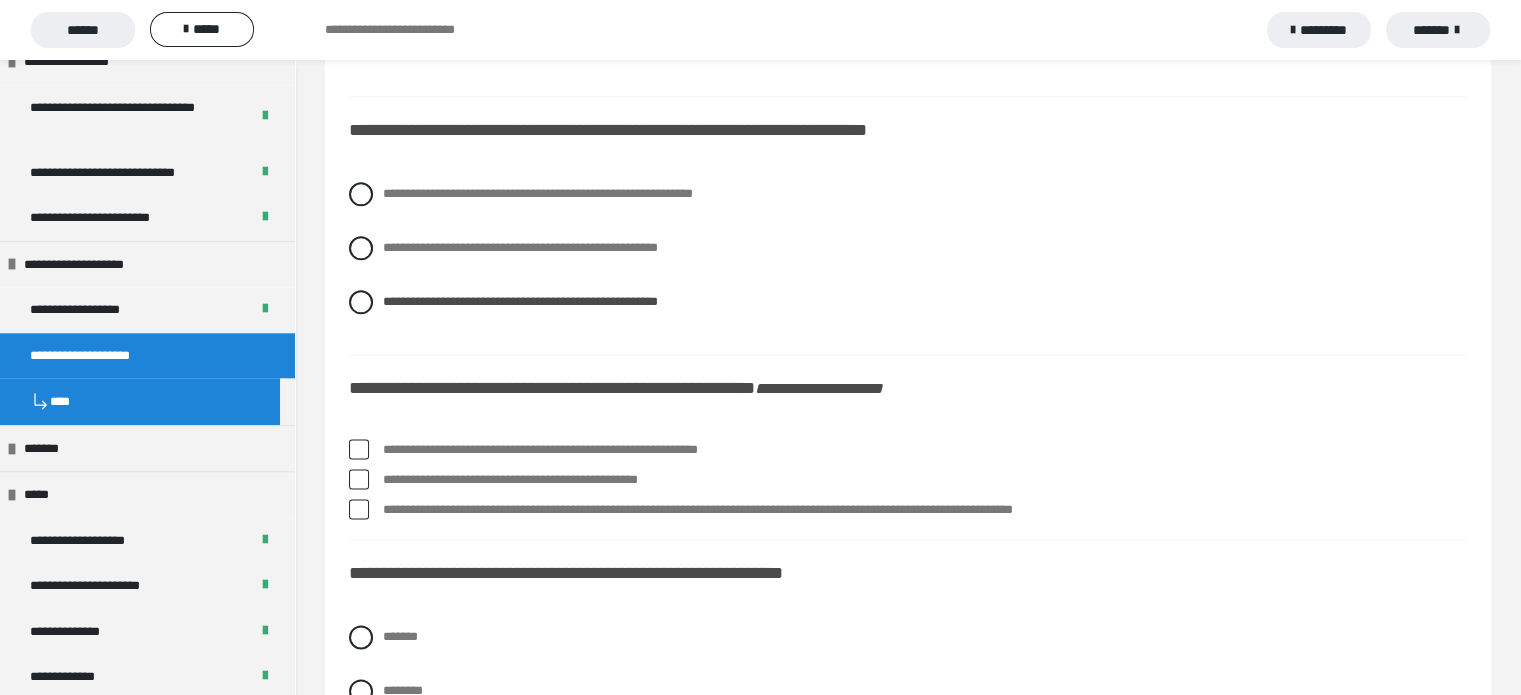 click on "**********" at bounding box center (925, 450) 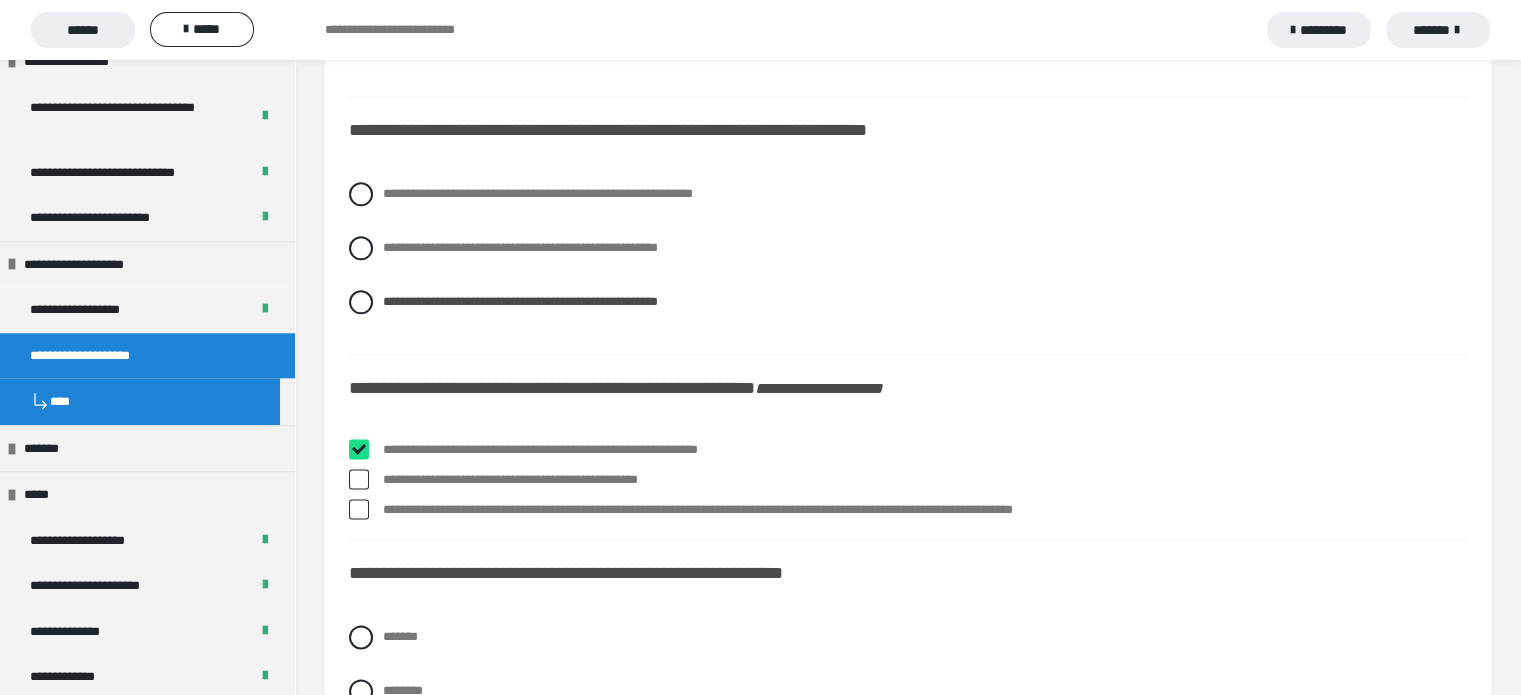 checkbox on "****" 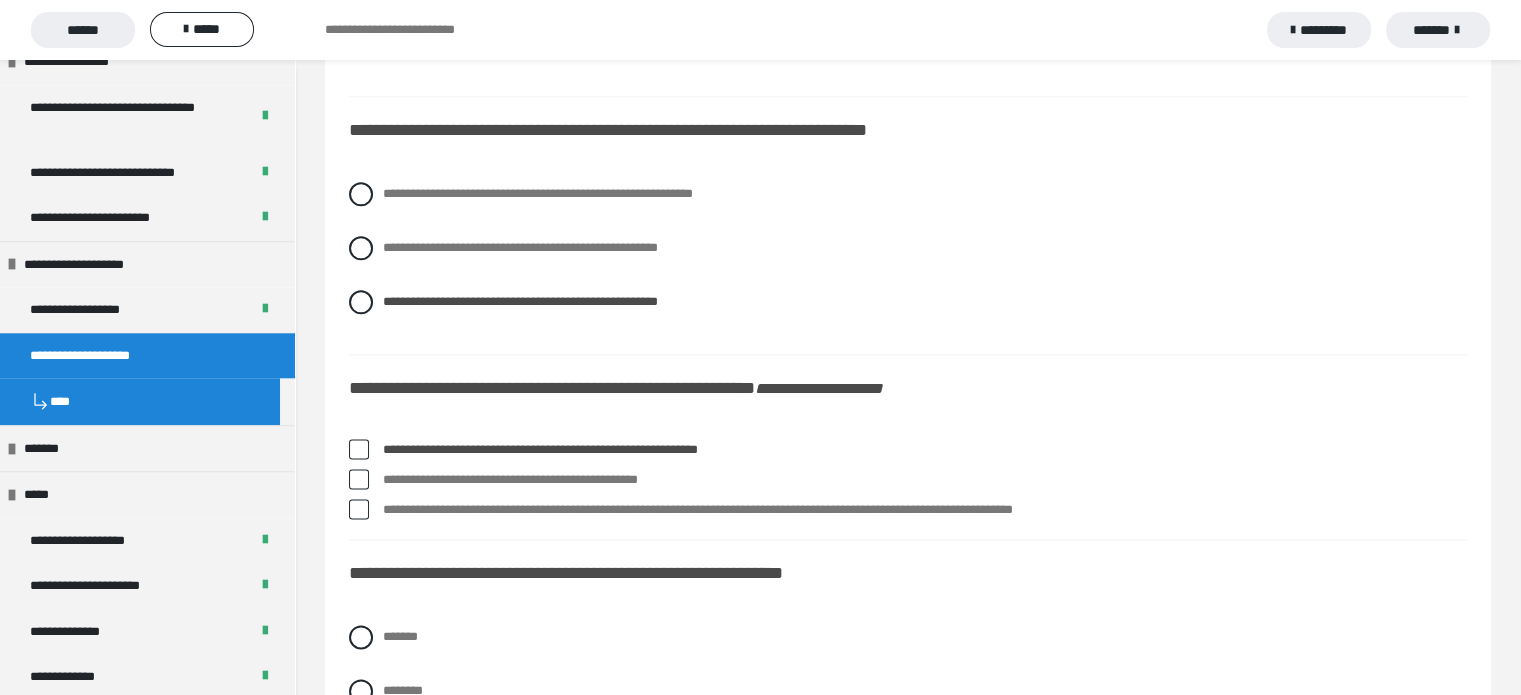 click on "**********" at bounding box center (925, 480) 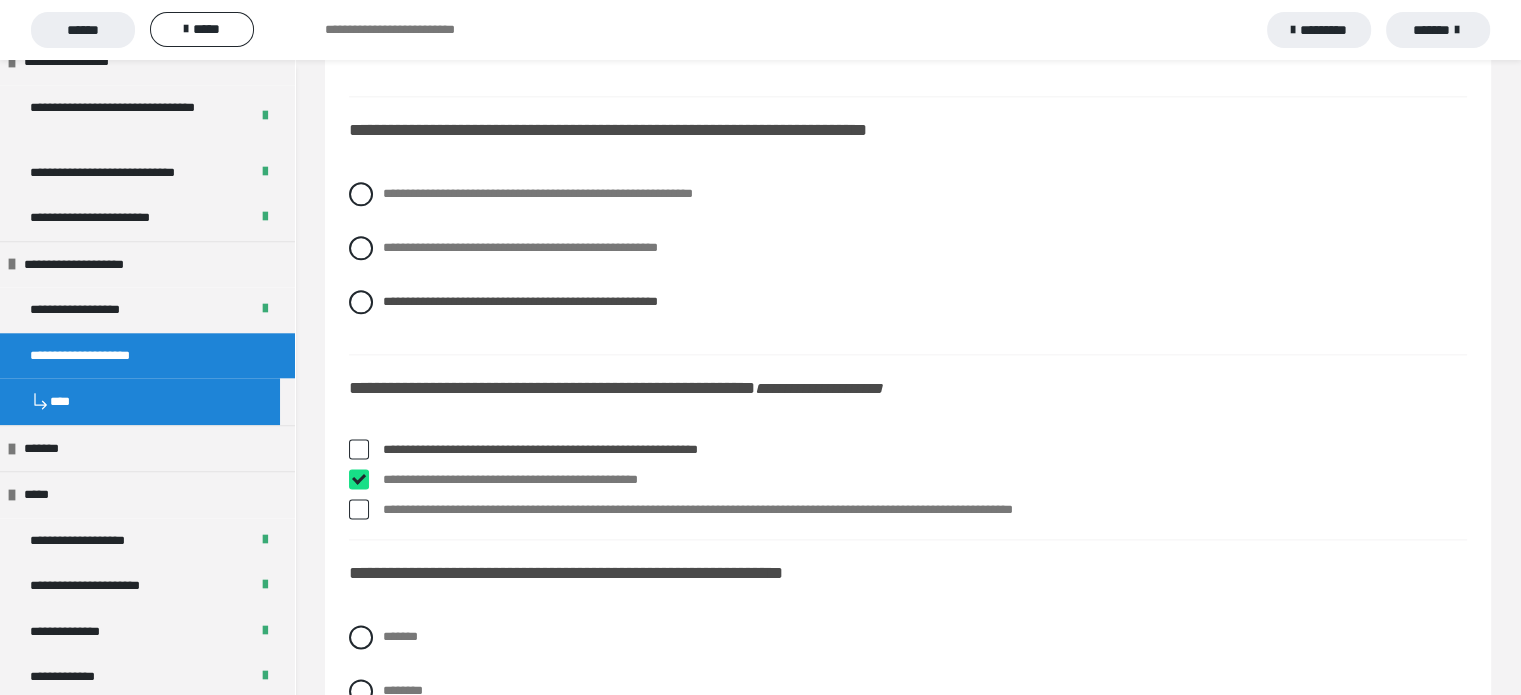 checkbox on "****" 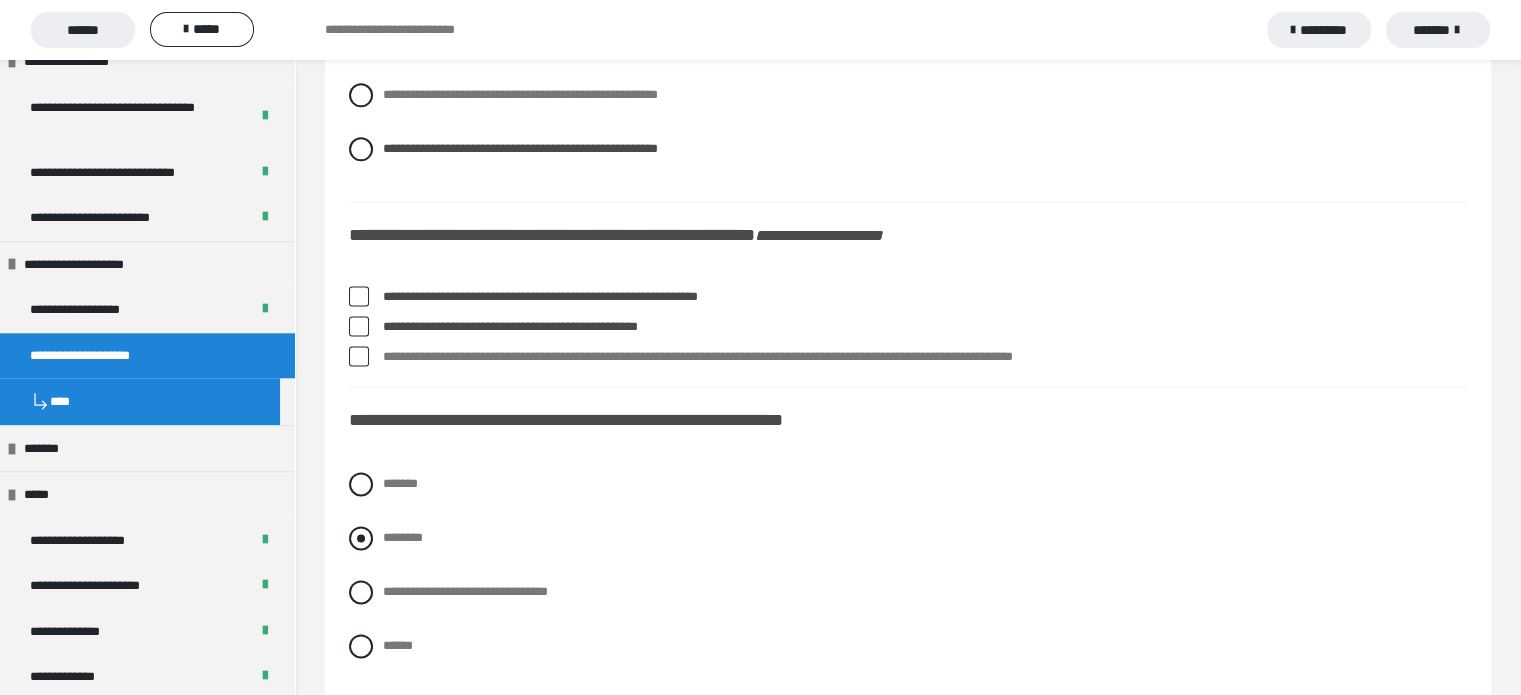 scroll, scrollTop: 2646, scrollLeft: 0, axis: vertical 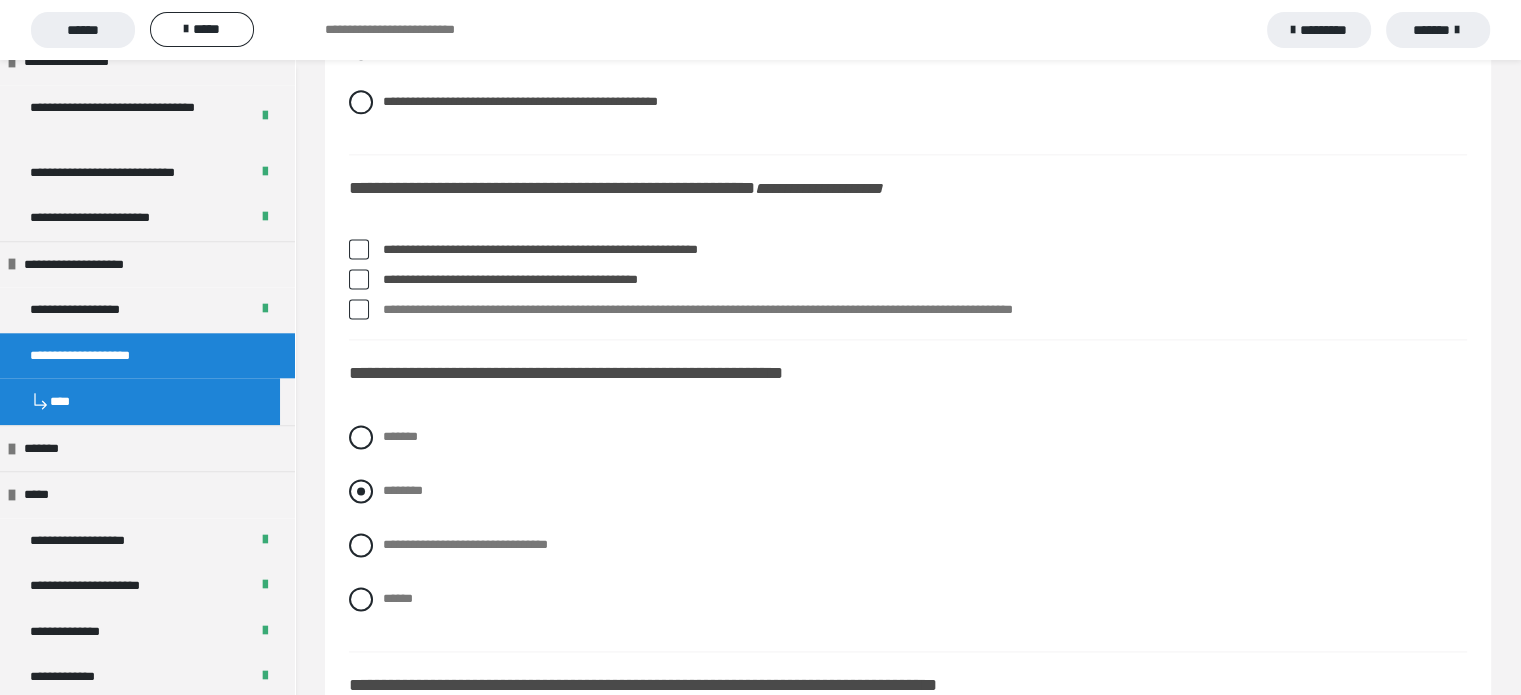 click on "********" at bounding box center (403, 490) 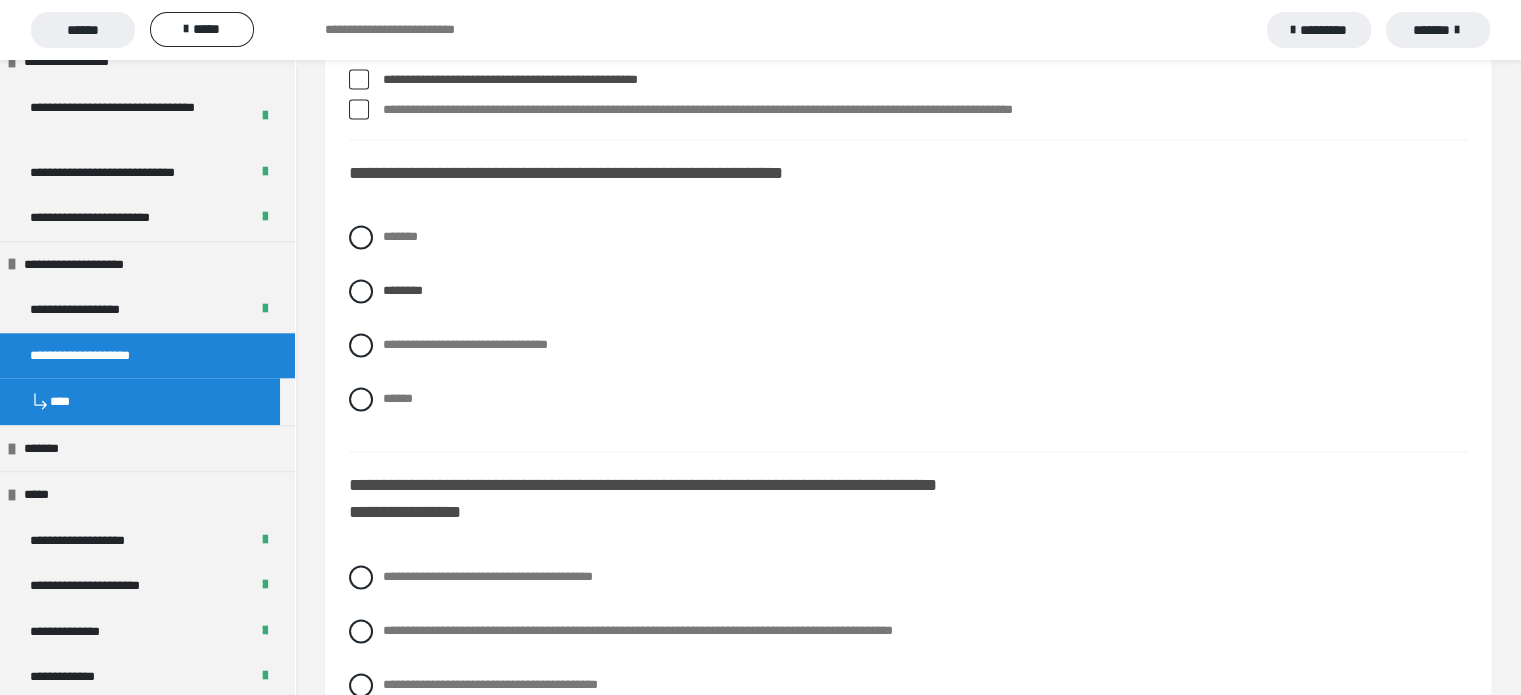 scroll, scrollTop: 2946, scrollLeft: 0, axis: vertical 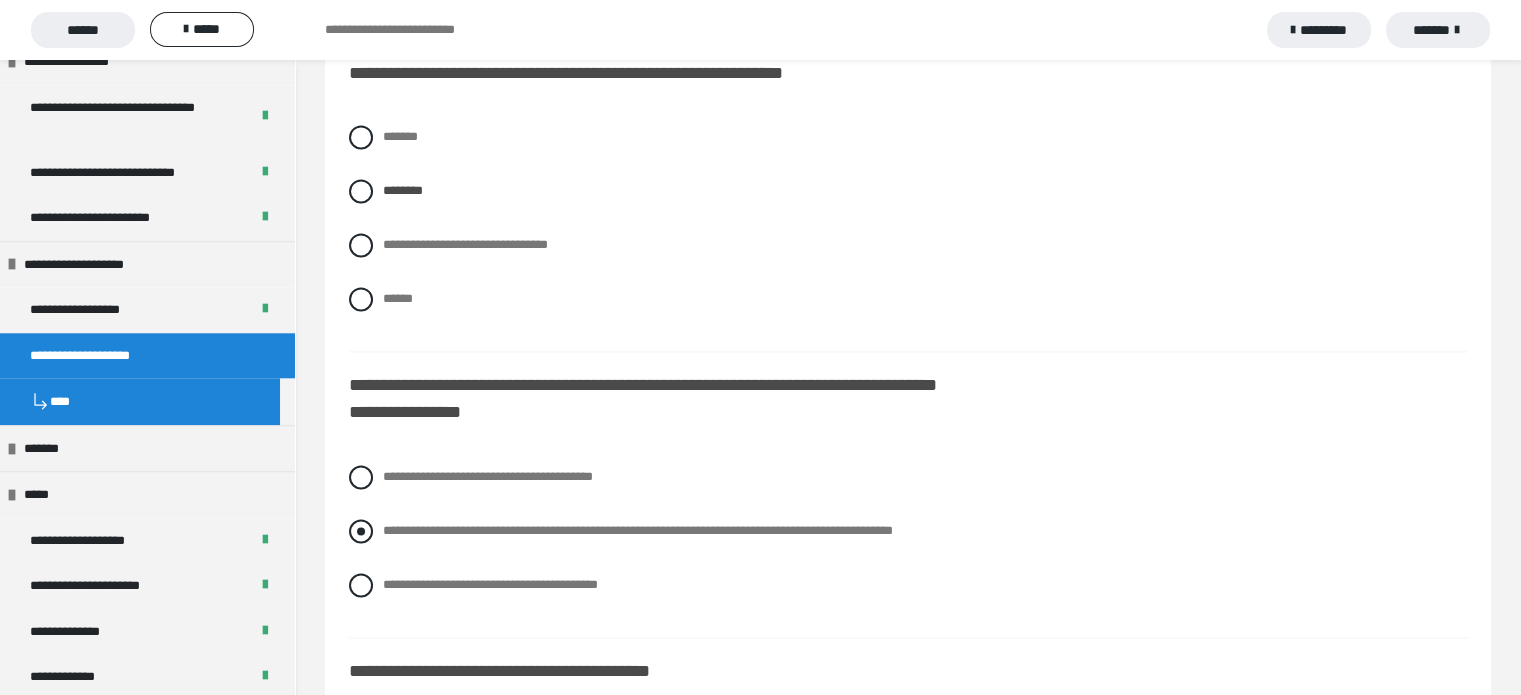click on "**********" at bounding box center (638, 530) 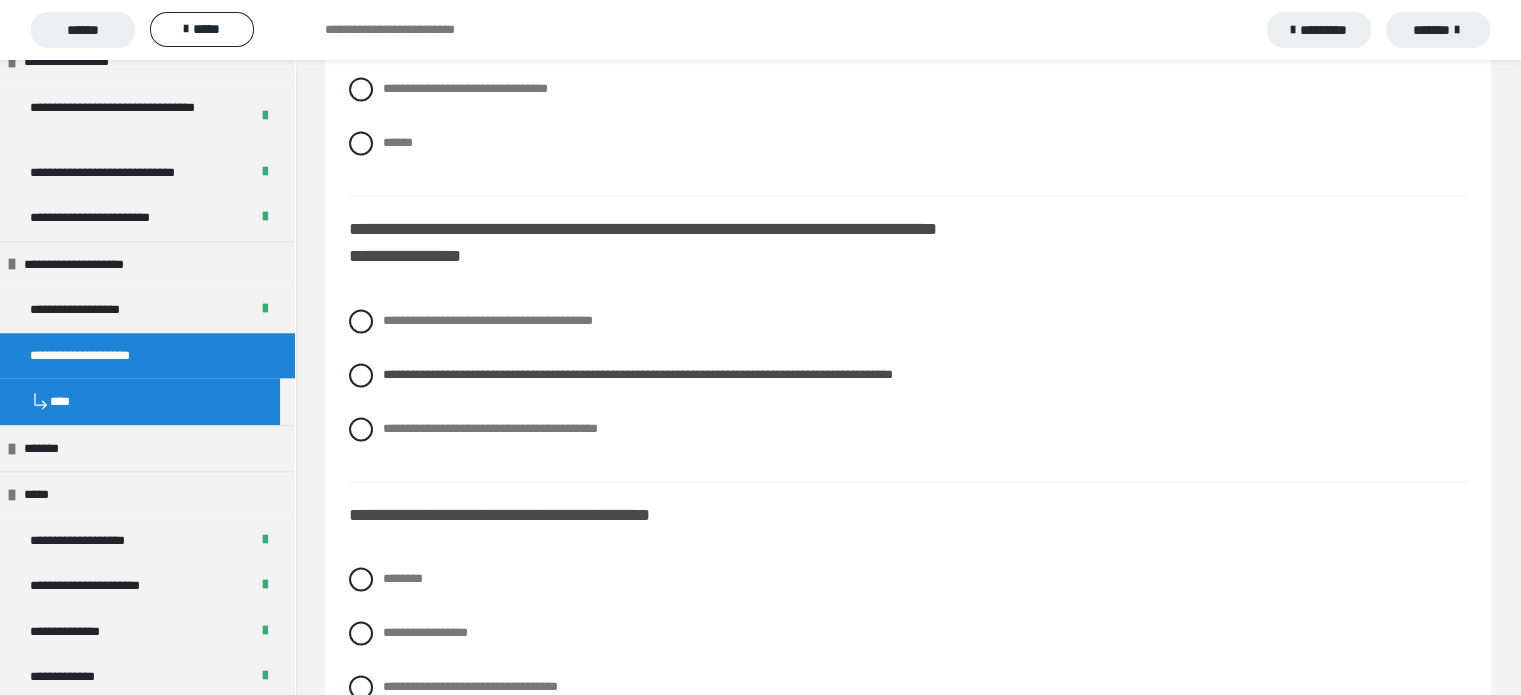 scroll, scrollTop: 3246, scrollLeft: 0, axis: vertical 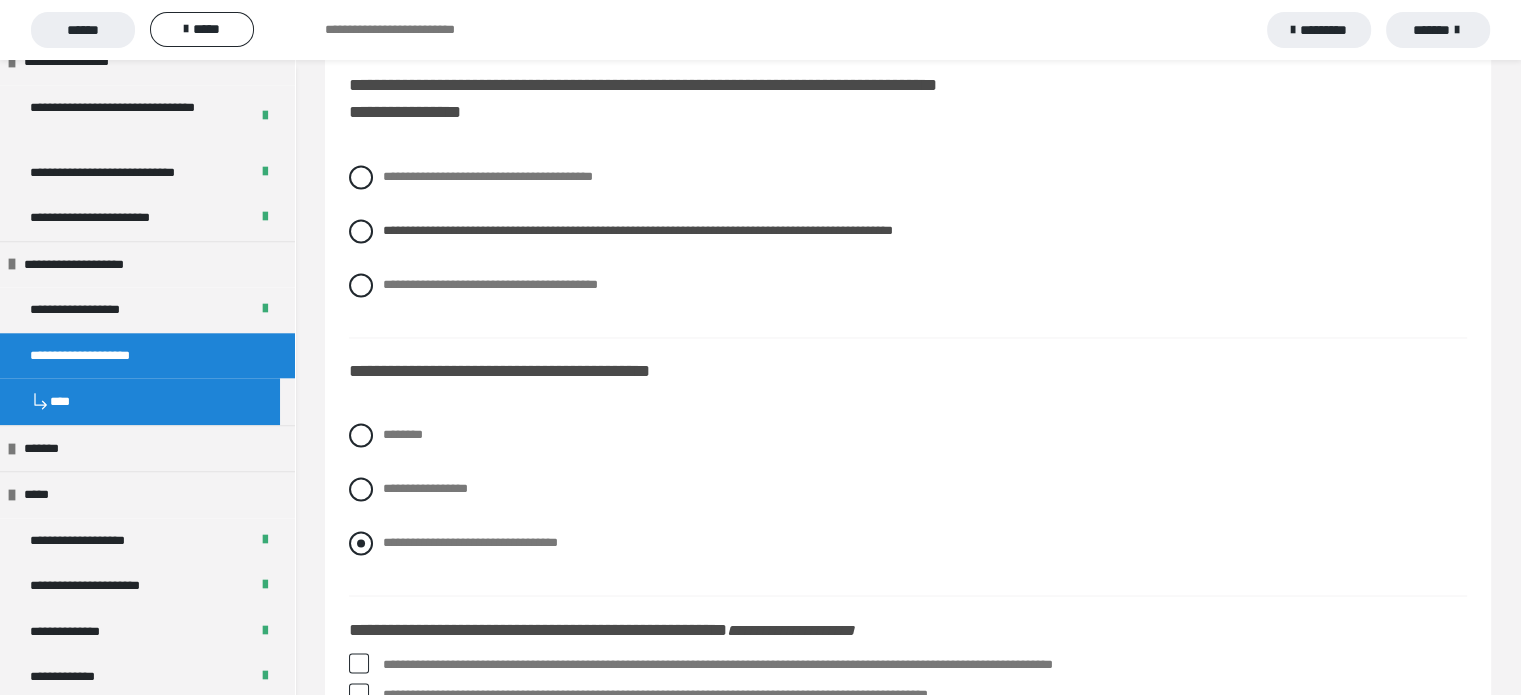 click on "**********" at bounding box center (470, 542) 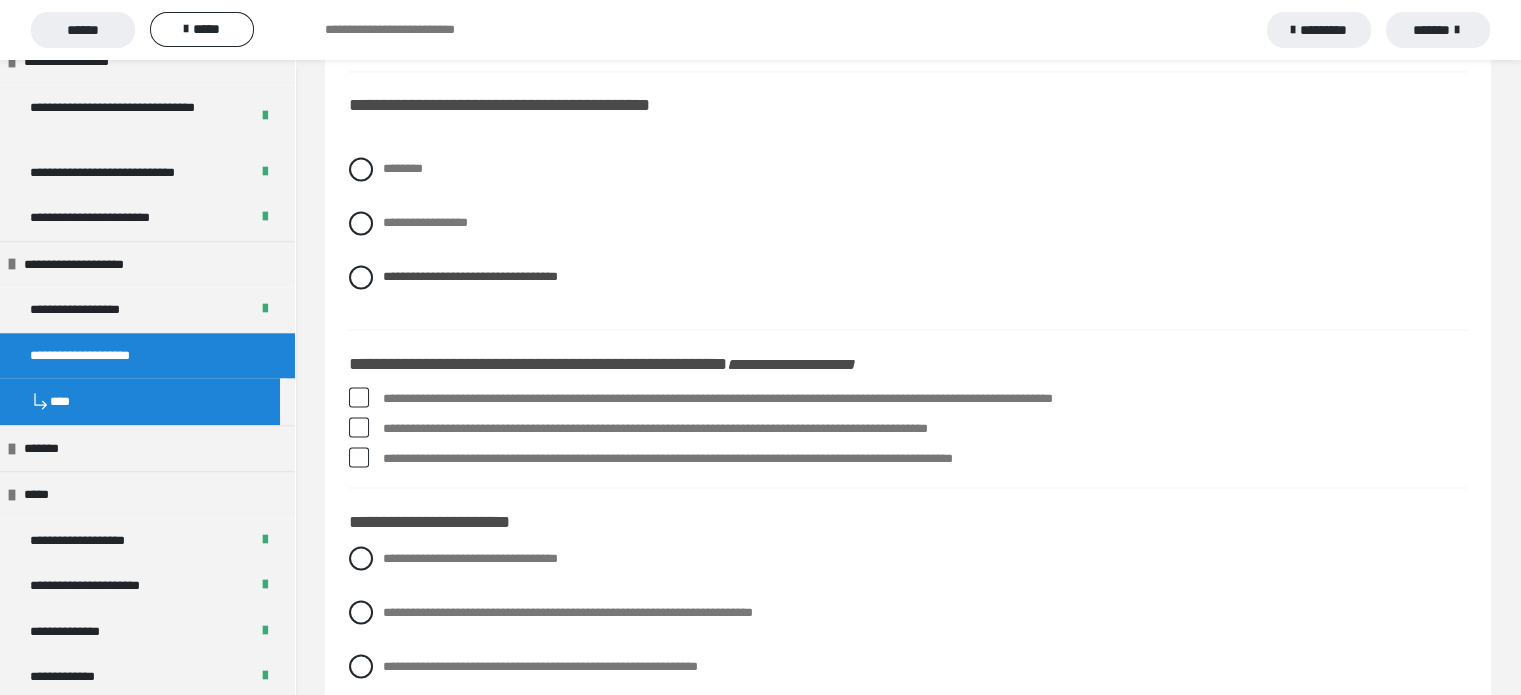 scroll, scrollTop: 3546, scrollLeft: 0, axis: vertical 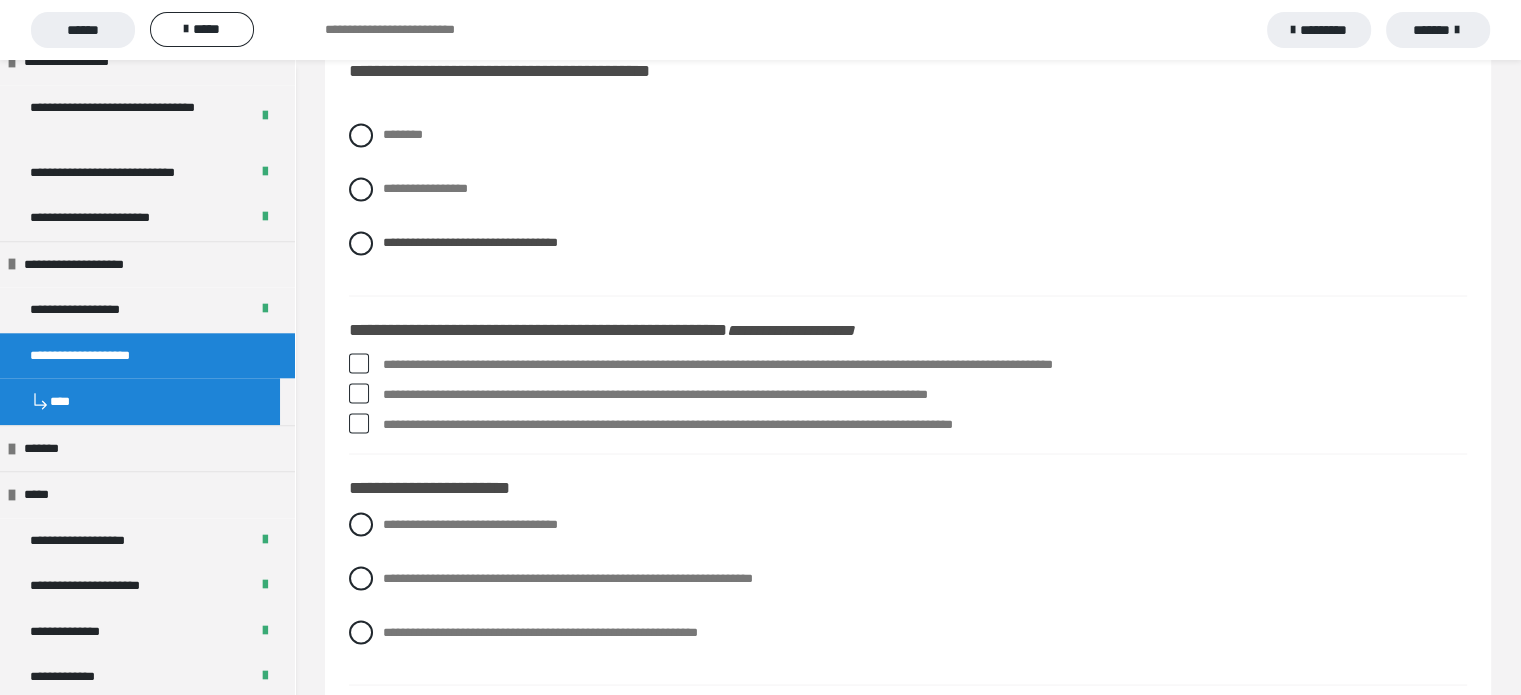 click on "**********" at bounding box center [925, 364] 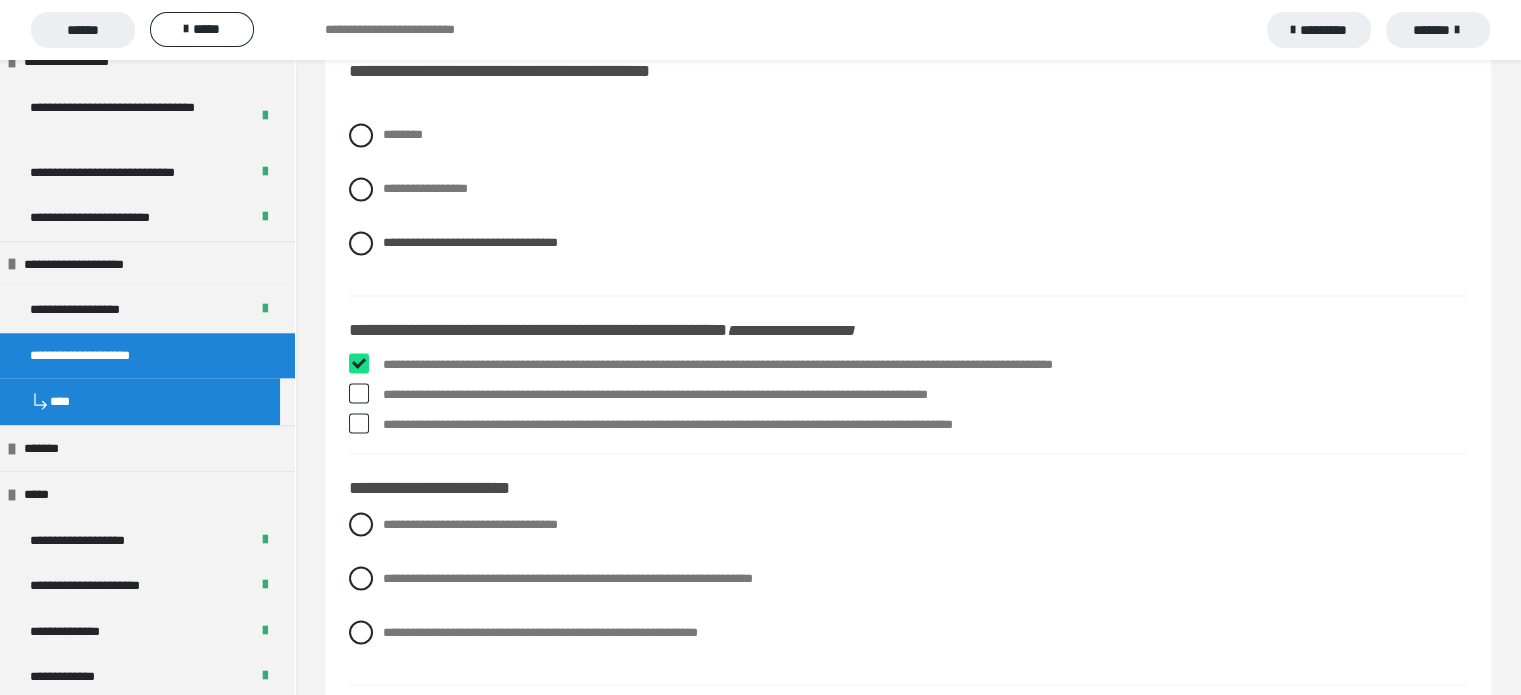 checkbox on "****" 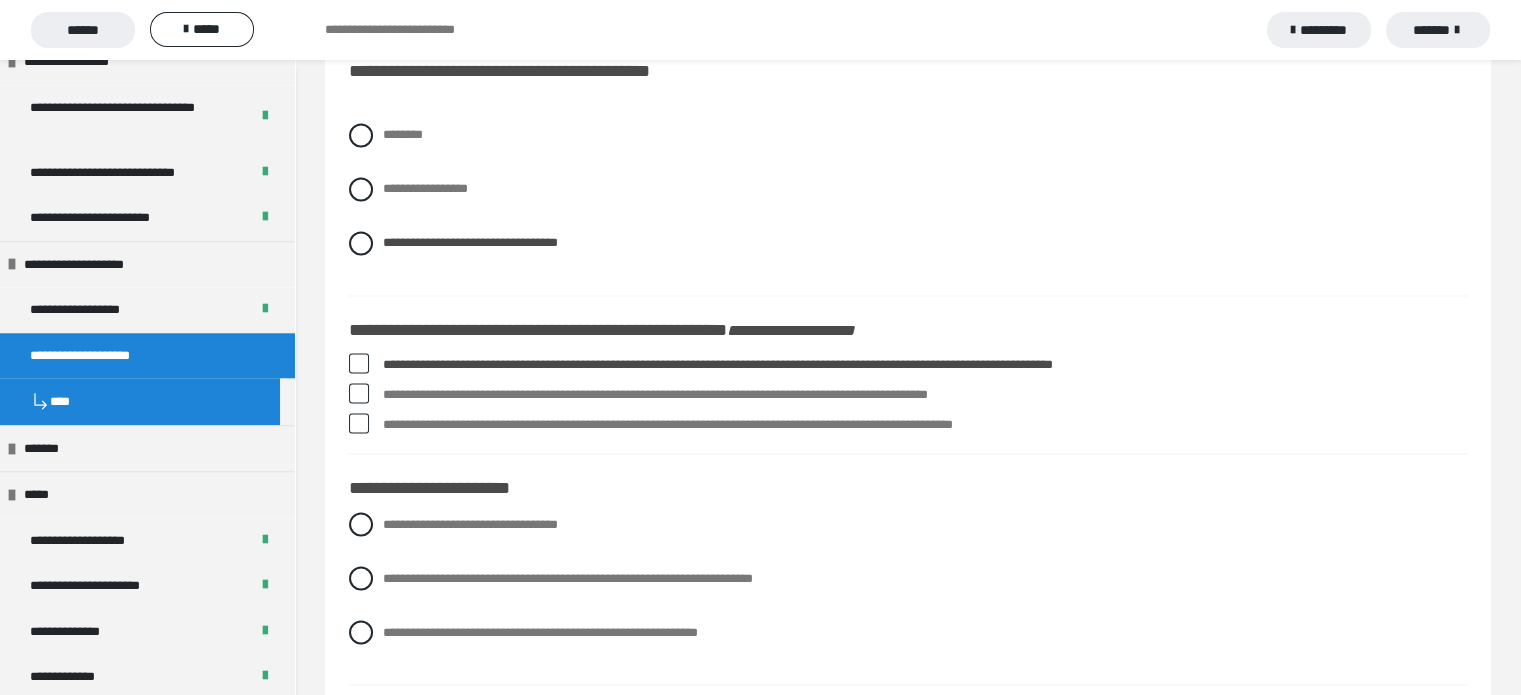 click on "**********" at bounding box center [925, 424] 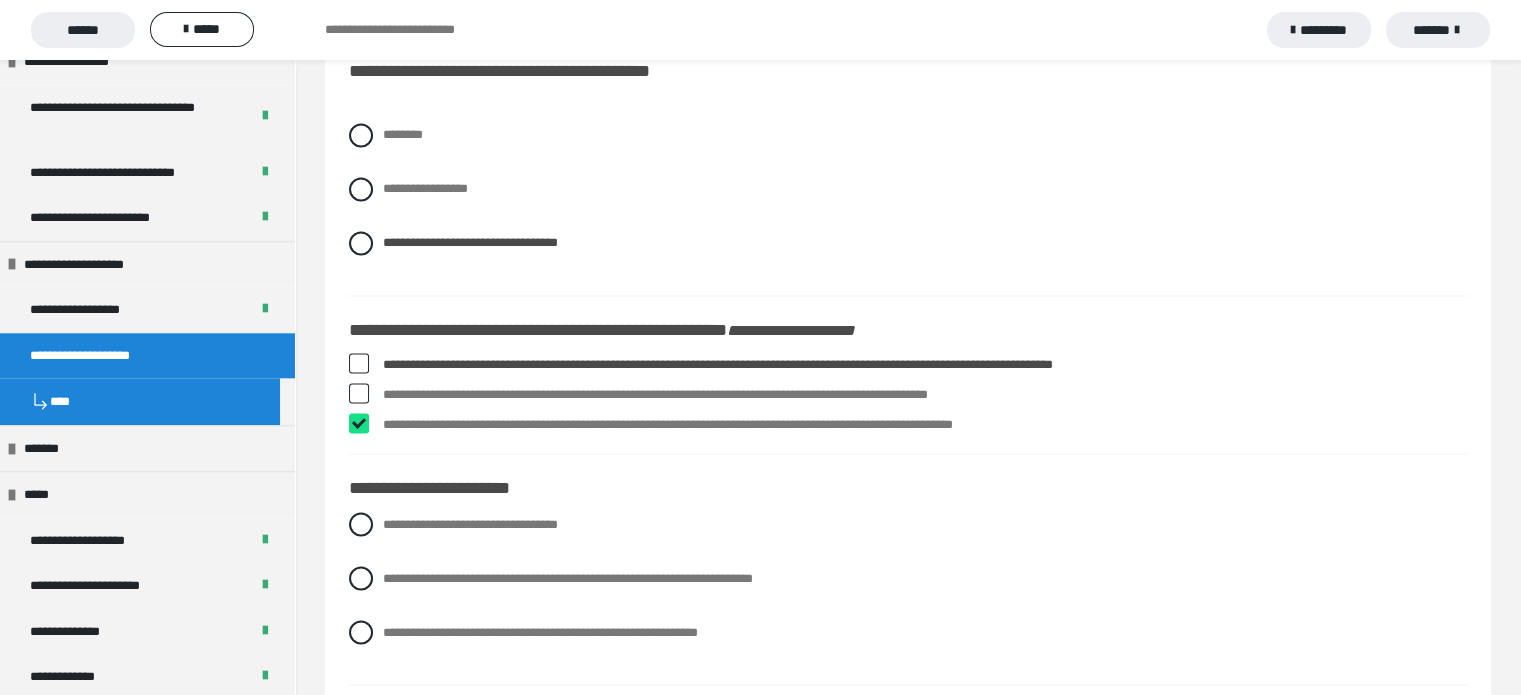 checkbox on "****" 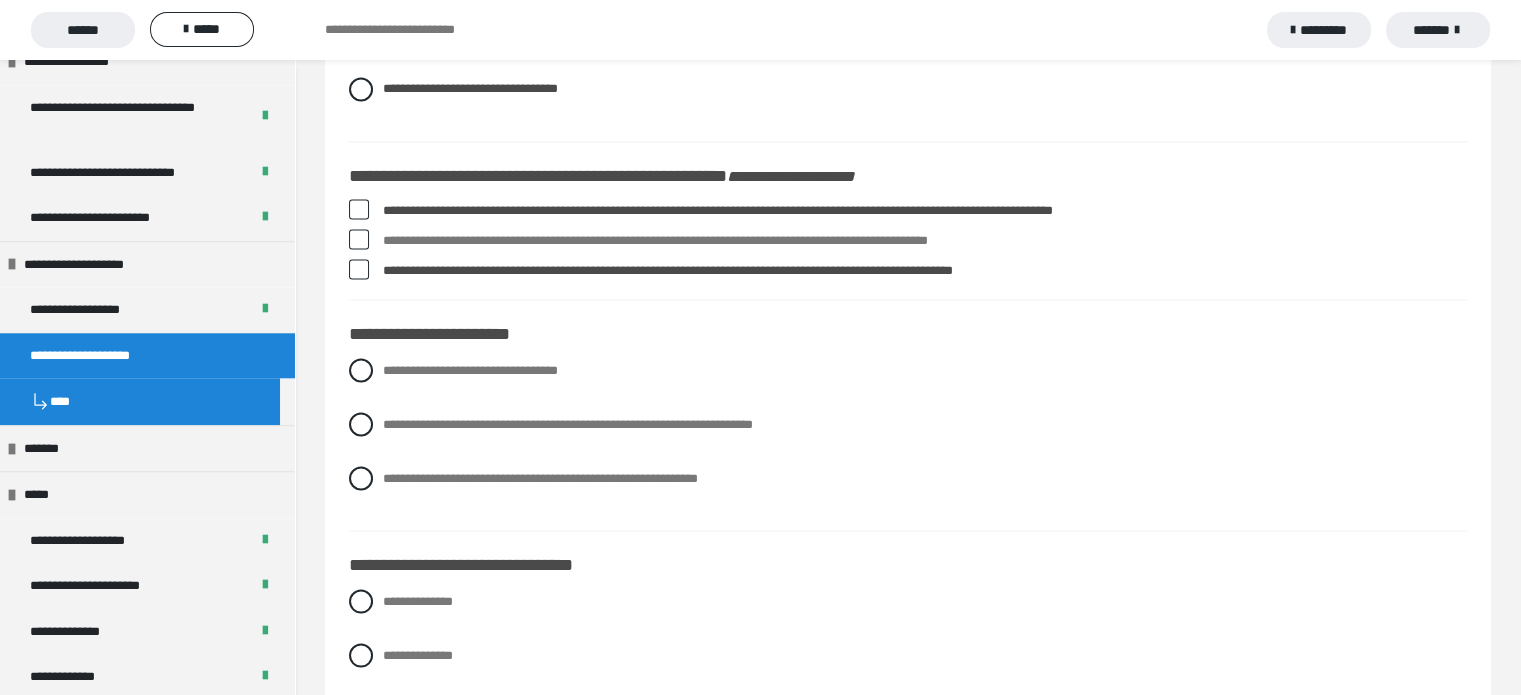 scroll, scrollTop: 3746, scrollLeft: 0, axis: vertical 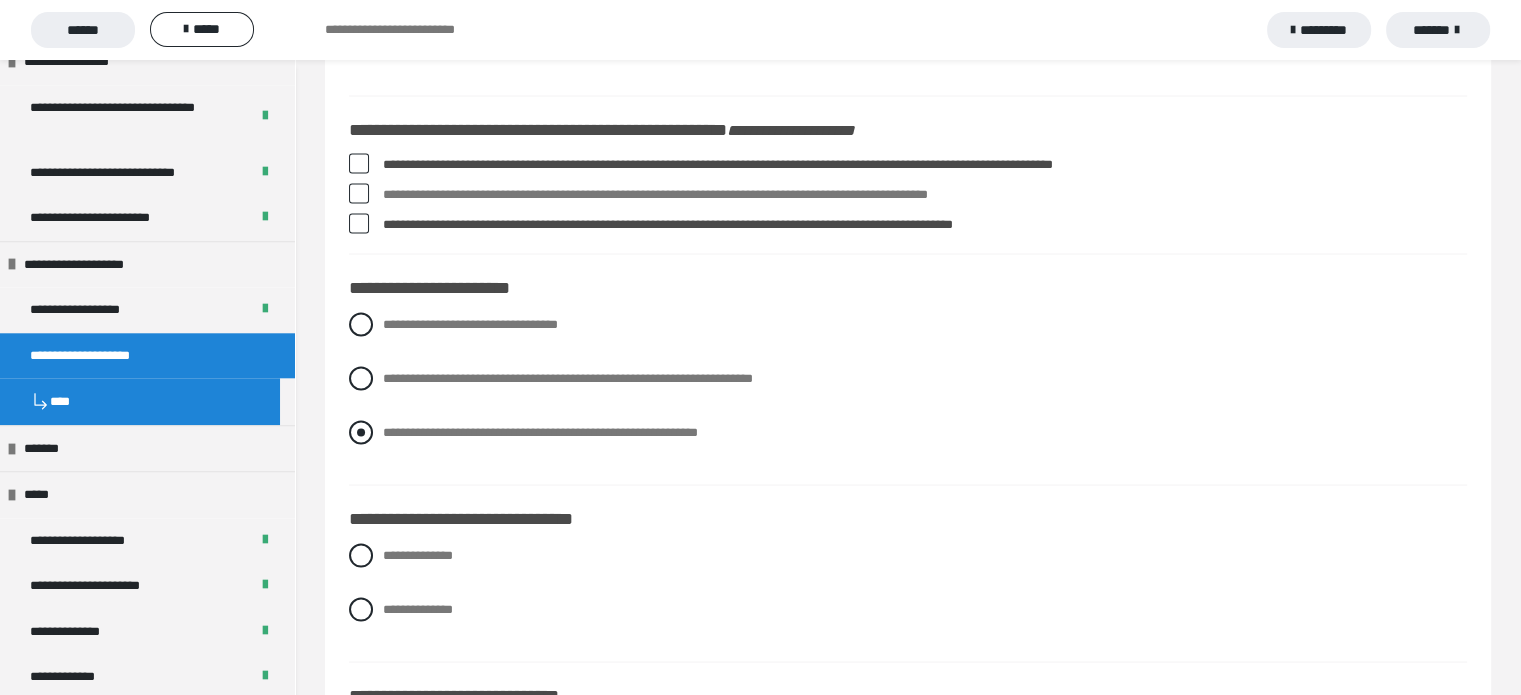click on "**********" at bounding box center [540, 431] 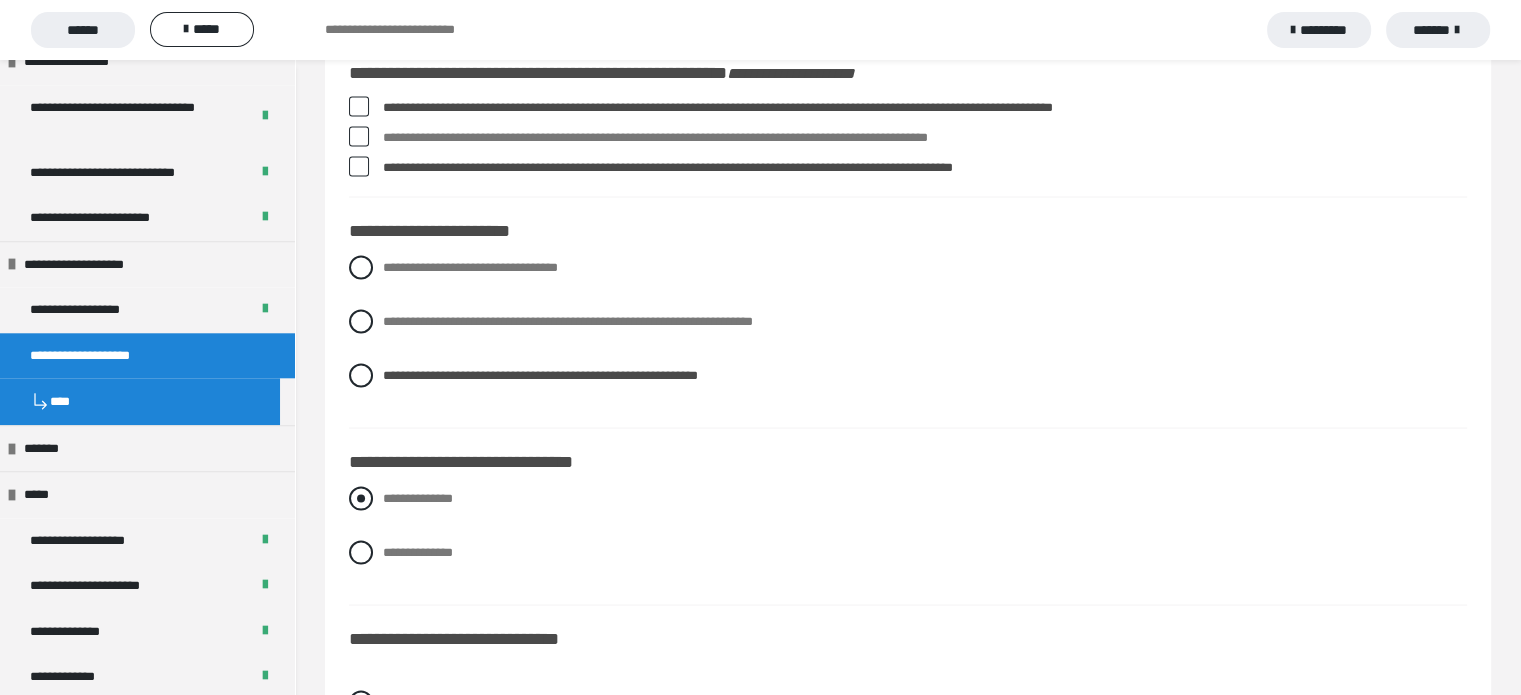 scroll, scrollTop: 3846, scrollLeft: 0, axis: vertical 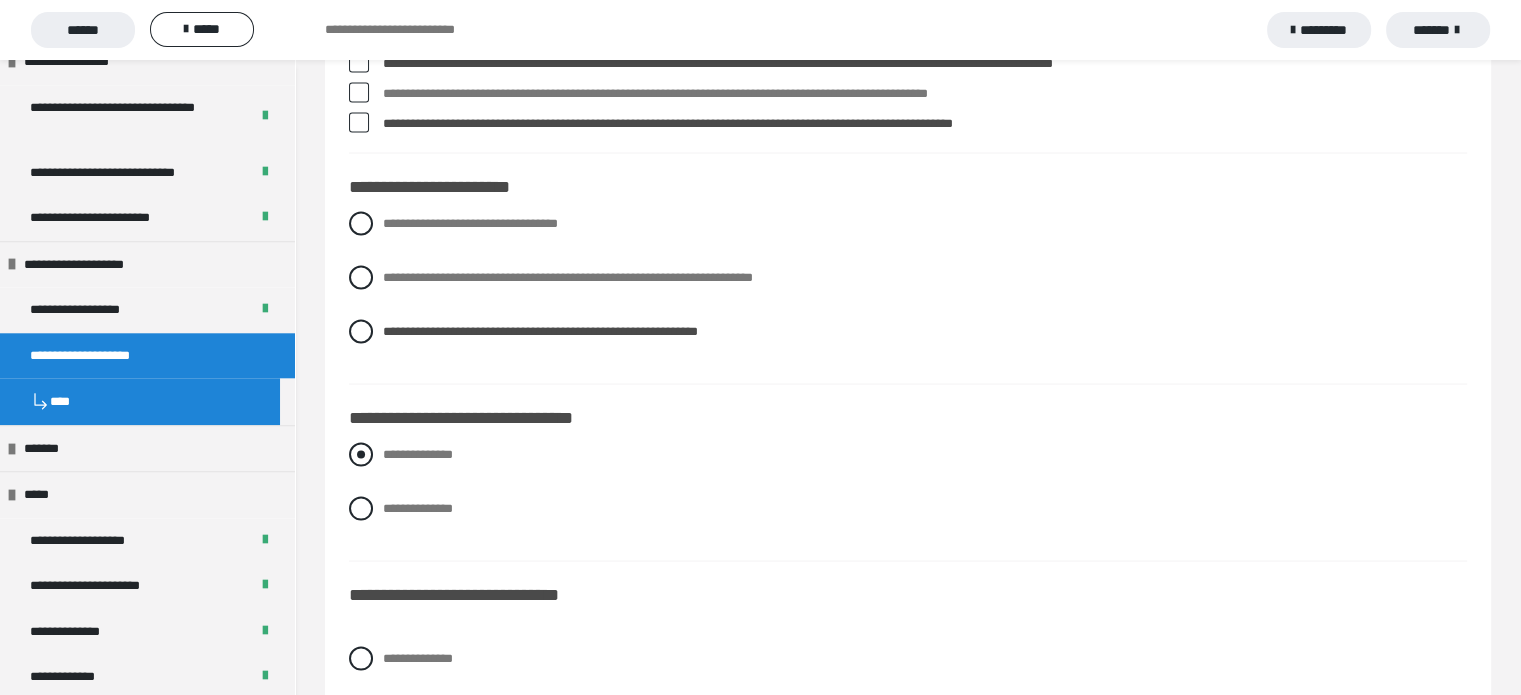 click on "**********" at bounding box center [418, 454] 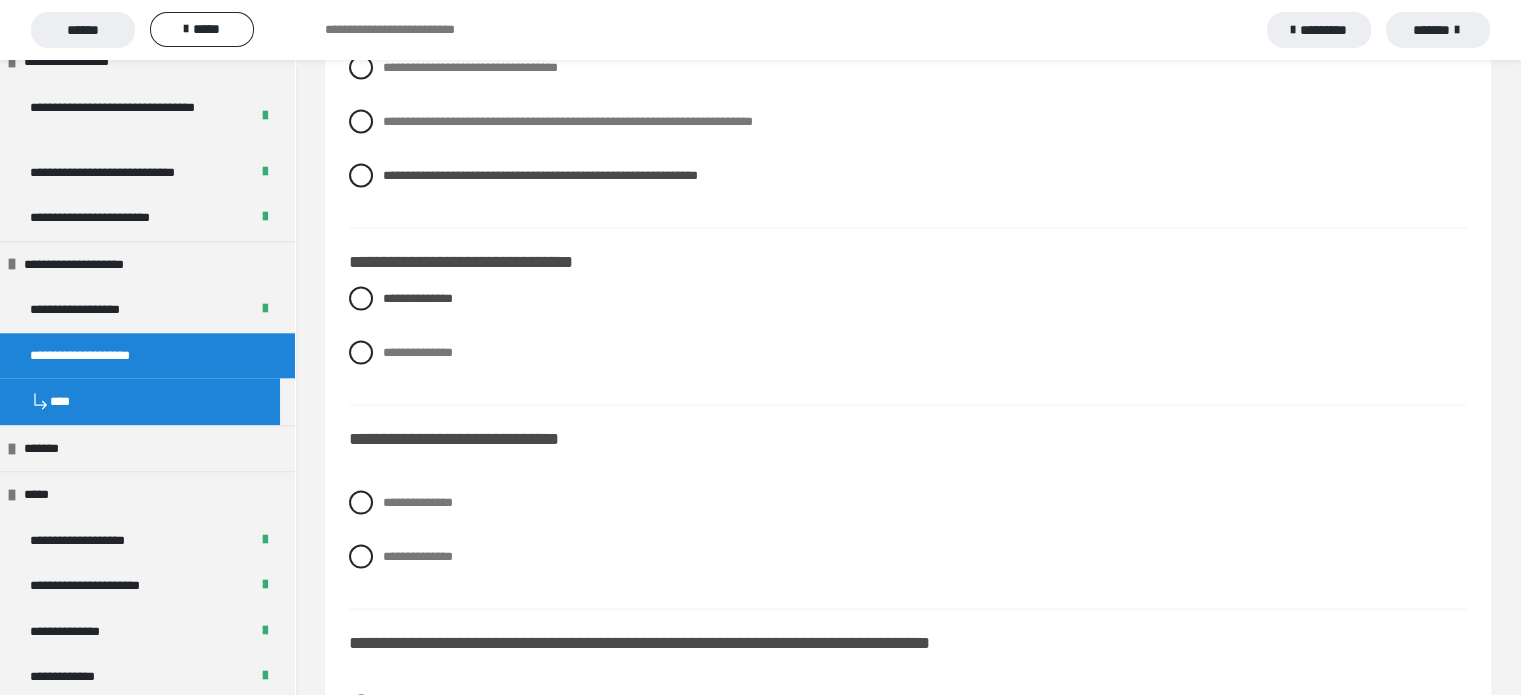 scroll, scrollTop: 4046, scrollLeft: 0, axis: vertical 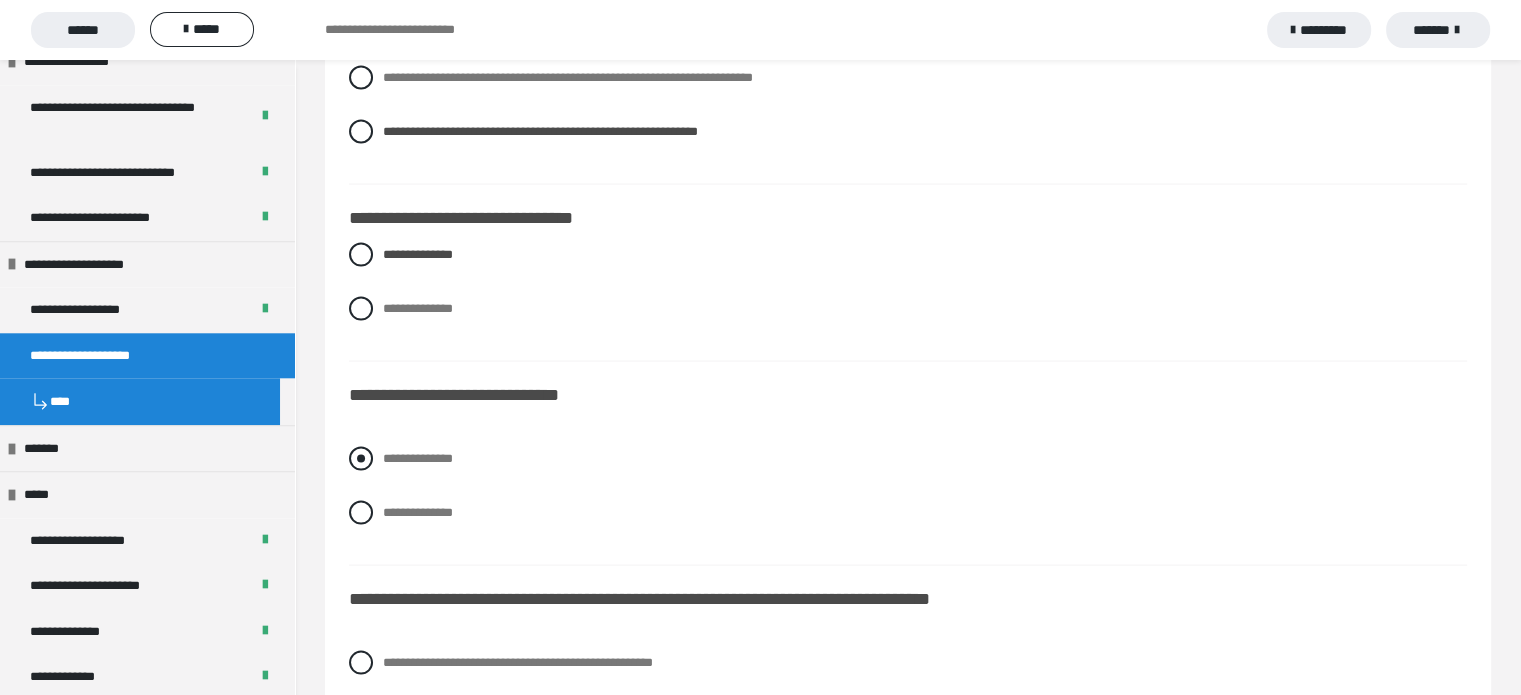 click on "**********" at bounding box center (418, 458) 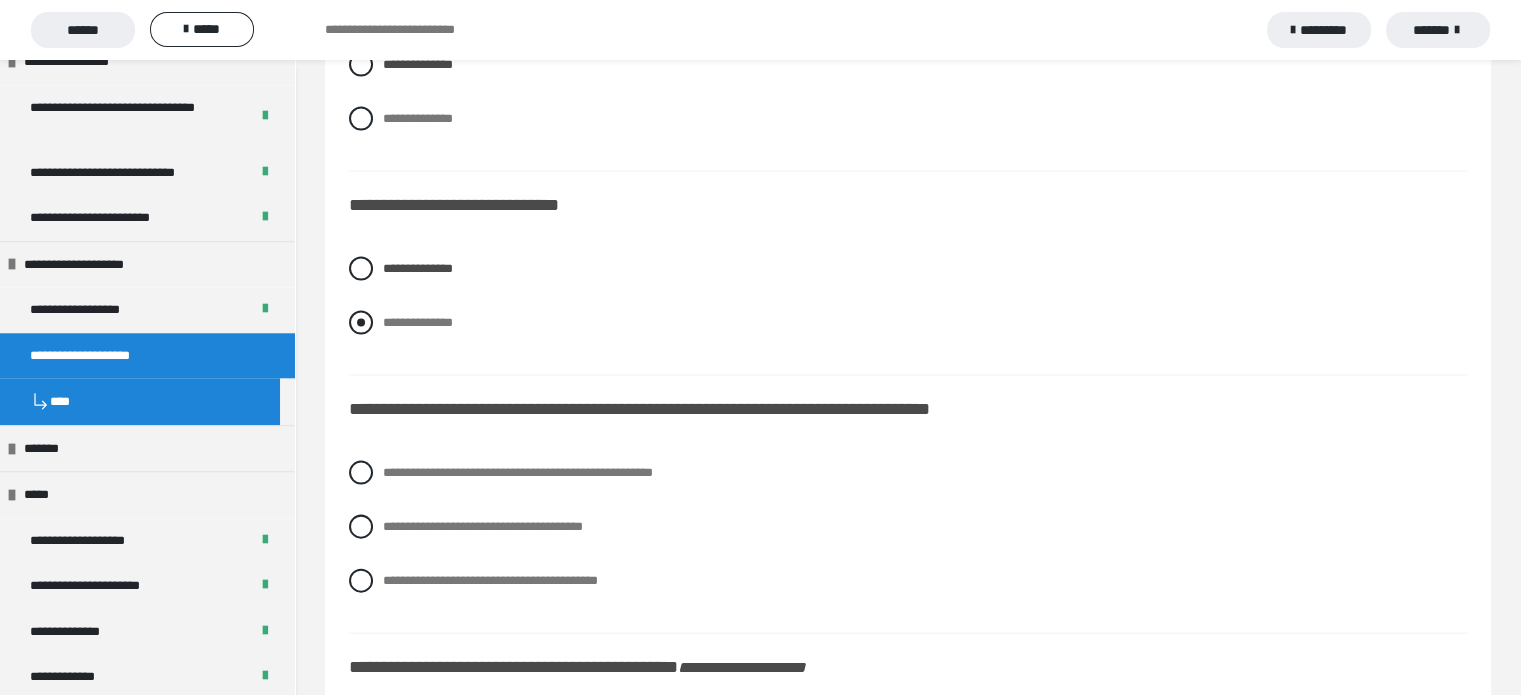scroll, scrollTop: 4246, scrollLeft: 0, axis: vertical 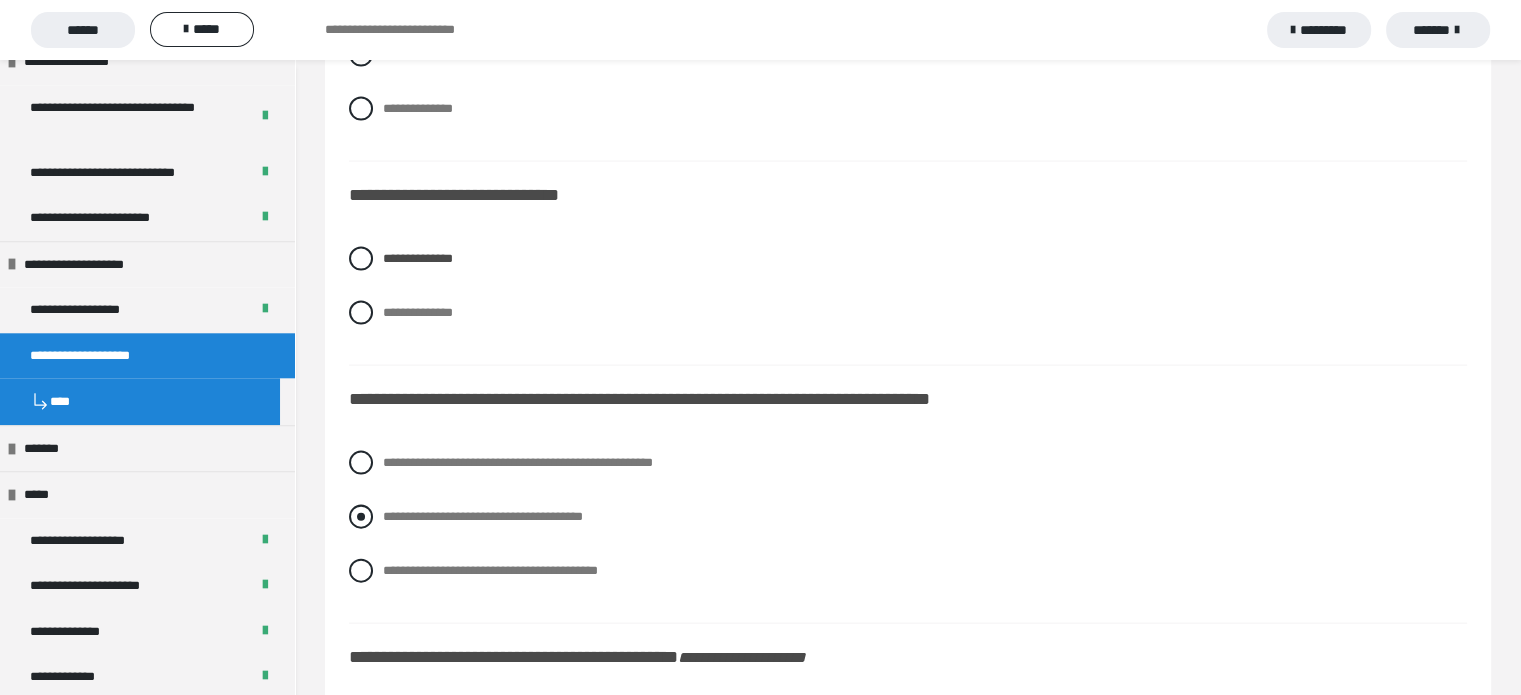 click on "**********" at bounding box center [483, 516] 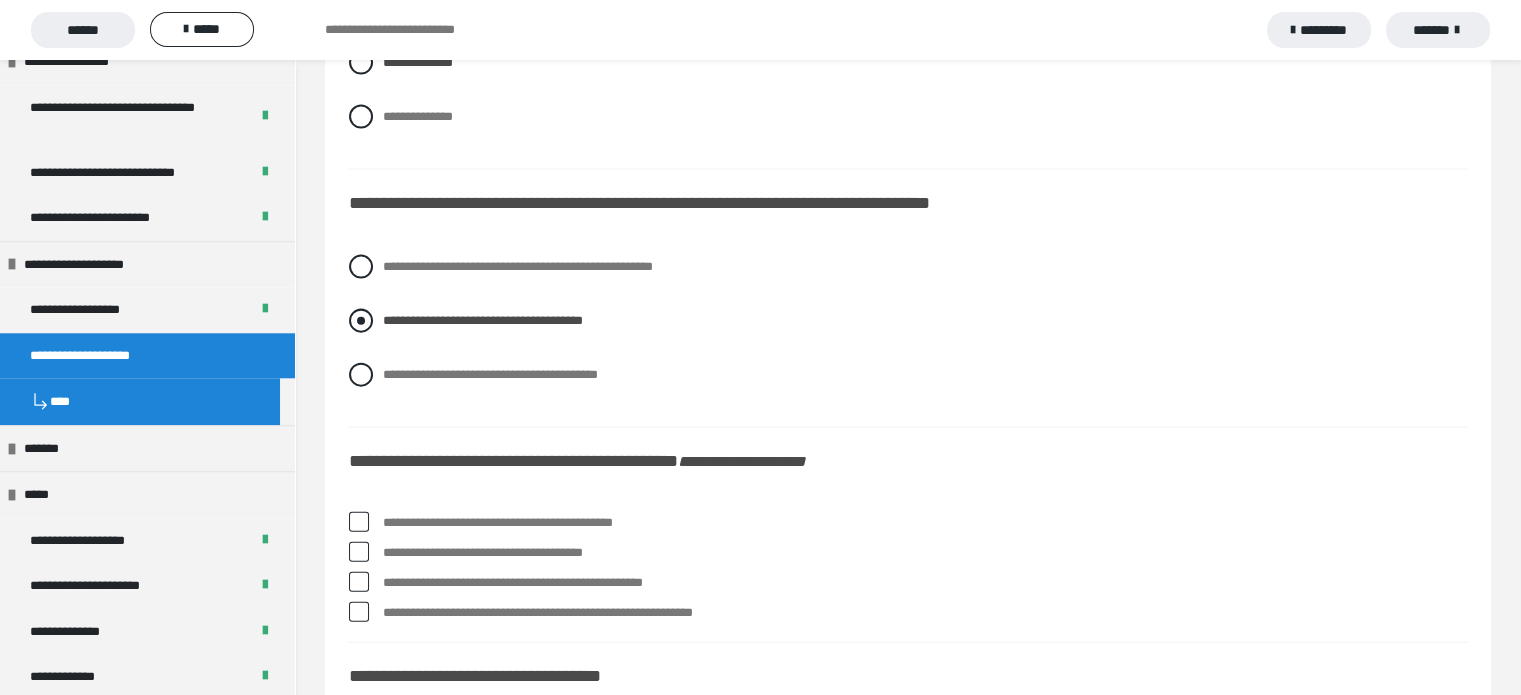 scroll, scrollTop: 4446, scrollLeft: 0, axis: vertical 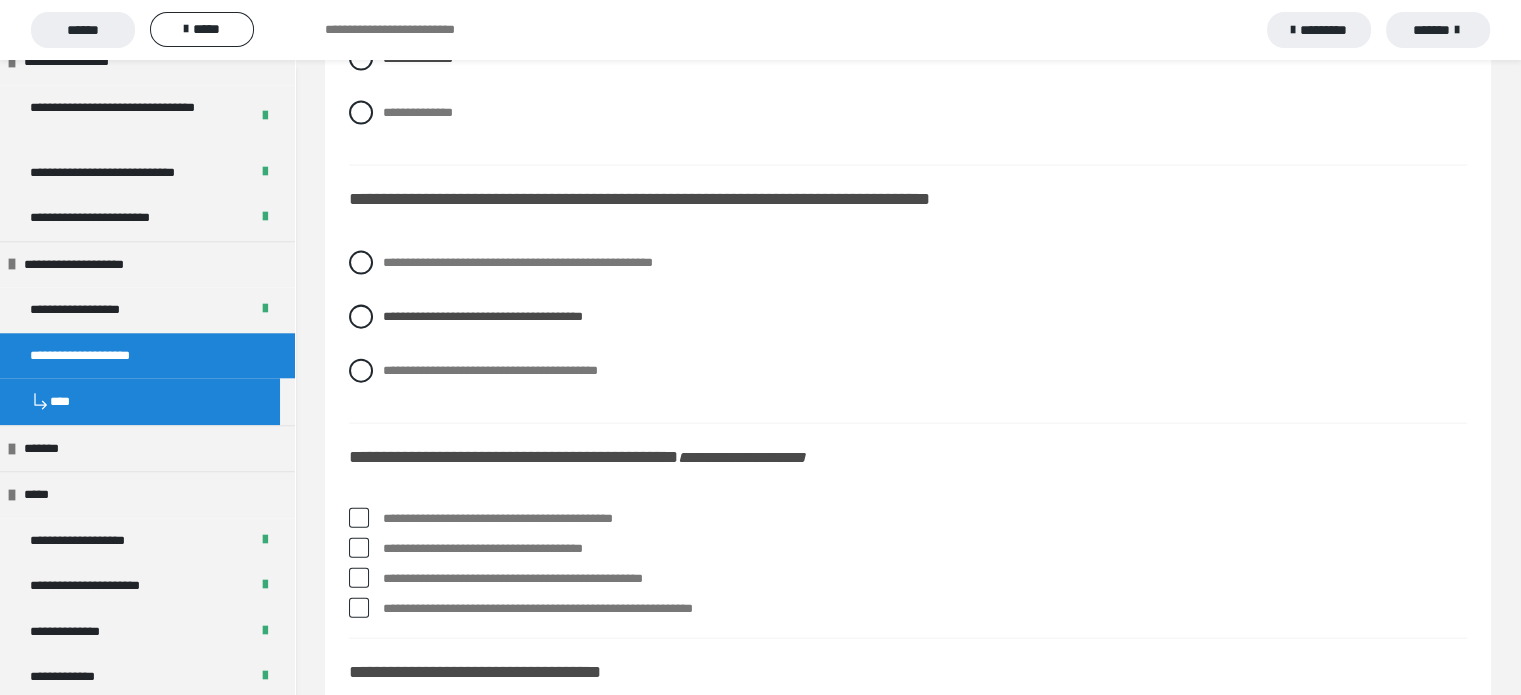click on "**********" at bounding box center (925, 549) 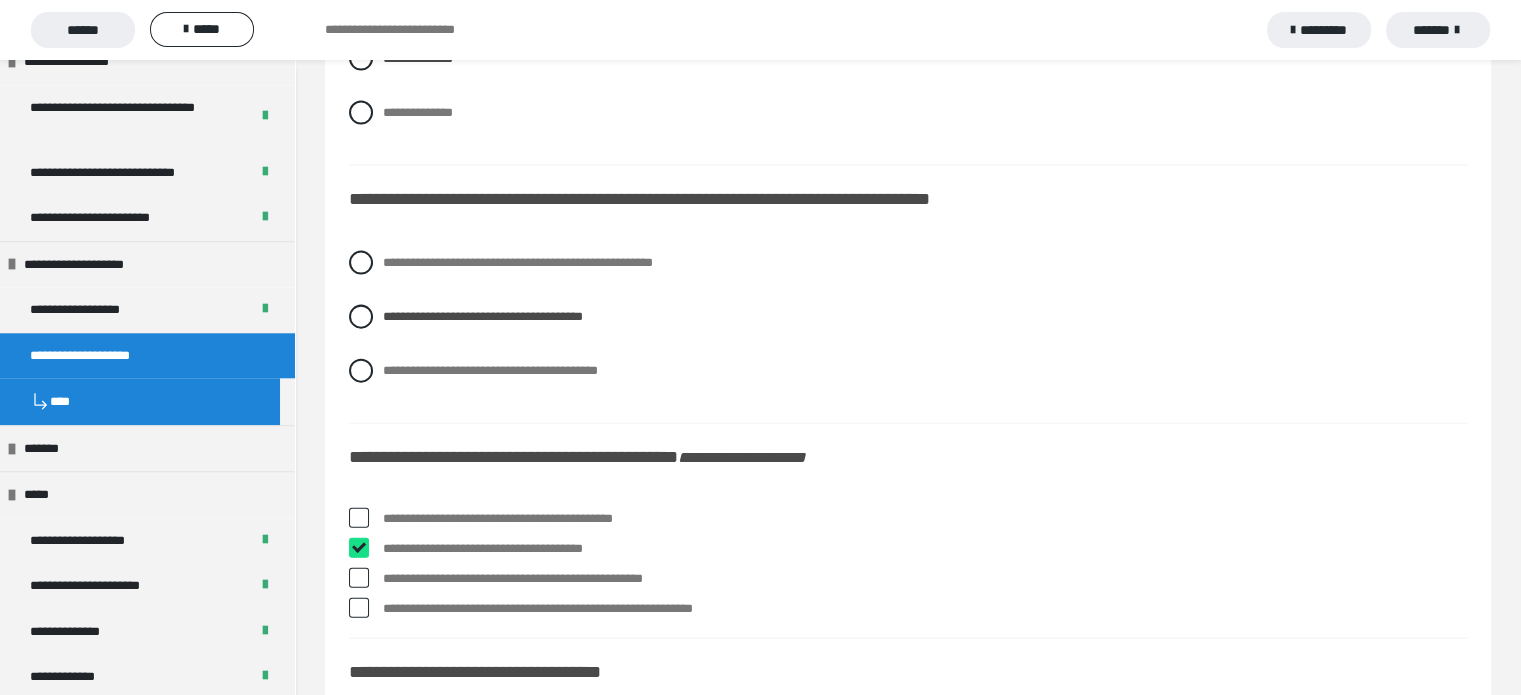 checkbox on "****" 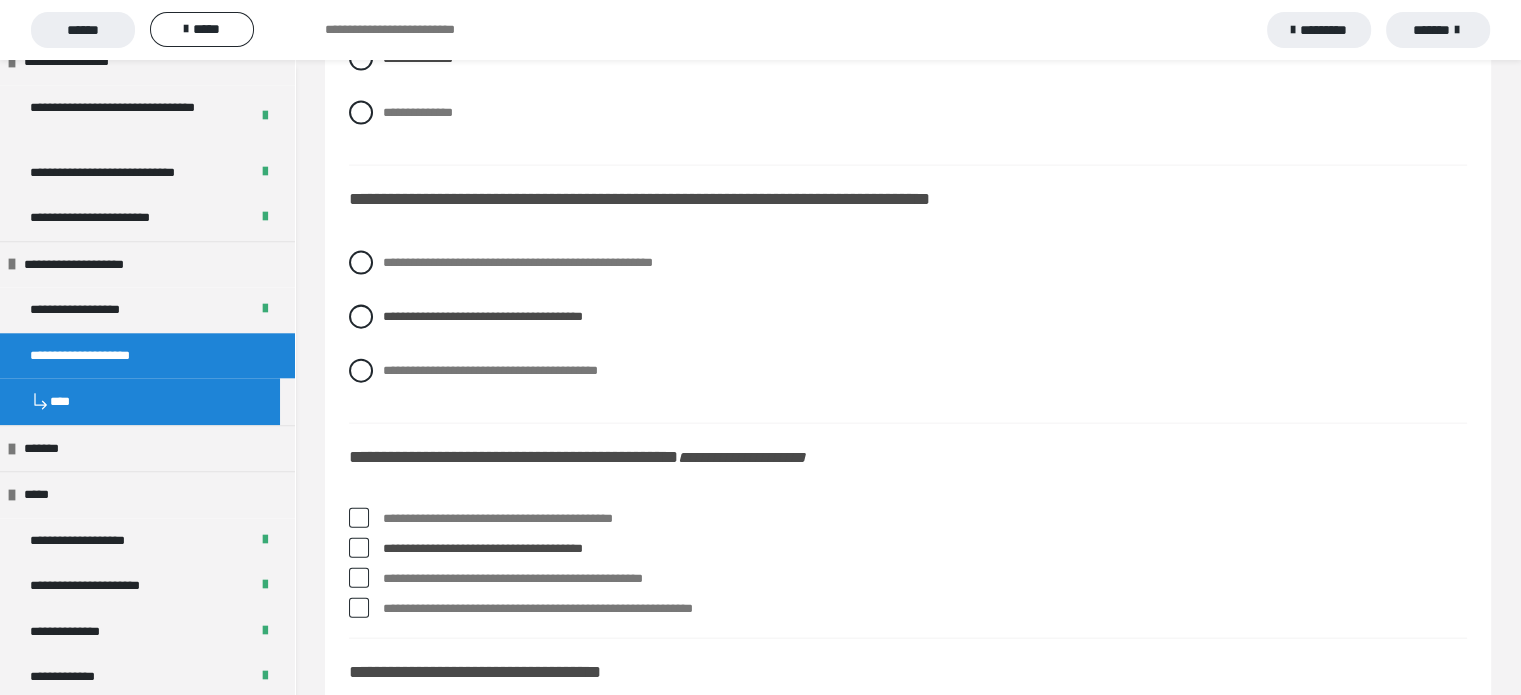 click on "**********" at bounding box center (389, 604) 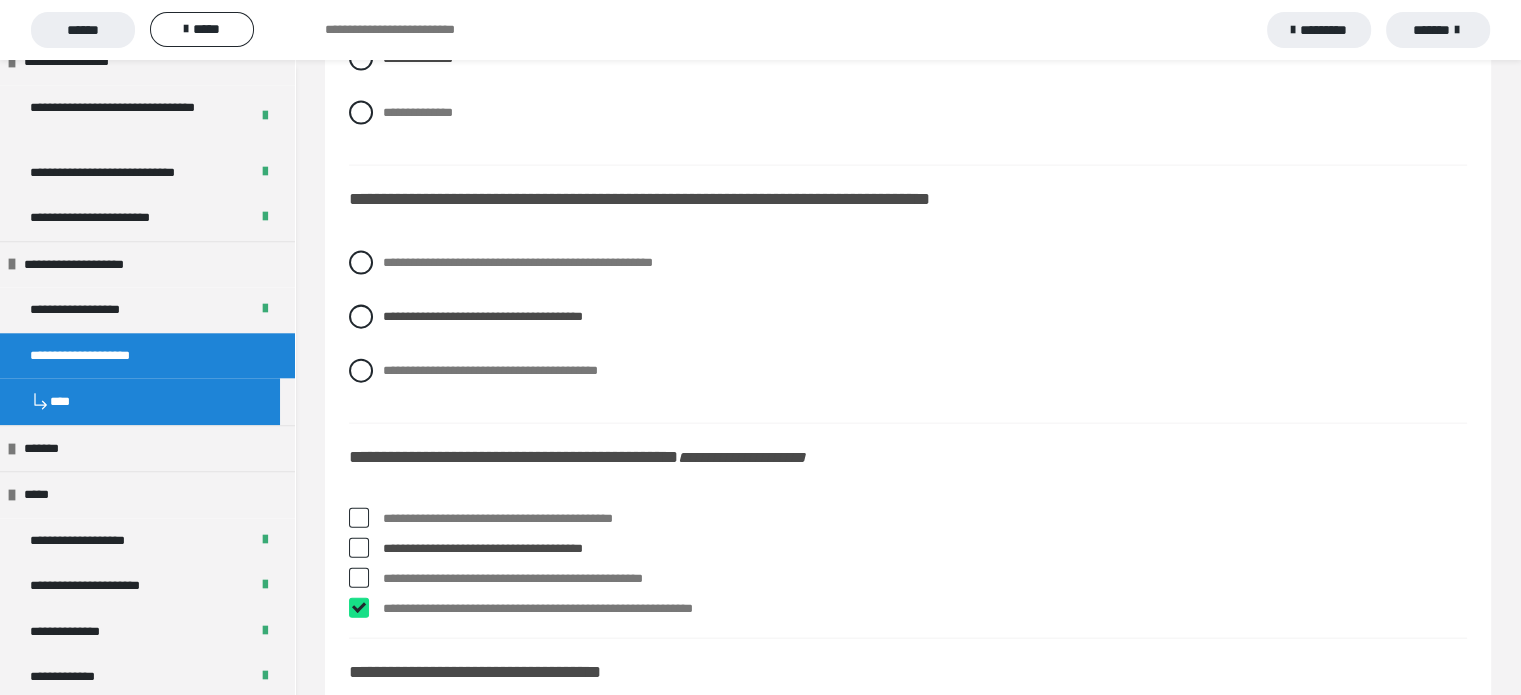 checkbox on "****" 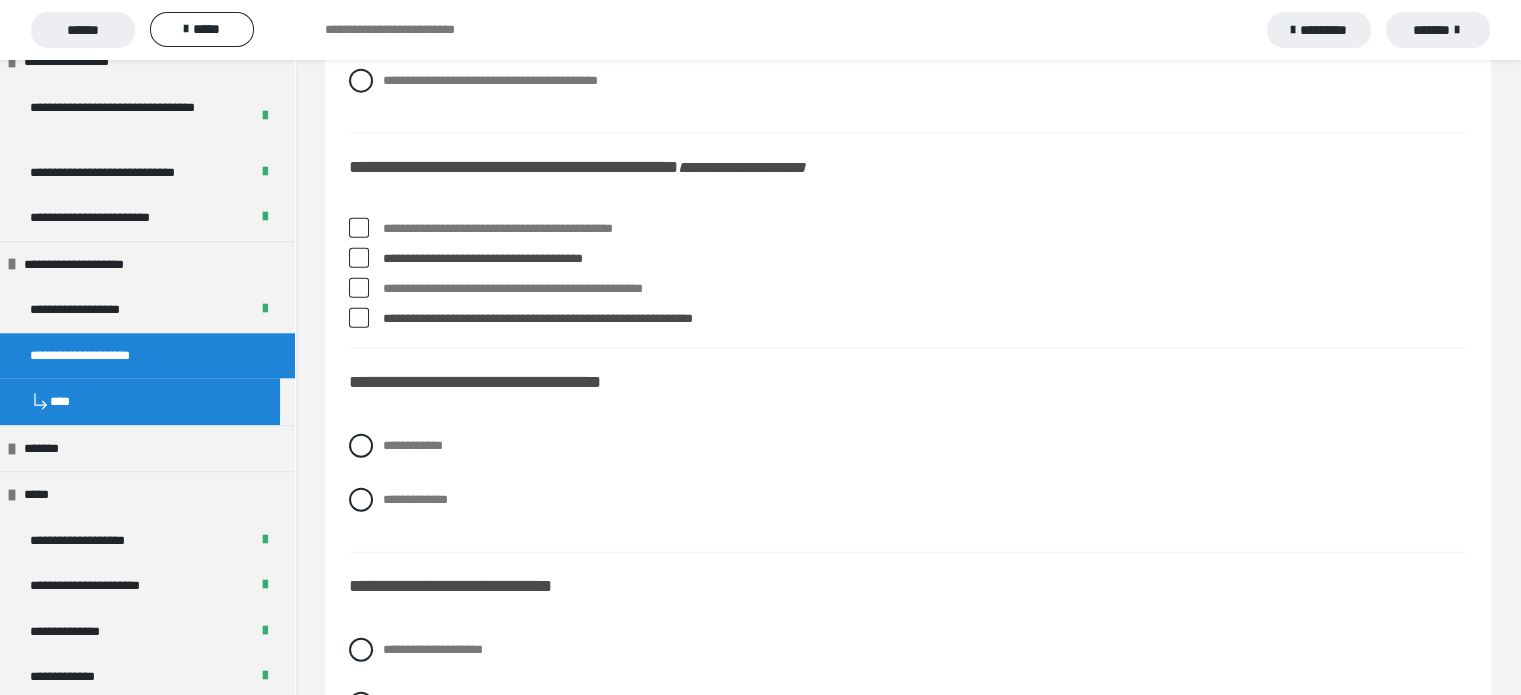 scroll, scrollTop: 4746, scrollLeft: 0, axis: vertical 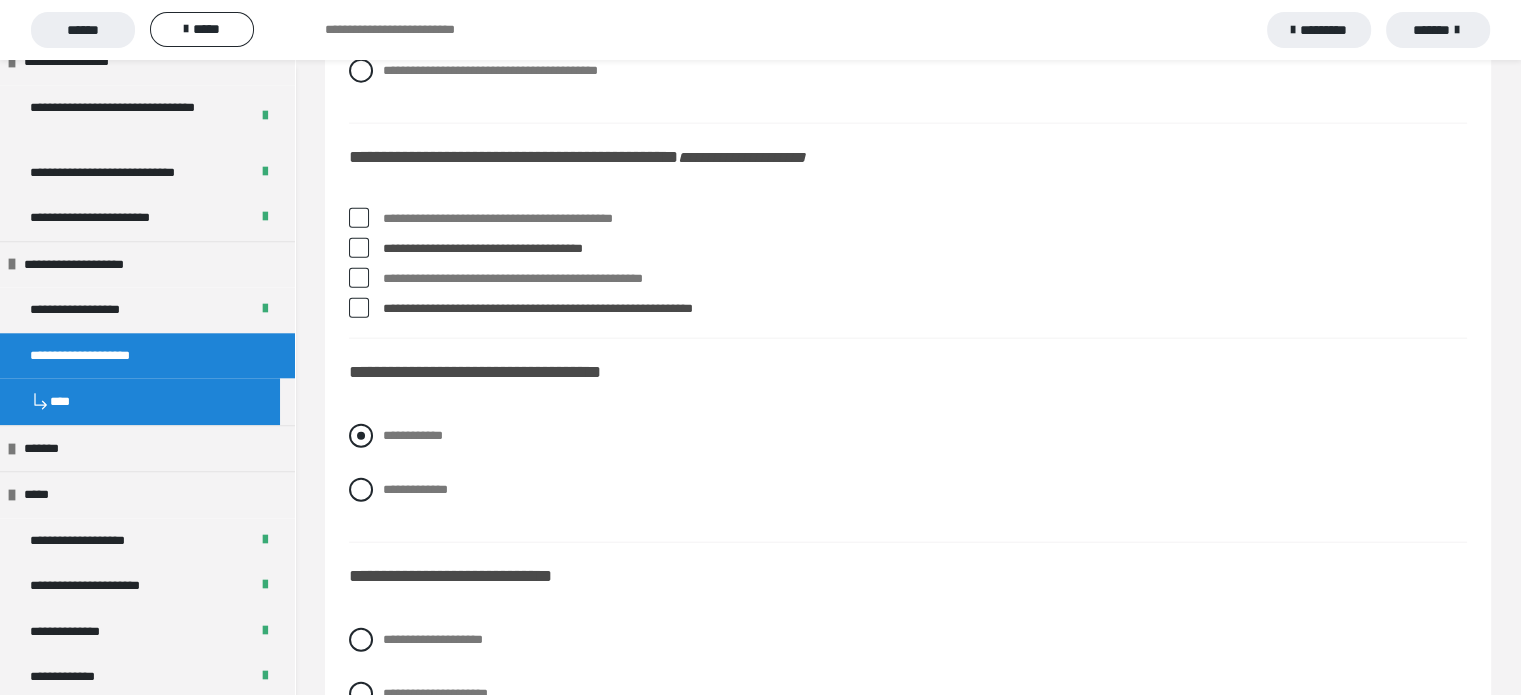 click on "**********" at bounding box center [413, 435] 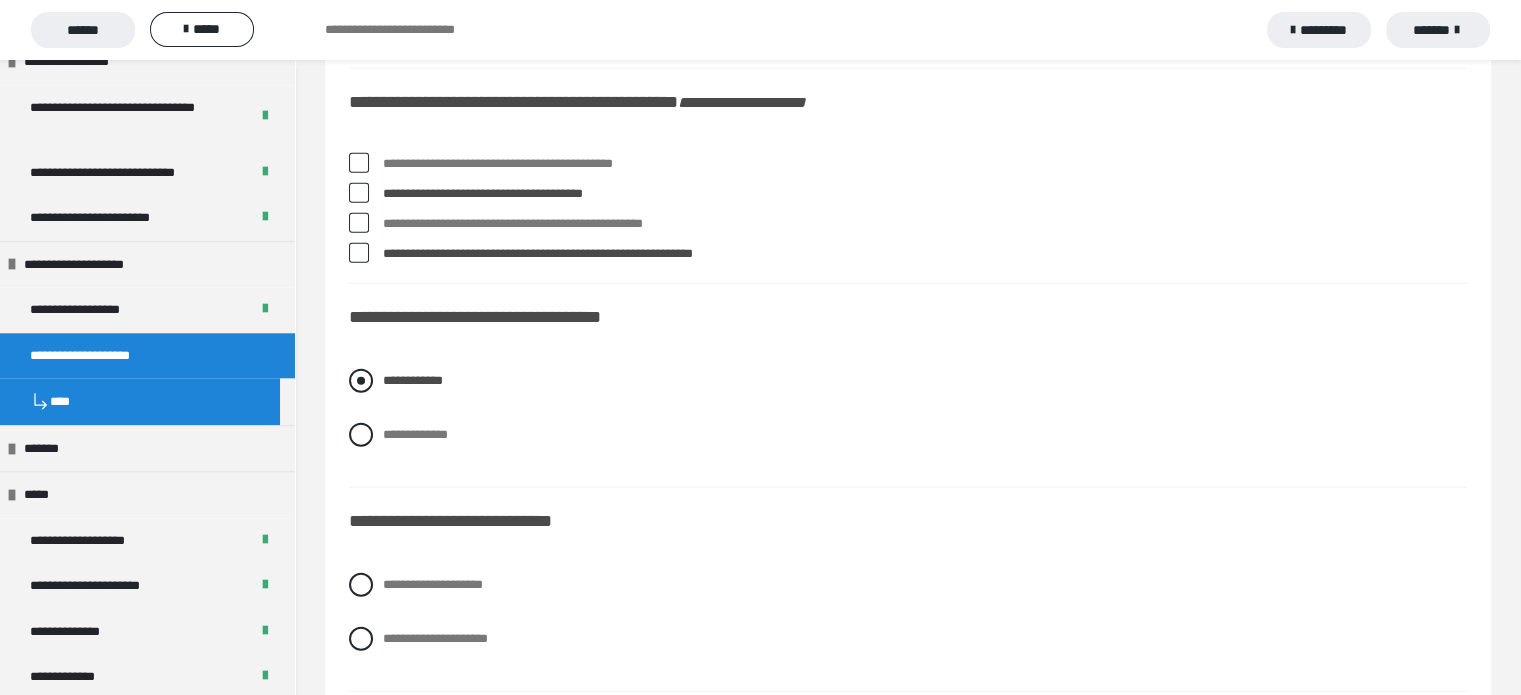 scroll, scrollTop: 4846, scrollLeft: 0, axis: vertical 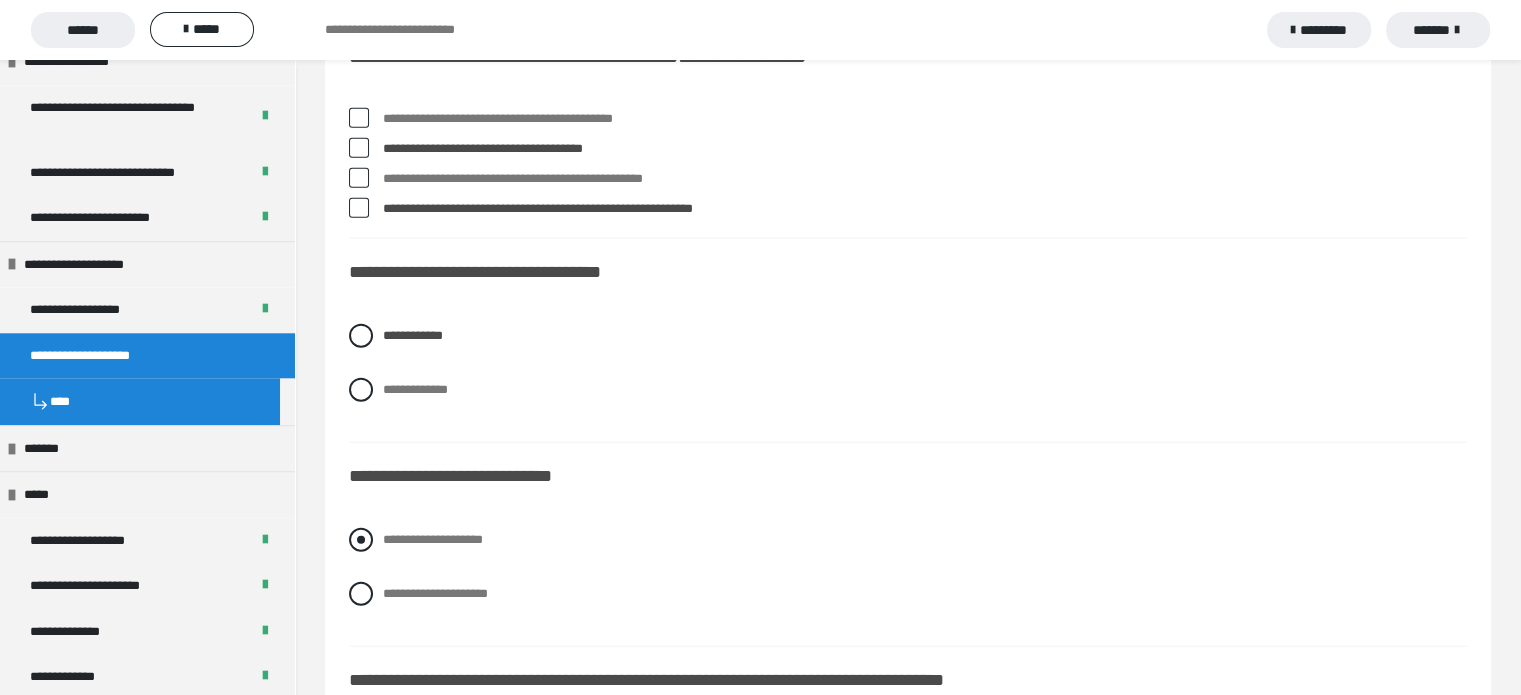 click on "**********" at bounding box center (433, 539) 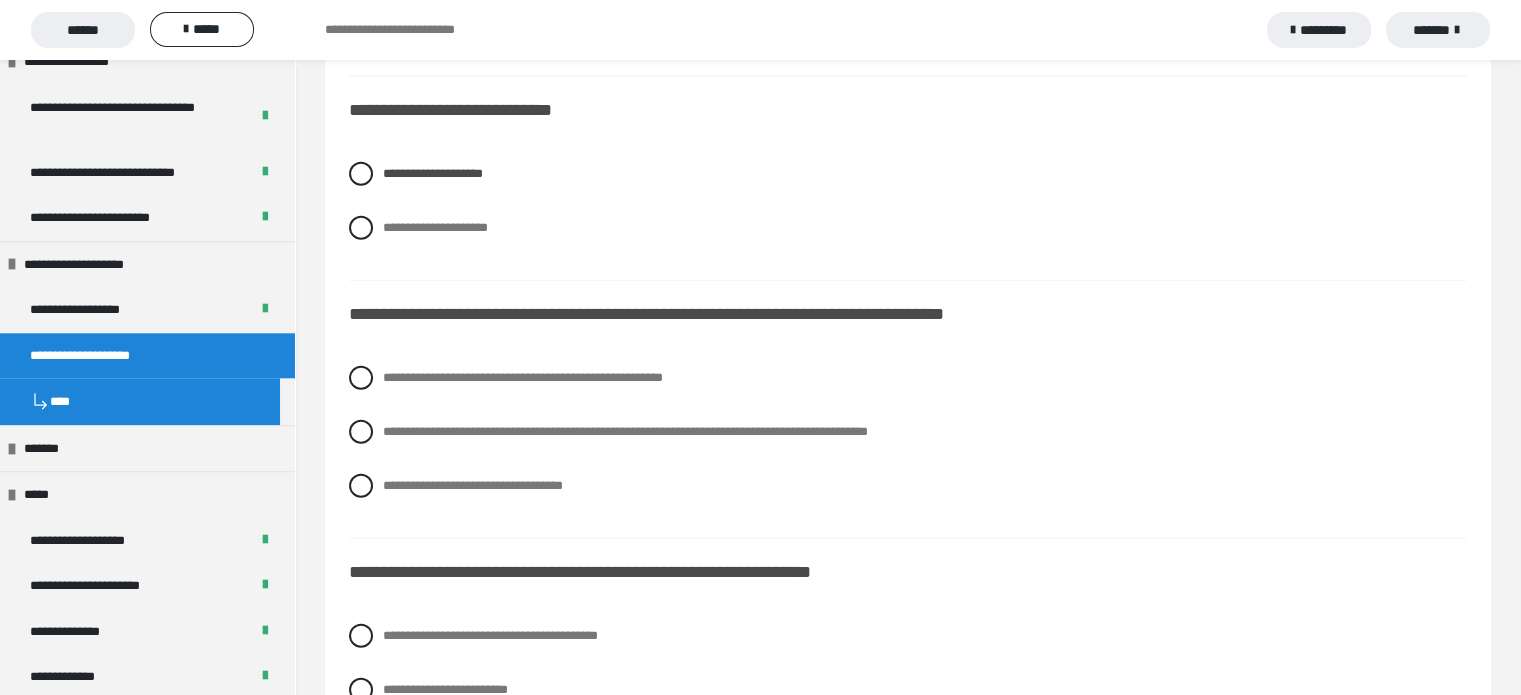 scroll, scrollTop: 5246, scrollLeft: 0, axis: vertical 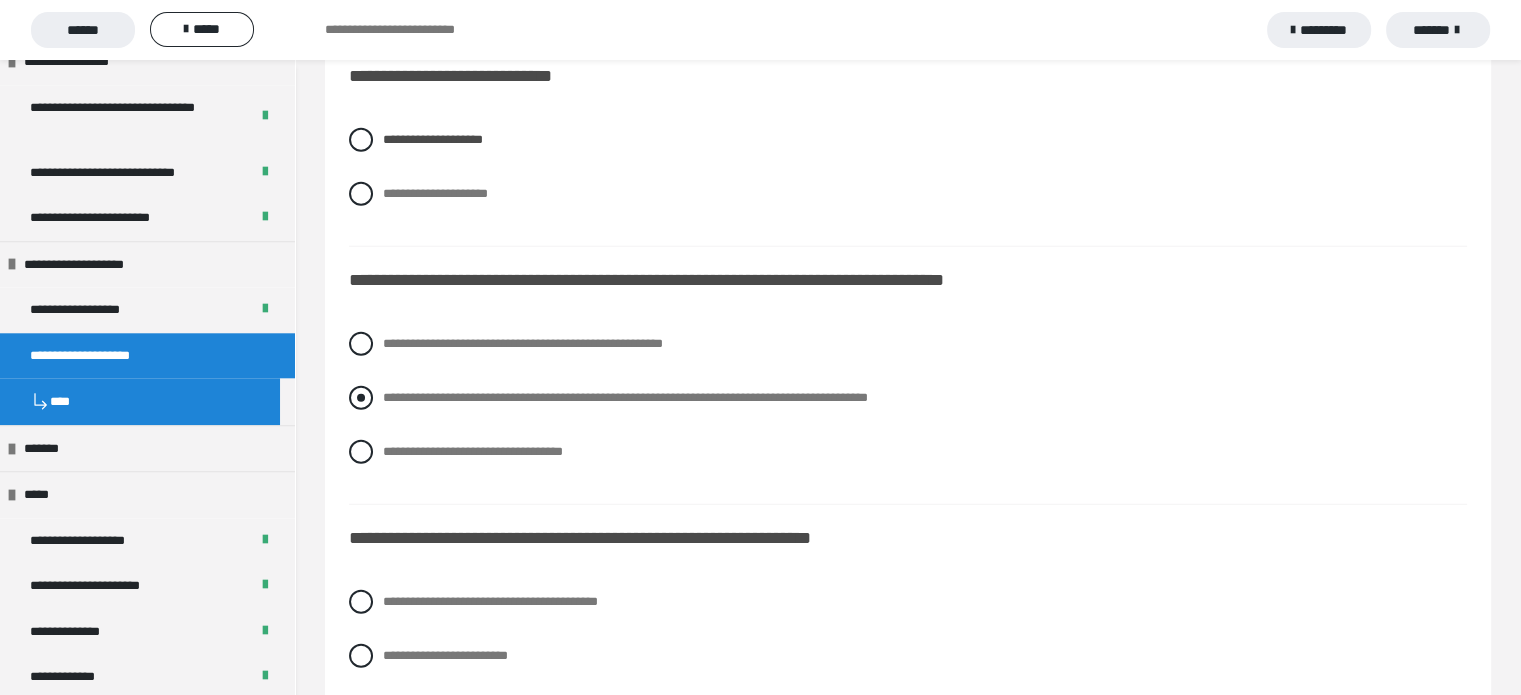 click on "**********" at bounding box center [625, 397] 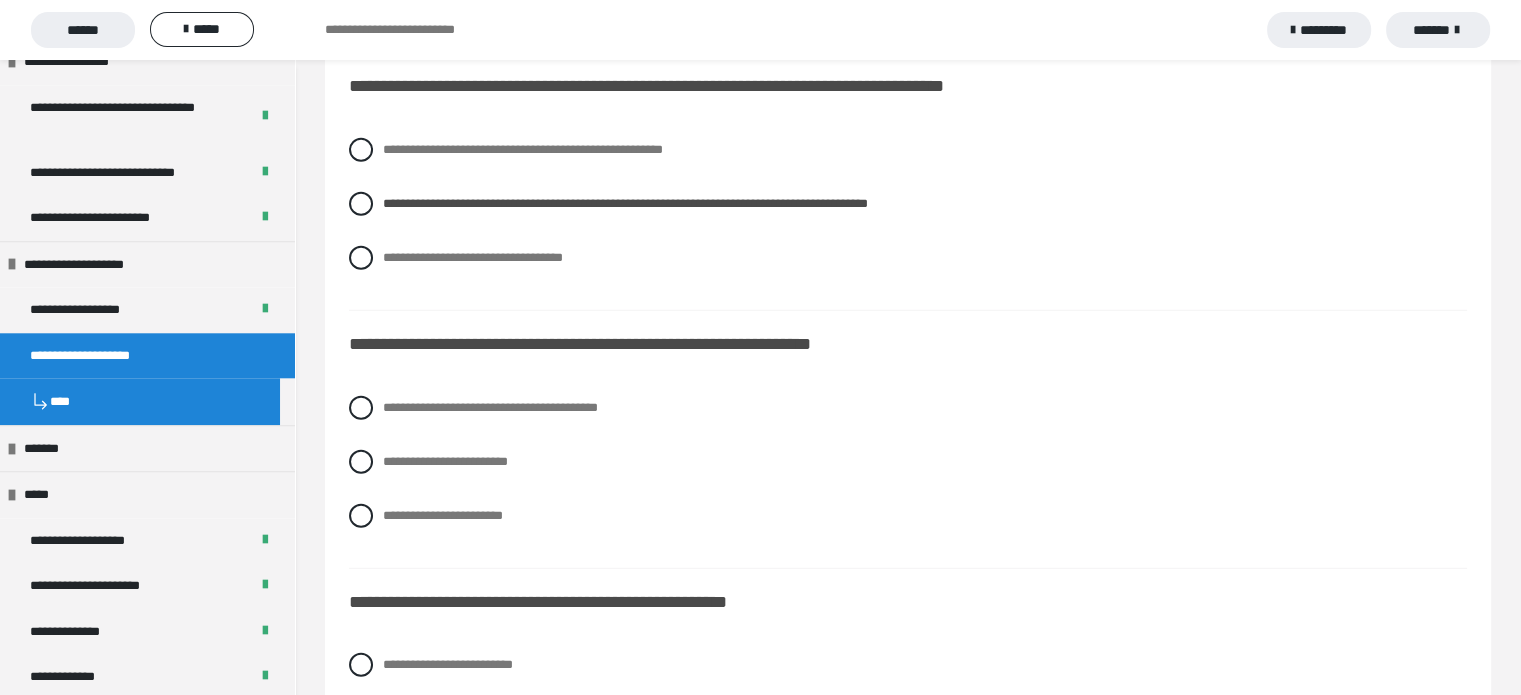 scroll, scrollTop: 5446, scrollLeft: 0, axis: vertical 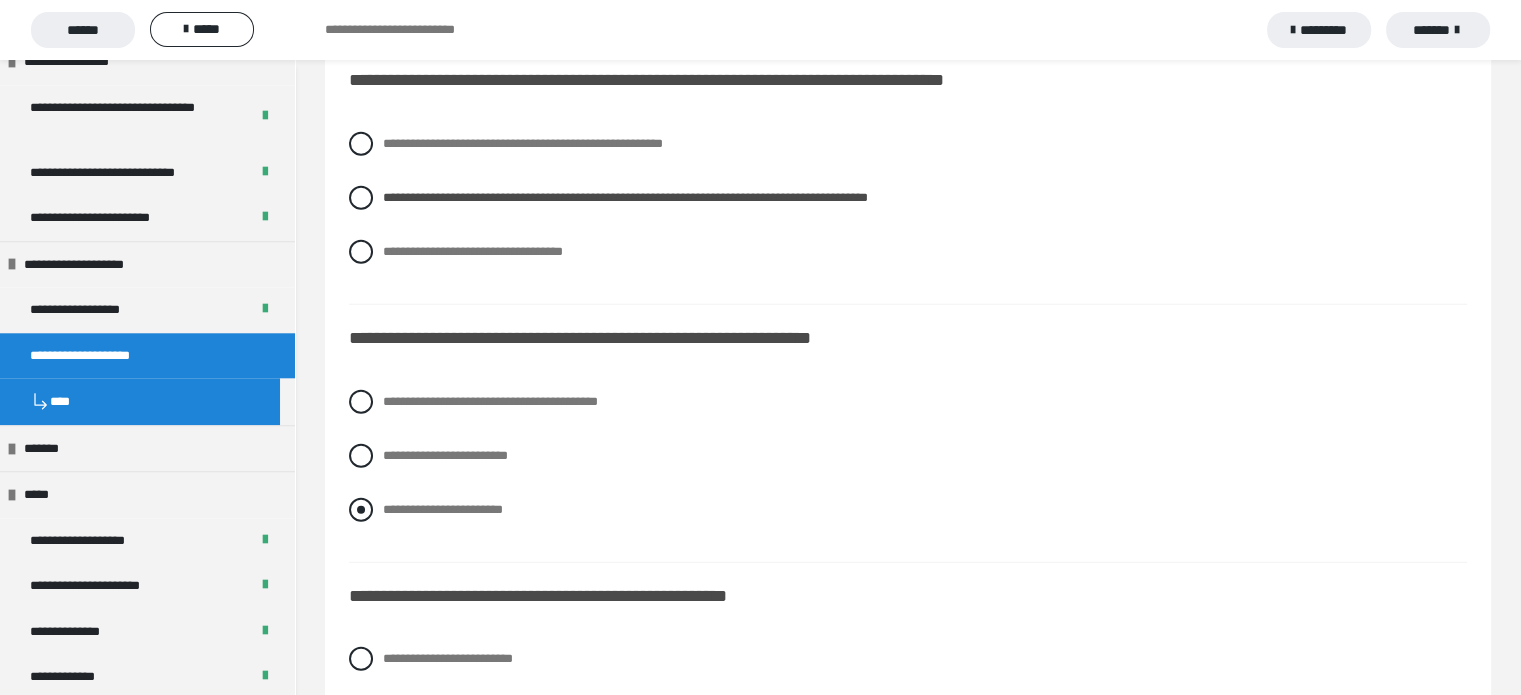 click on "**********" at bounding box center [443, 509] 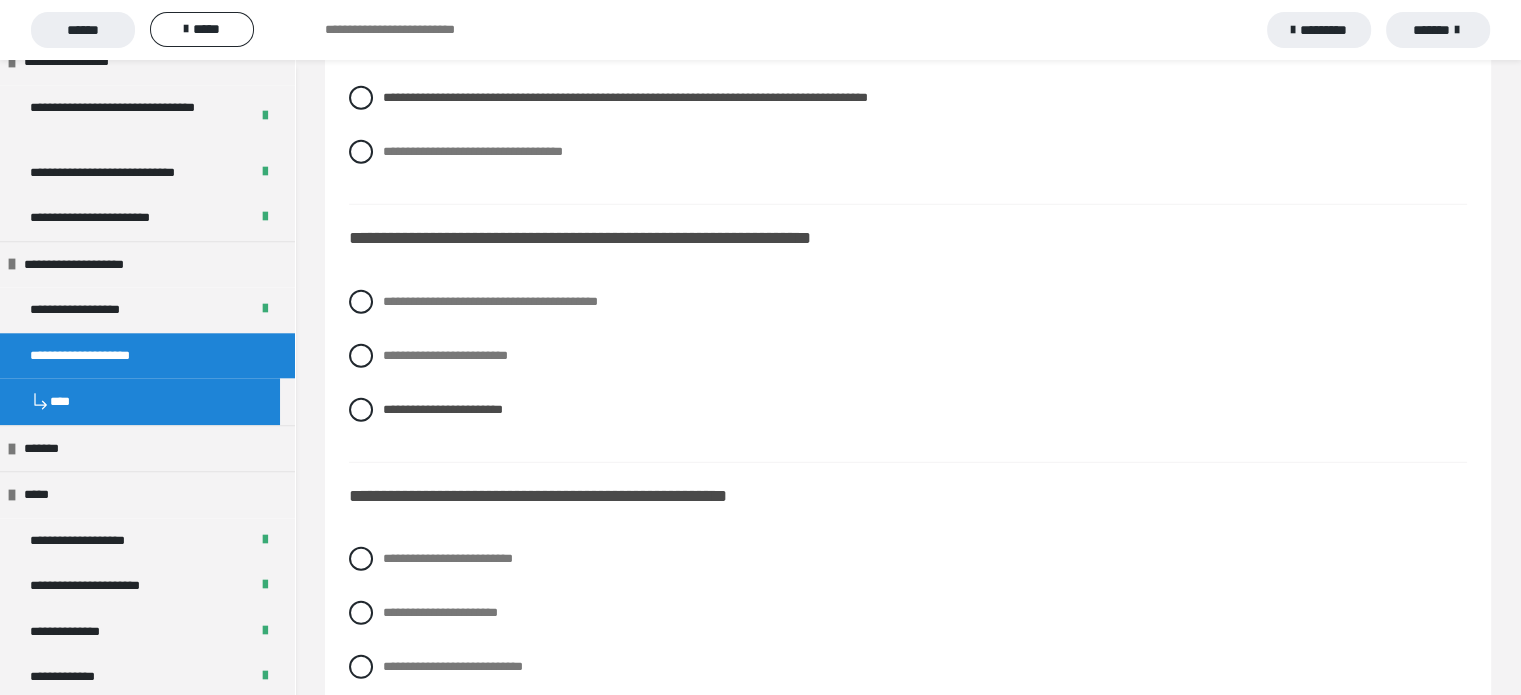scroll, scrollTop: 5646, scrollLeft: 0, axis: vertical 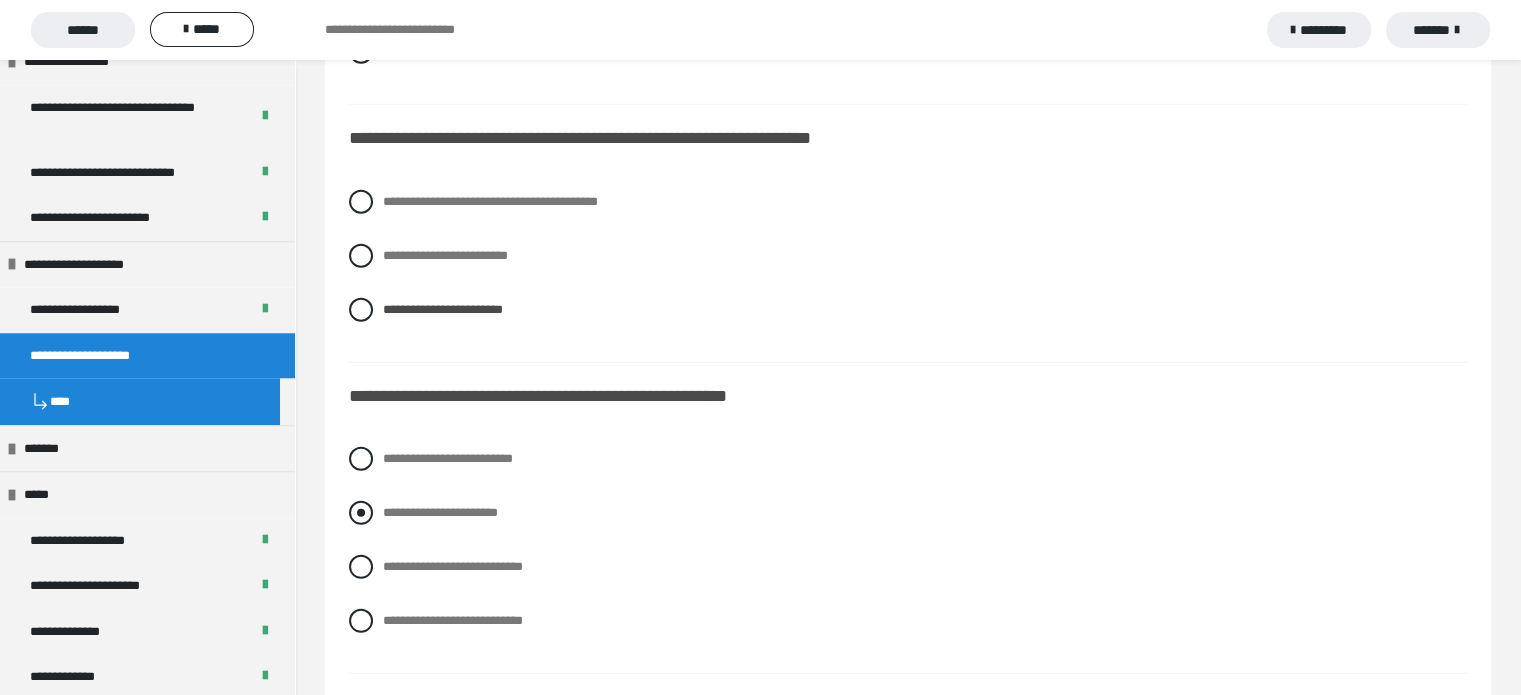 click on "**********" at bounding box center (389, 507) 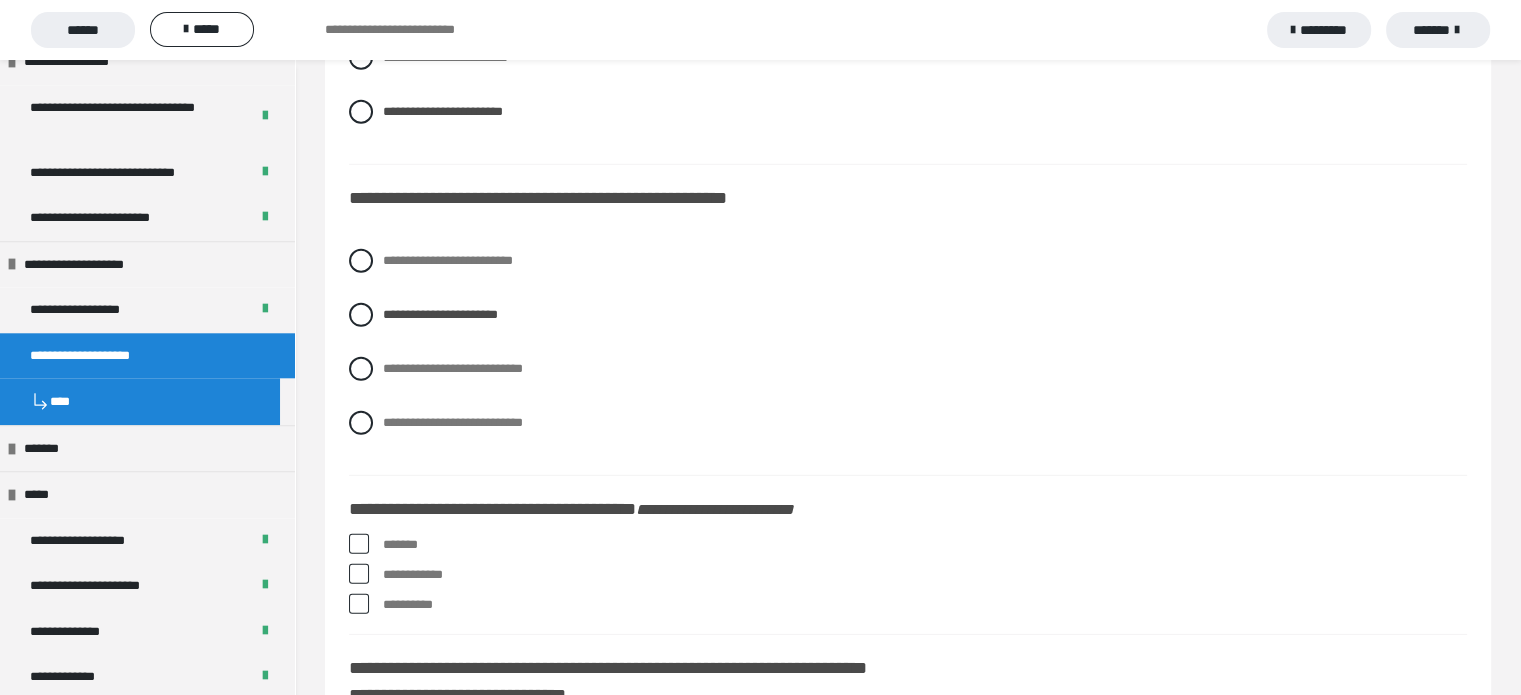 scroll, scrollTop: 5846, scrollLeft: 0, axis: vertical 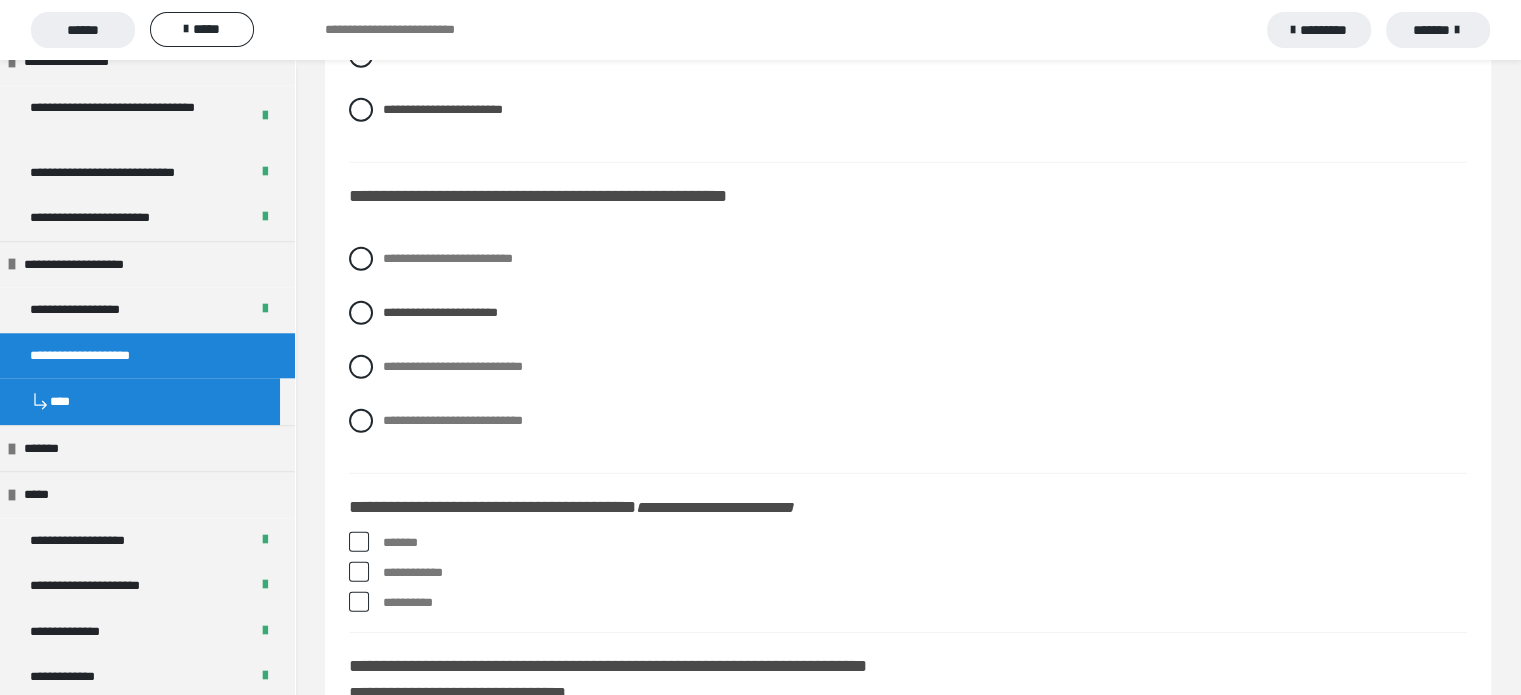 click on "*******" at bounding box center [908, 543] 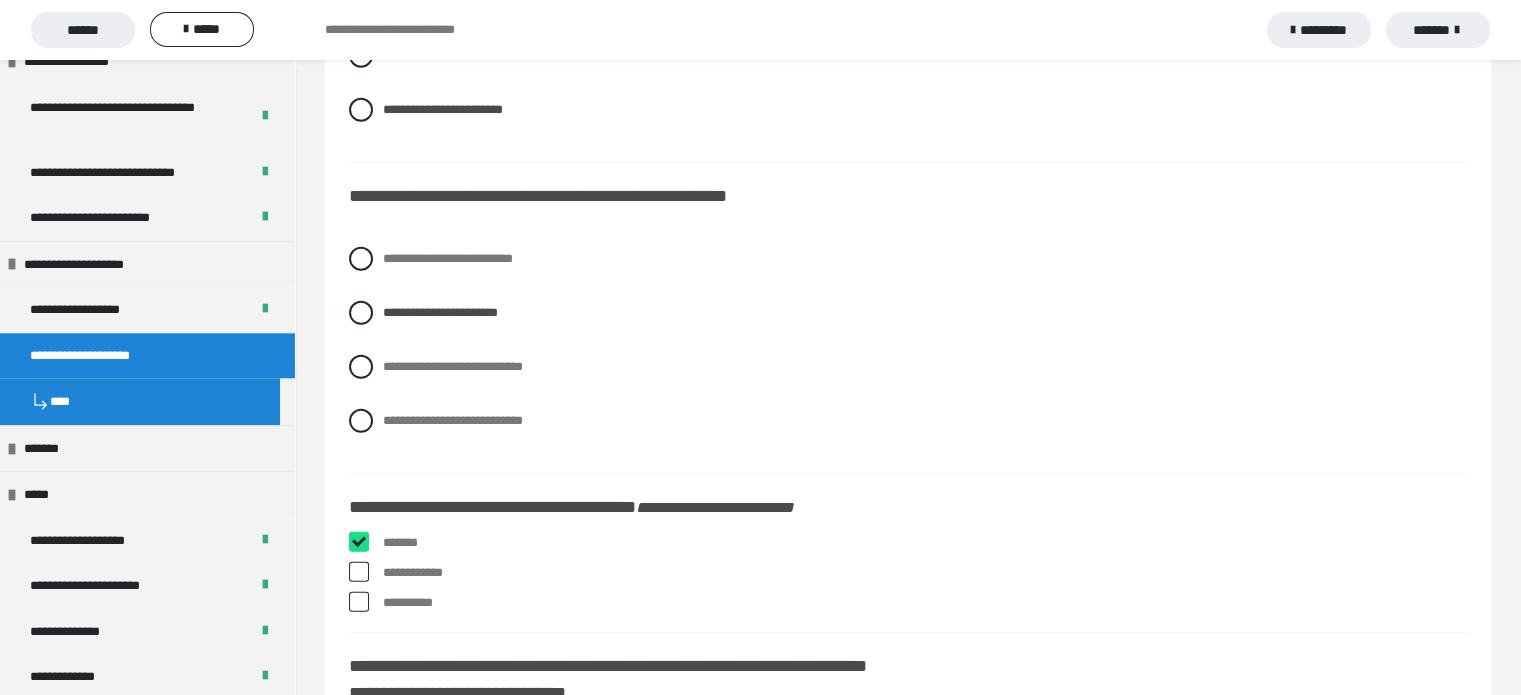 checkbox on "****" 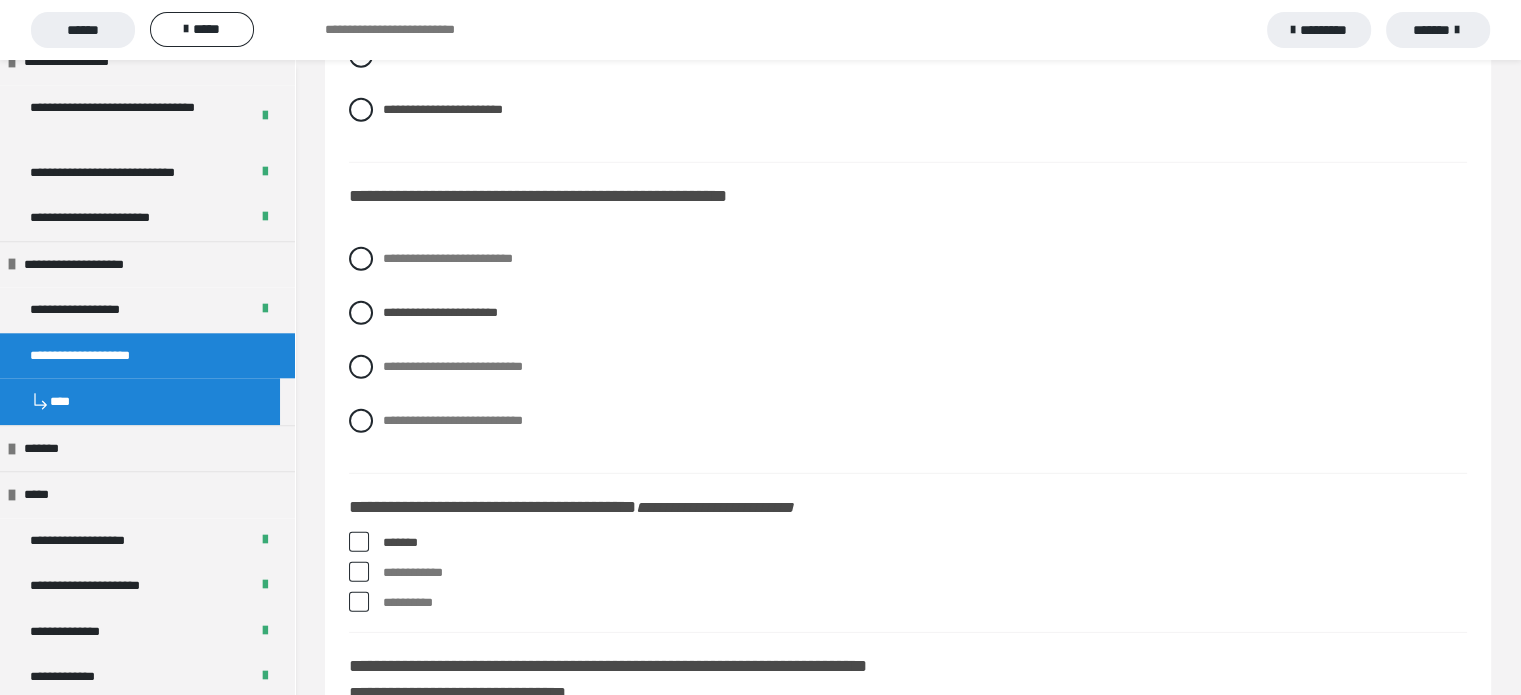 click at bounding box center [359, 602] 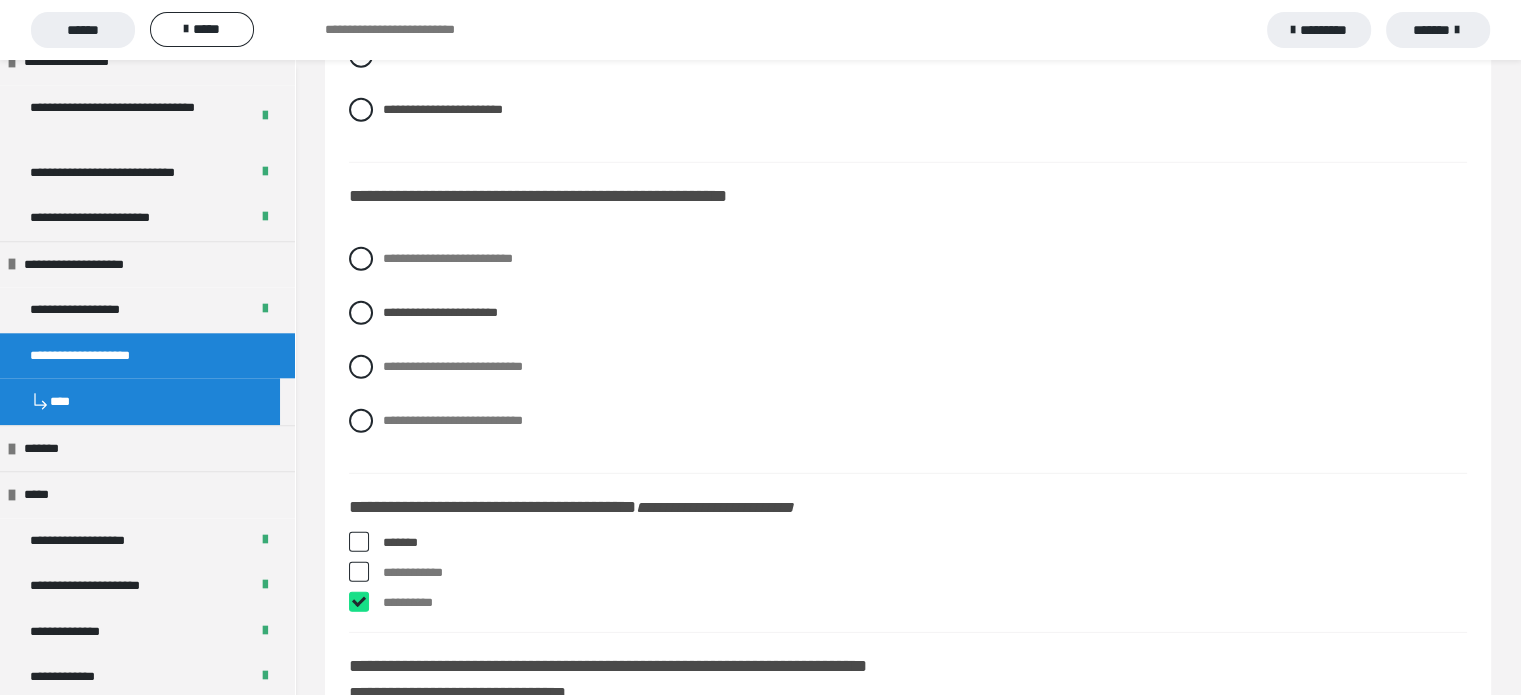 checkbox on "****" 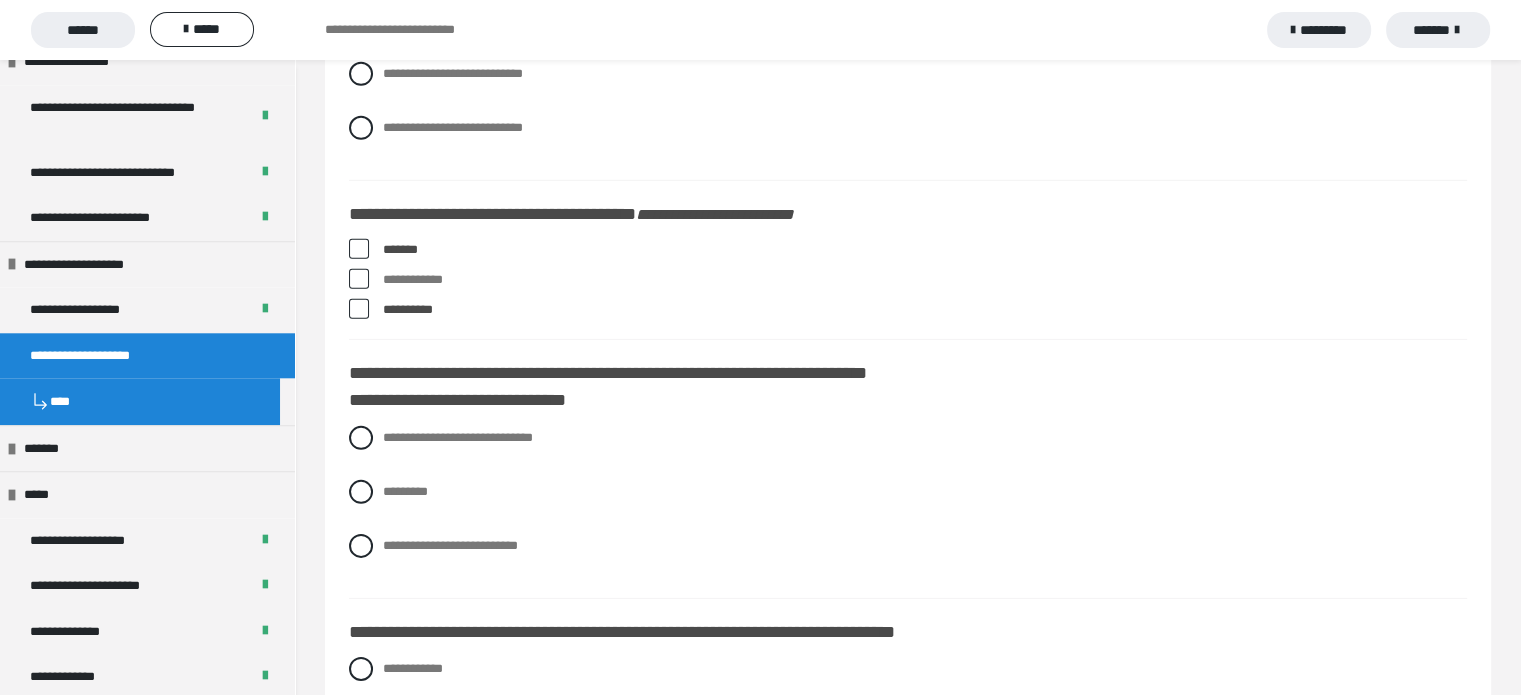 scroll, scrollTop: 6146, scrollLeft: 0, axis: vertical 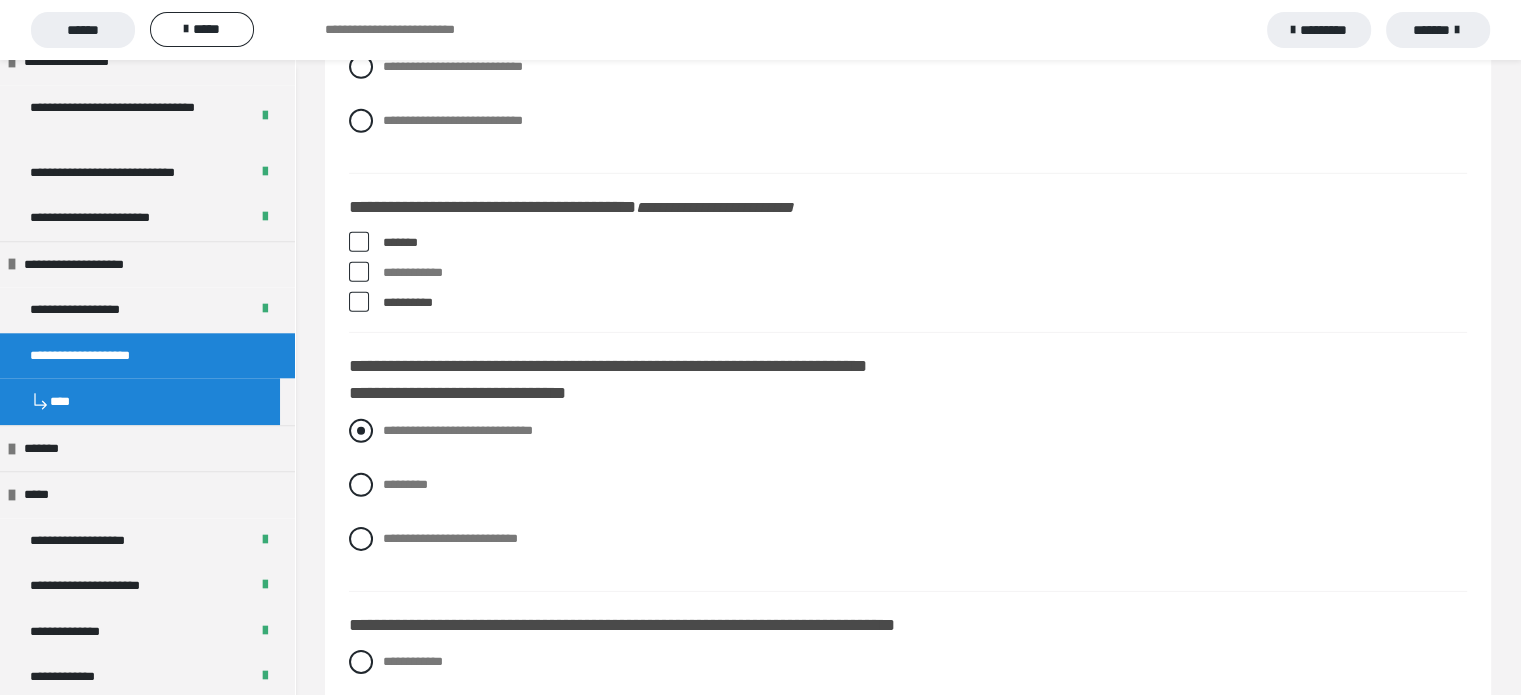 click on "**********" at bounding box center [458, 430] 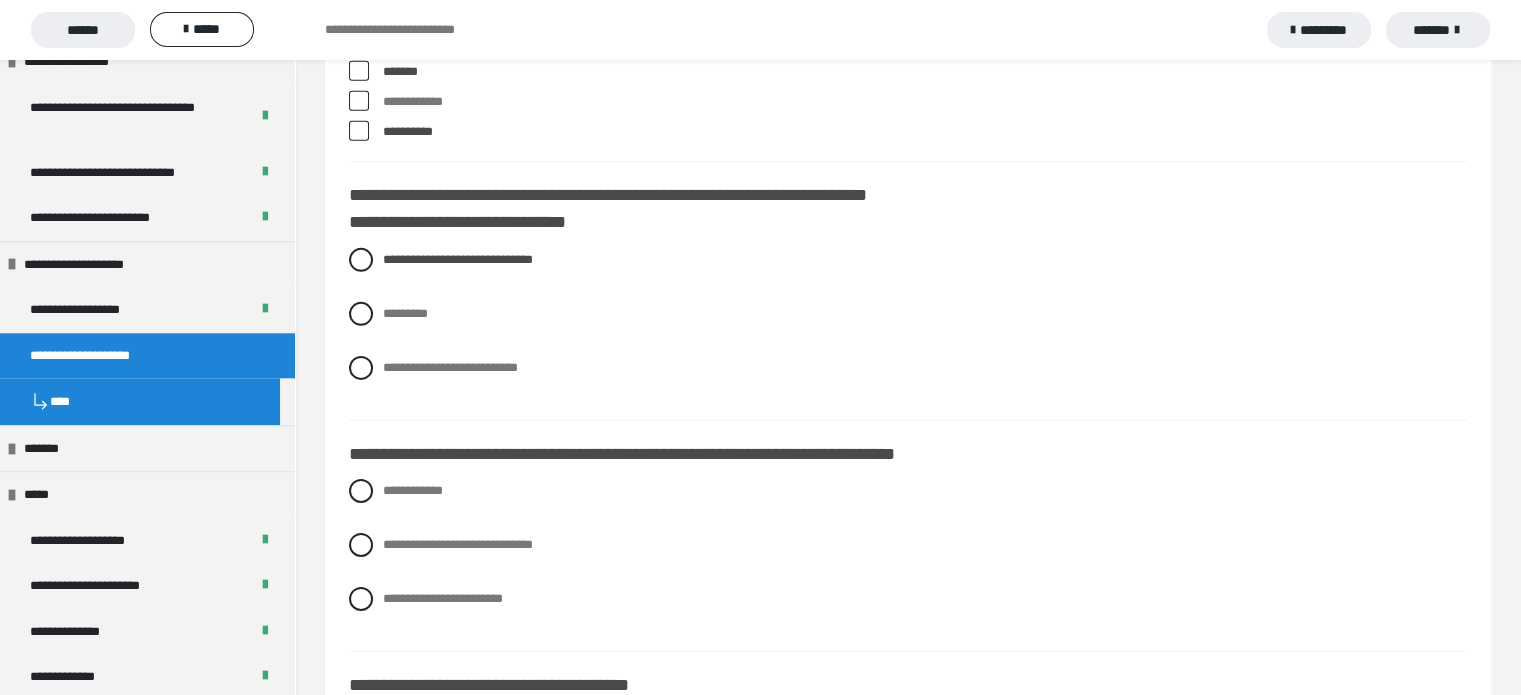 scroll, scrollTop: 6346, scrollLeft: 0, axis: vertical 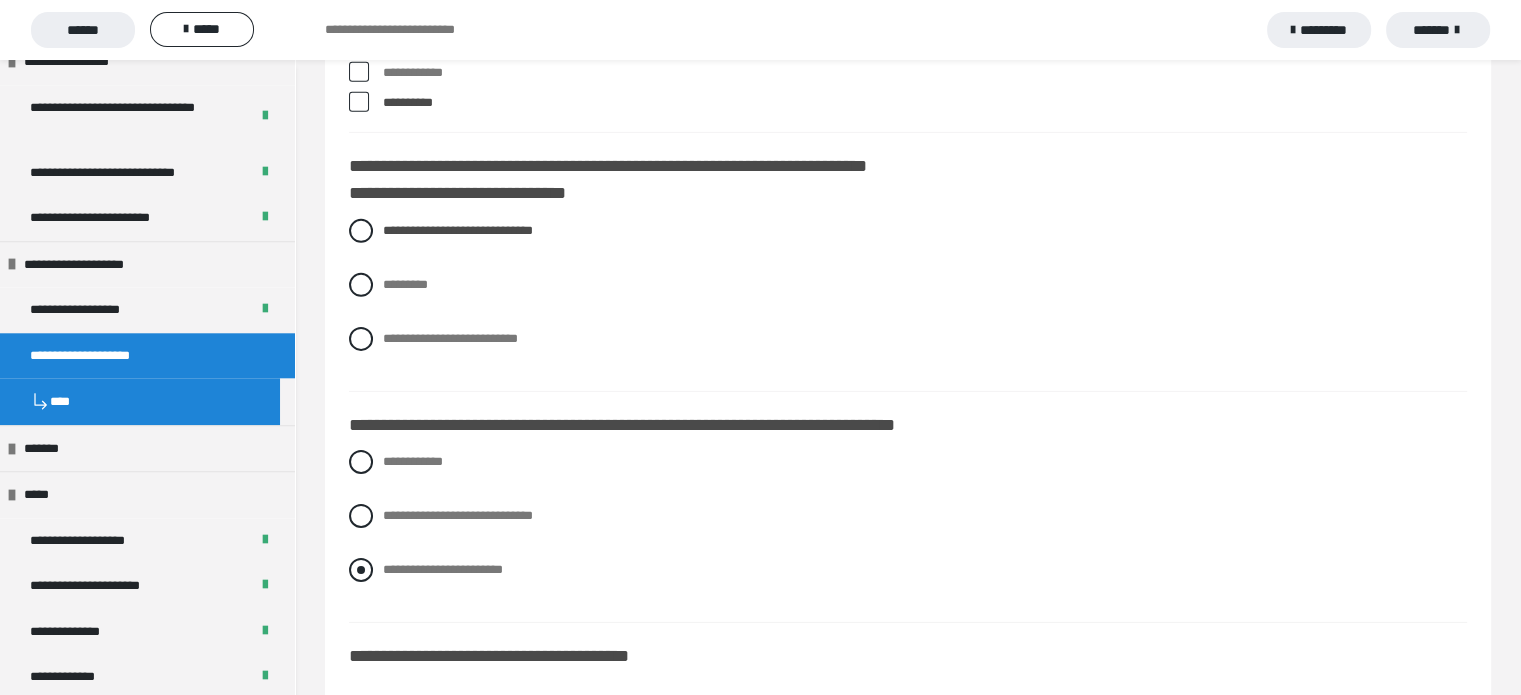click on "**********" at bounding box center (443, 569) 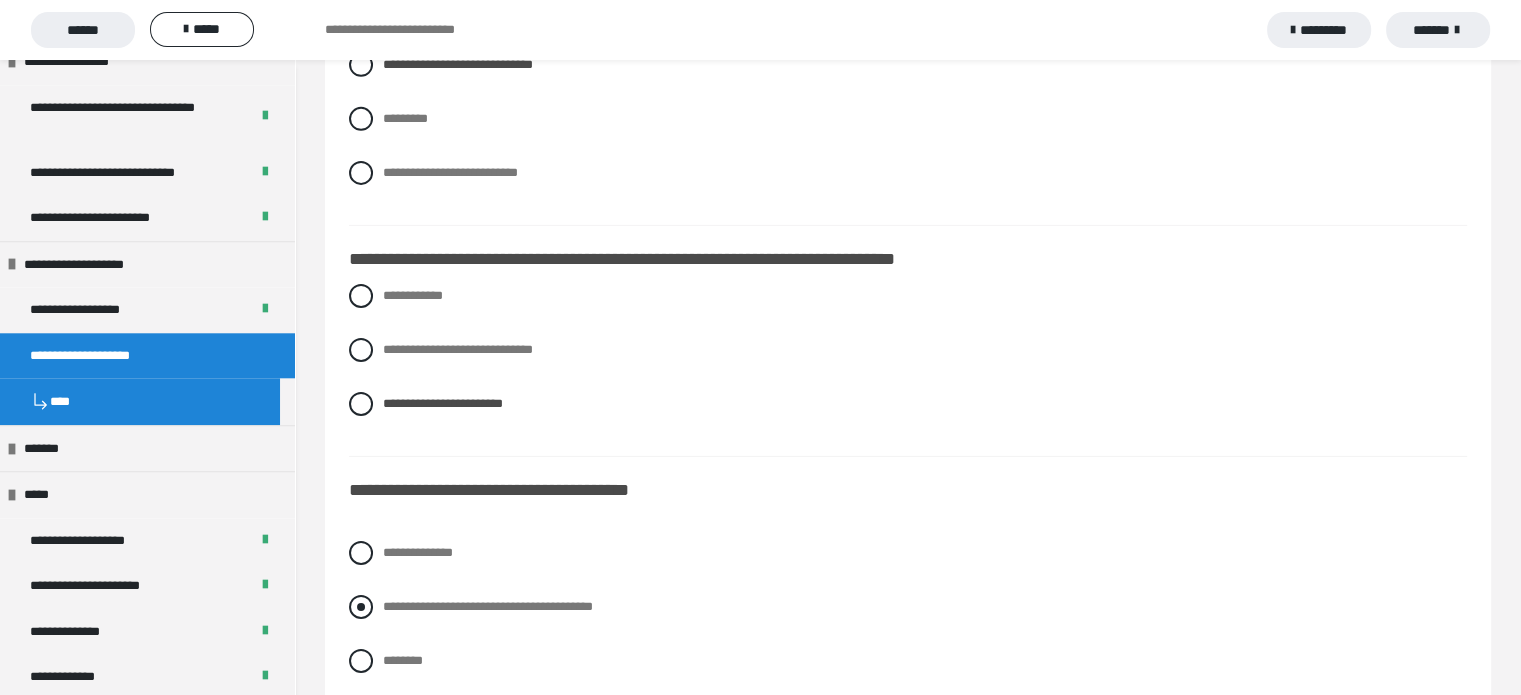 scroll, scrollTop: 6546, scrollLeft: 0, axis: vertical 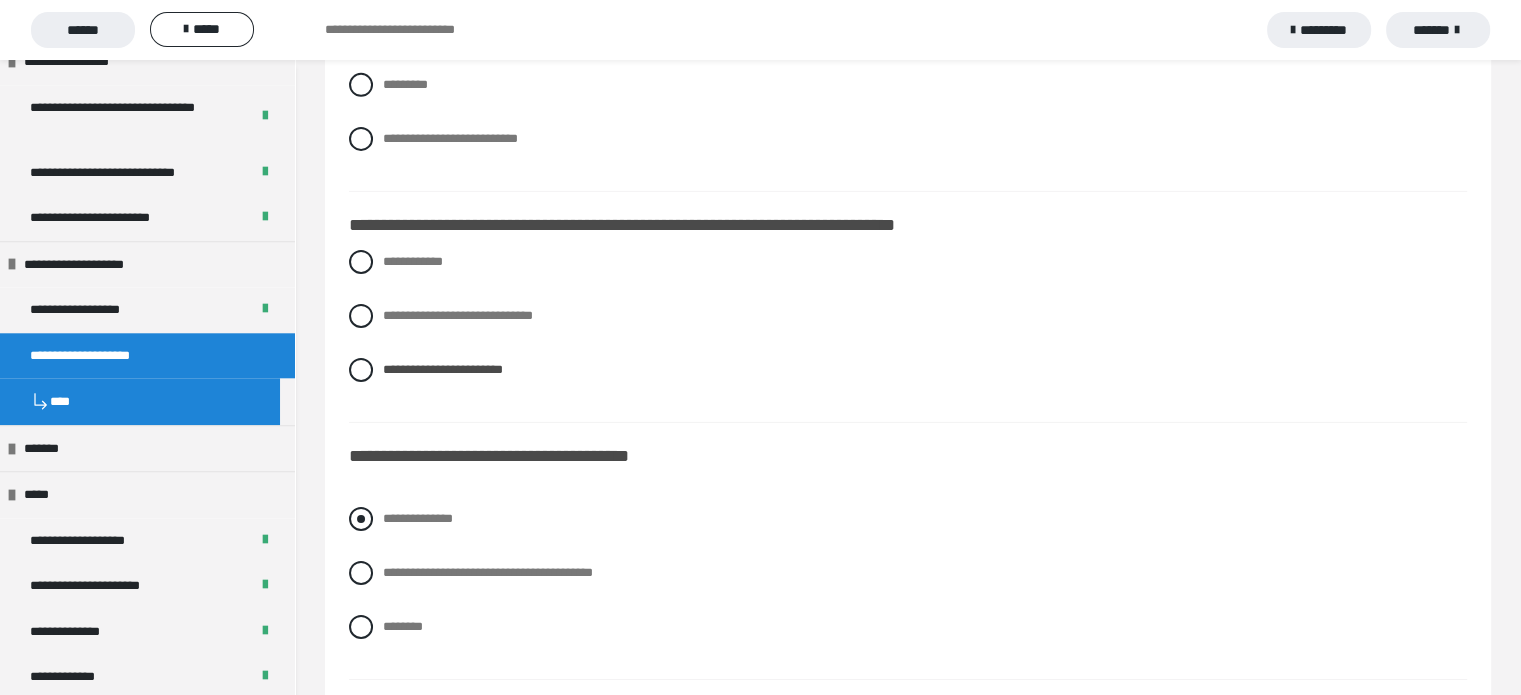click on "**********" at bounding box center [418, 518] 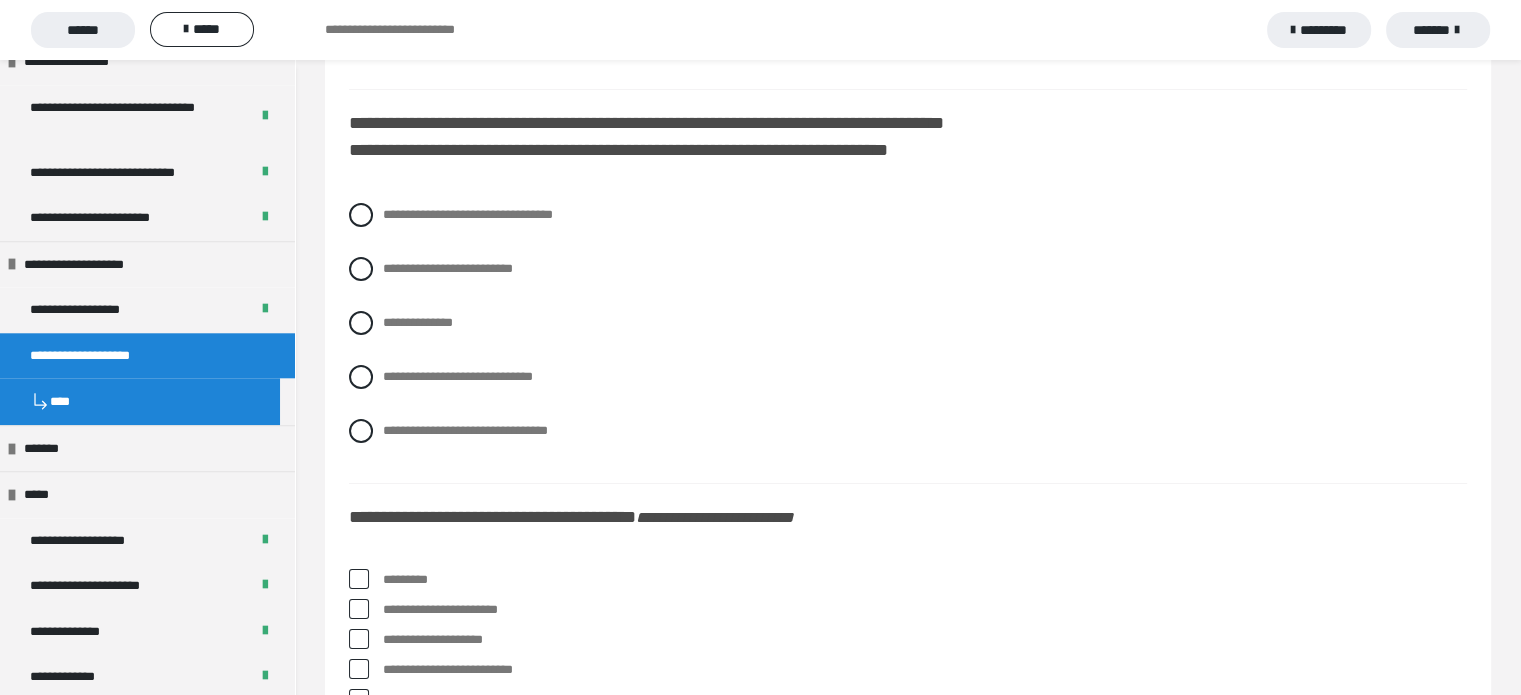 scroll, scrollTop: 7146, scrollLeft: 0, axis: vertical 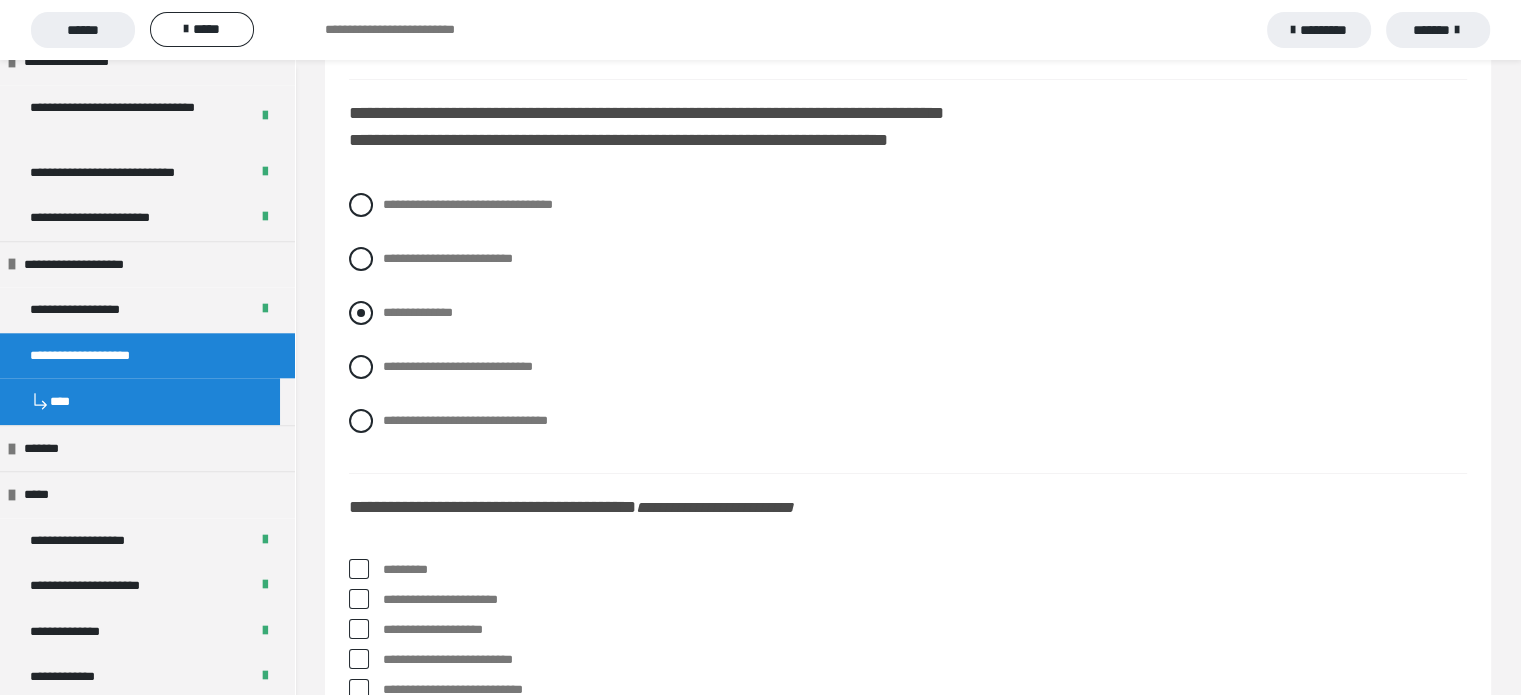 click on "**********" at bounding box center [908, 313] 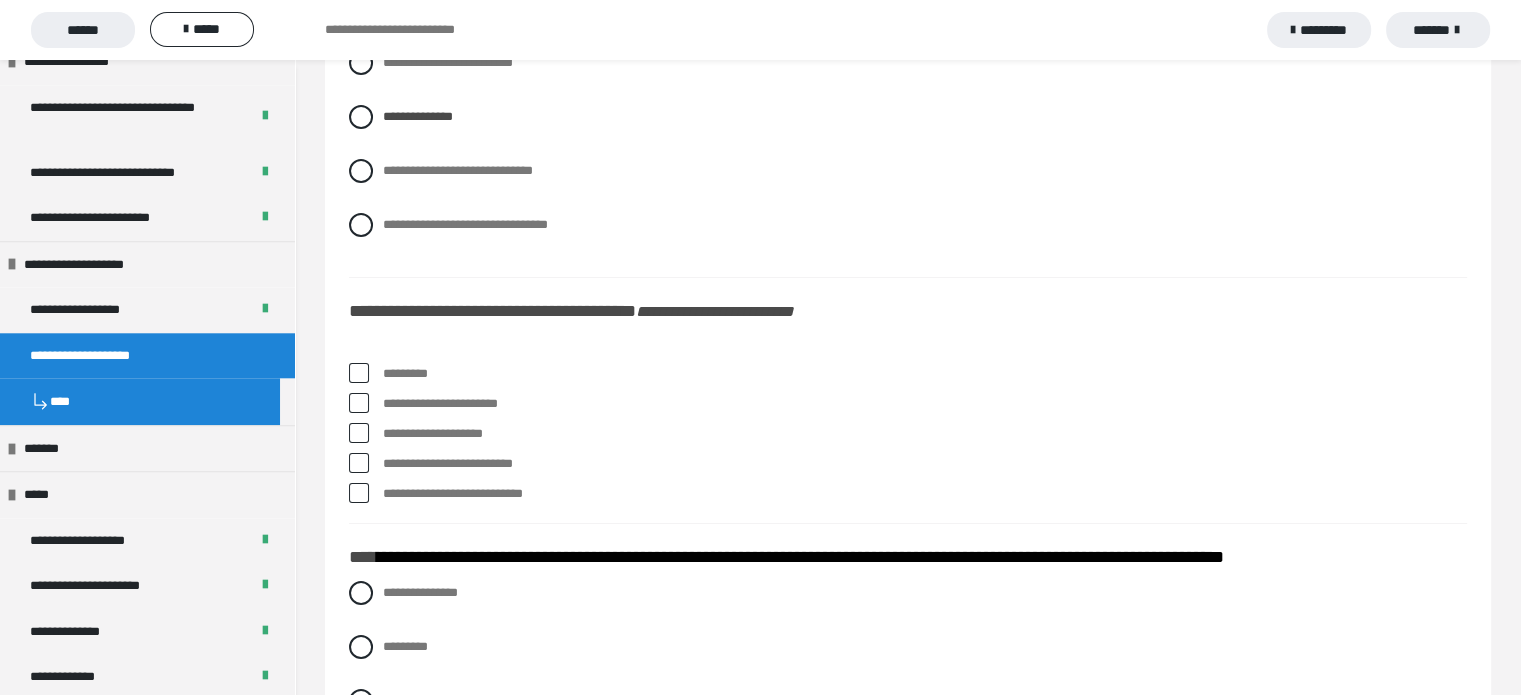 scroll, scrollTop: 7346, scrollLeft: 0, axis: vertical 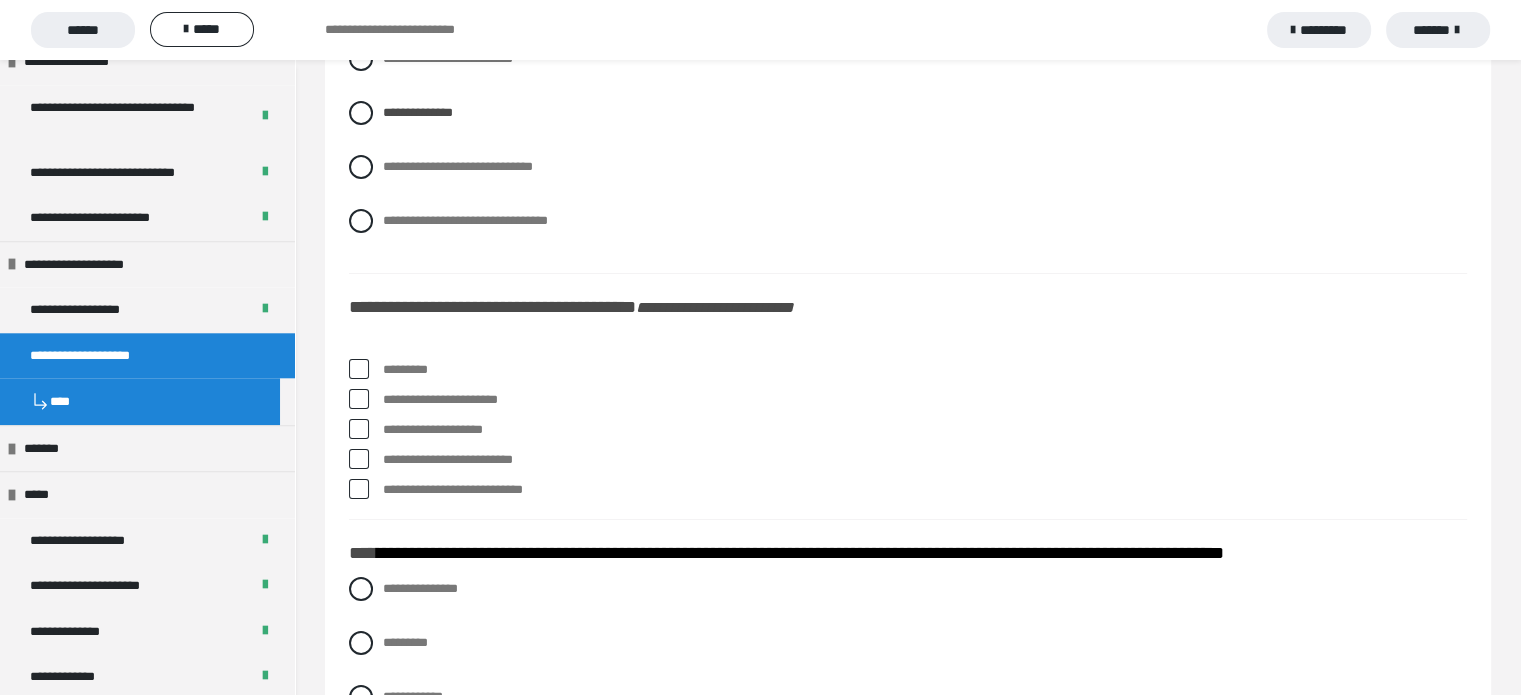 click on "*********" at bounding box center (908, 370) 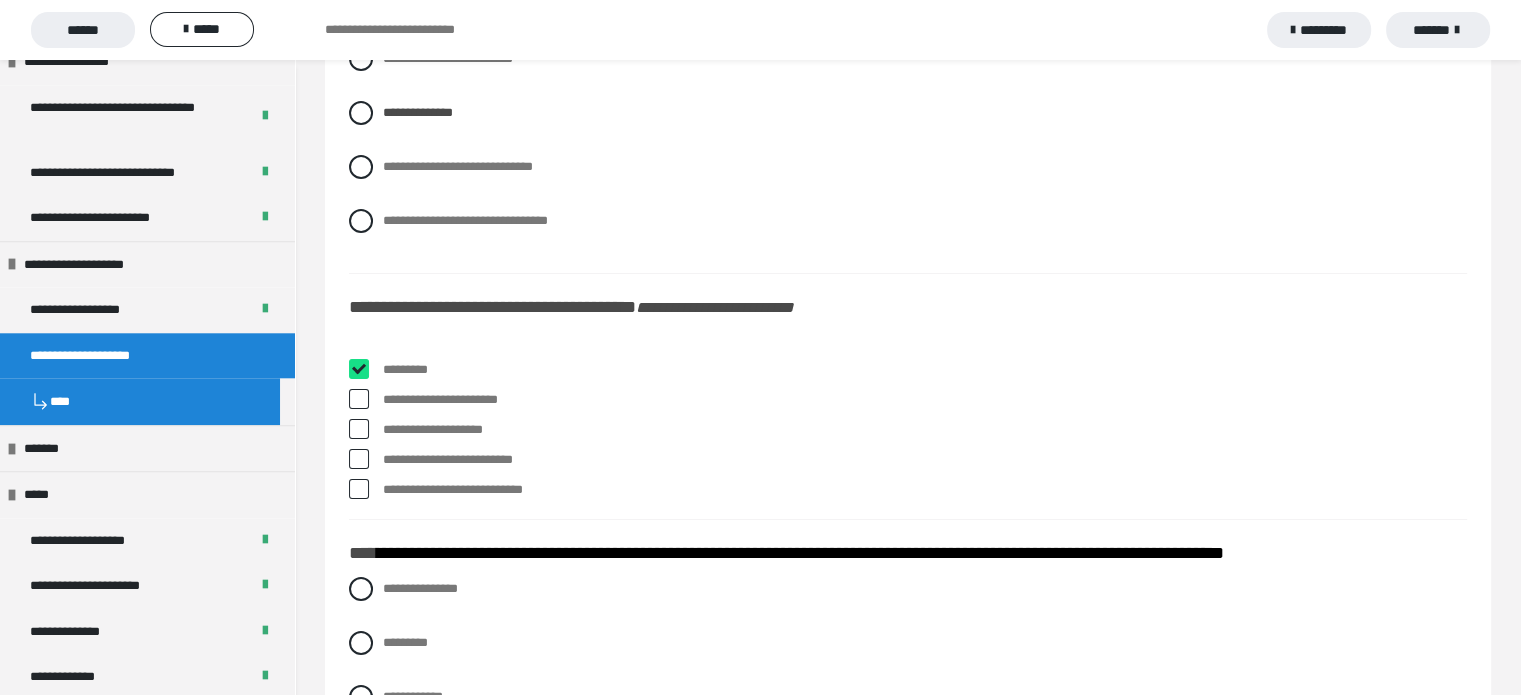 checkbox on "****" 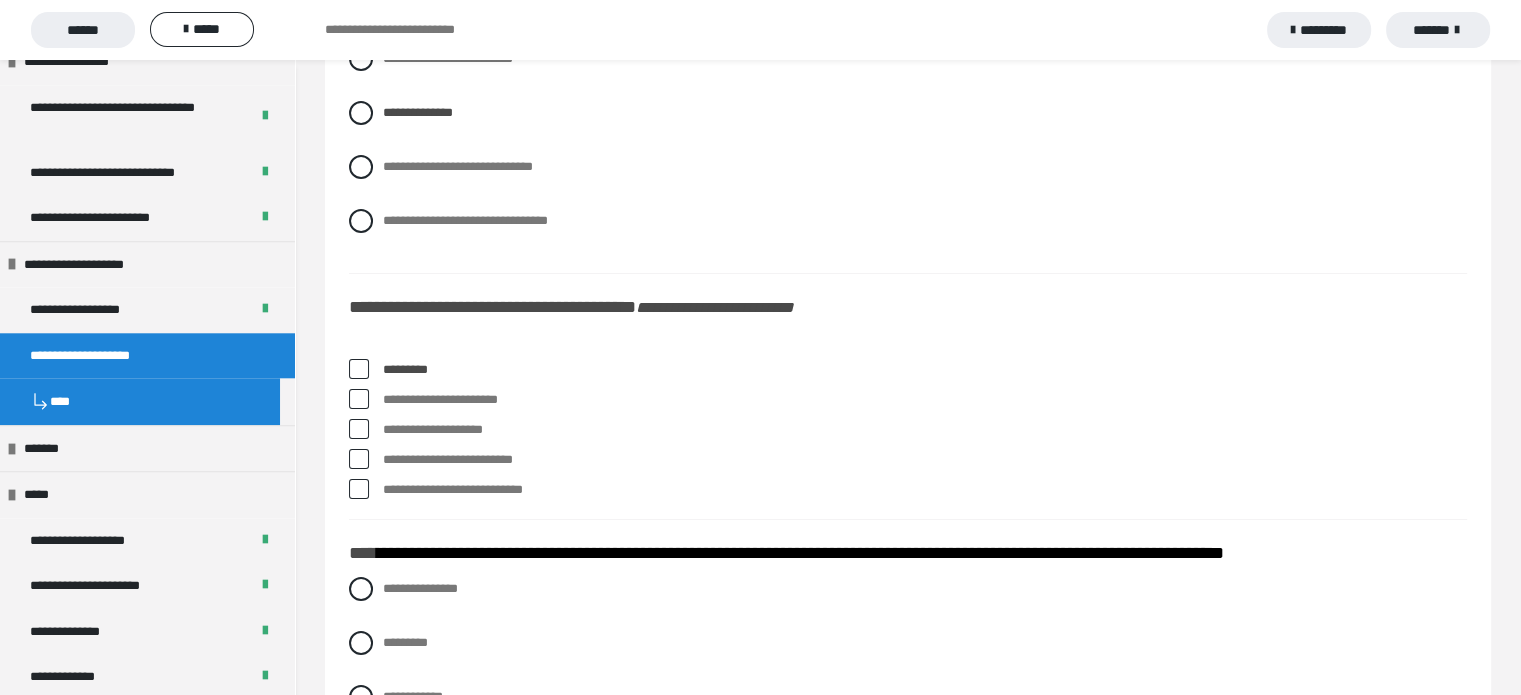 click at bounding box center (359, 399) 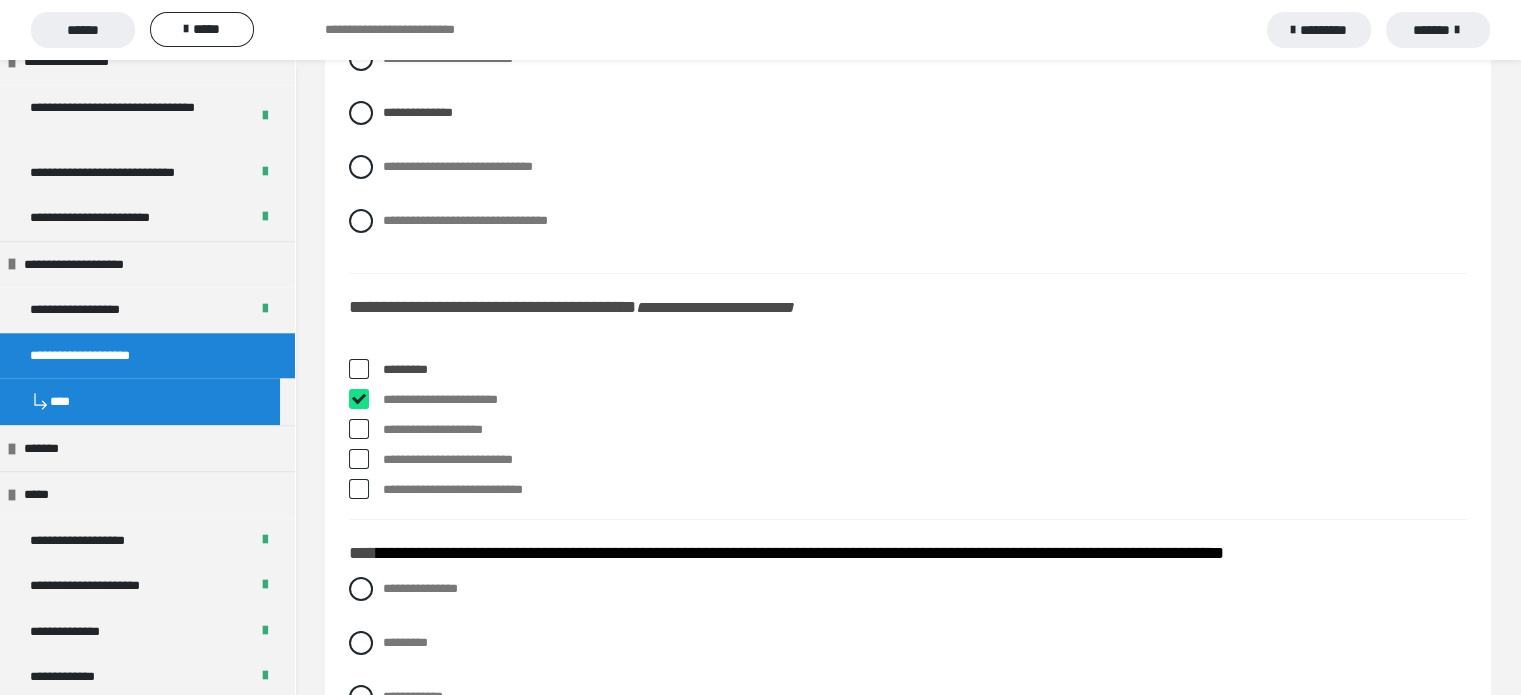 checkbox on "****" 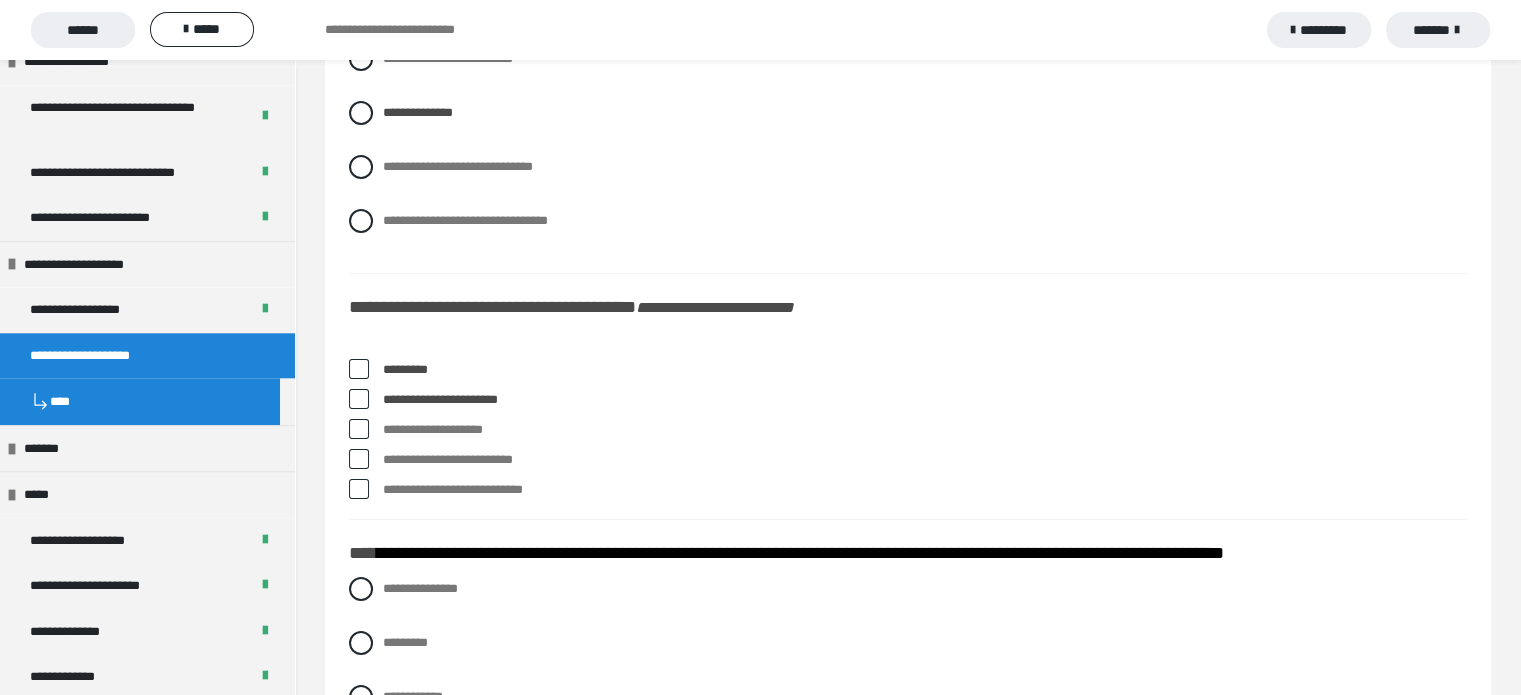 click at bounding box center (359, 489) 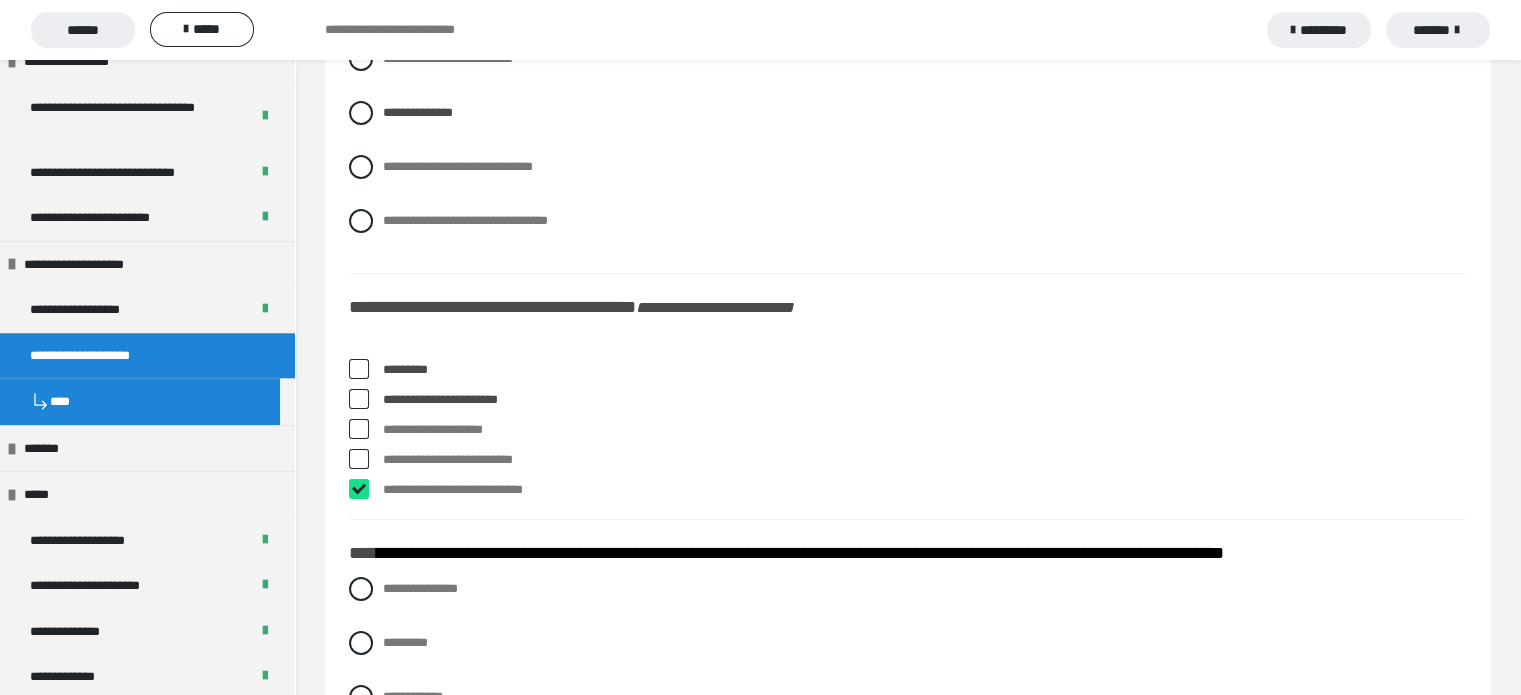 checkbox on "****" 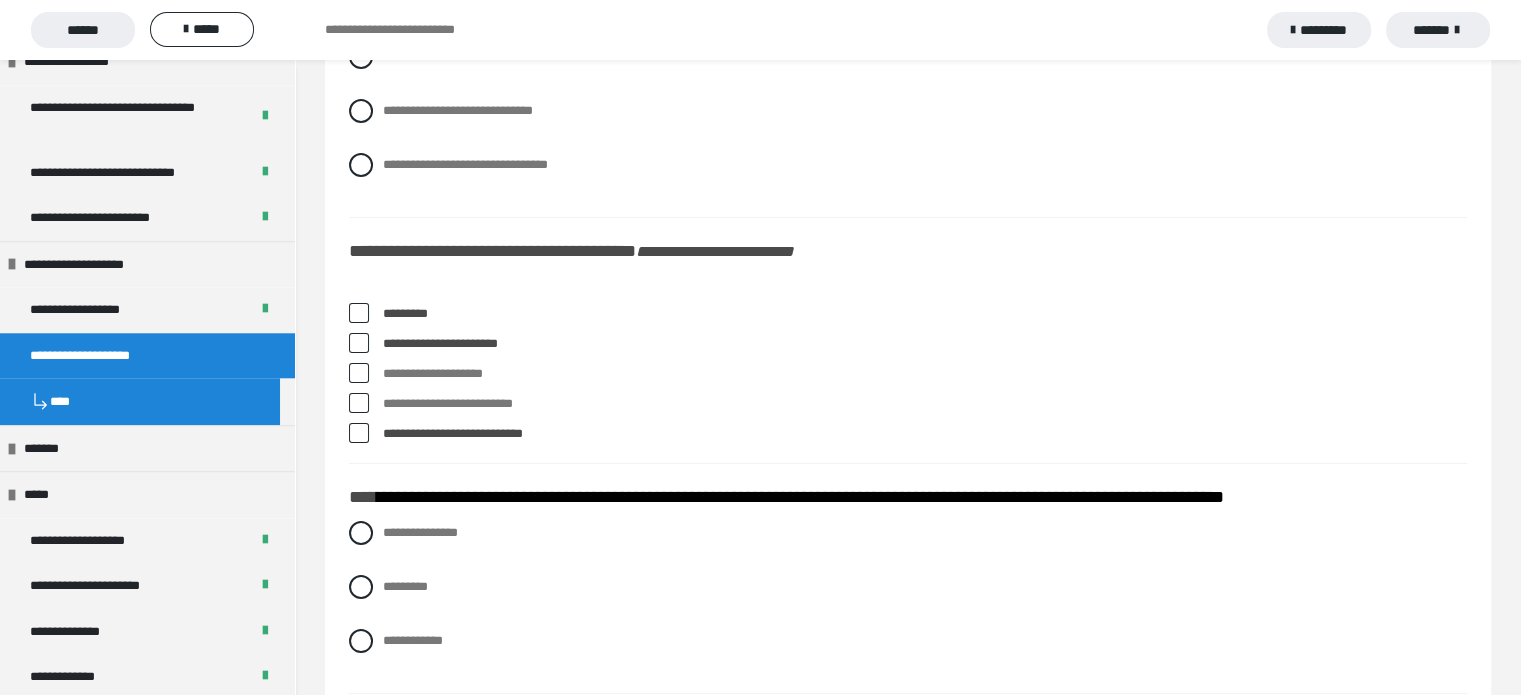 scroll, scrollTop: 7446, scrollLeft: 0, axis: vertical 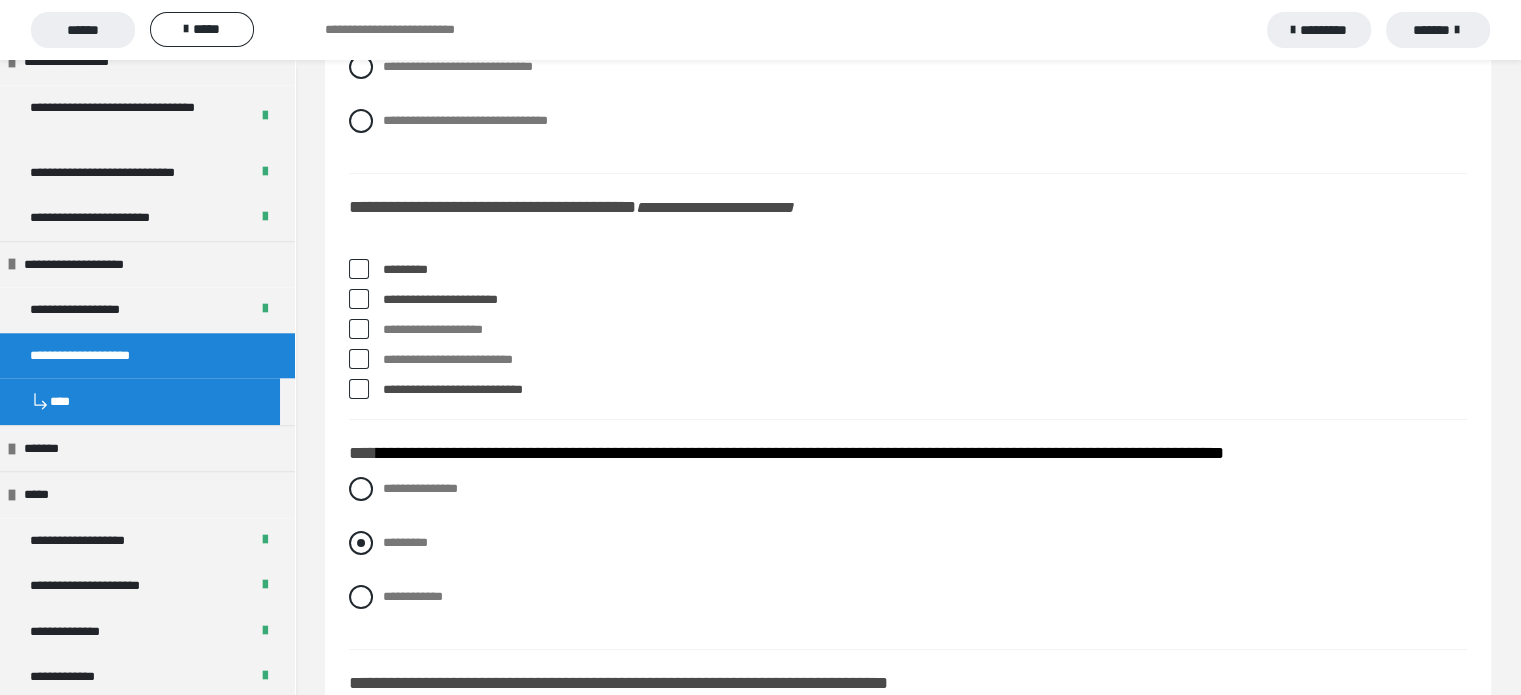 click on "*********" at bounding box center [405, 542] 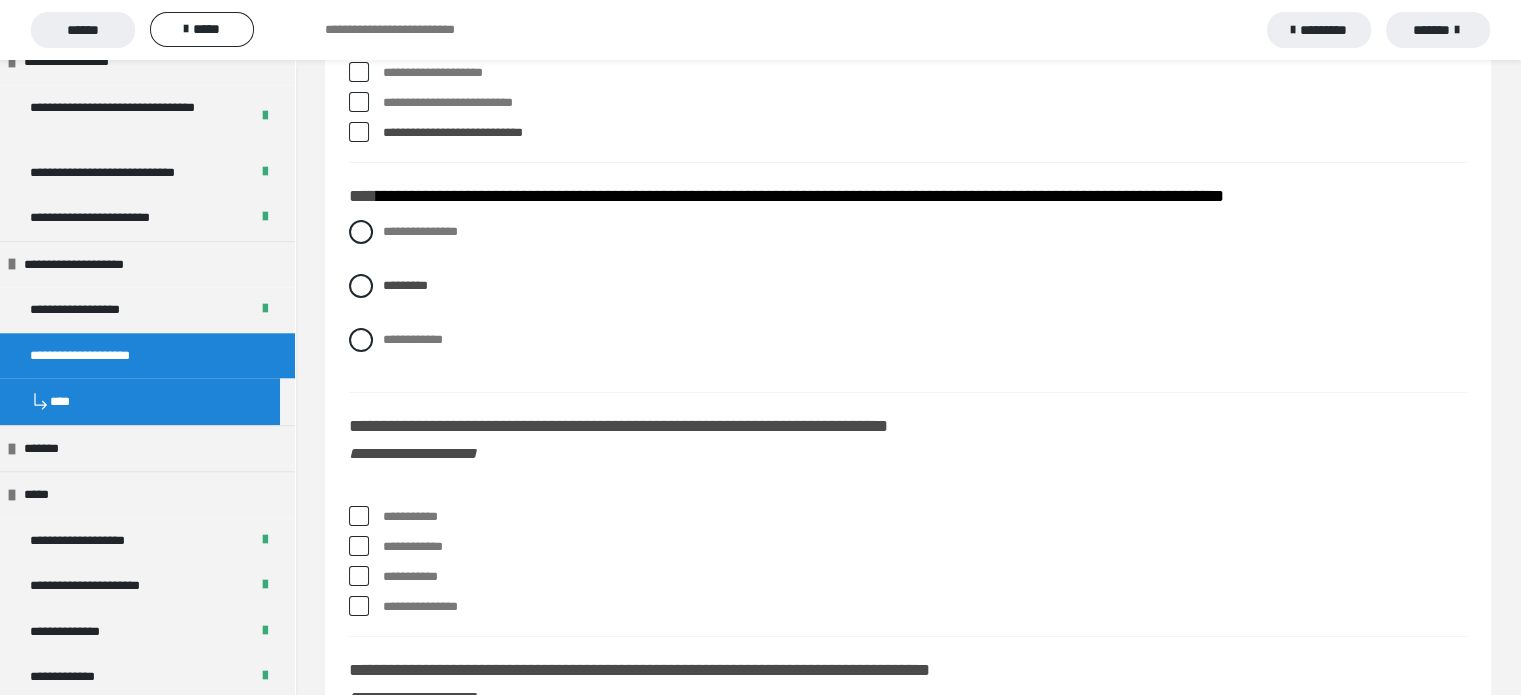 scroll, scrollTop: 7746, scrollLeft: 0, axis: vertical 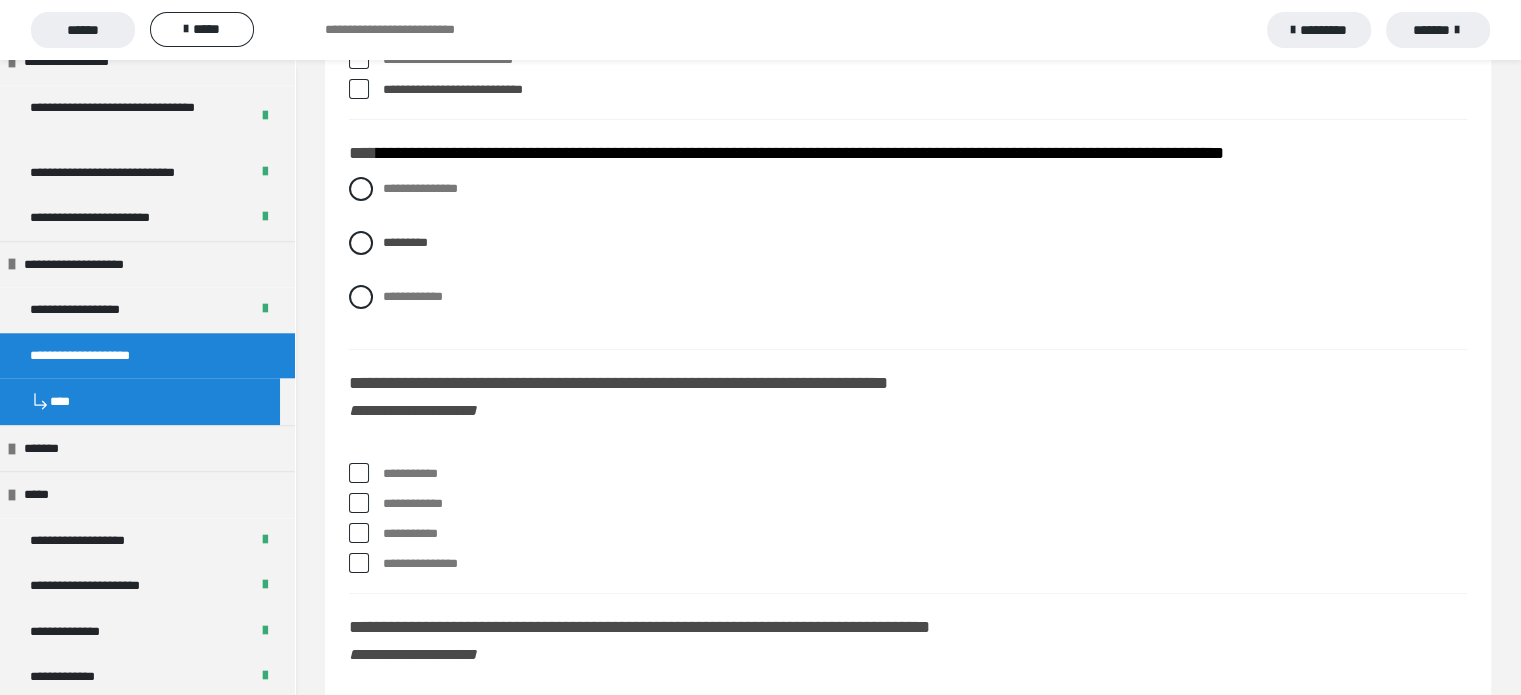 click on "**********" at bounding box center (925, 474) 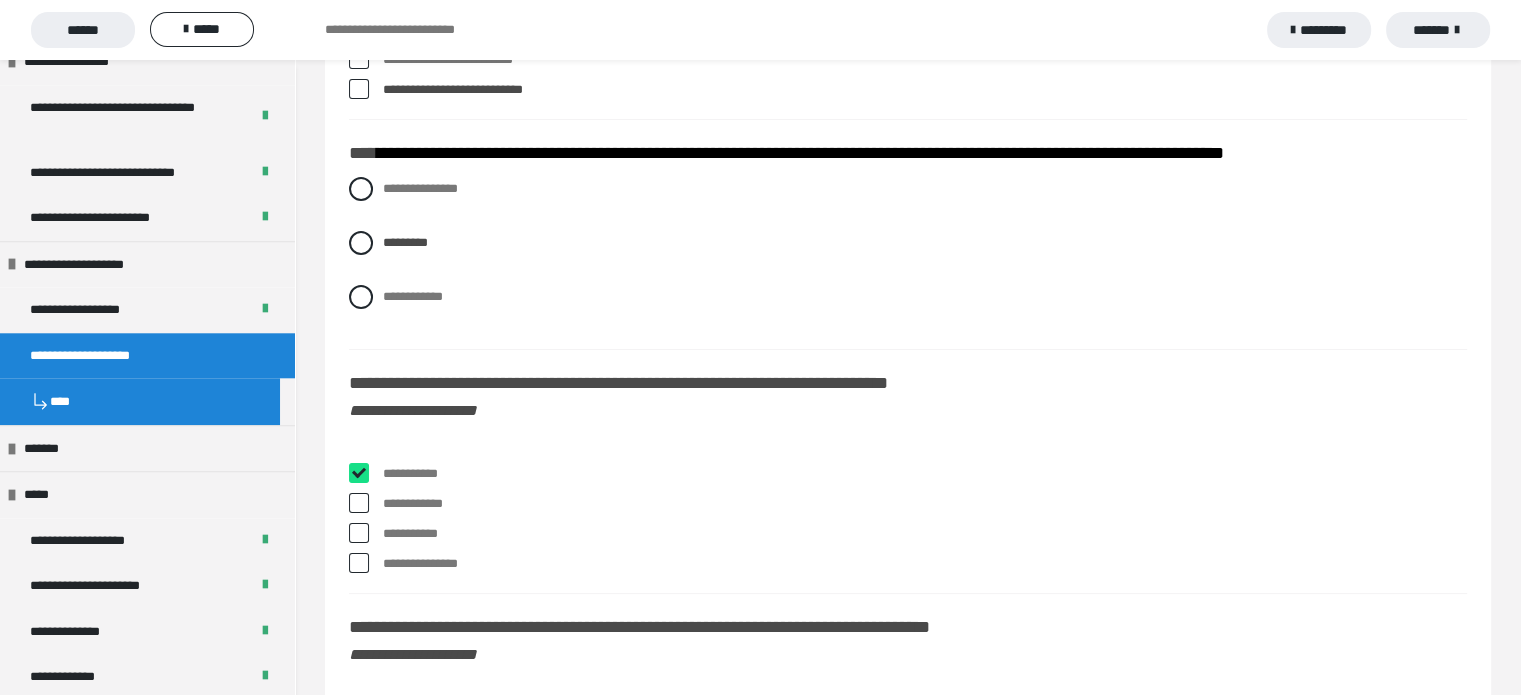 checkbox on "****" 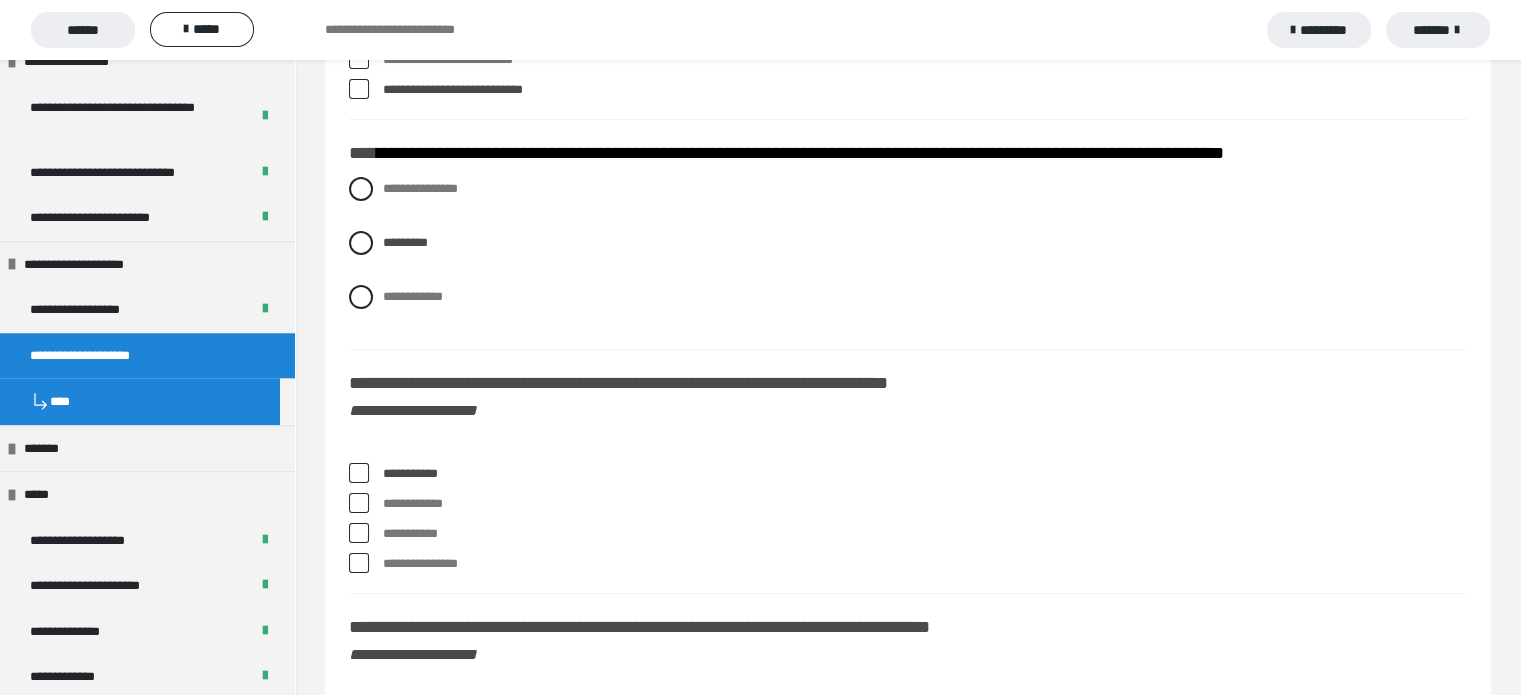 click on "**********" at bounding box center (925, 564) 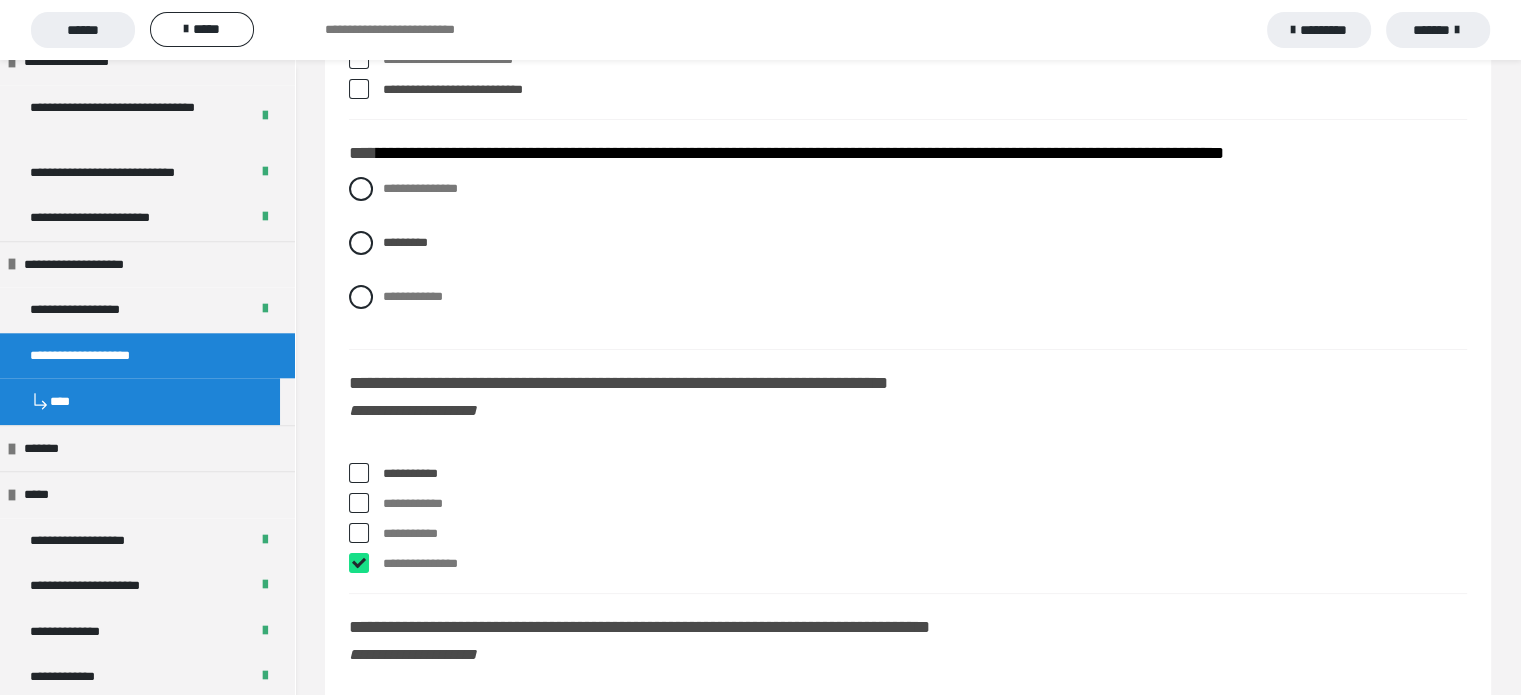 checkbox on "****" 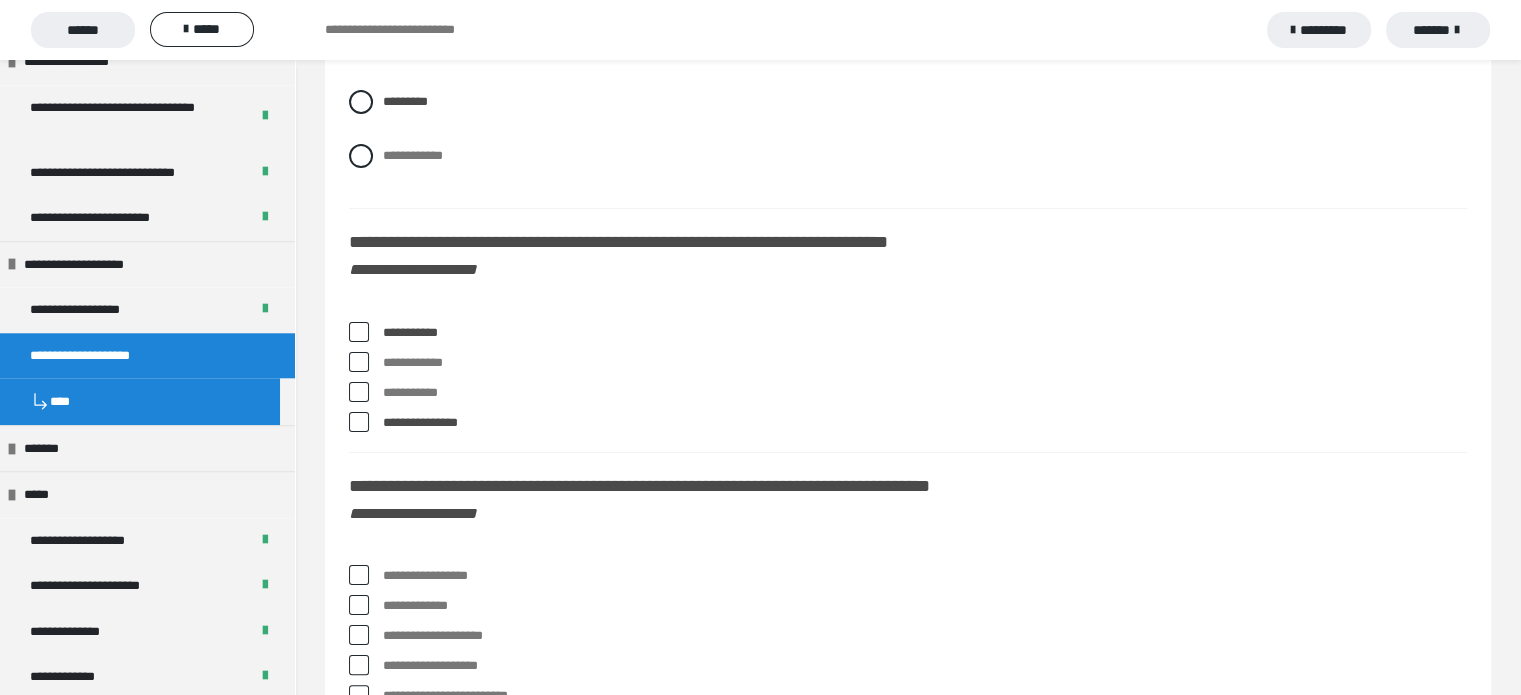 scroll, scrollTop: 7946, scrollLeft: 0, axis: vertical 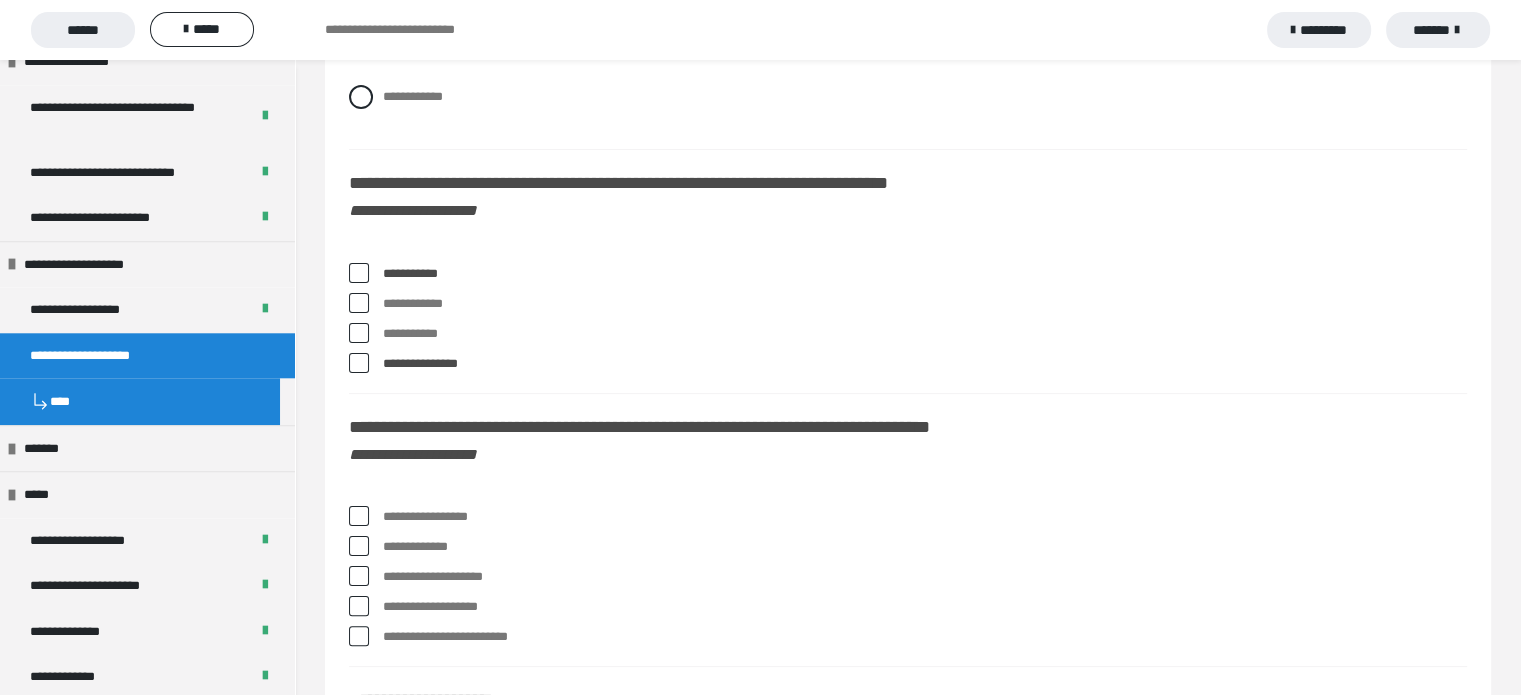 click on "**********" at bounding box center [925, 577] 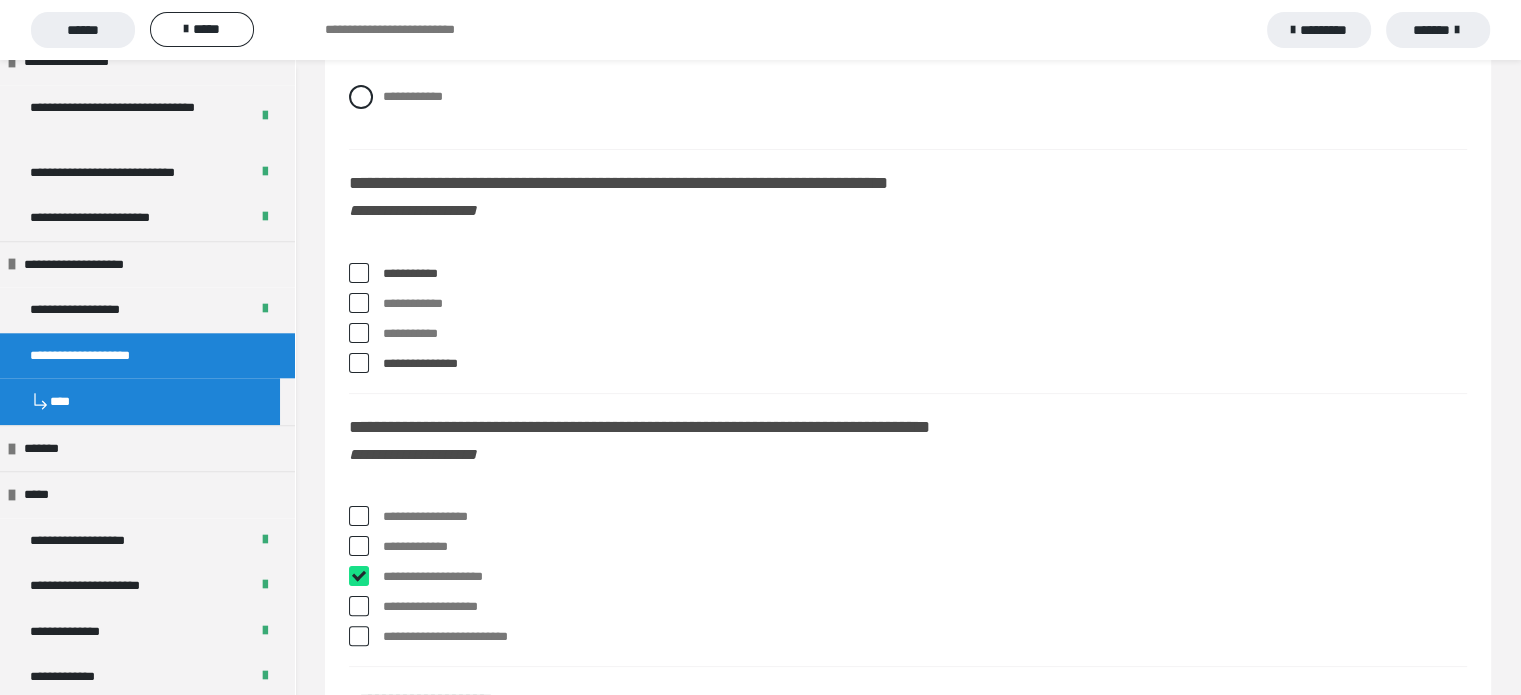 checkbox on "****" 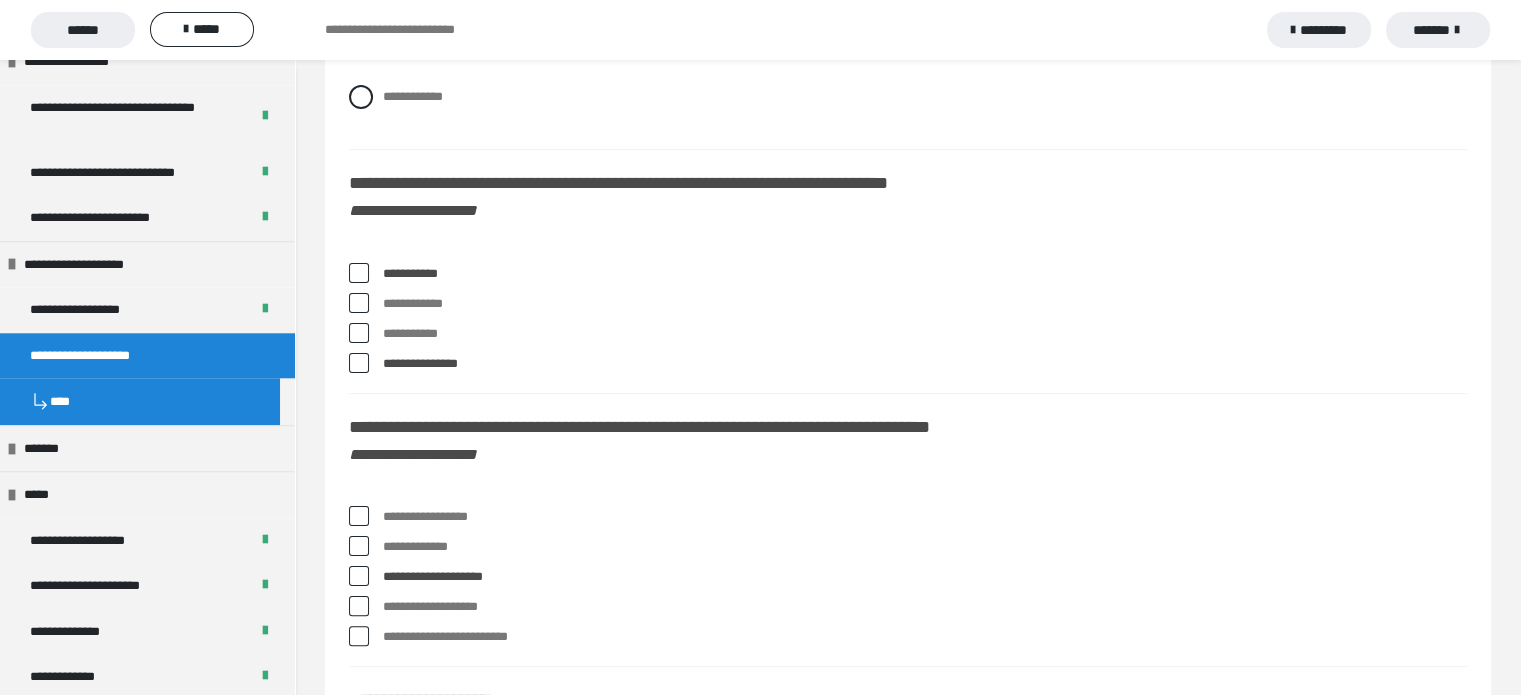 click on "**********" at bounding box center (925, 547) 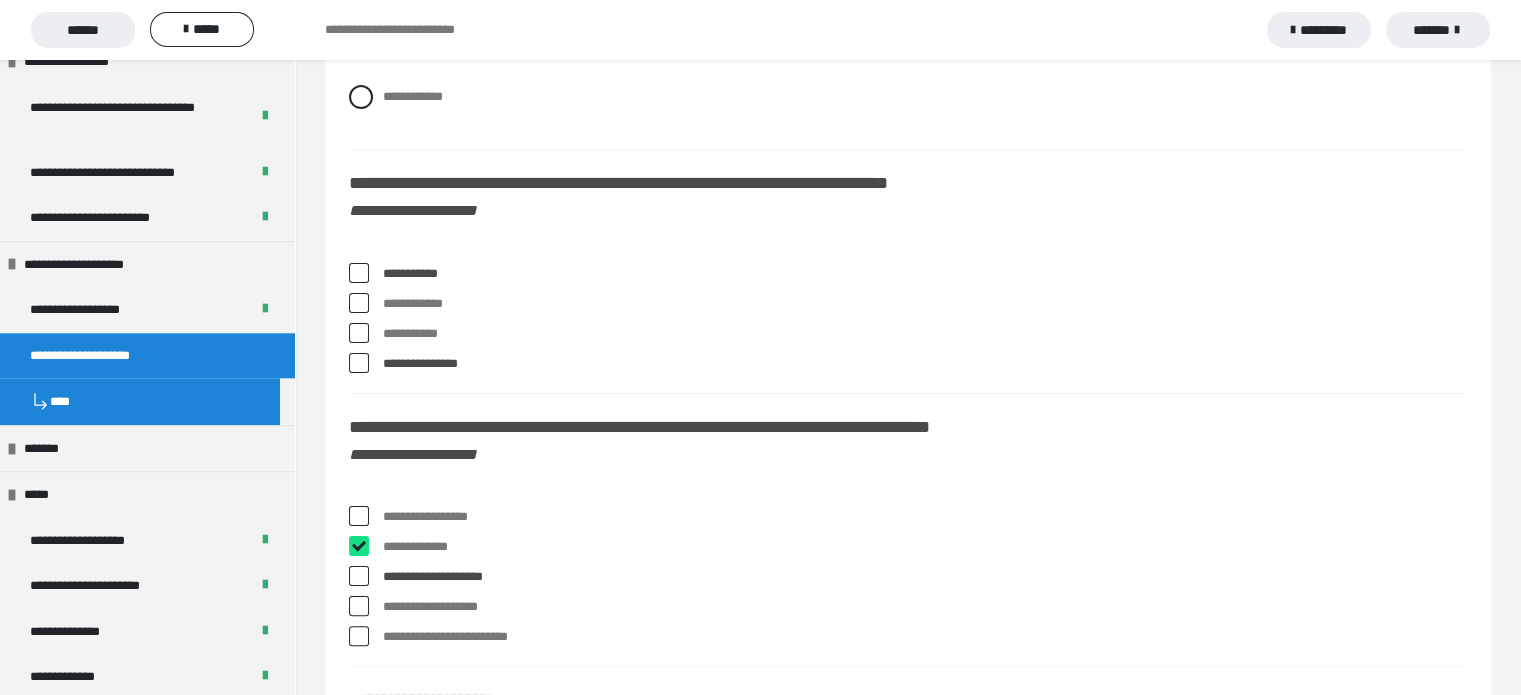 checkbox on "****" 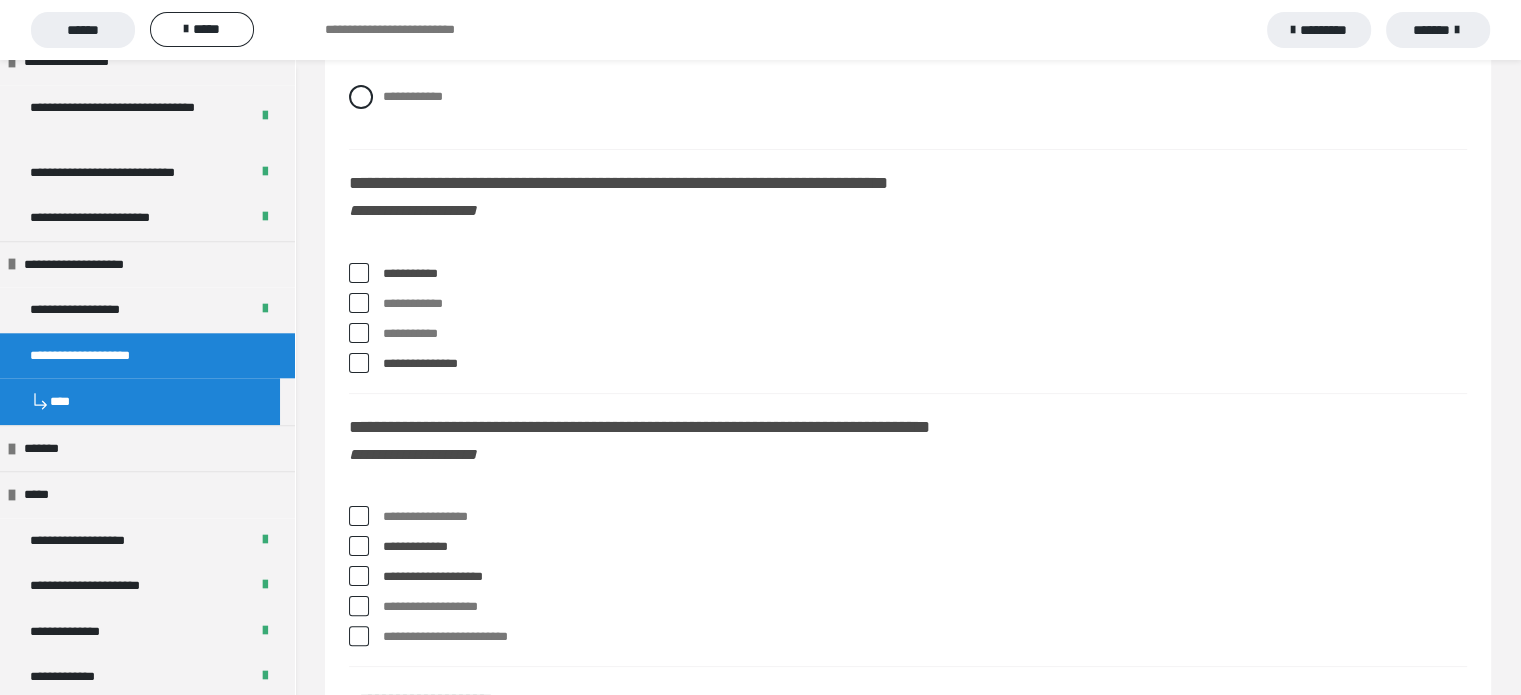 click on "**********" at bounding box center [925, 517] 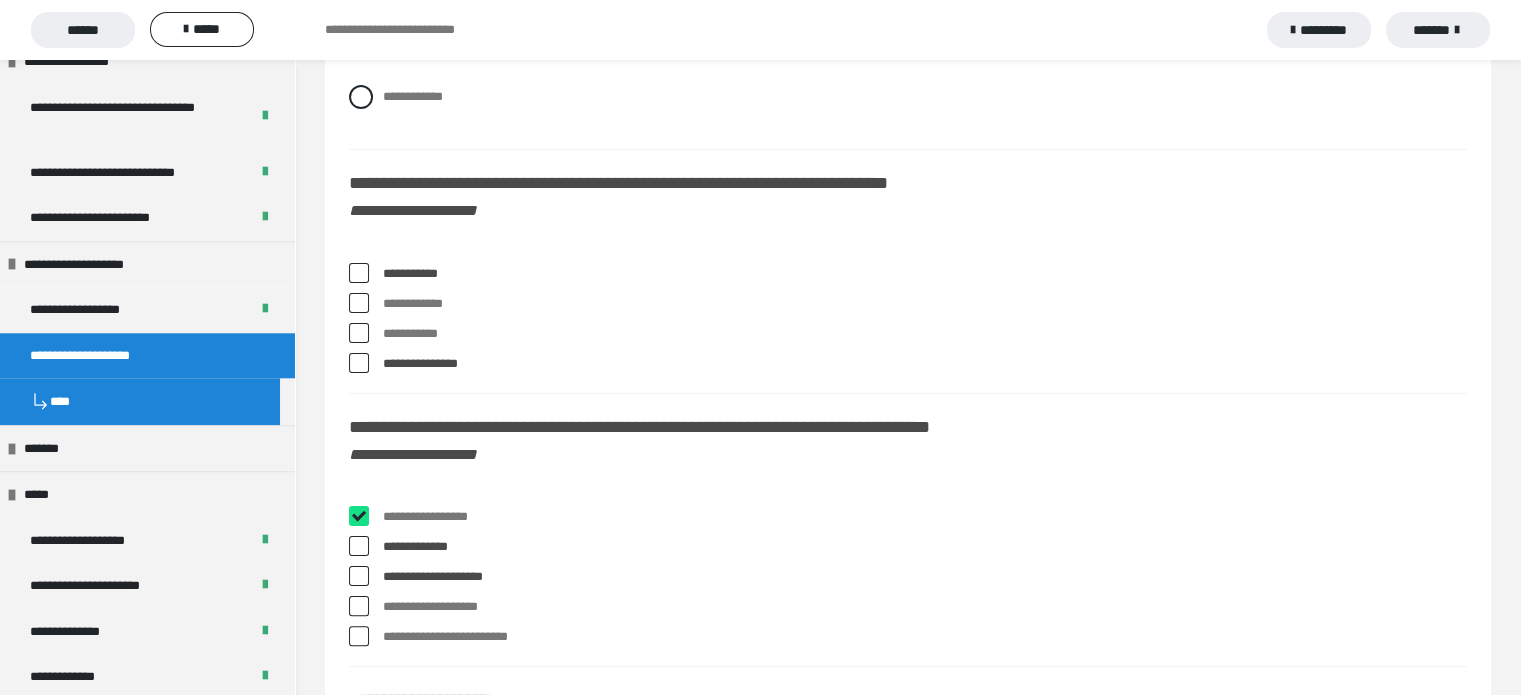 checkbox on "****" 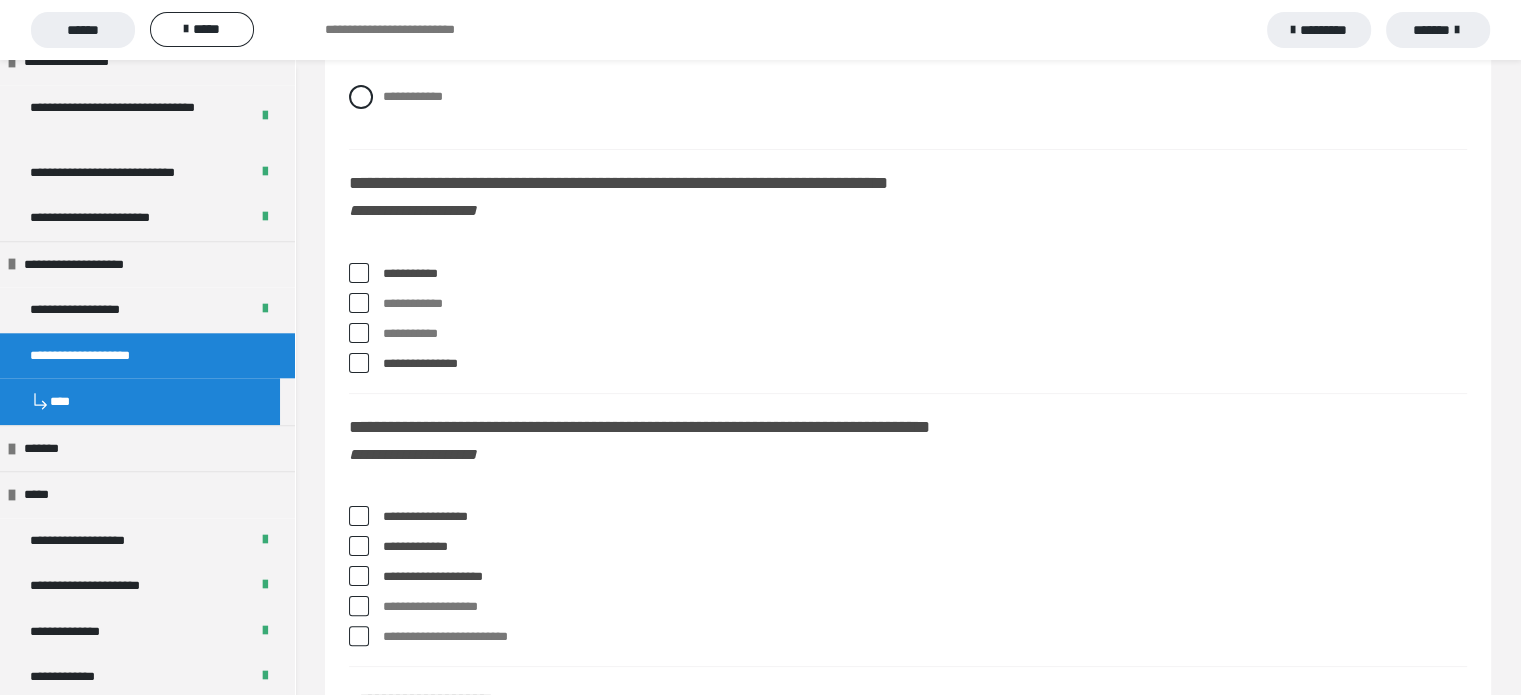 click on "**********" at bounding box center [925, 547] 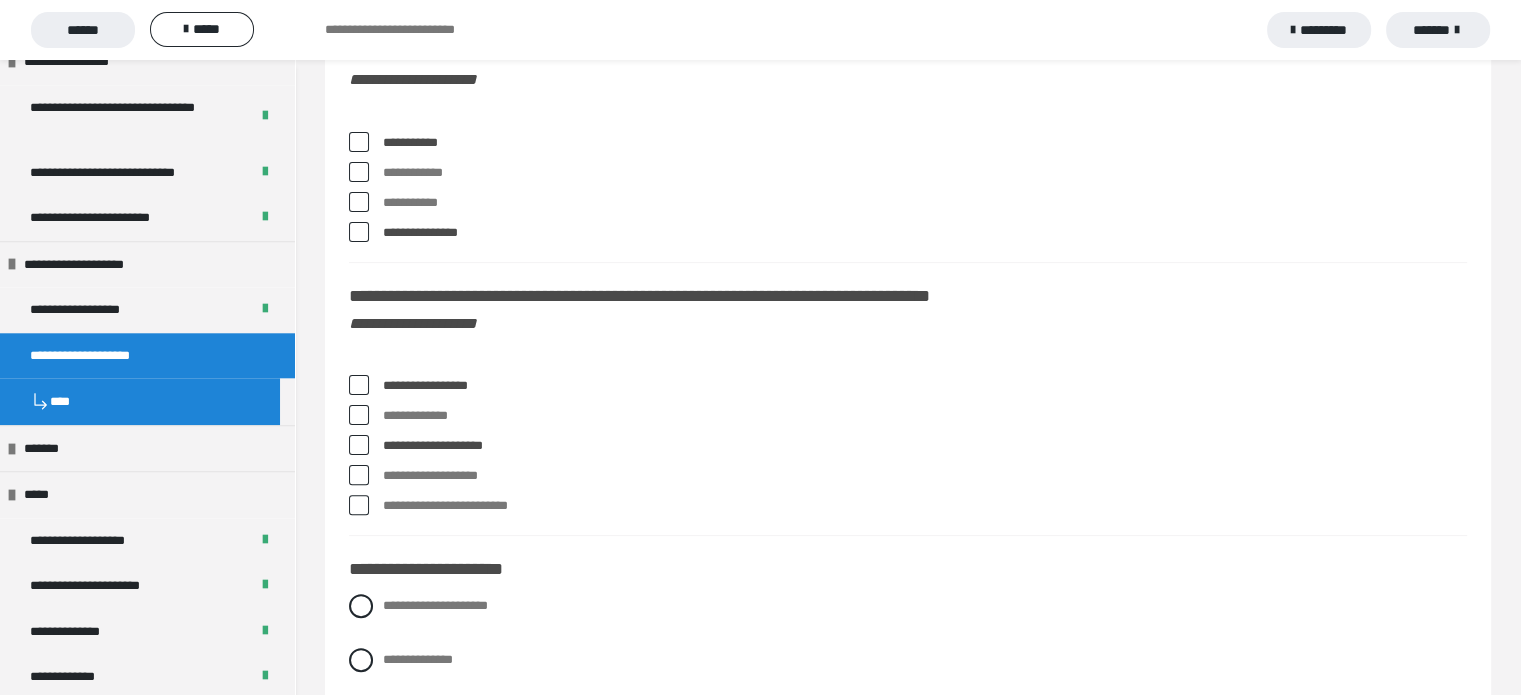 scroll, scrollTop: 8346, scrollLeft: 0, axis: vertical 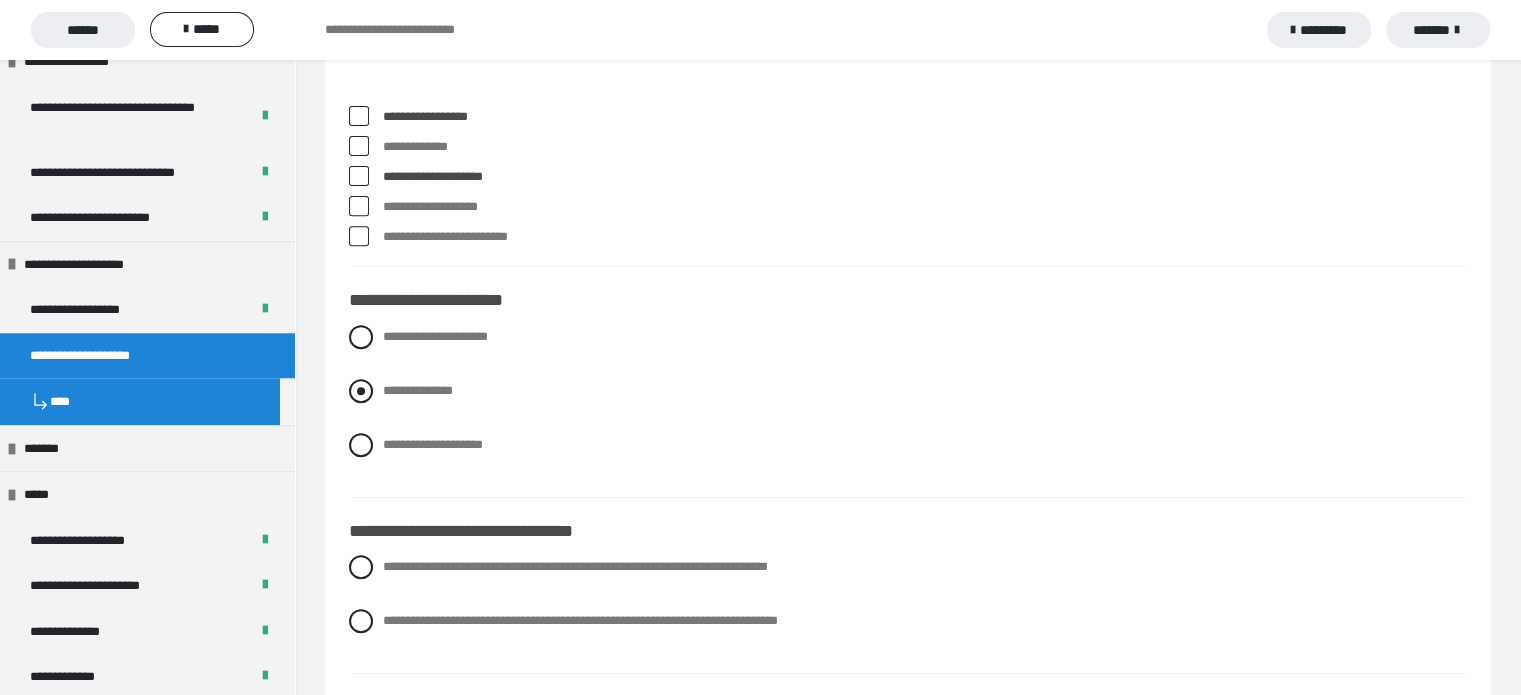click on "**********" at bounding box center (418, 390) 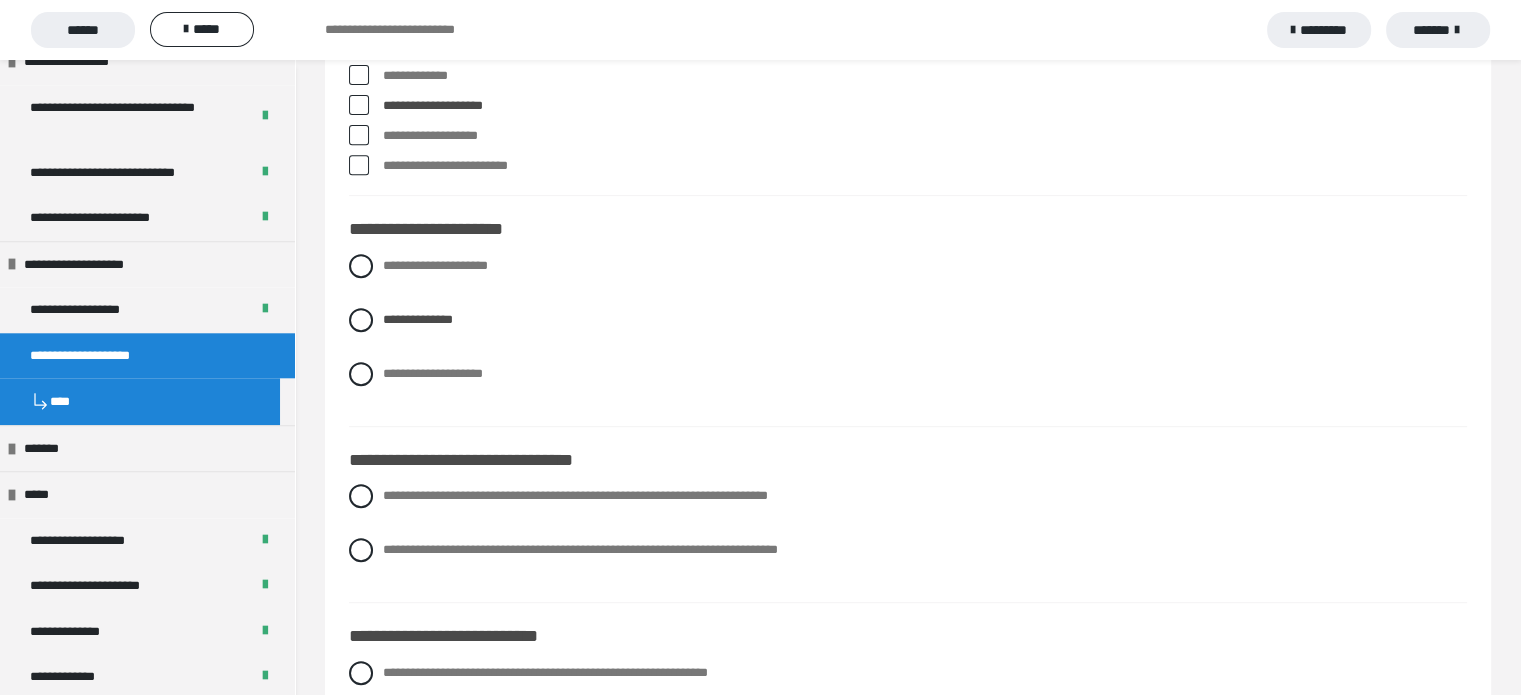 scroll, scrollTop: 8446, scrollLeft: 0, axis: vertical 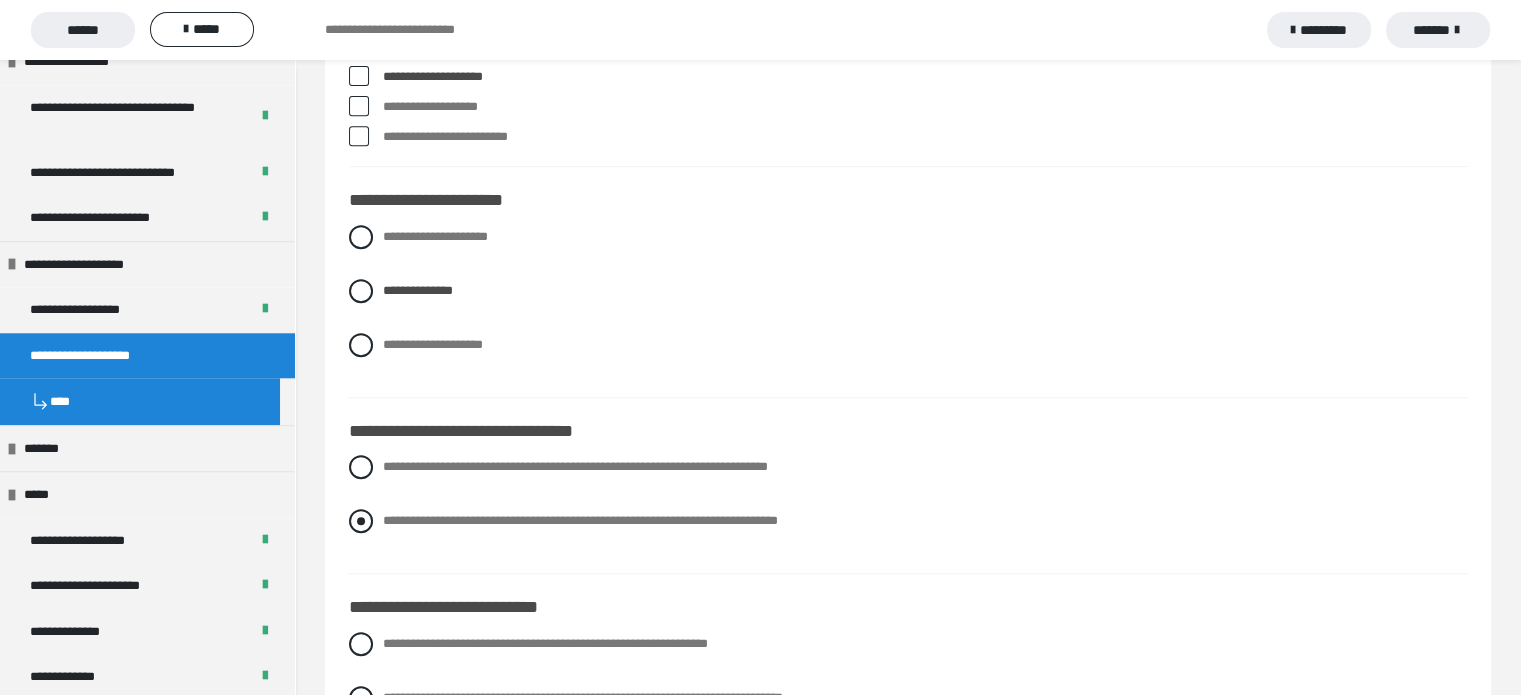 click on "**********" at bounding box center [580, 520] 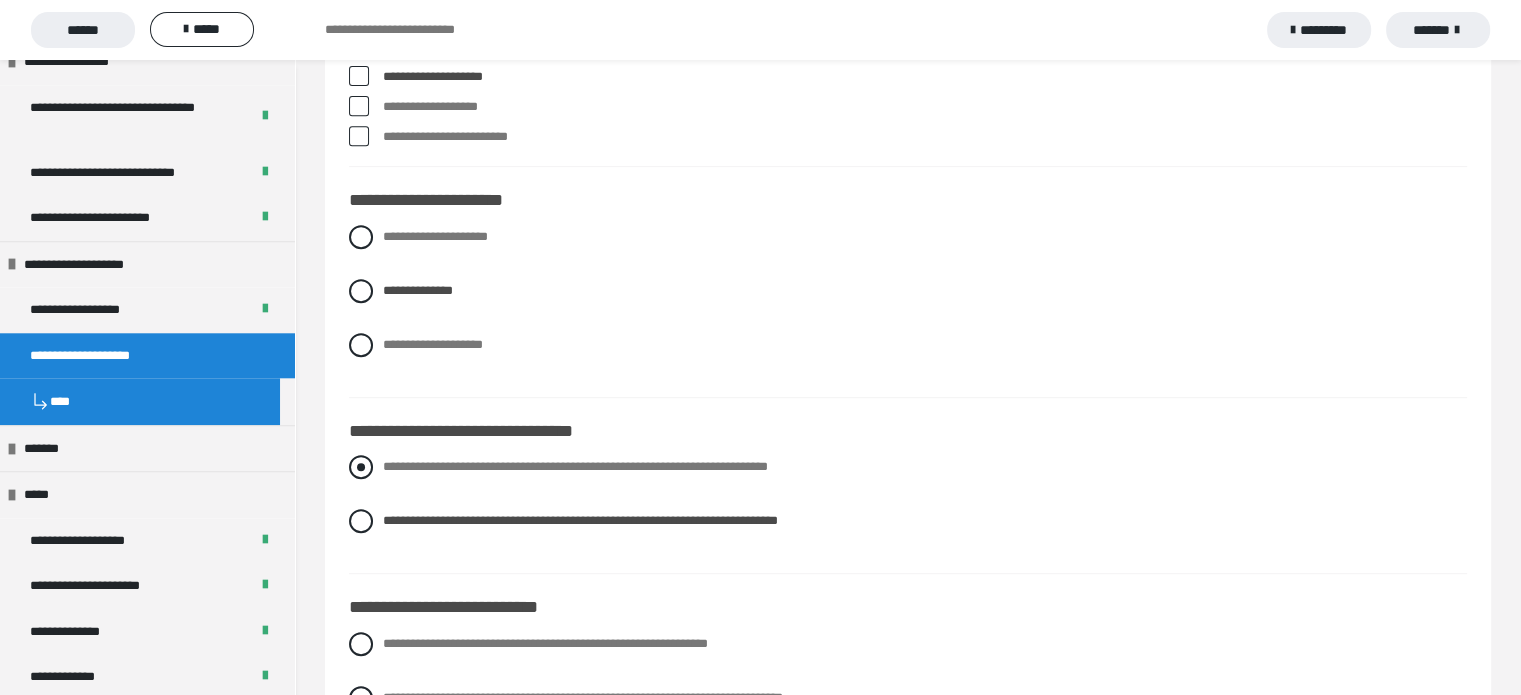 click on "**********" at bounding box center (575, 466) 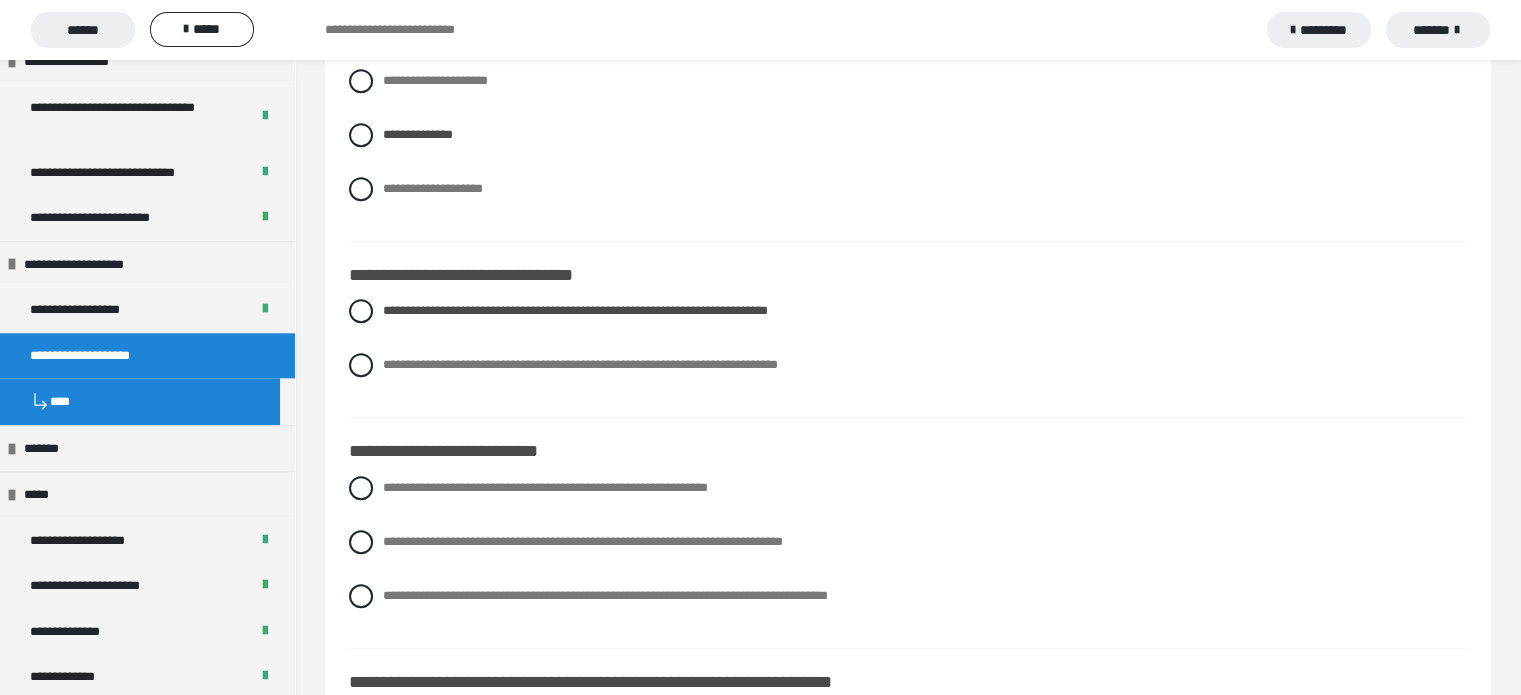 scroll, scrollTop: 8646, scrollLeft: 0, axis: vertical 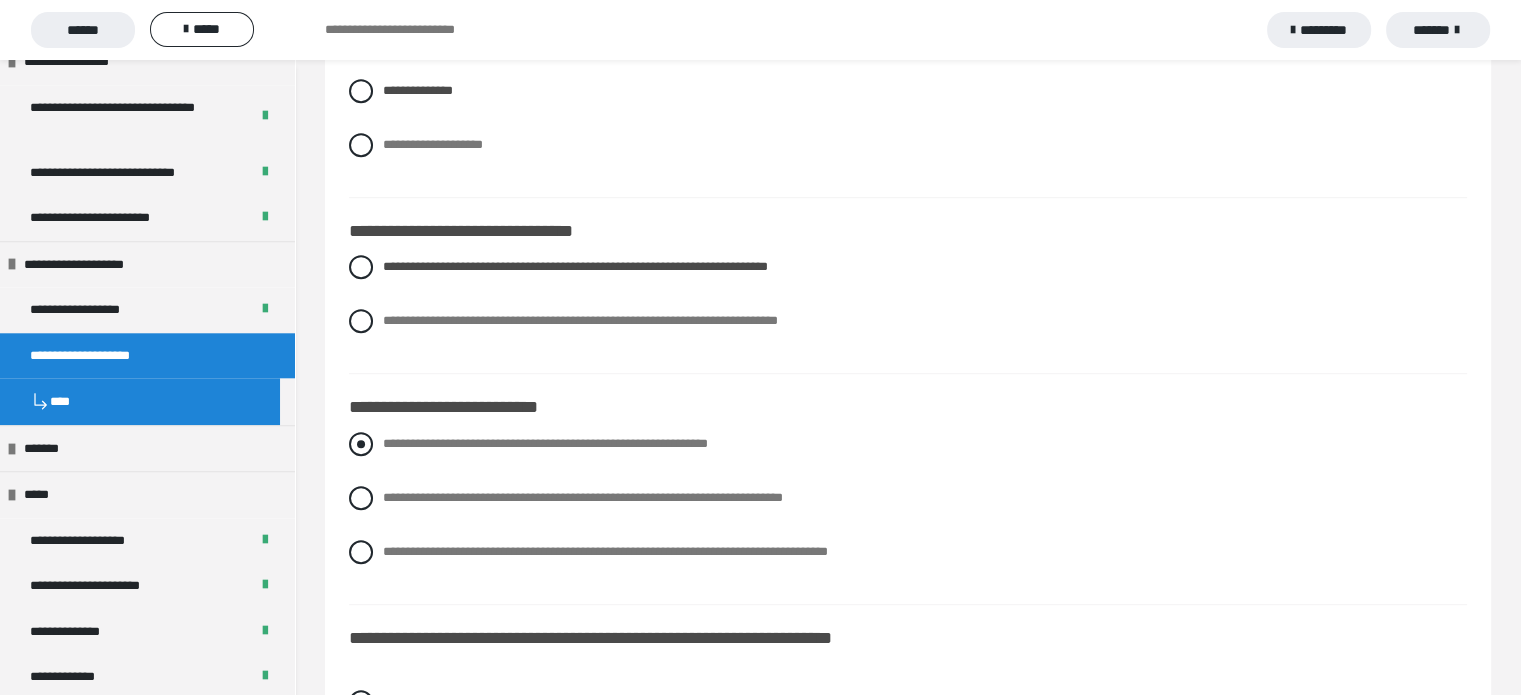 click on "**********" at bounding box center [908, 444] 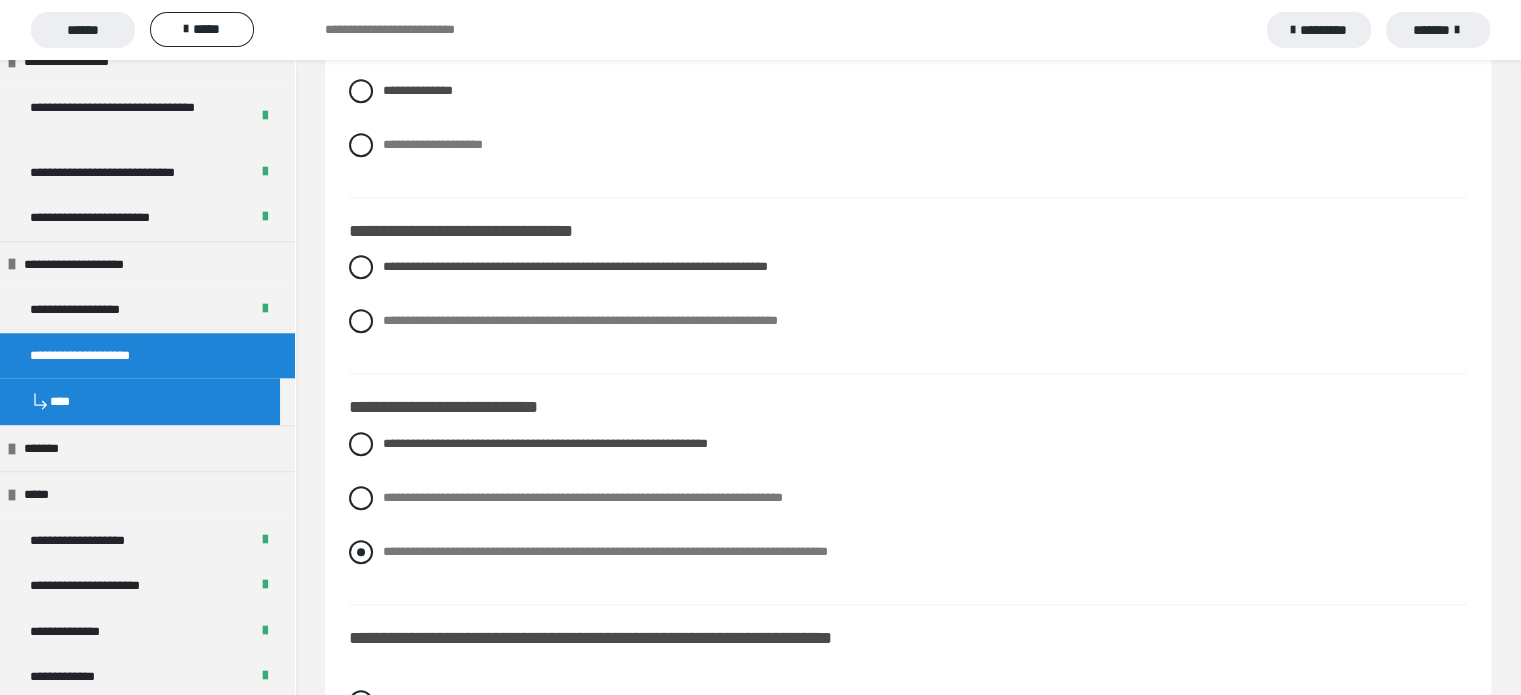 click on "**********" at bounding box center [605, 551] 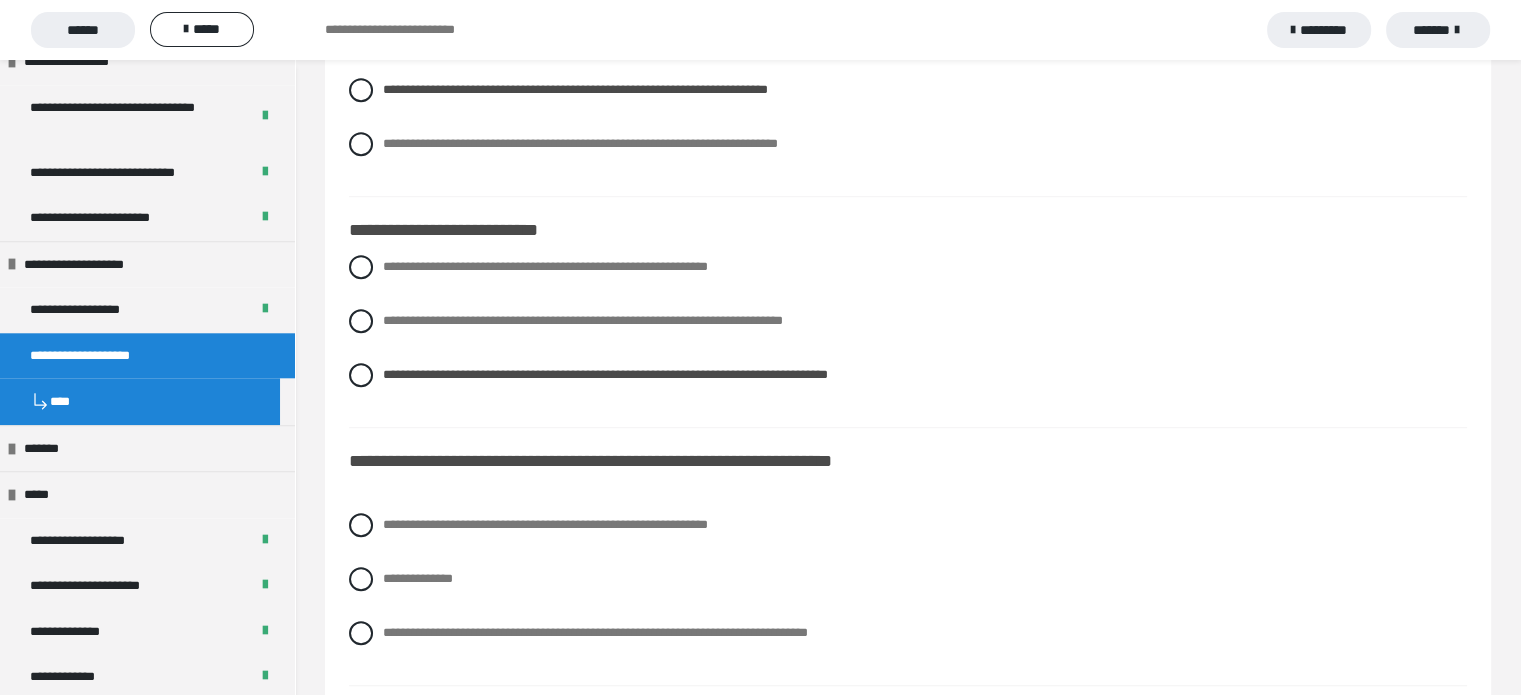 scroll, scrollTop: 8846, scrollLeft: 0, axis: vertical 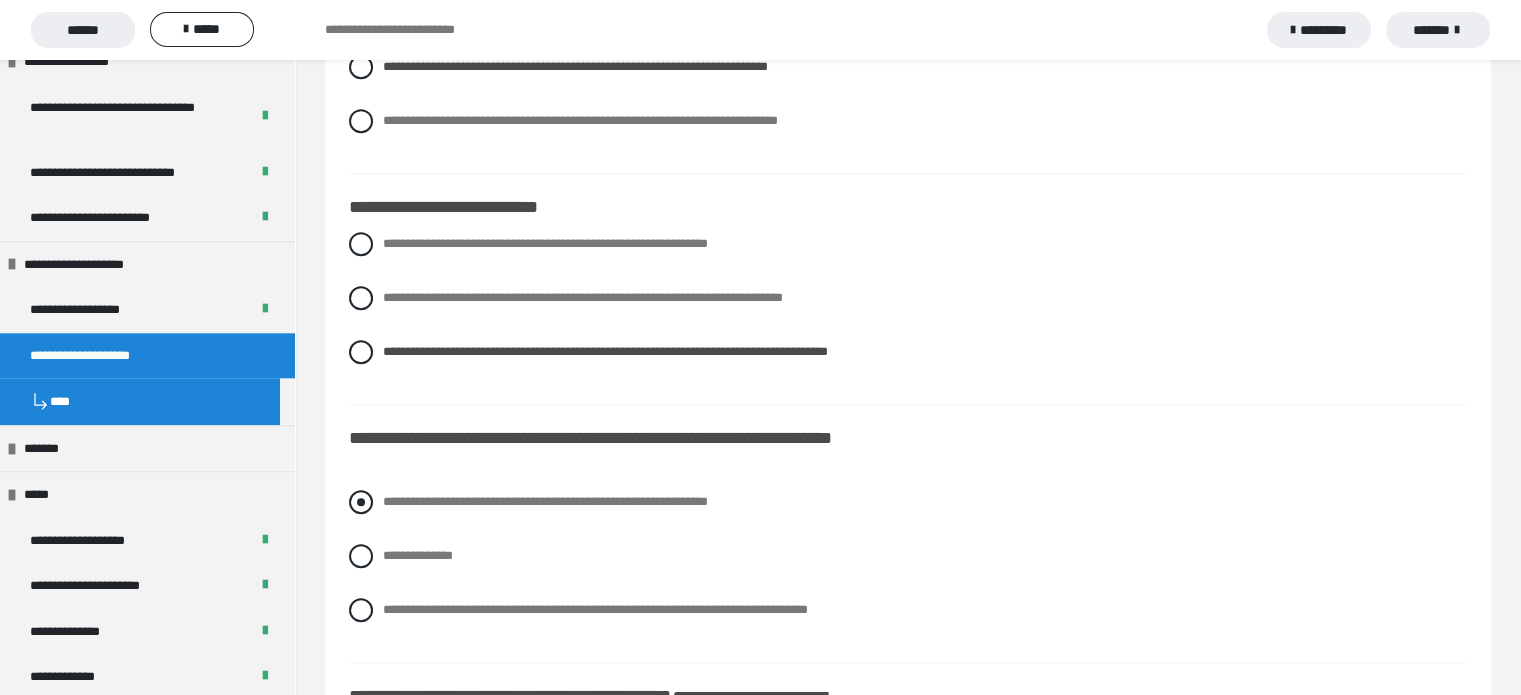 click on "**********" at bounding box center (545, 501) 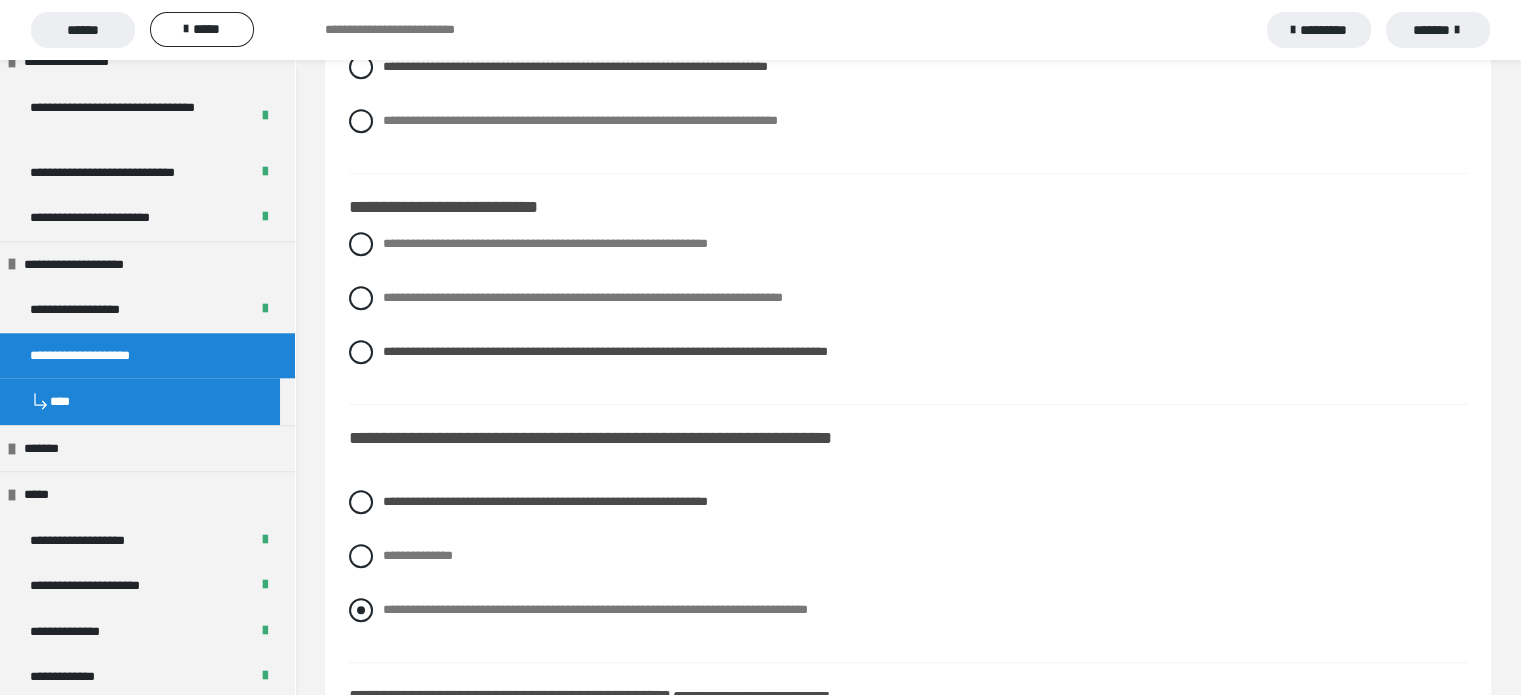 click on "**********" at bounding box center [595, 609] 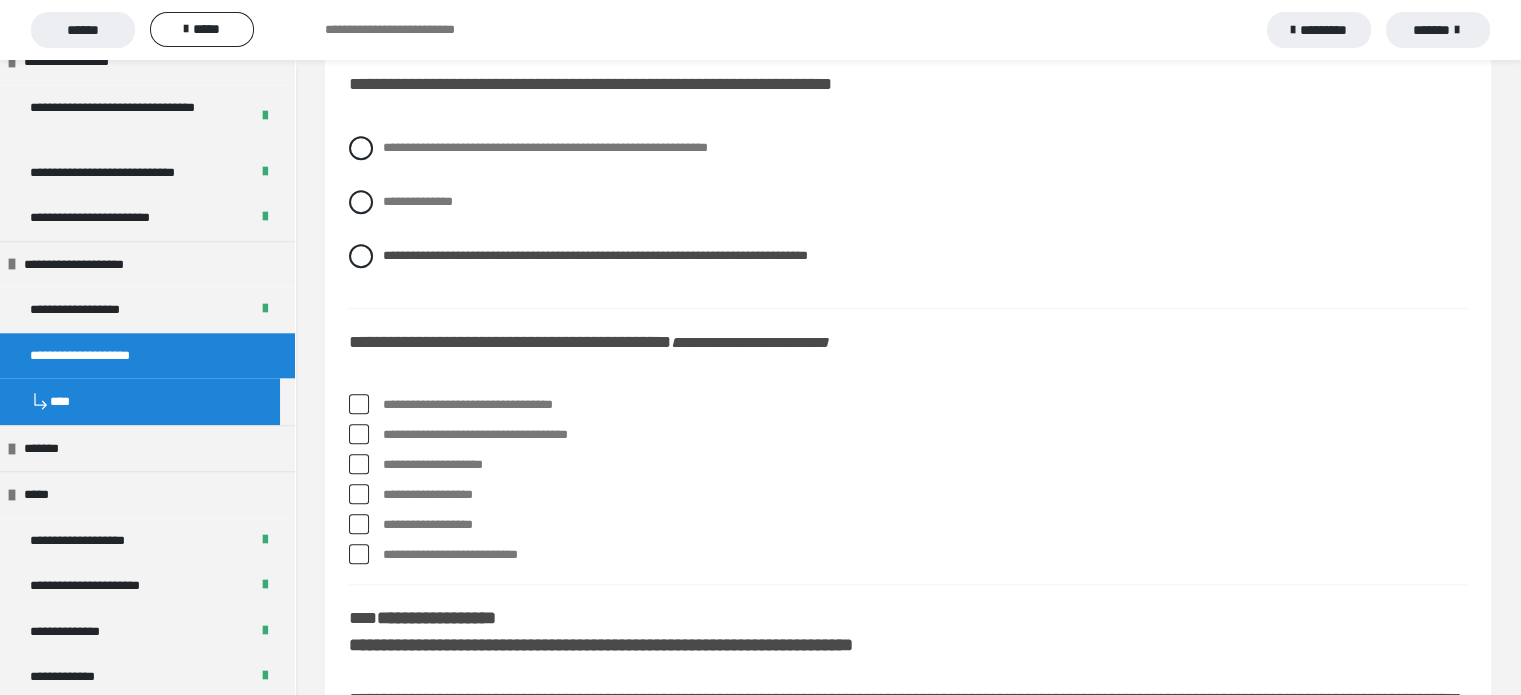 scroll, scrollTop: 9246, scrollLeft: 0, axis: vertical 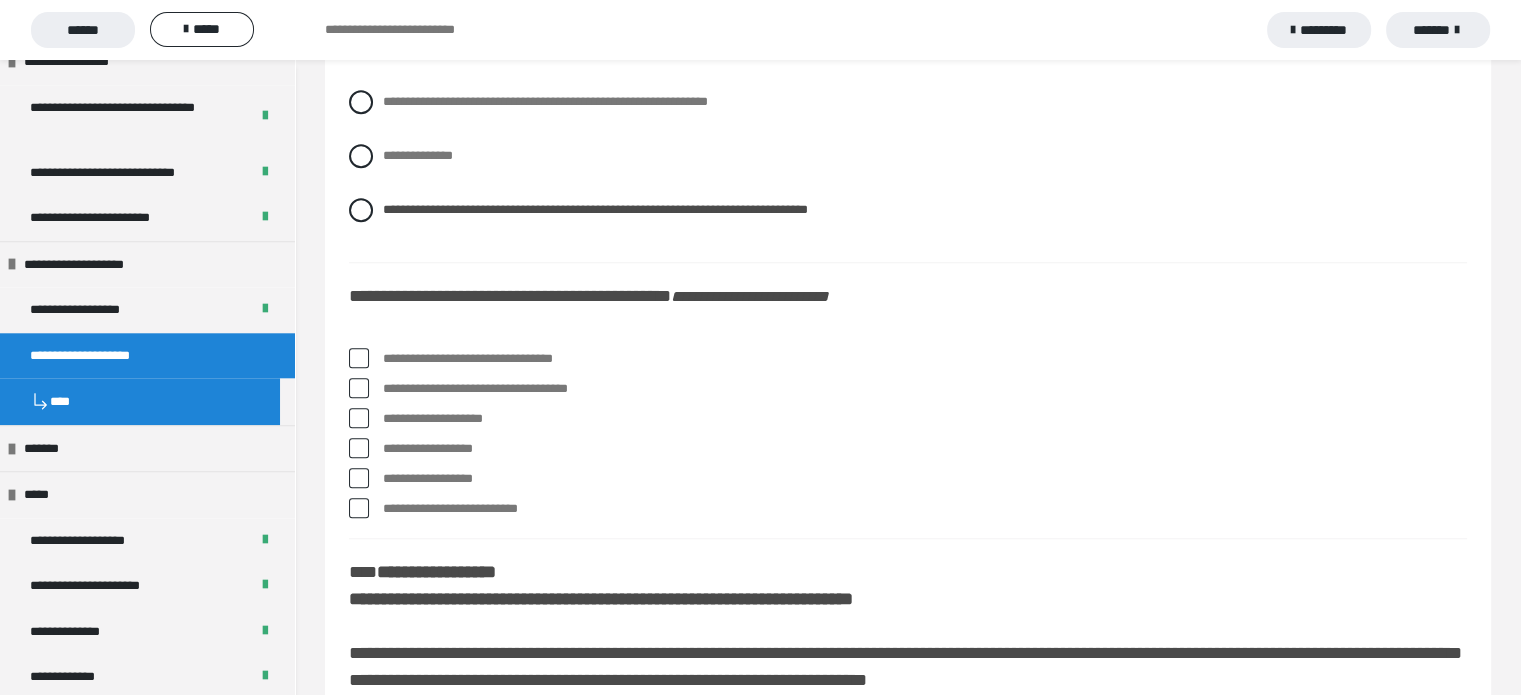 click on "**********" at bounding box center [925, 359] 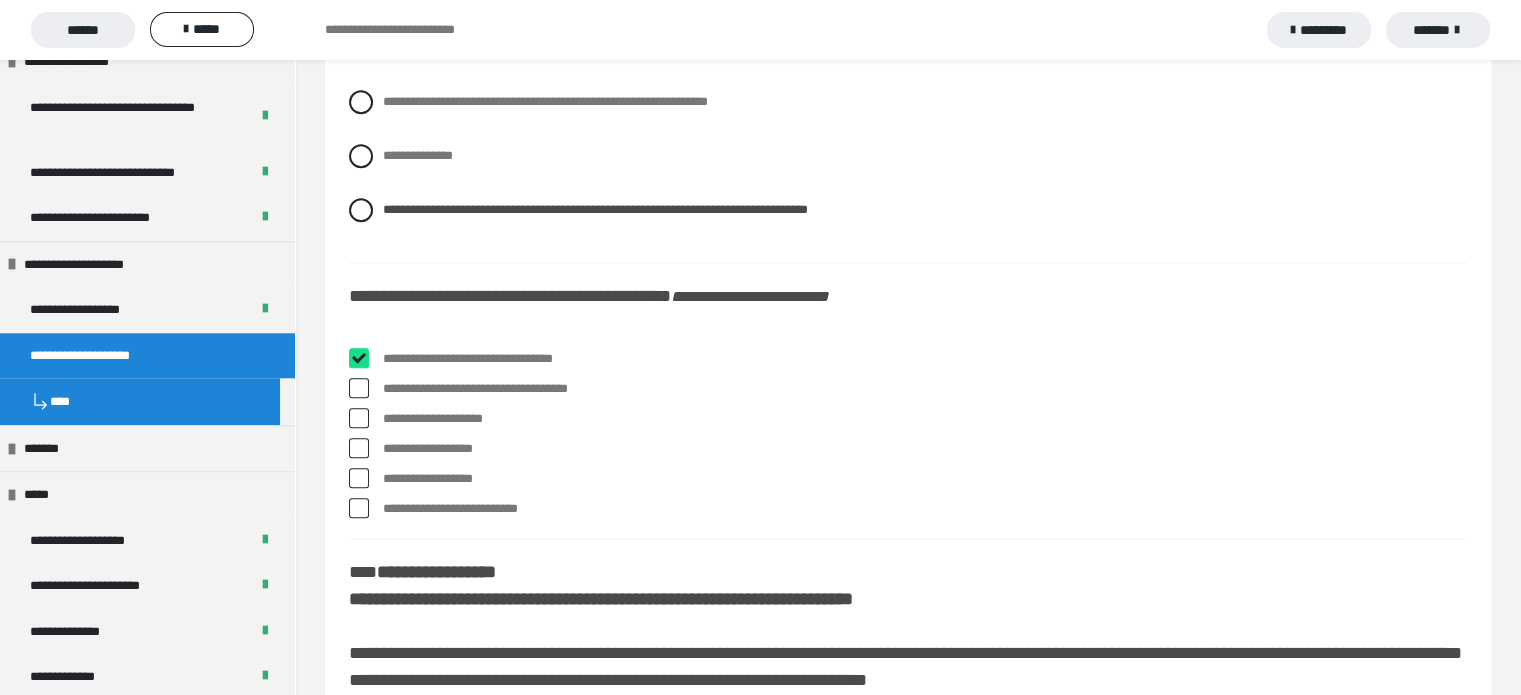 checkbox on "****" 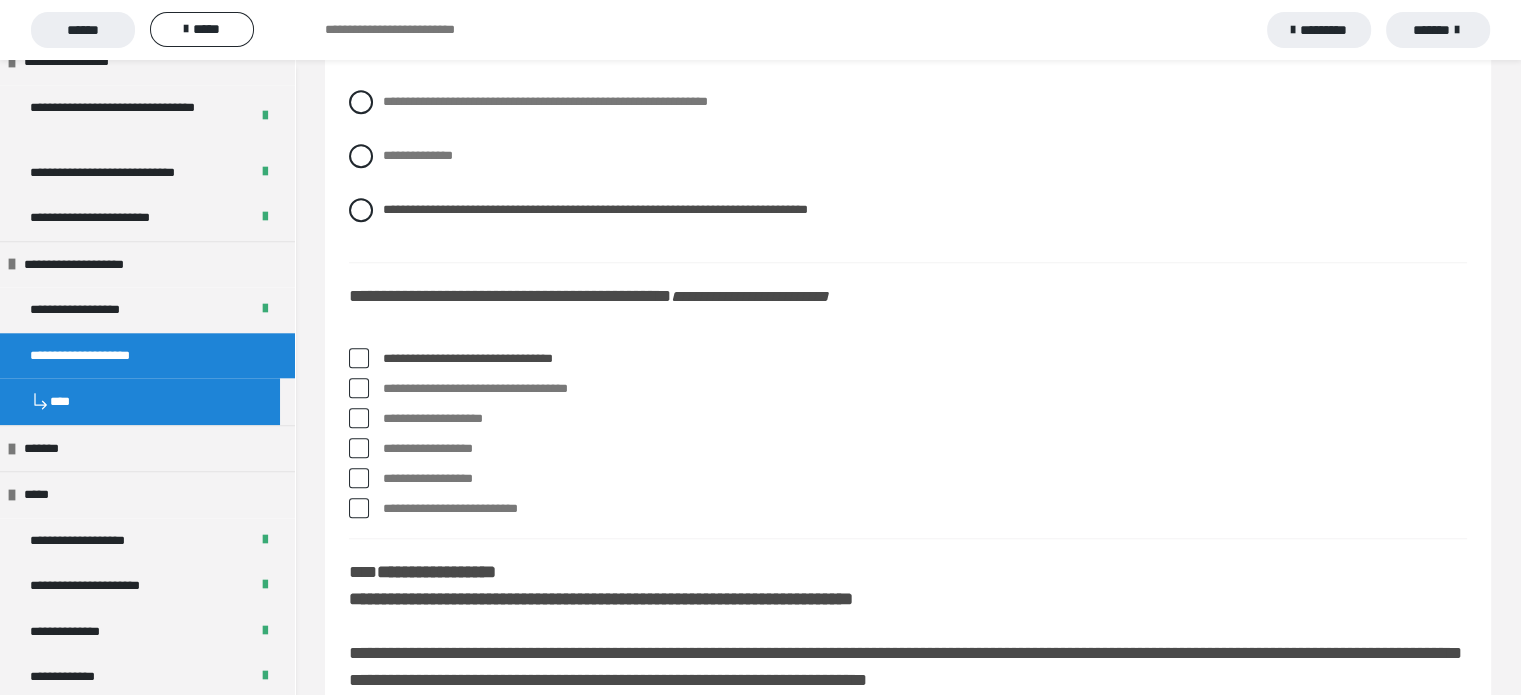 click on "**********" at bounding box center (925, 389) 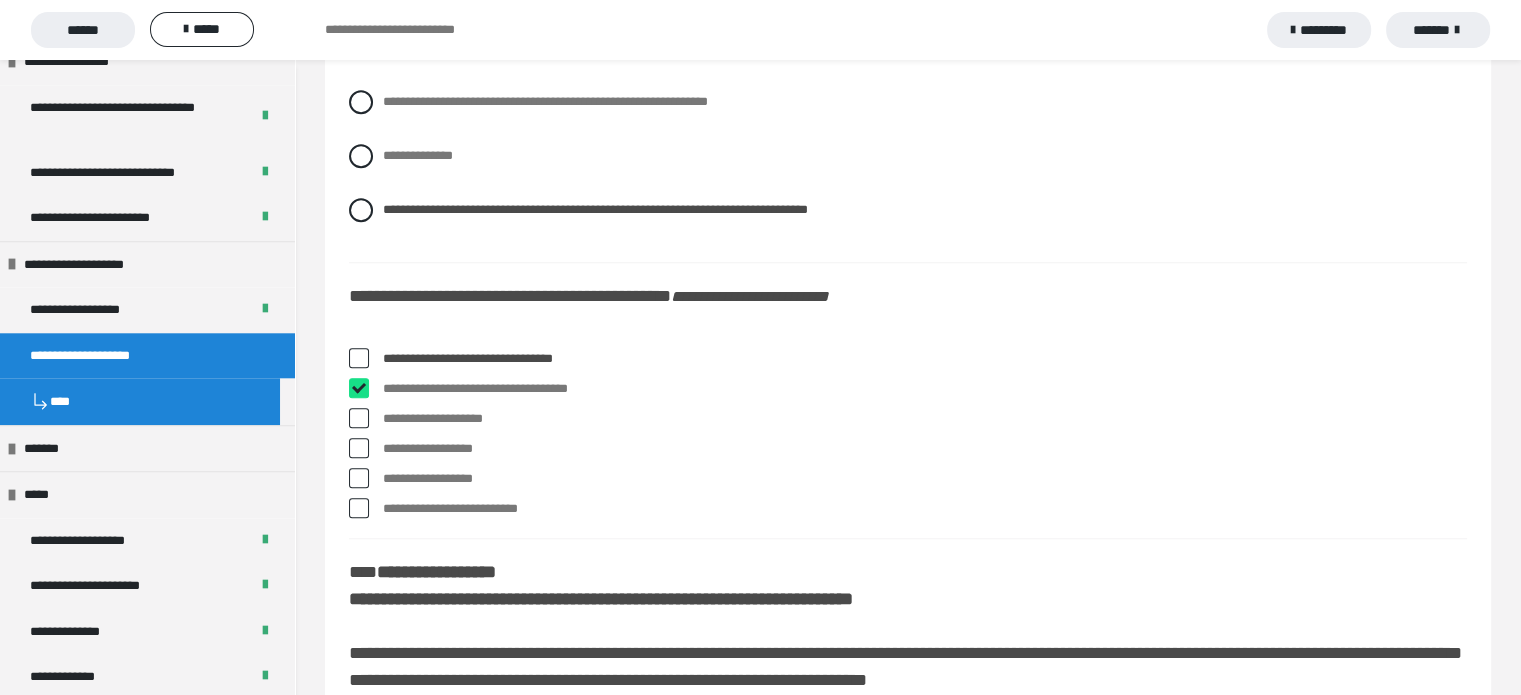 checkbox on "****" 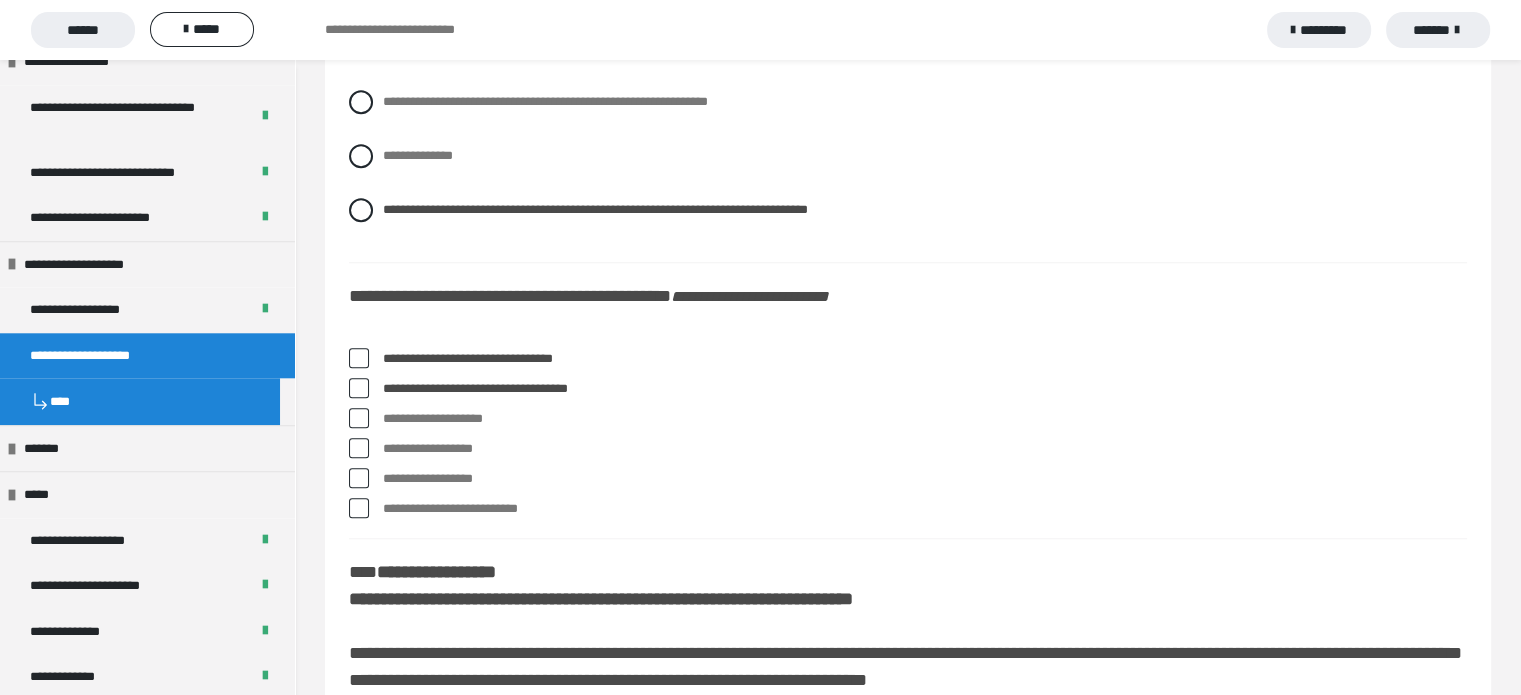 click on "**********" at bounding box center (925, 479) 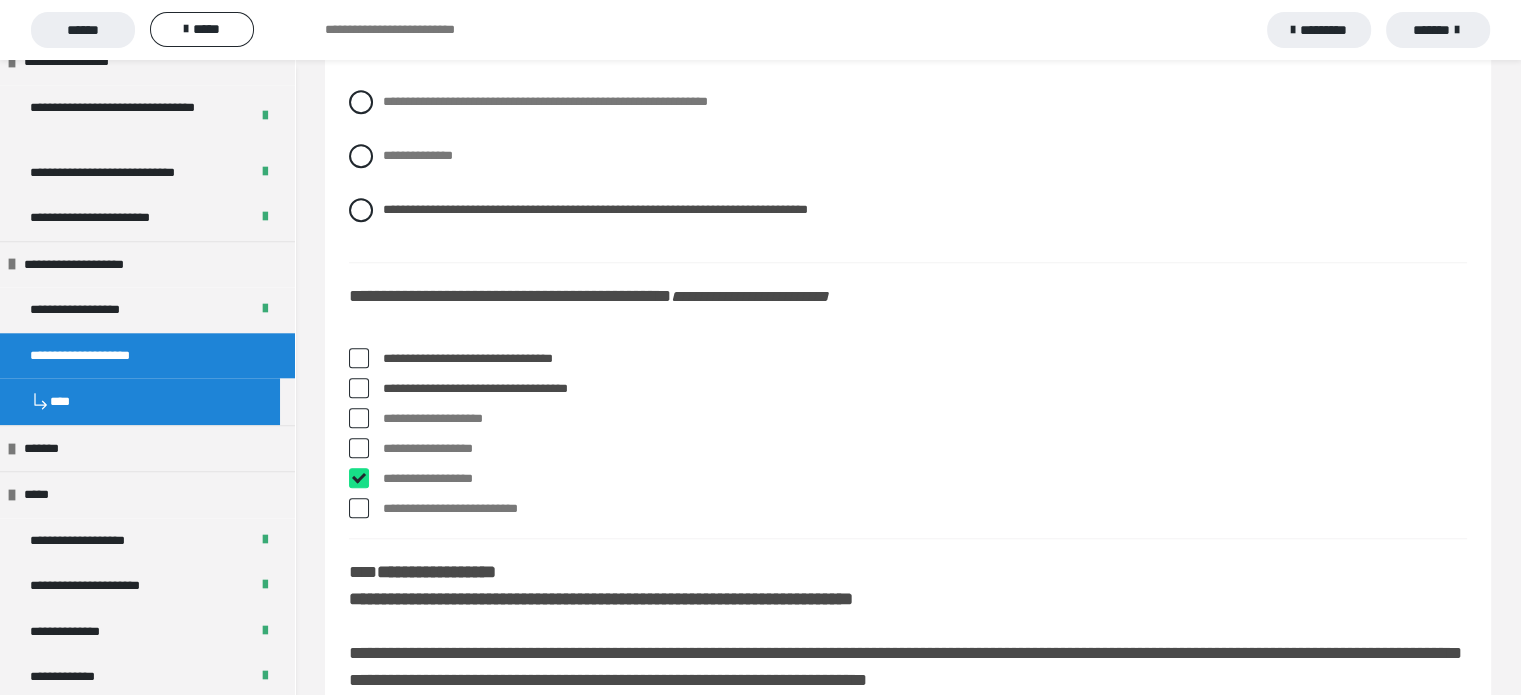 checkbox on "****" 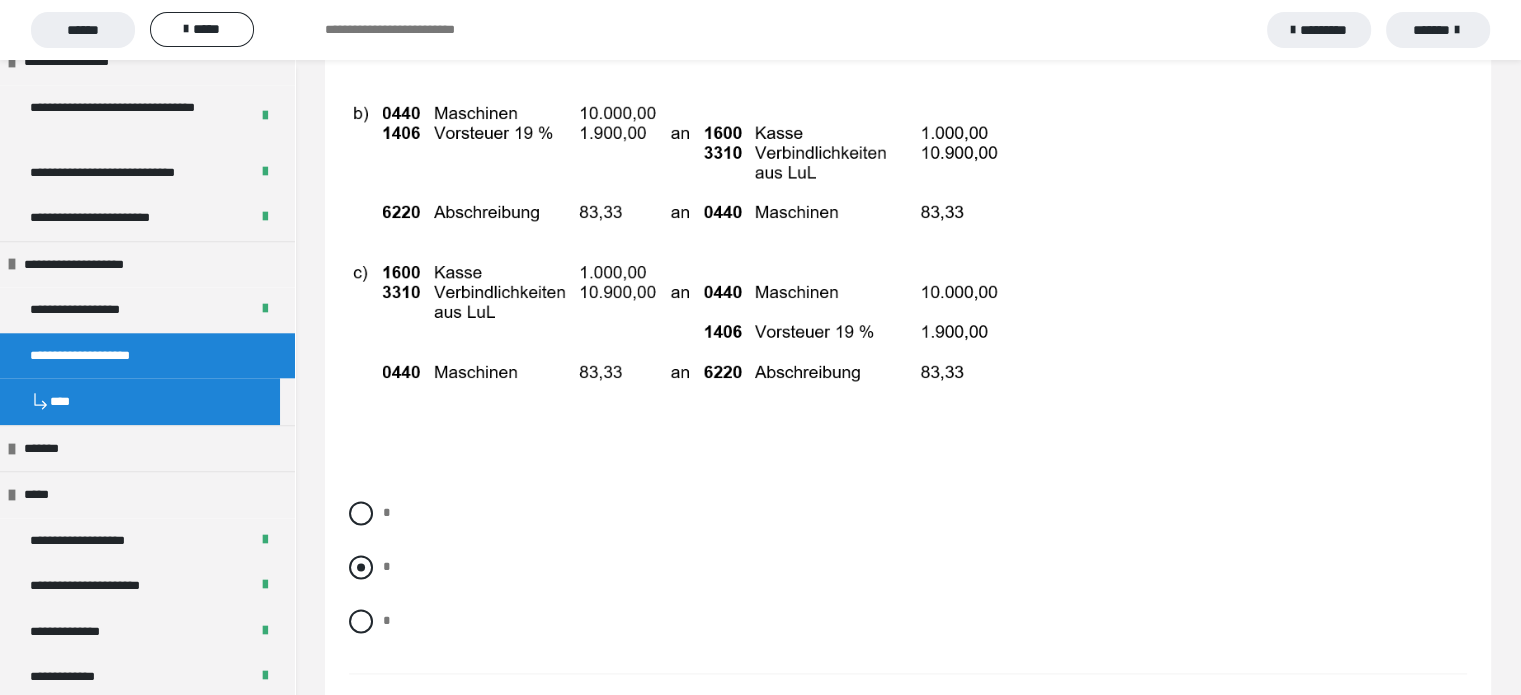 scroll, scrollTop: 10146, scrollLeft: 0, axis: vertical 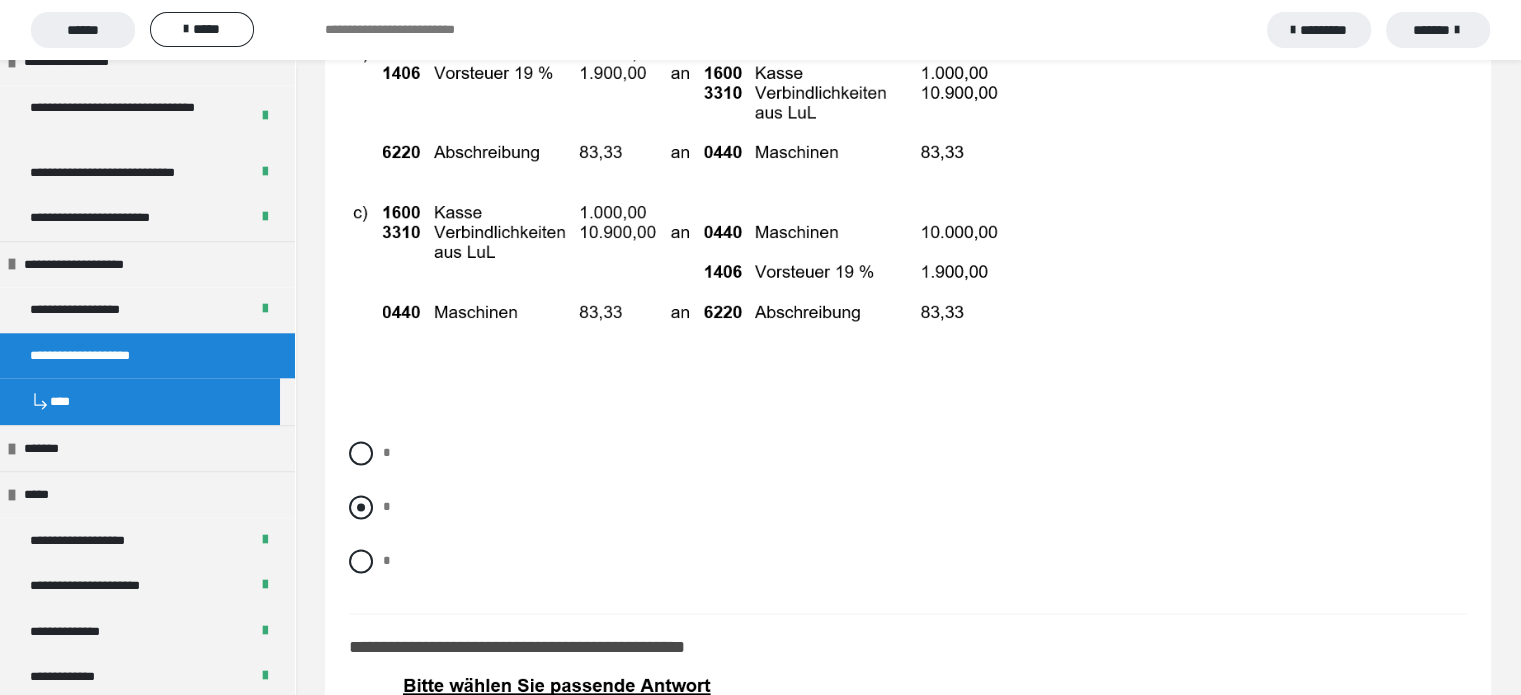 click at bounding box center [361, 507] 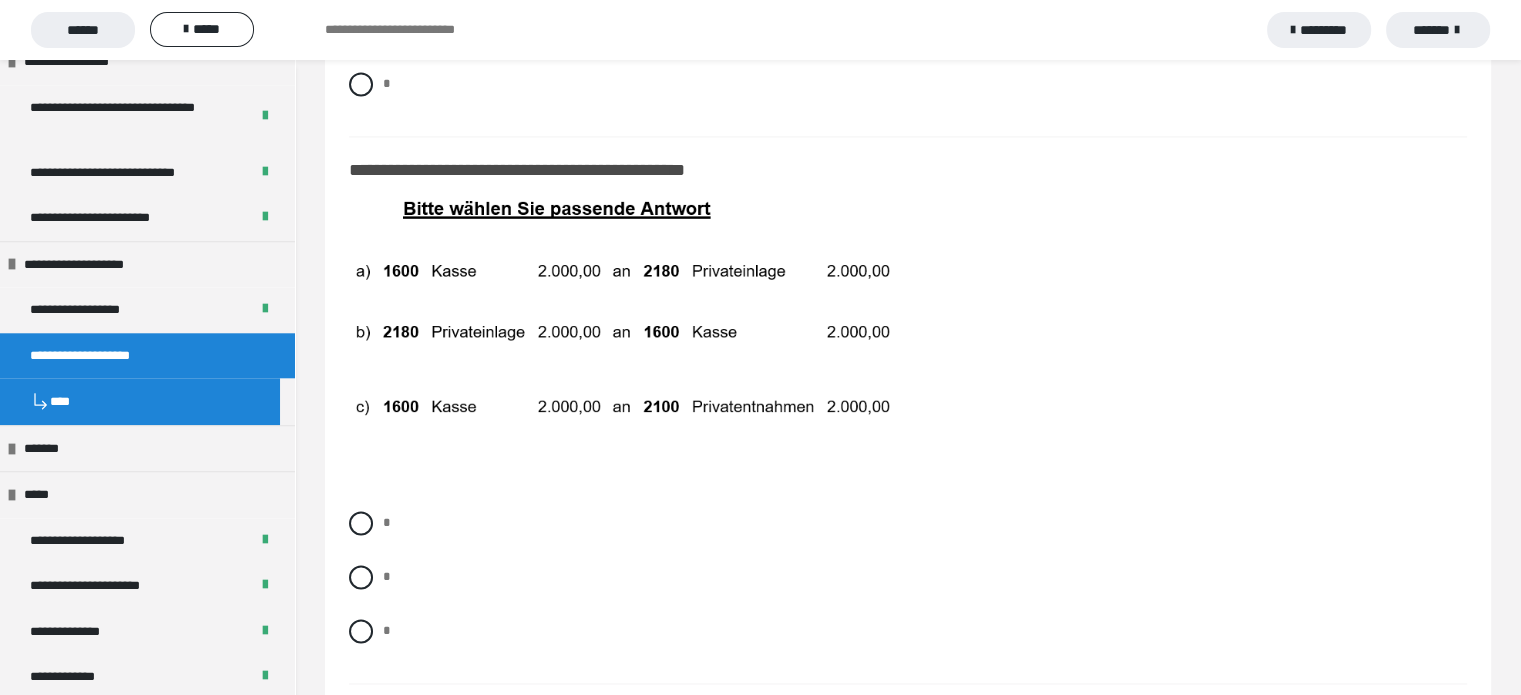 scroll, scrollTop: 10646, scrollLeft: 0, axis: vertical 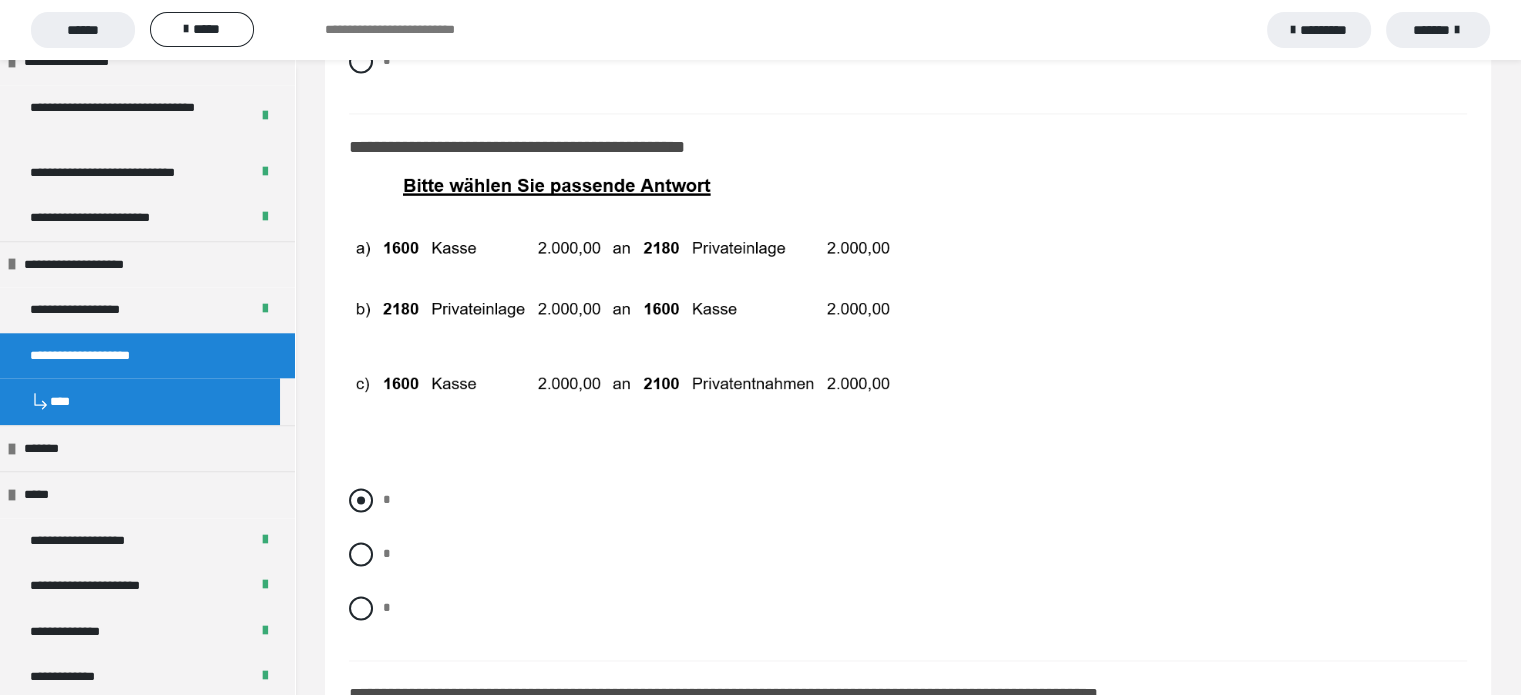 click at bounding box center (361, 500) 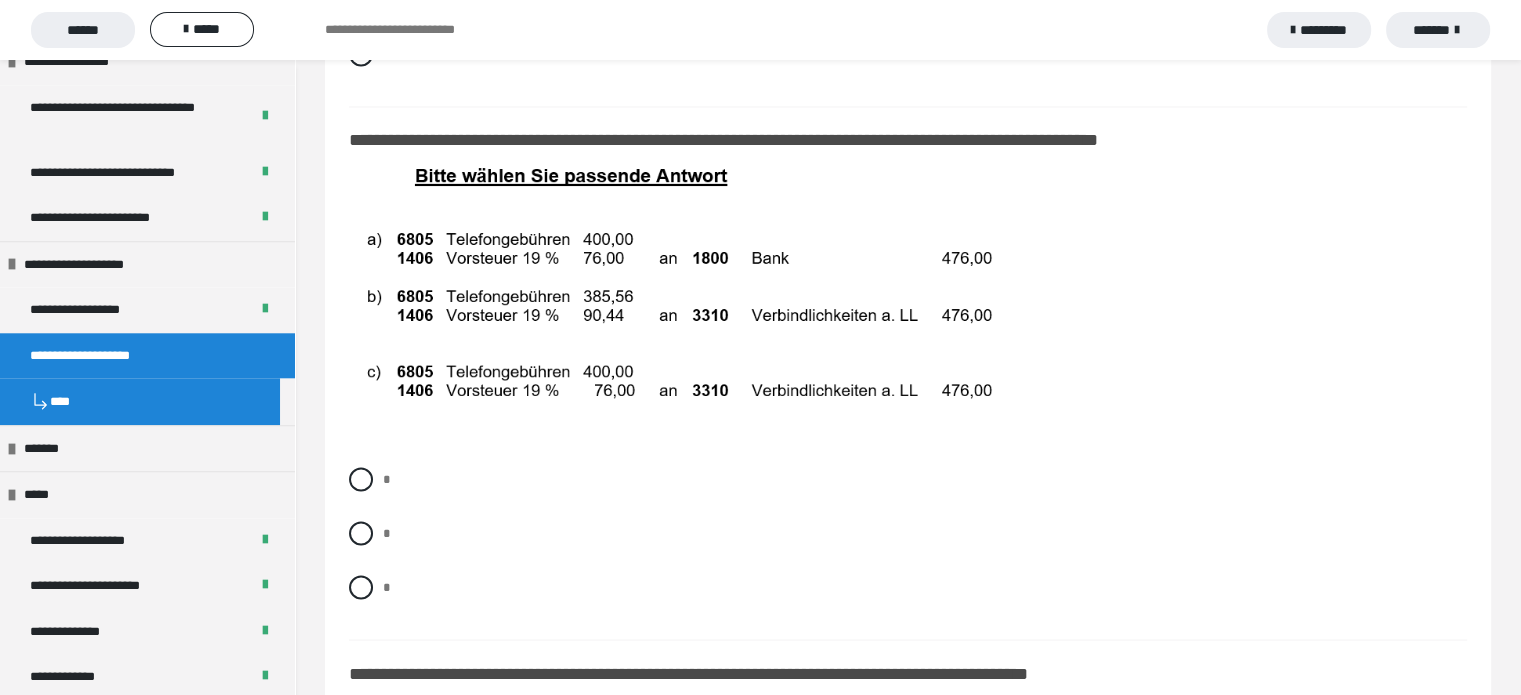 scroll, scrollTop: 11246, scrollLeft: 0, axis: vertical 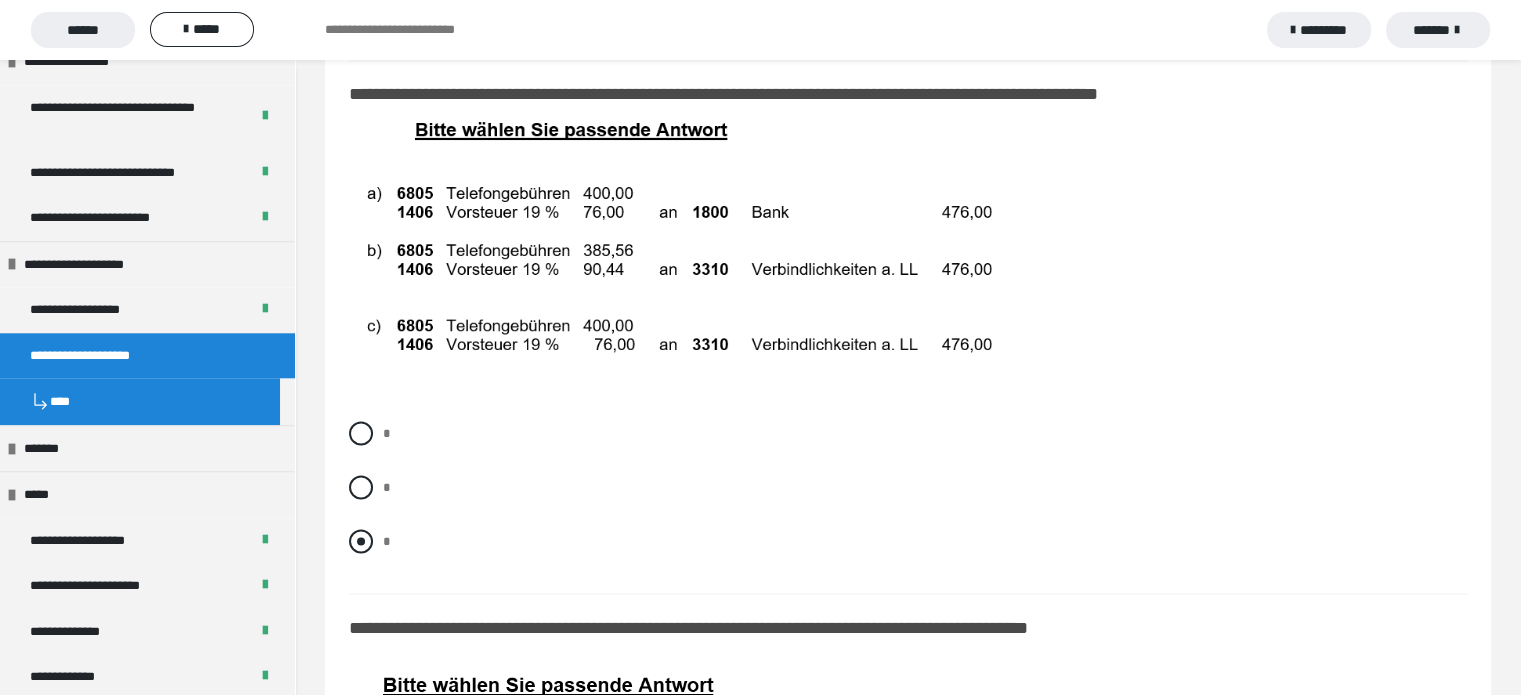 click at bounding box center (361, 541) 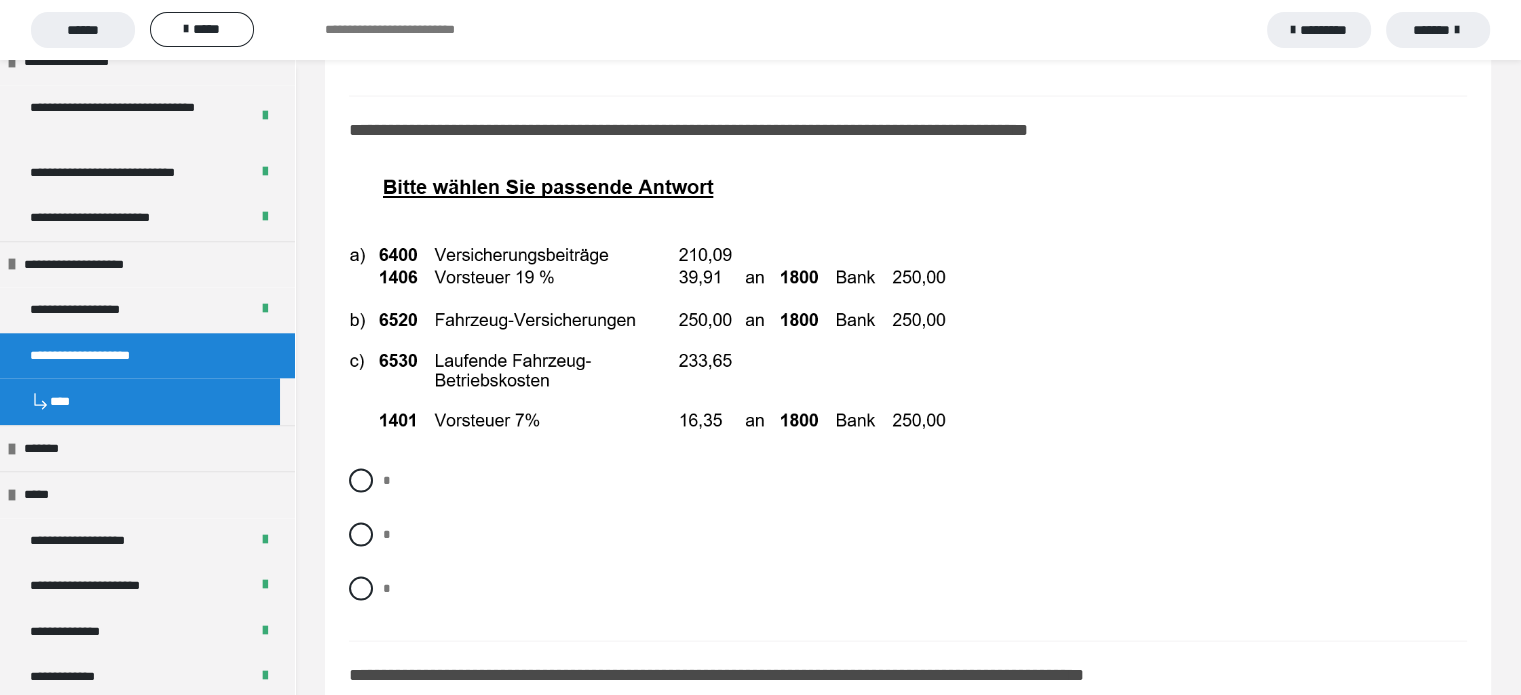 scroll, scrollTop: 11746, scrollLeft: 0, axis: vertical 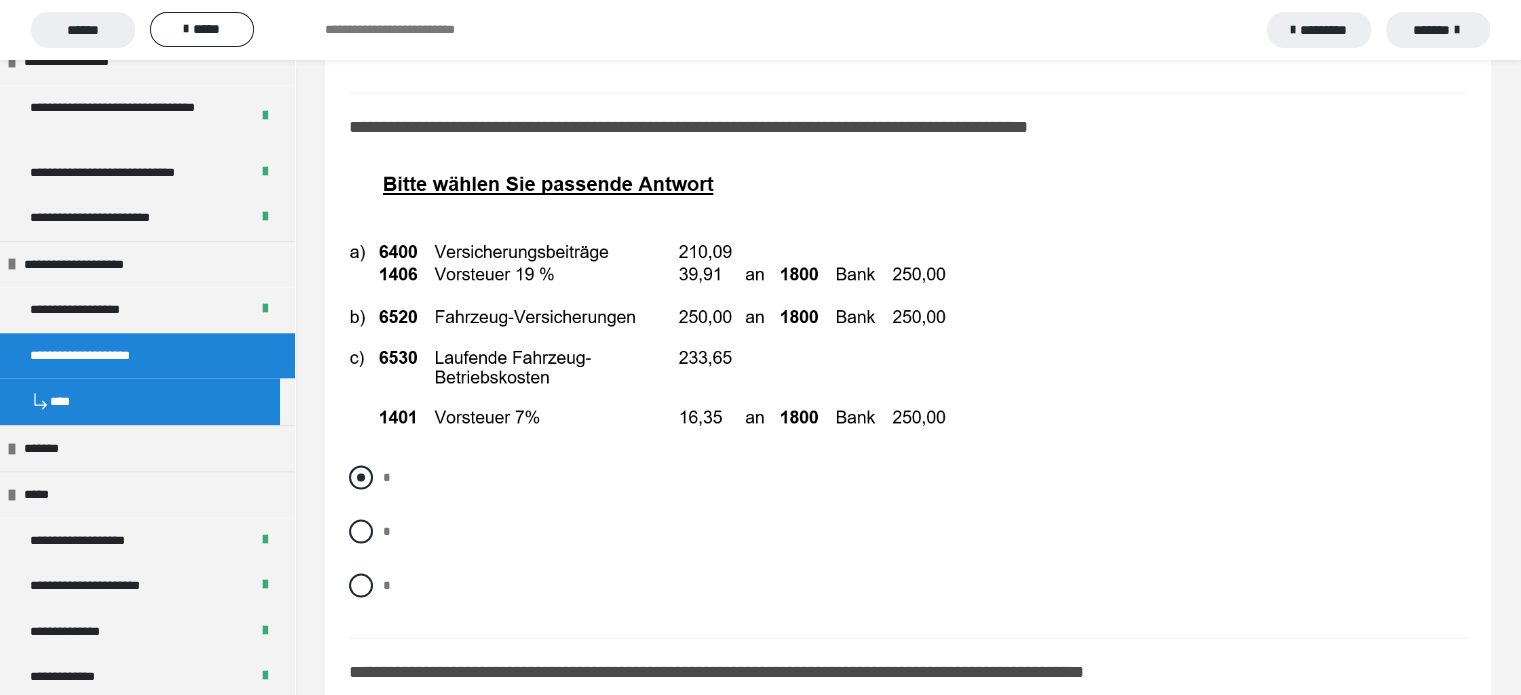 click at bounding box center (361, 478) 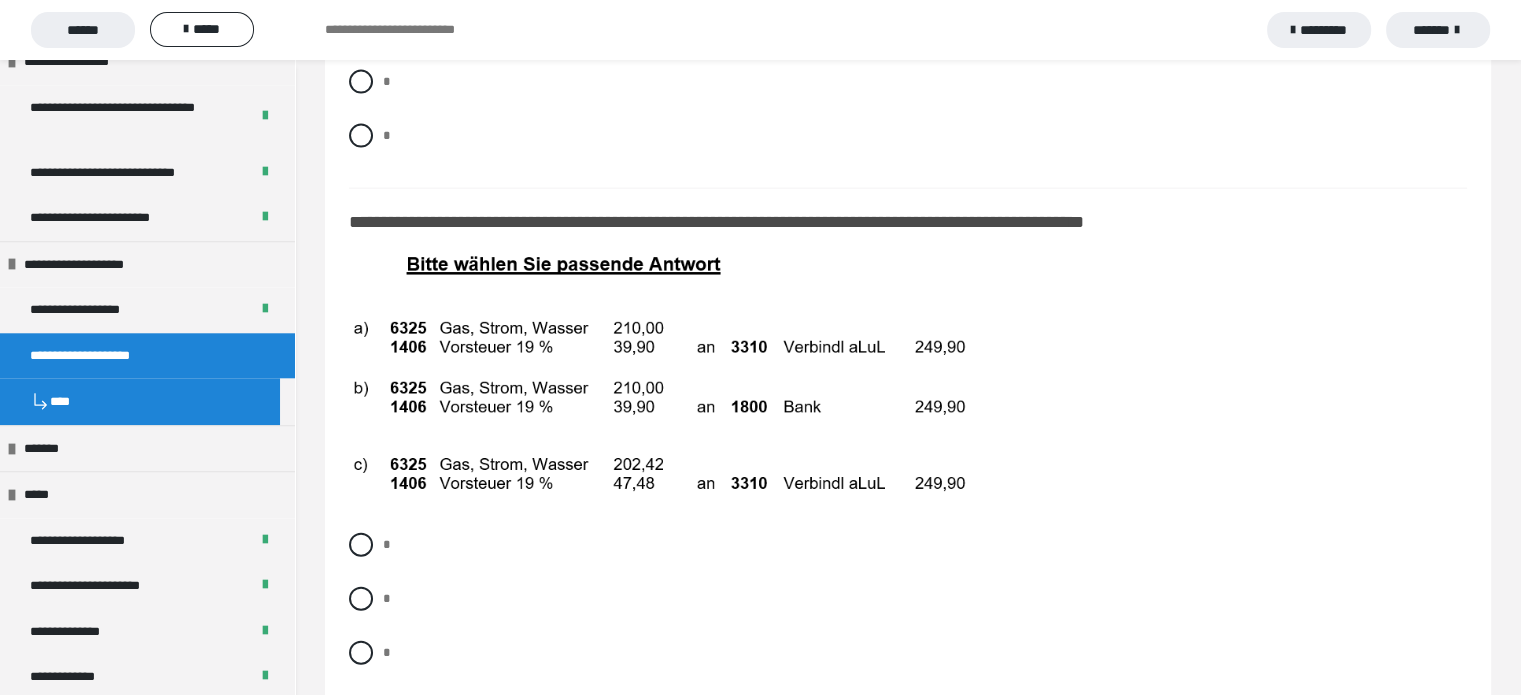 scroll, scrollTop: 12246, scrollLeft: 0, axis: vertical 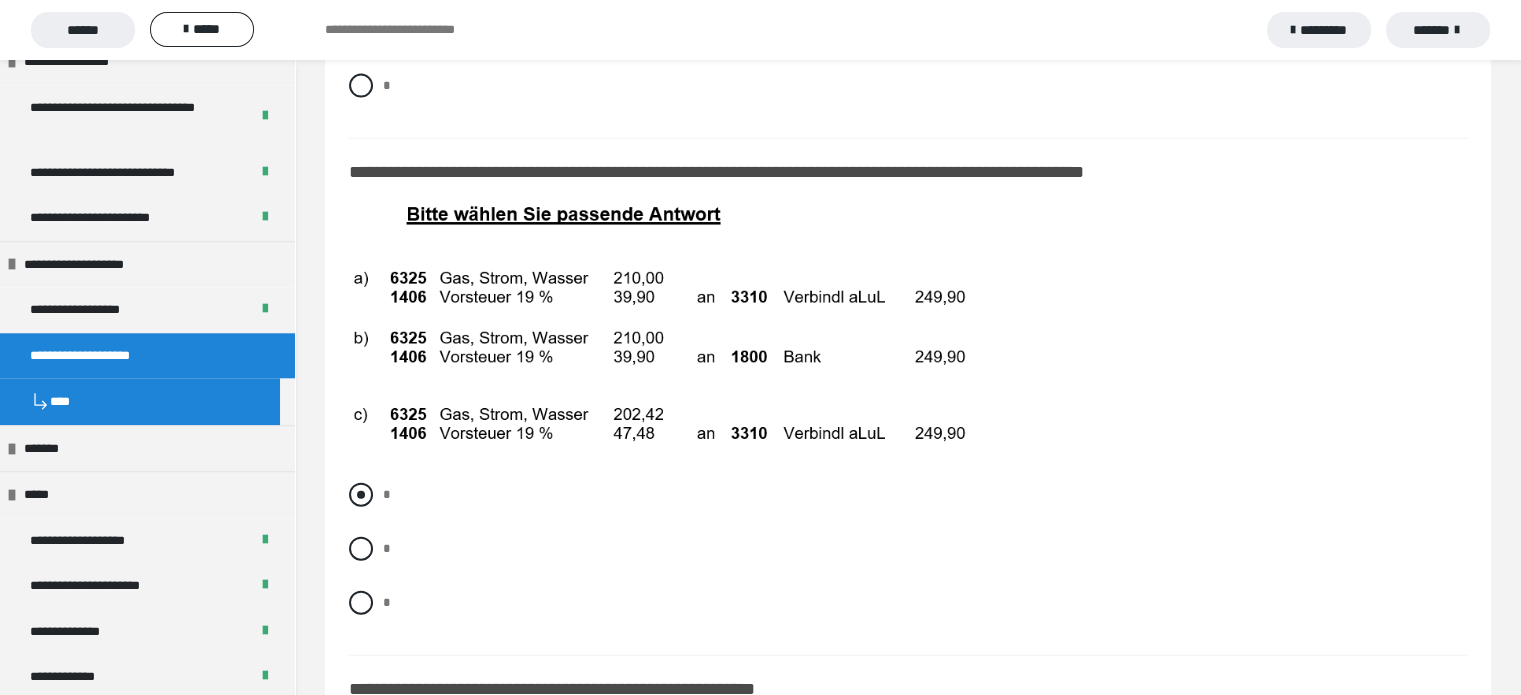 click at bounding box center (361, 495) 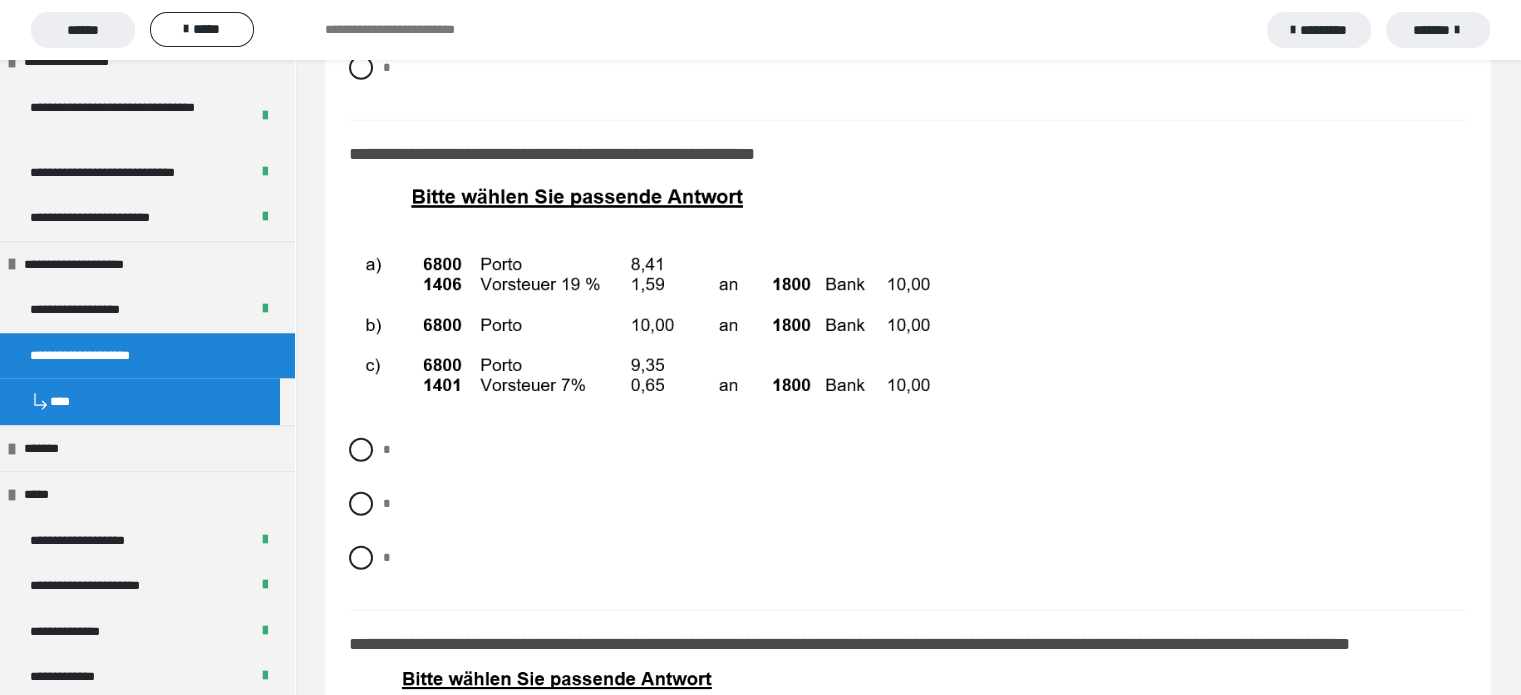 scroll, scrollTop: 12846, scrollLeft: 0, axis: vertical 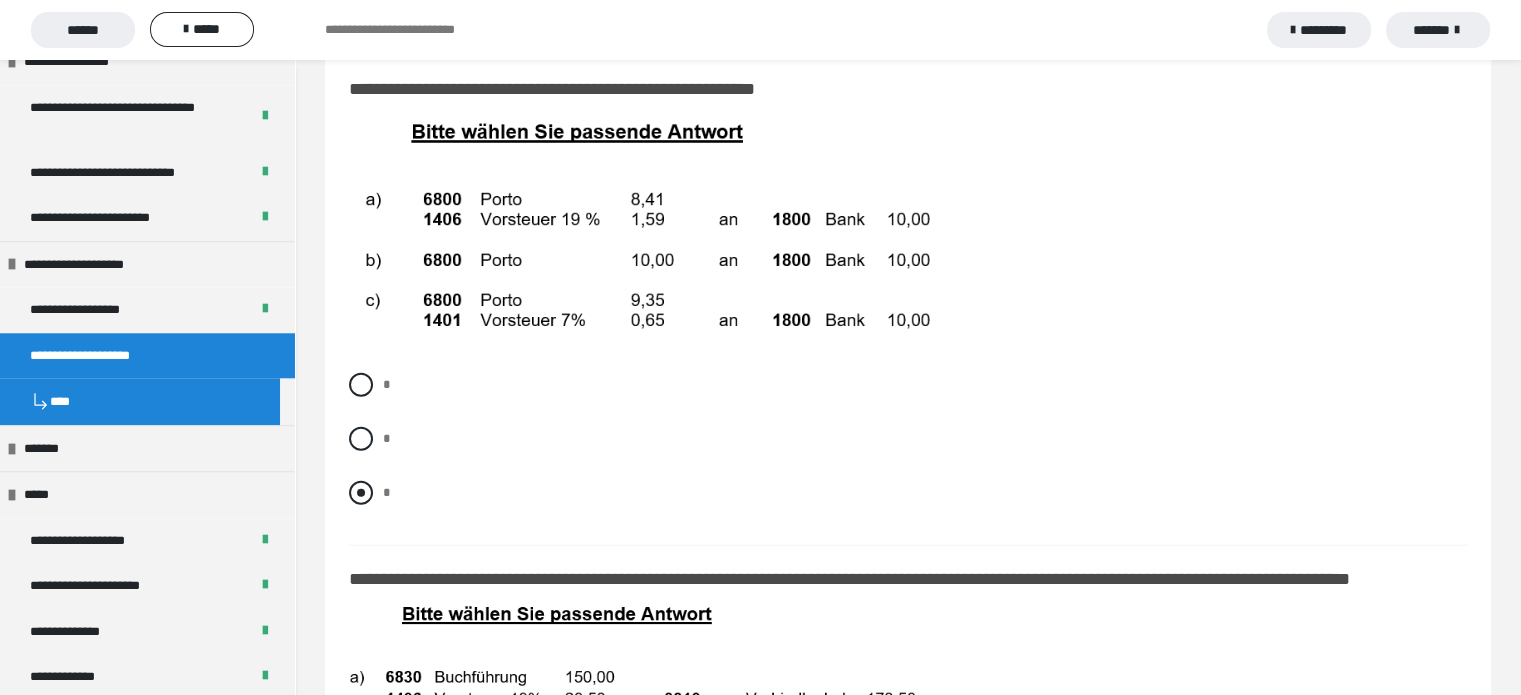 click at bounding box center [361, 493] 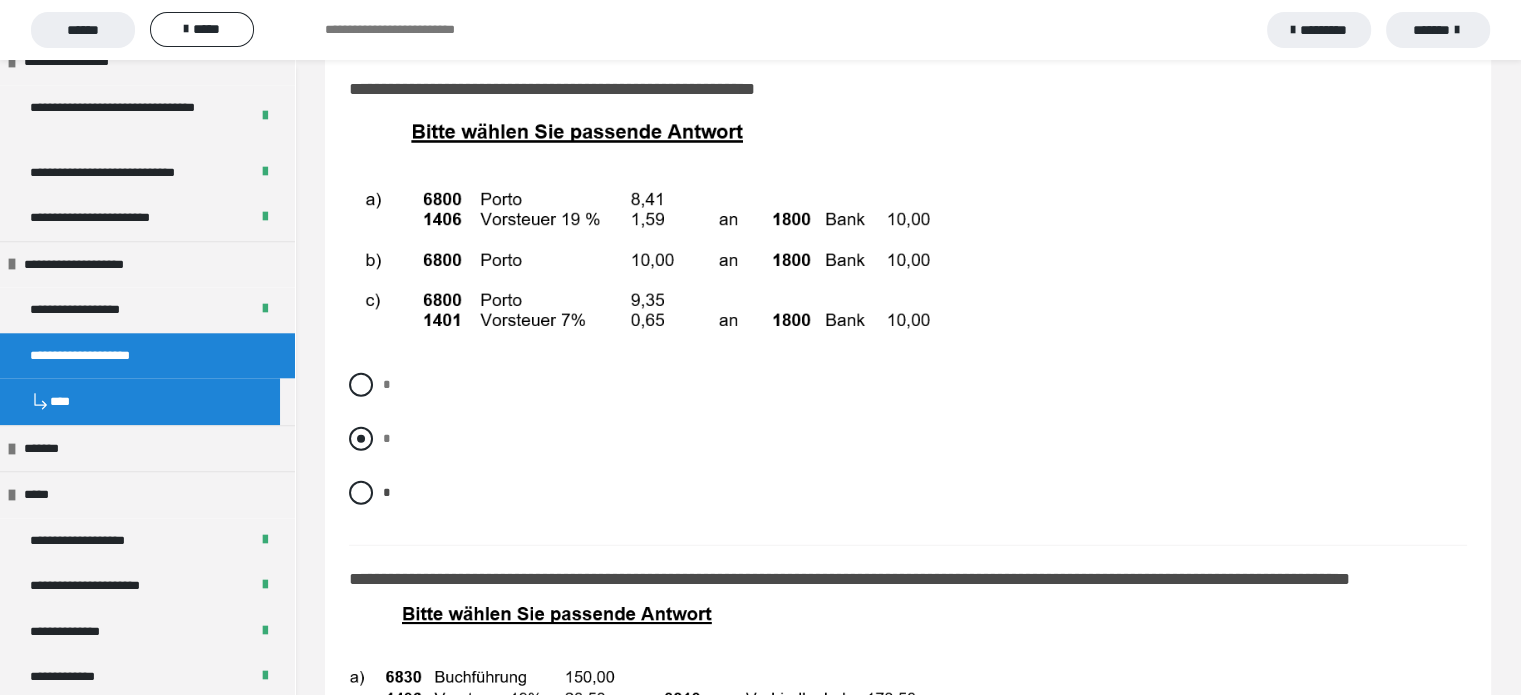 click on "*" at bounding box center [908, 439] 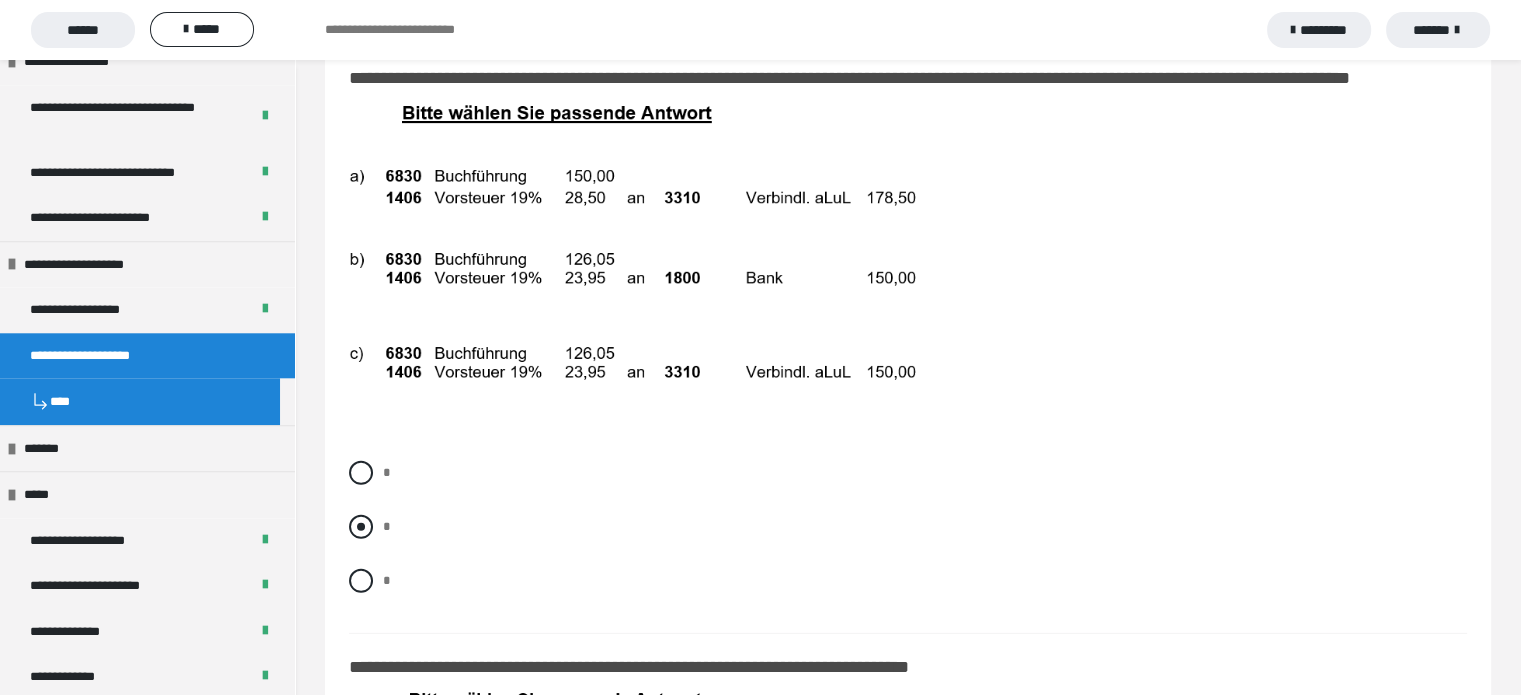 scroll, scrollTop: 13346, scrollLeft: 0, axis: vertical 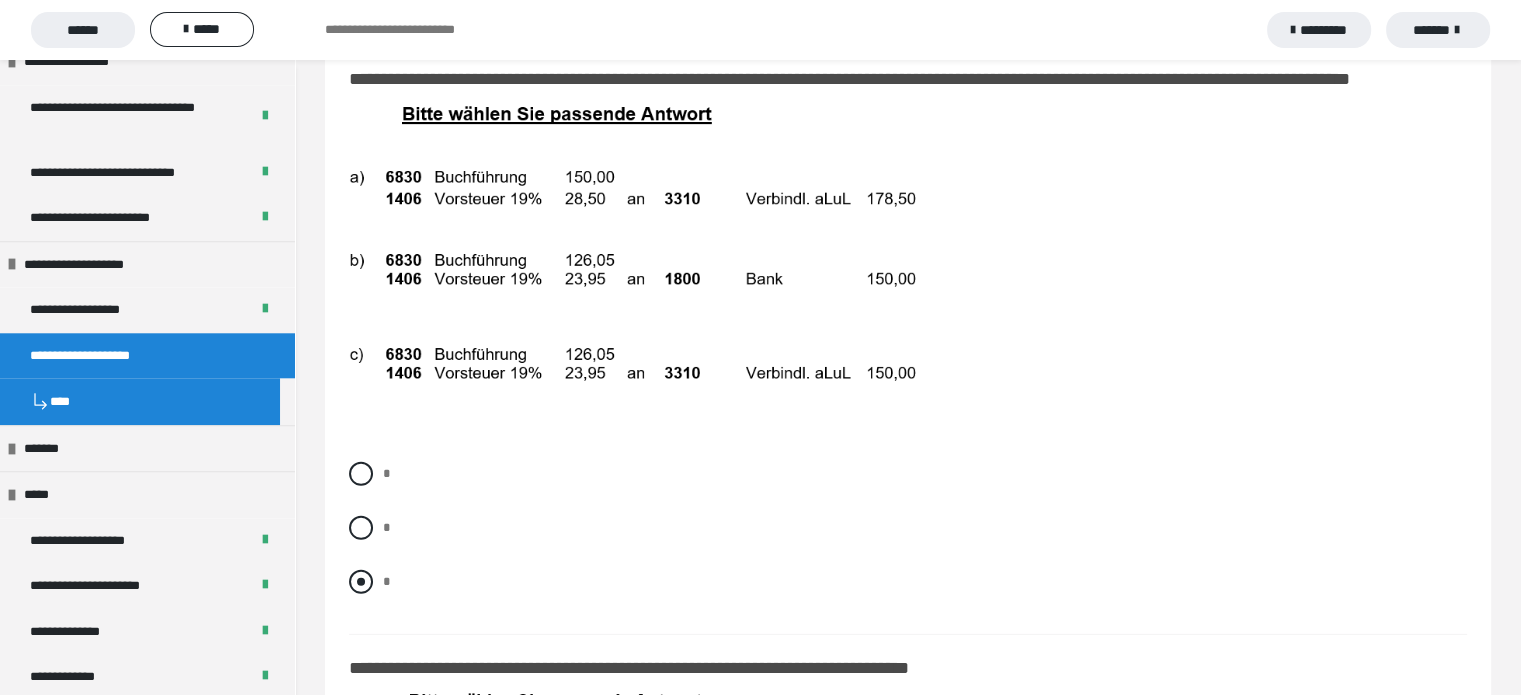 click at bounding box center [361, 582] 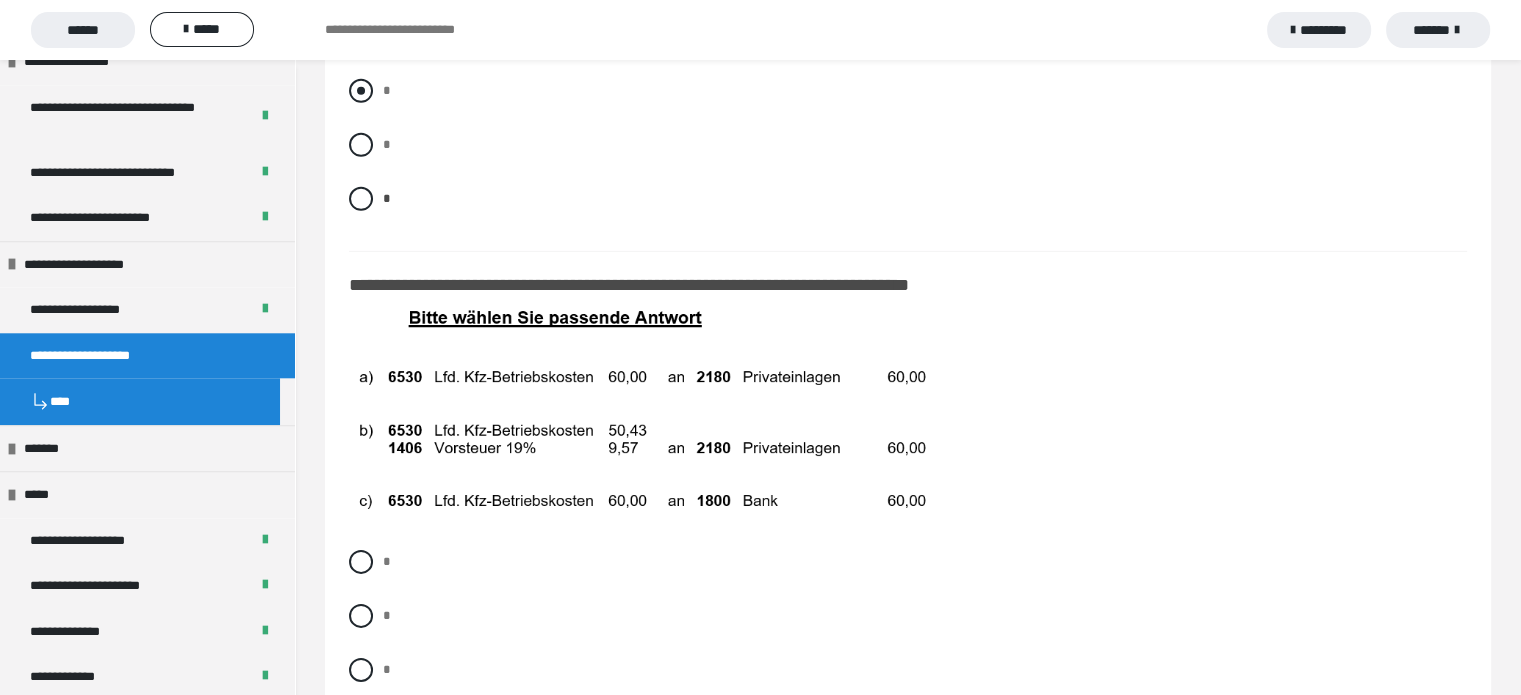 scroll, scrollTop: 13746, scrollLeft: 0, axis: vertical 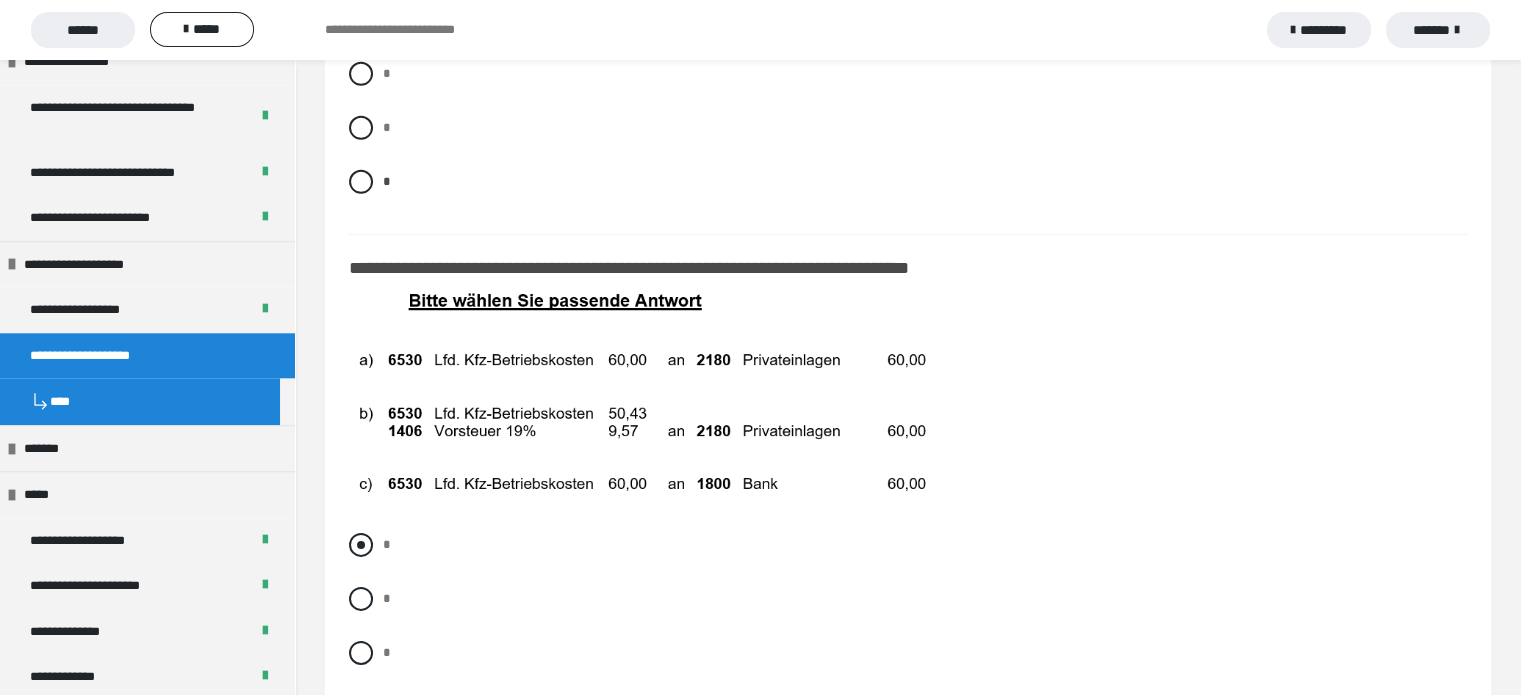 click at bounding box center (361, 545) 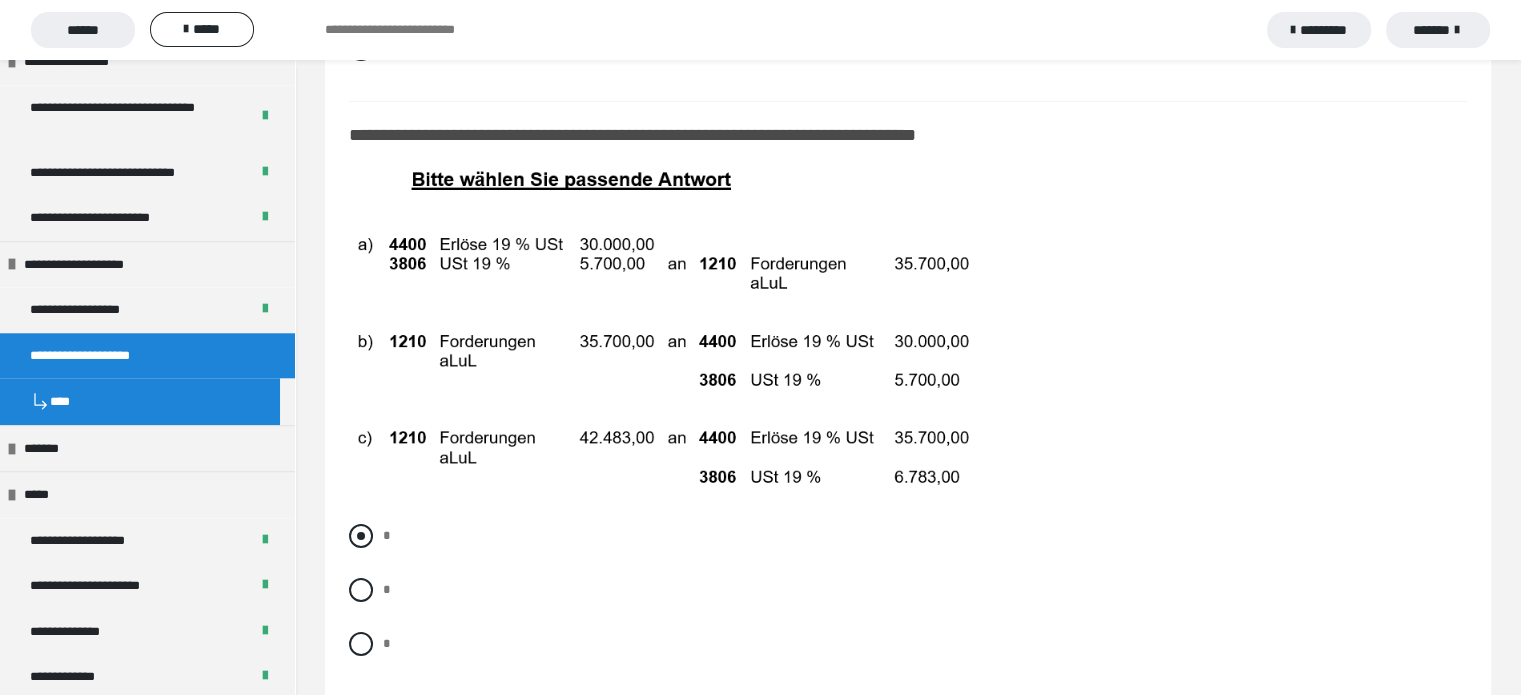 scroll, scrollTop: 14446, scrollLeft: 0, axis: vertical 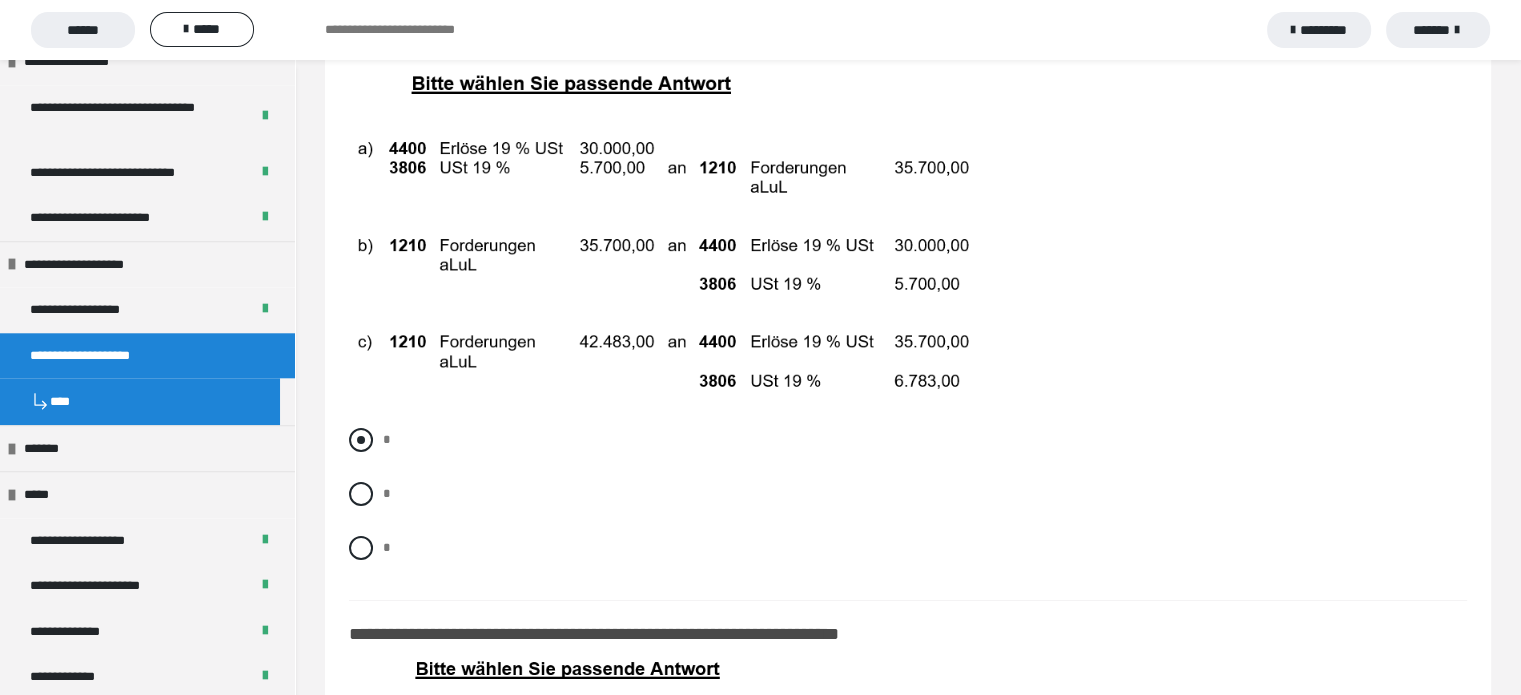 click at bounding box center [361, 440] 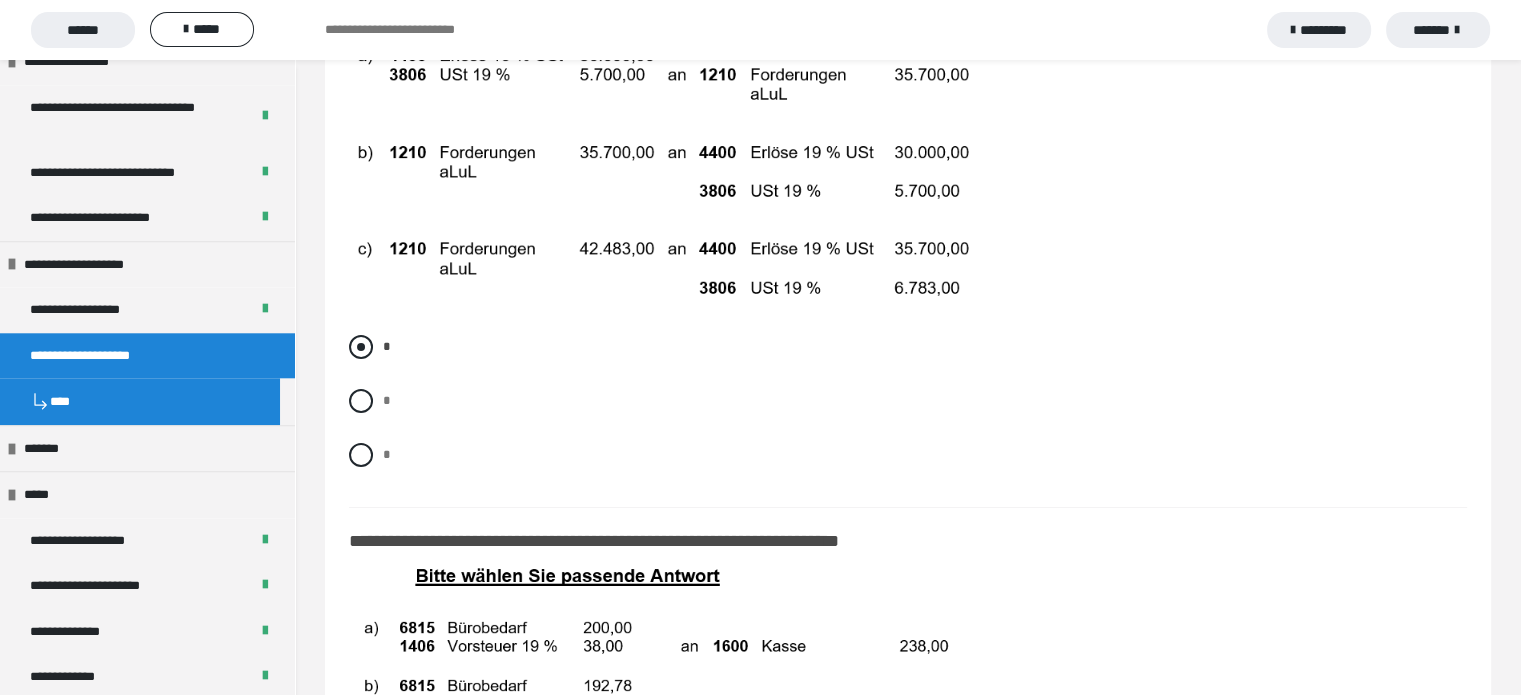 scroll, scrollTop: 14546, scrollLeft: 0, axis: vertical 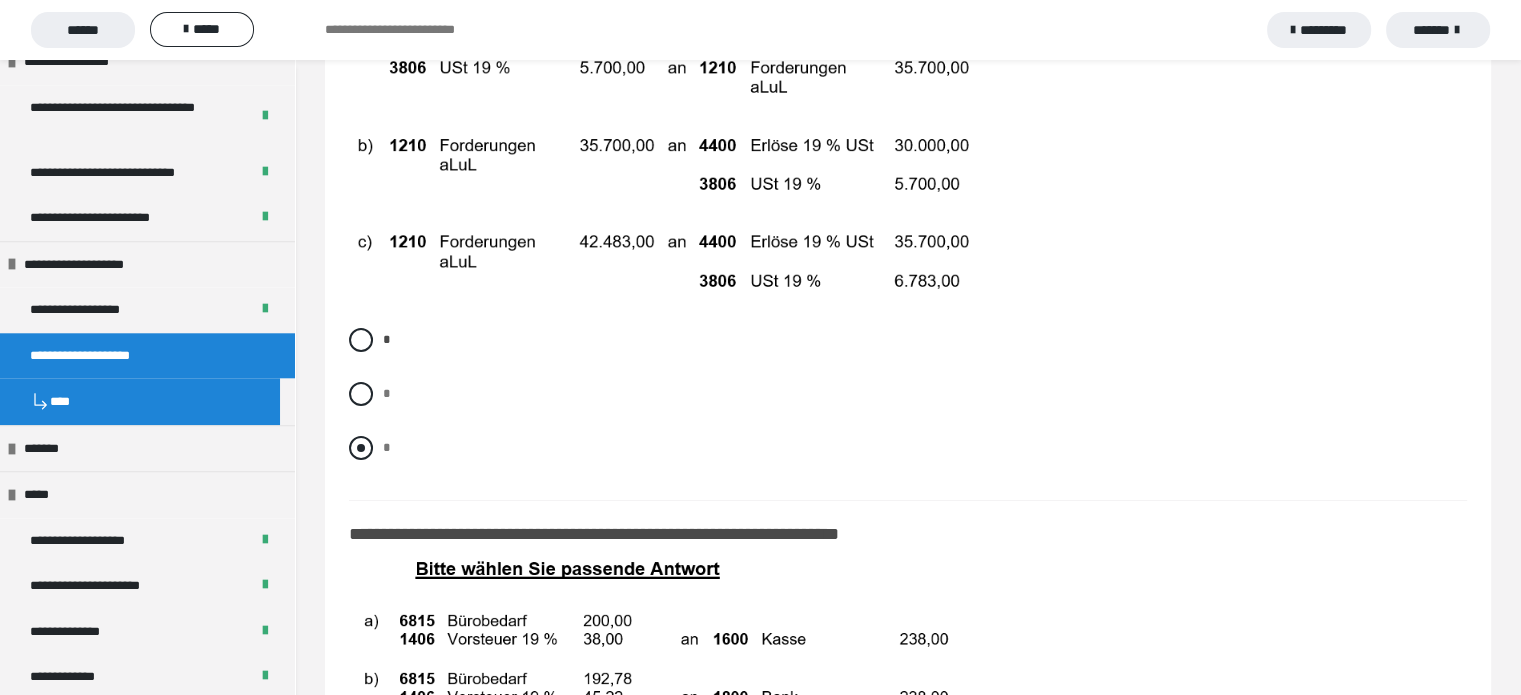 click on "*" at bounding box center (908, 448) 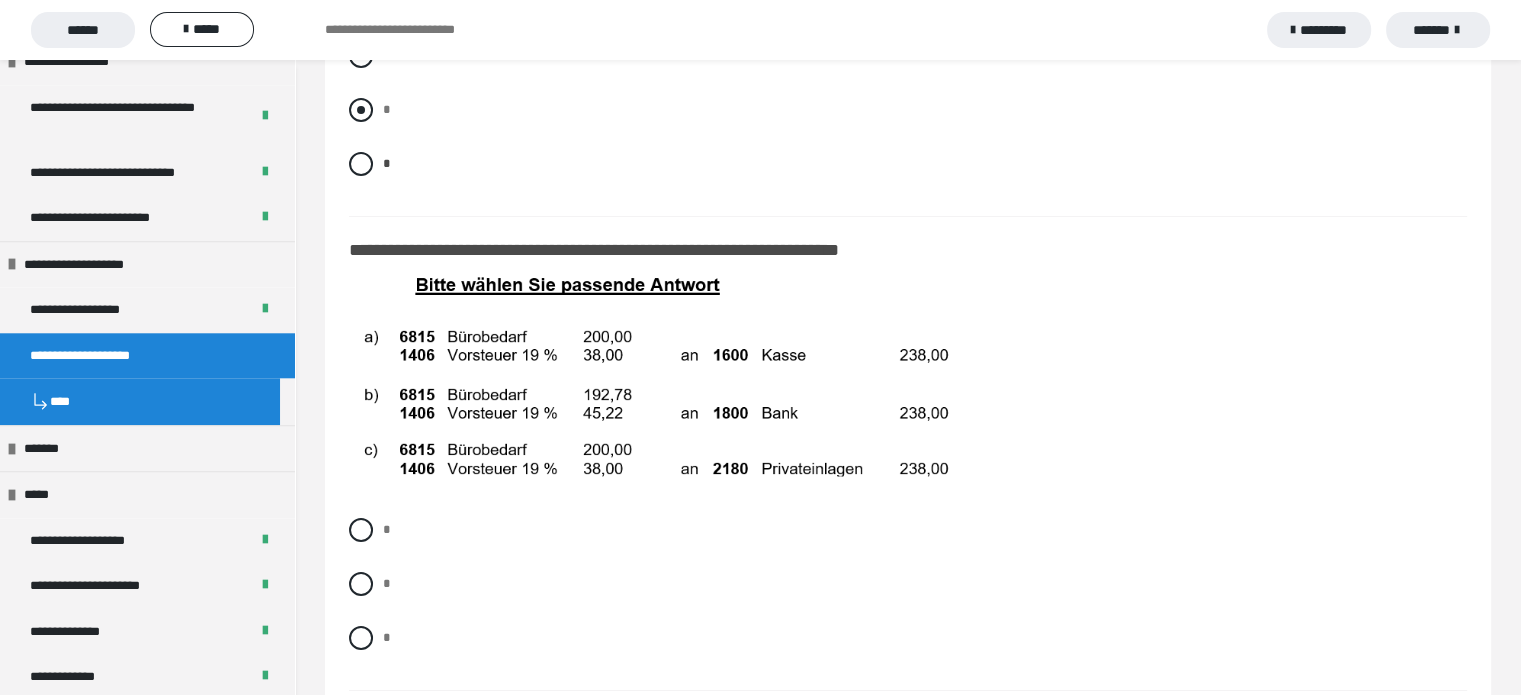 scroll, scrollTop: 14846, scrollLeft: 0, axis: vertical 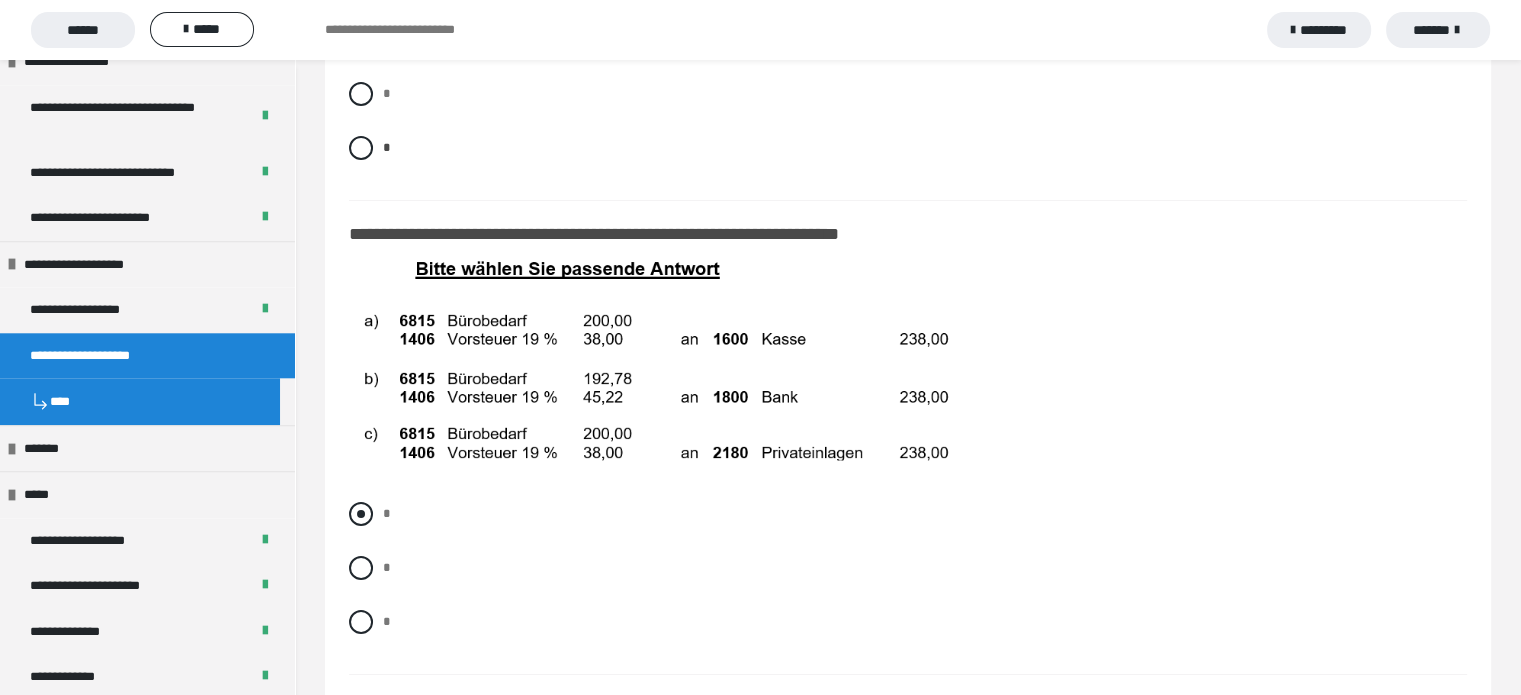 click at bounding box center (361, 514) 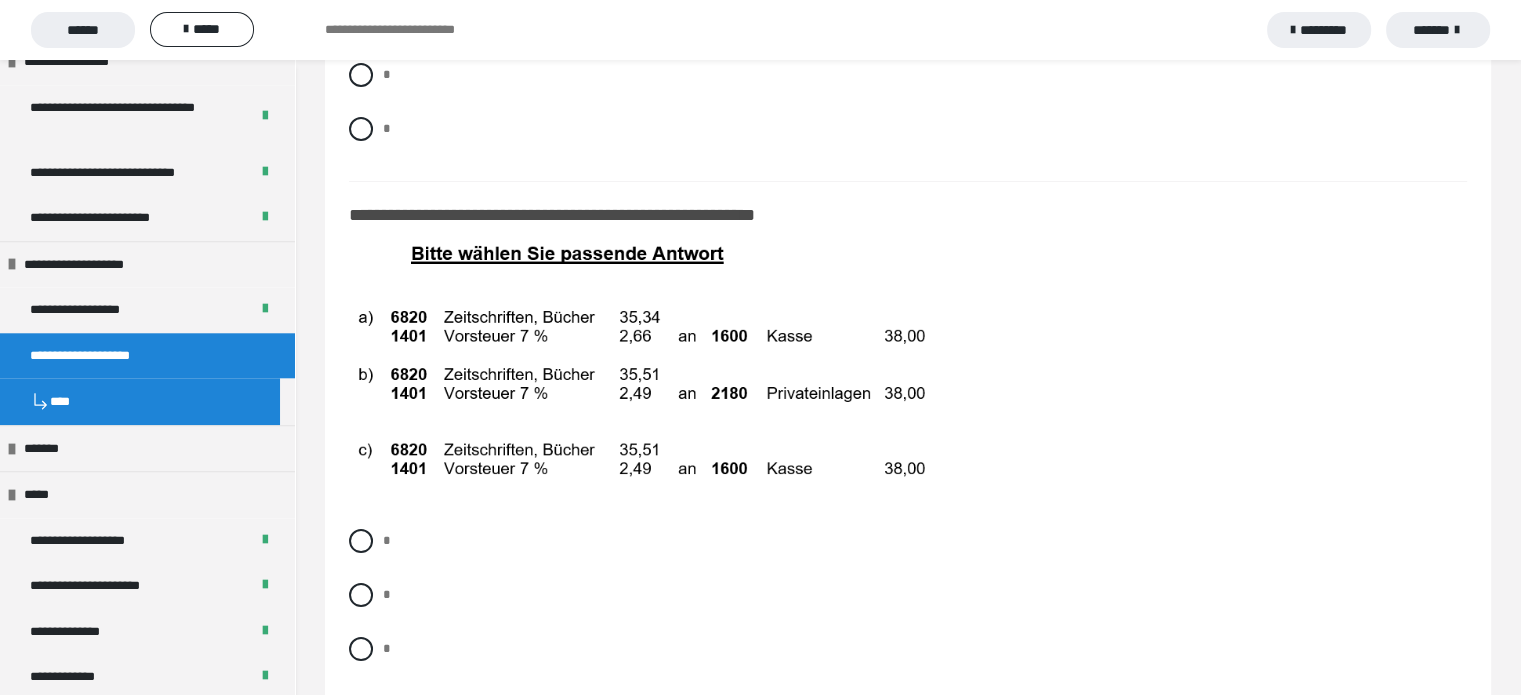 scroll, scrollTop: 15346, scrollLeft: 0, axis: vertical 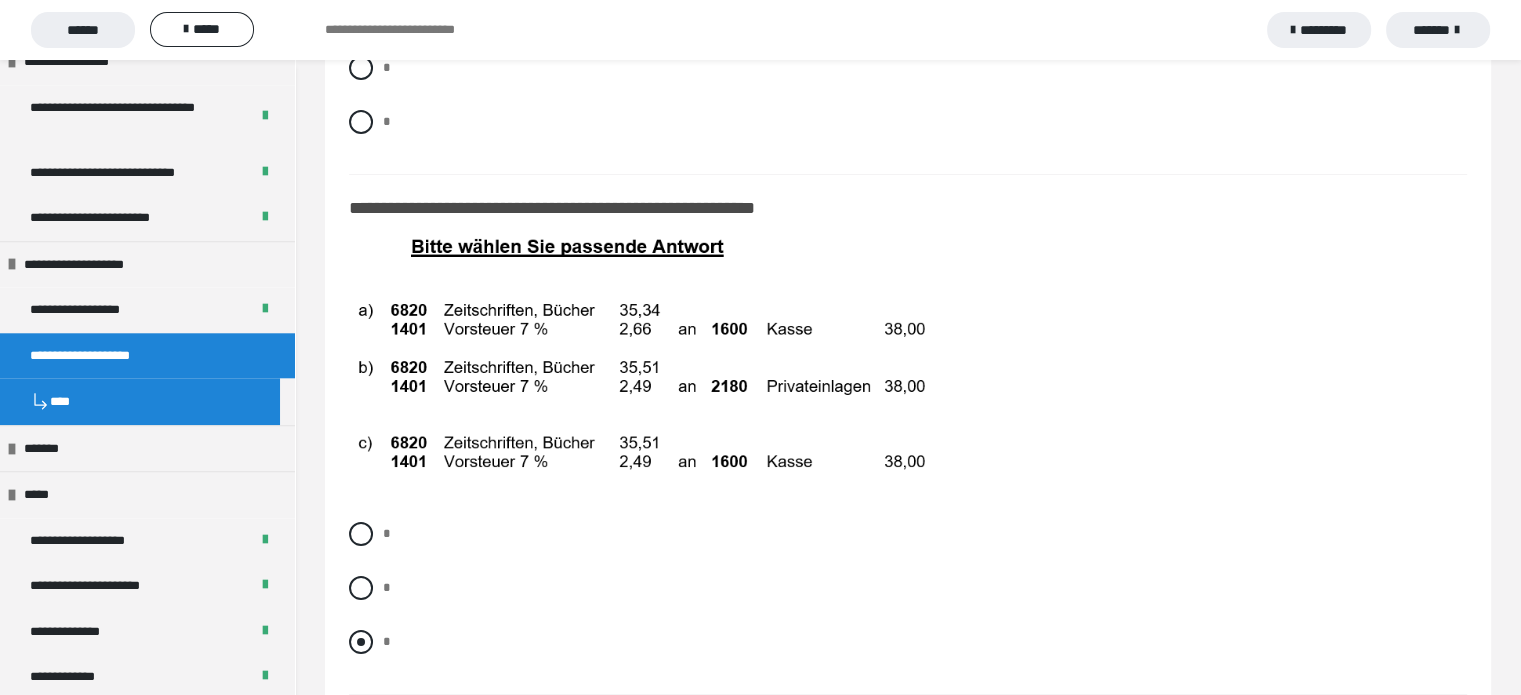 click at bounding box center [361, 642] 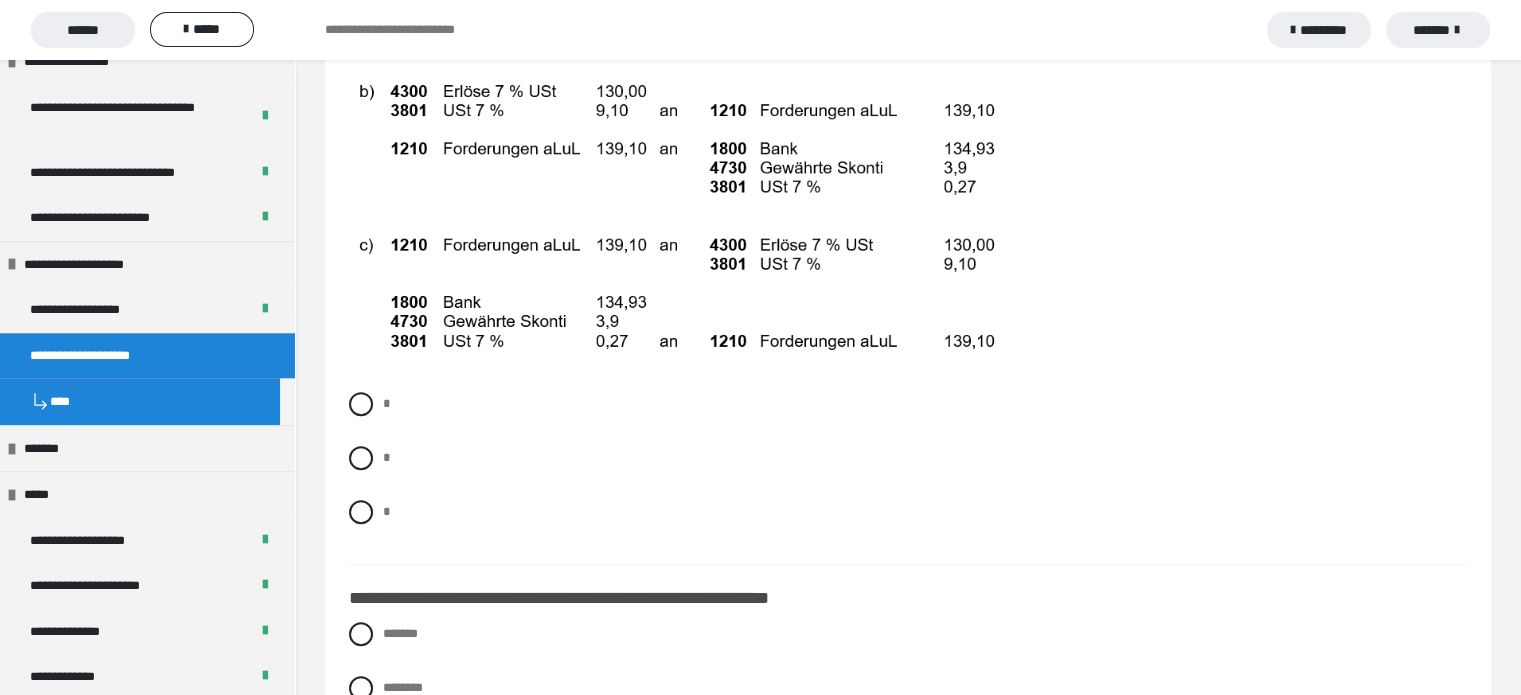 scroll, scrollTop: 16246, scrollLeft: 0, axis: vertical 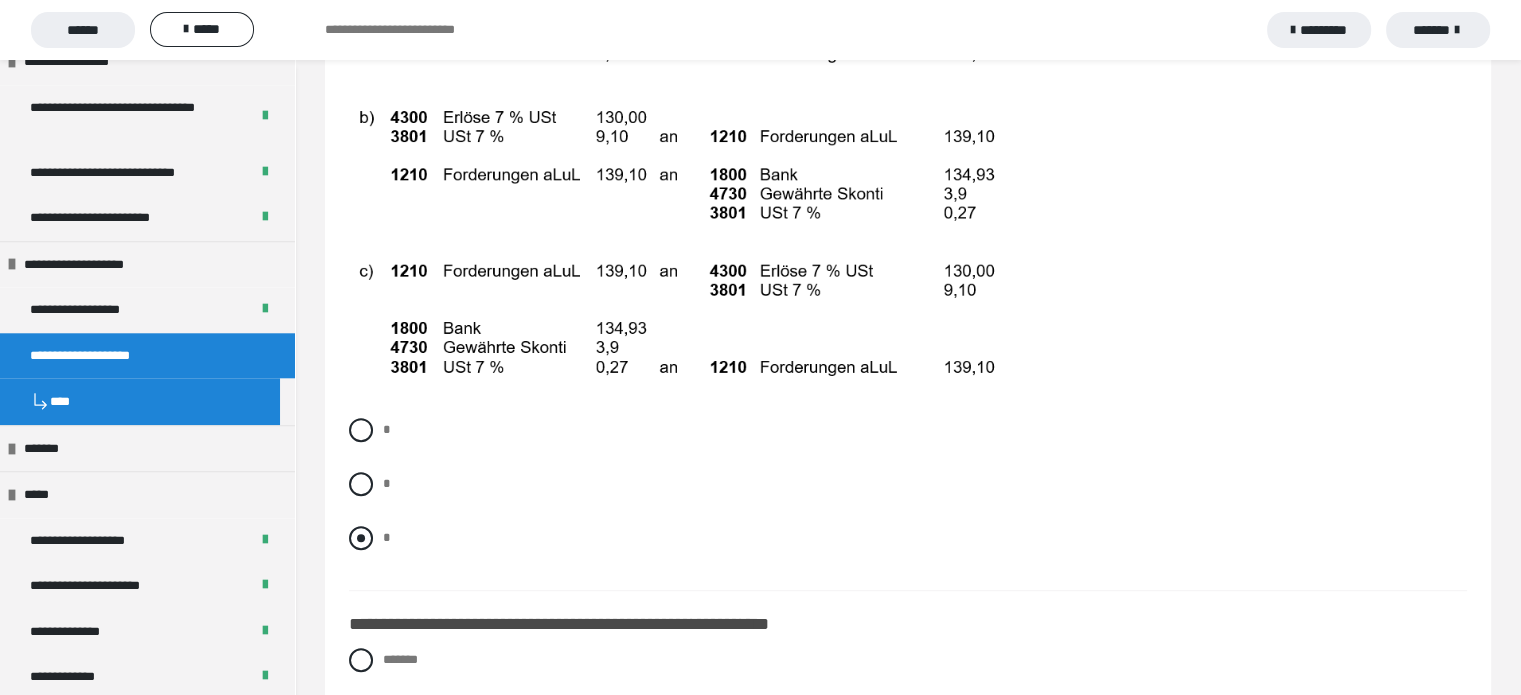 click at bounding box center (361, 538) 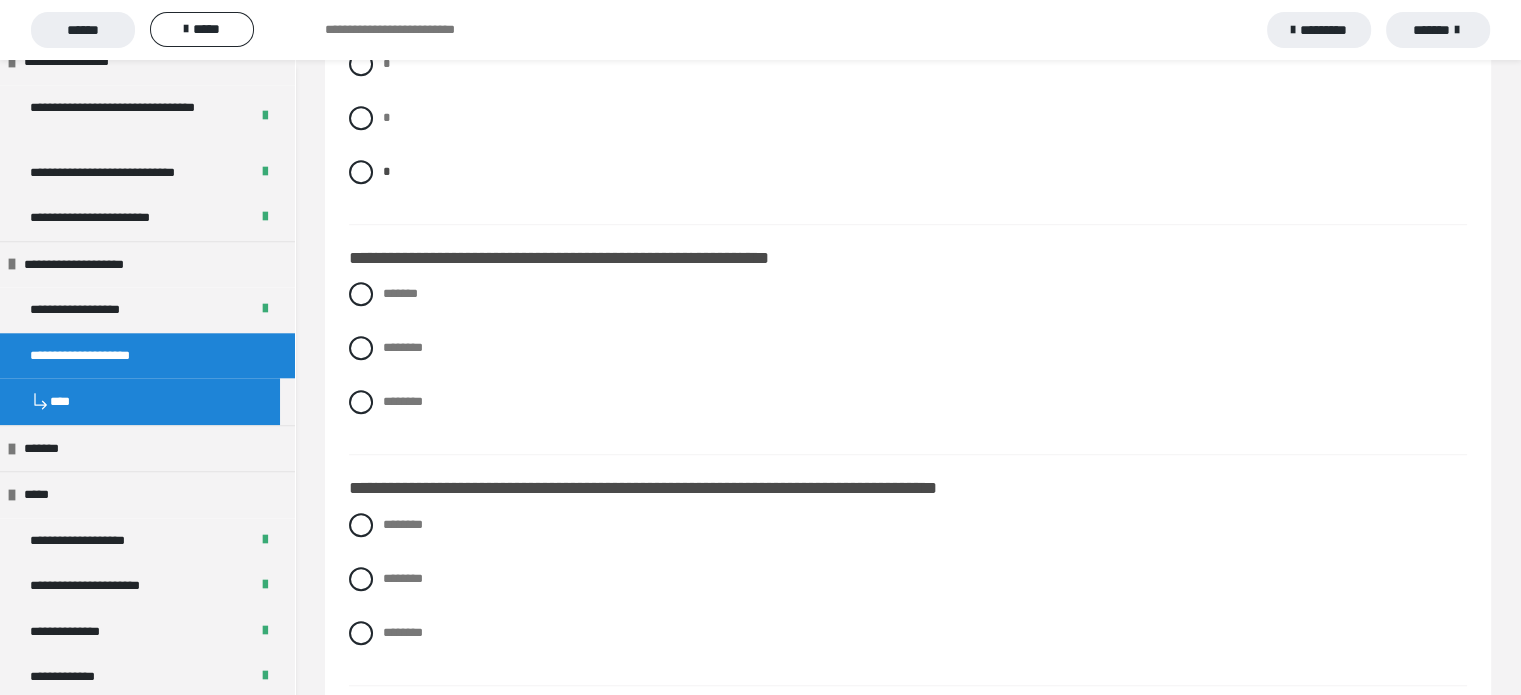 scroll, scrollTop: 16646, scrollLeft: 0, axis: vertical 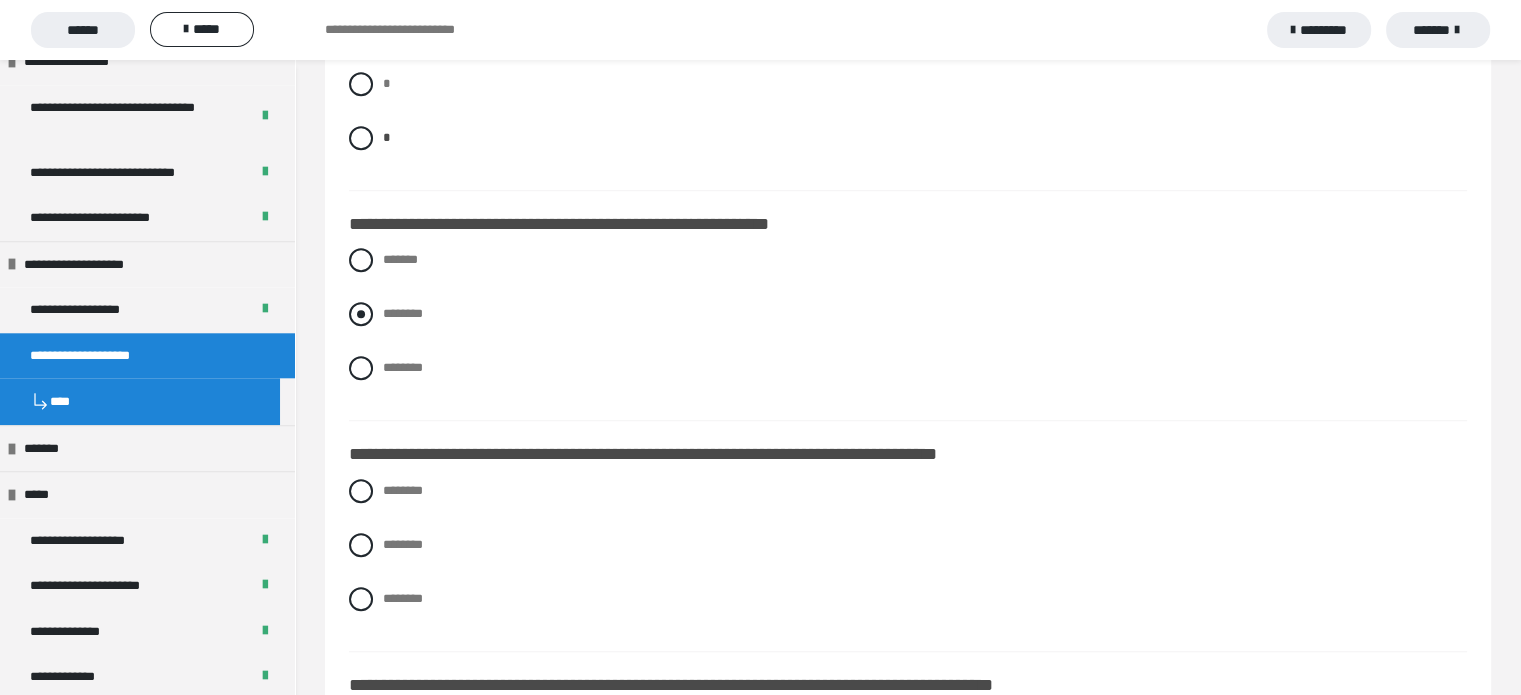 click on "********" at bounding box center (403, 313) 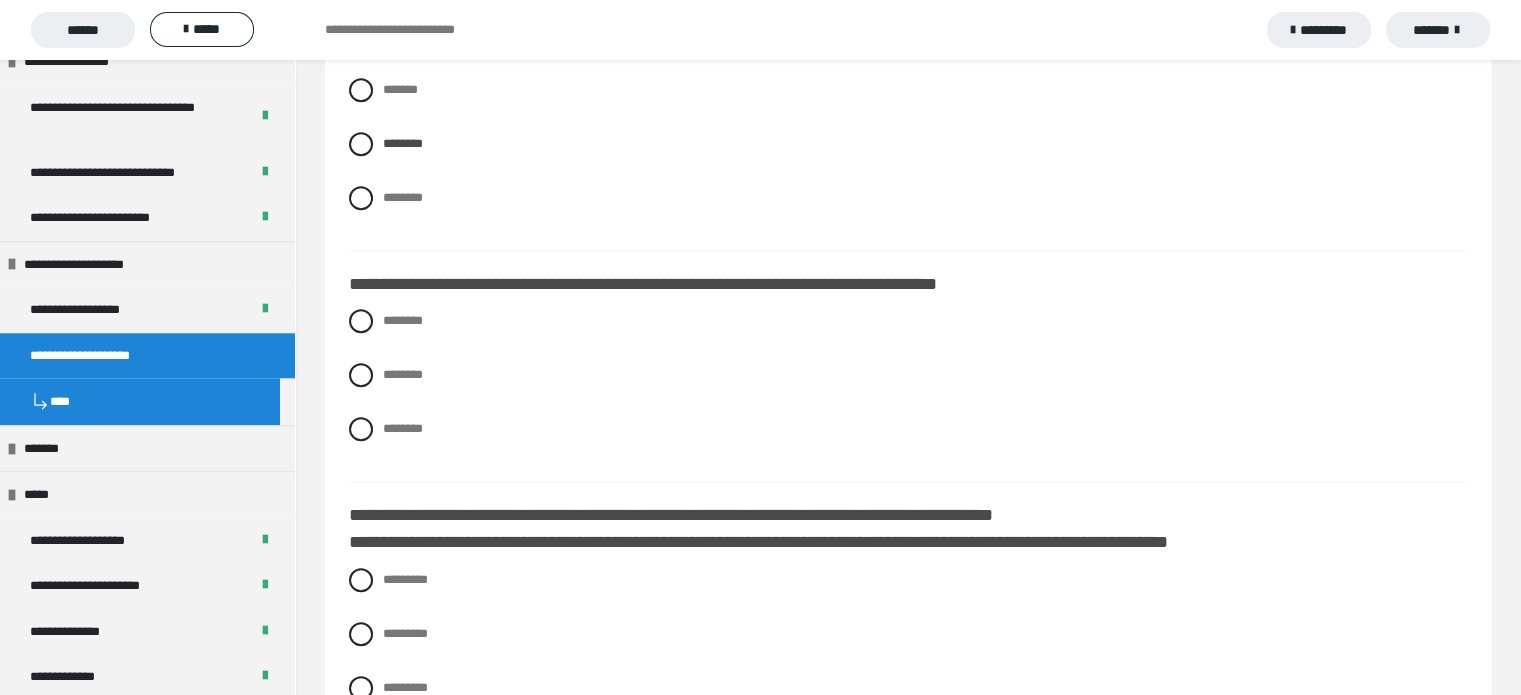 scroll, scrollTop: 16946, scrollLeft: 0, axis: vertical 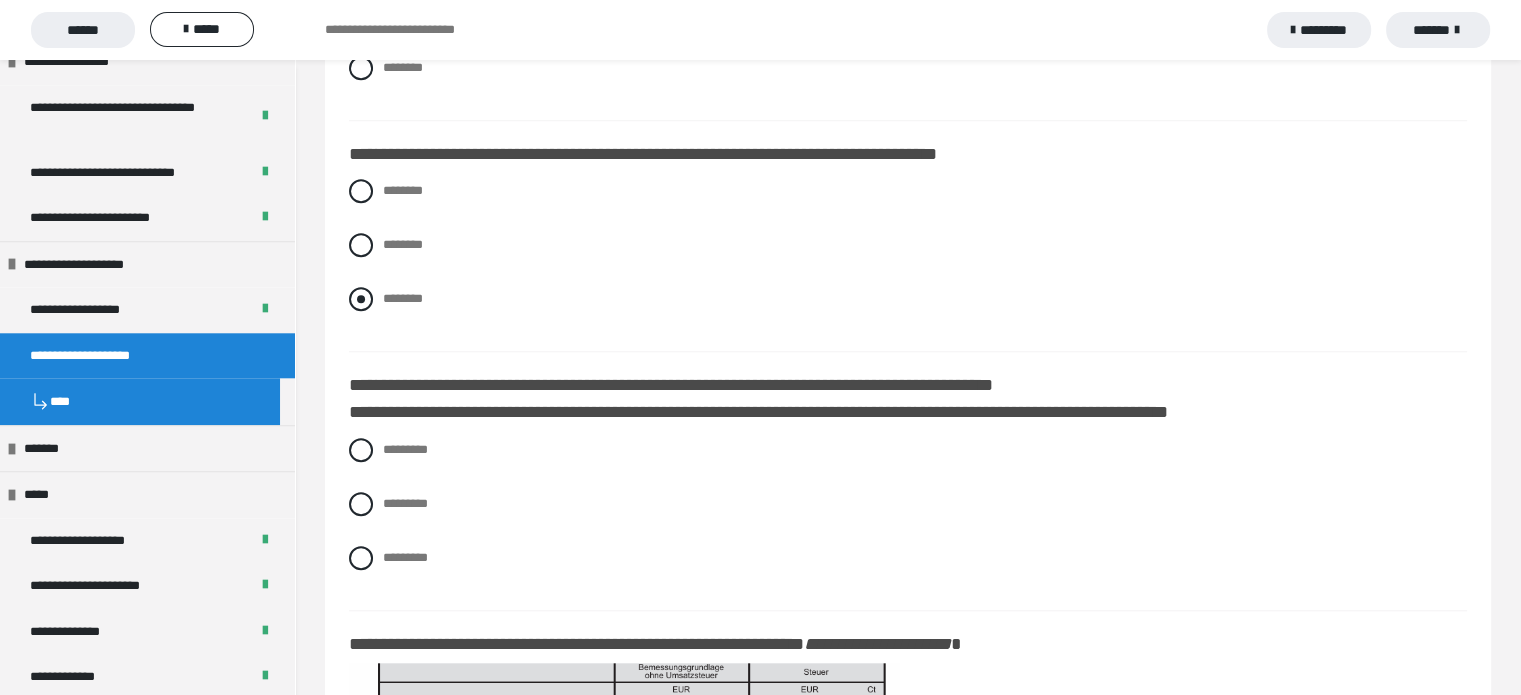 click on "********" at bounding box center [908, 299] 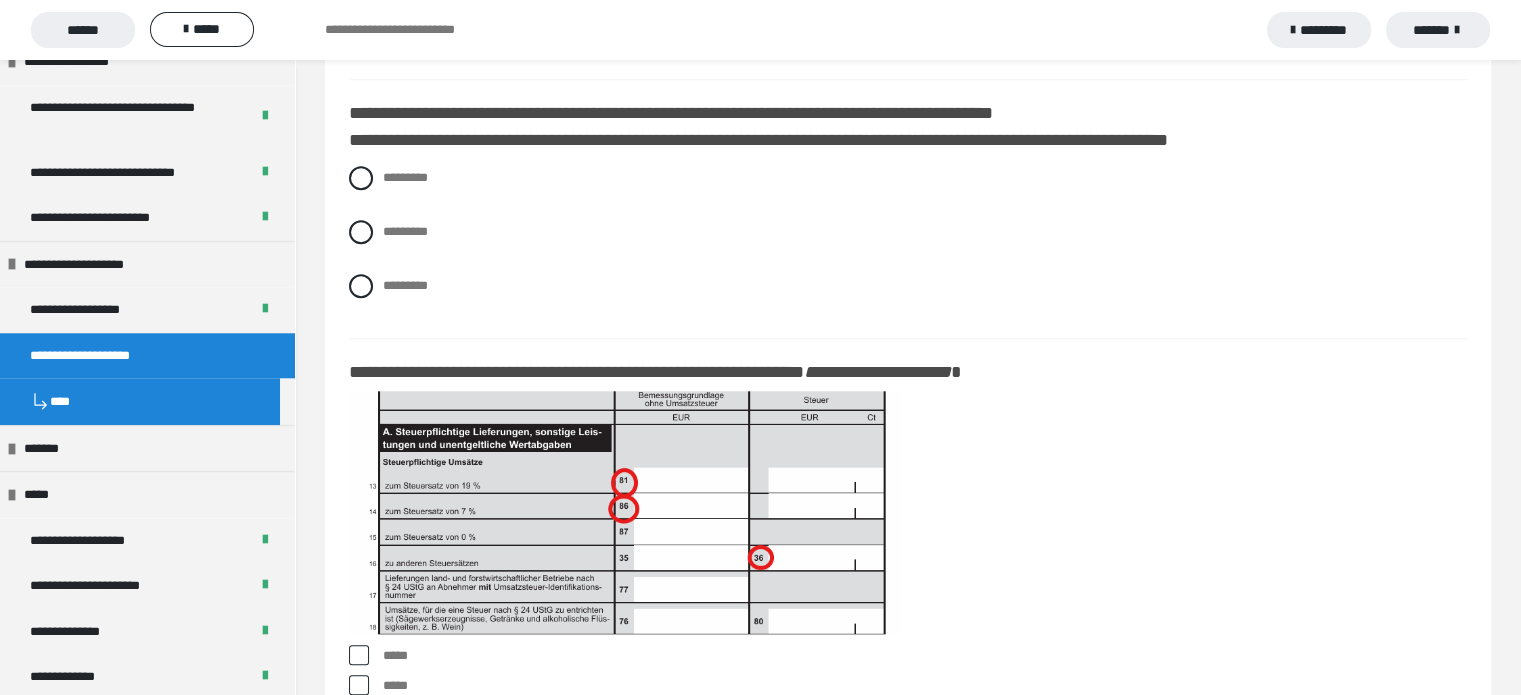 scroll, scrollTop: 17246, scrollLeft: 0, axis: vertical 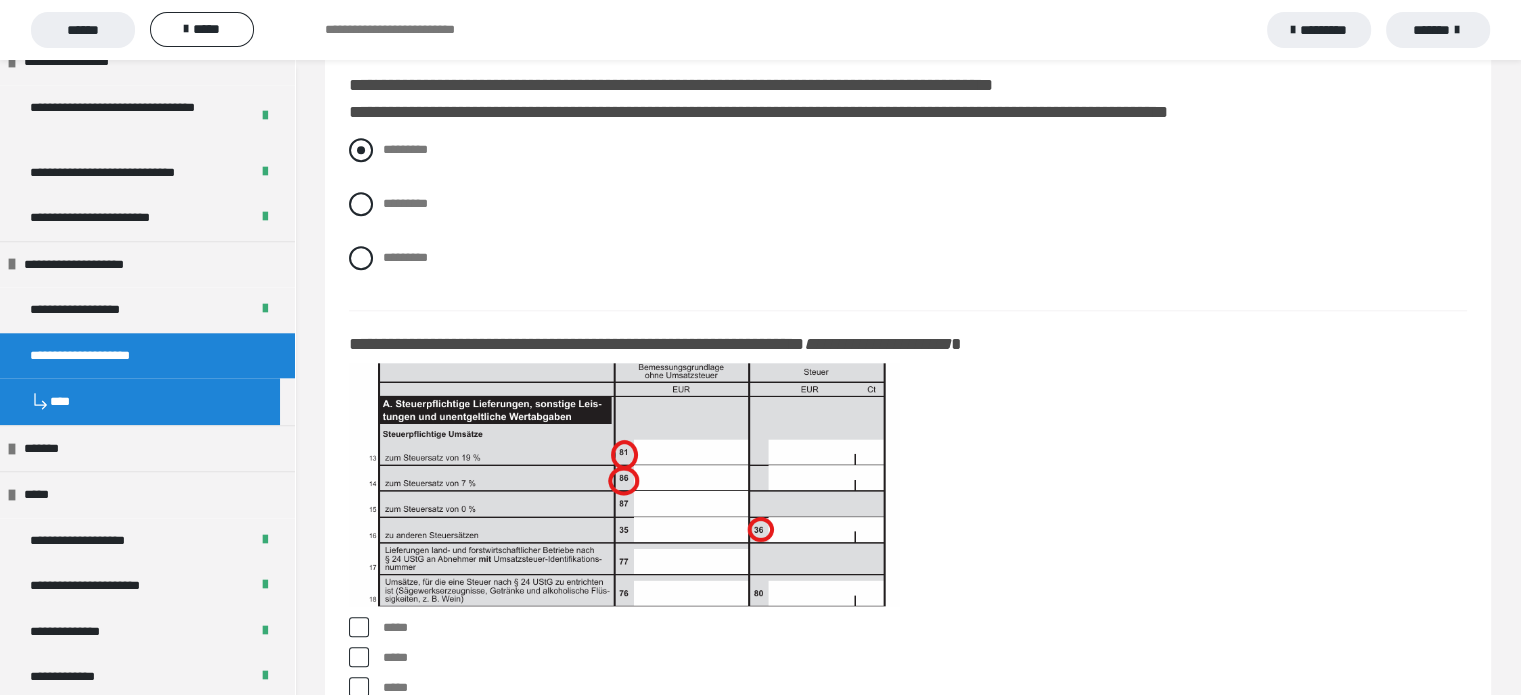 click on "*********" at bounding box center [405, 149] 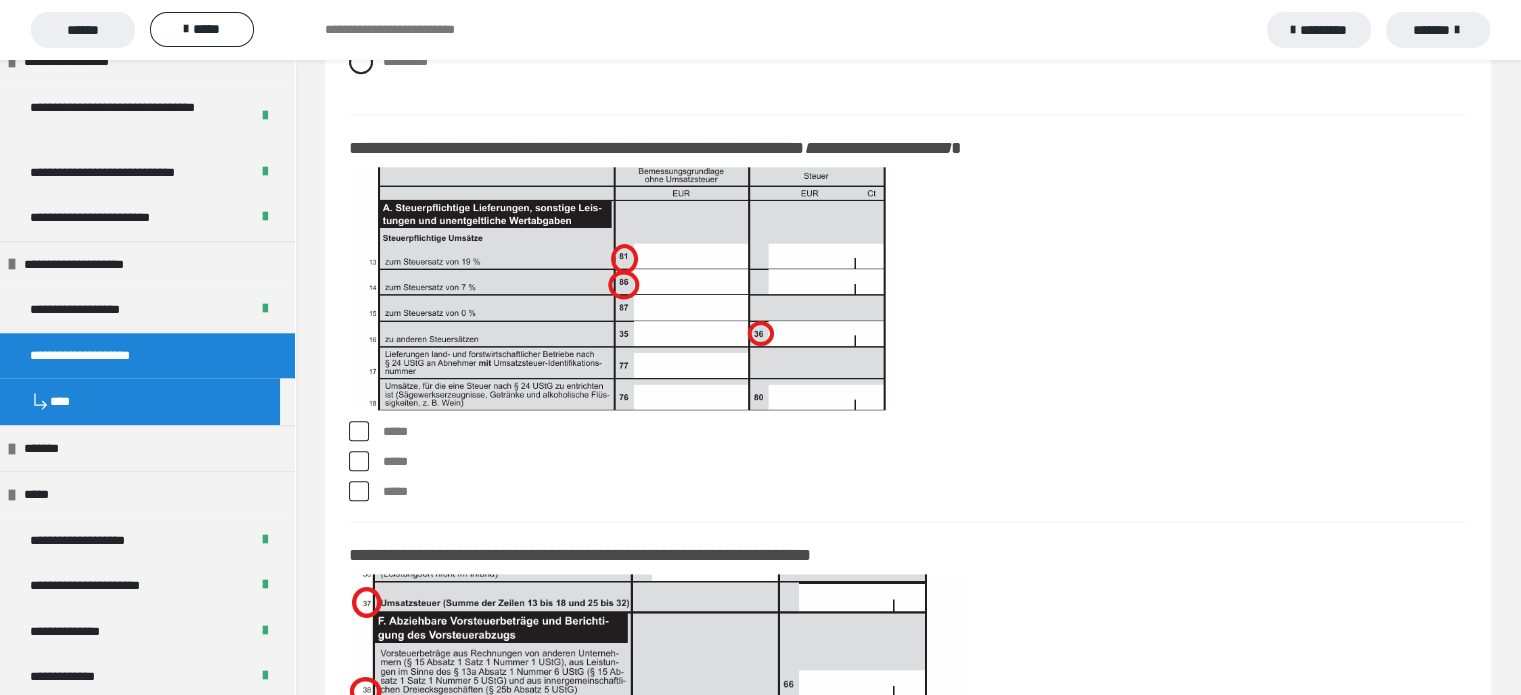 scroll, scrollTop: 17446, scrollLeft: 0, axis: vertical 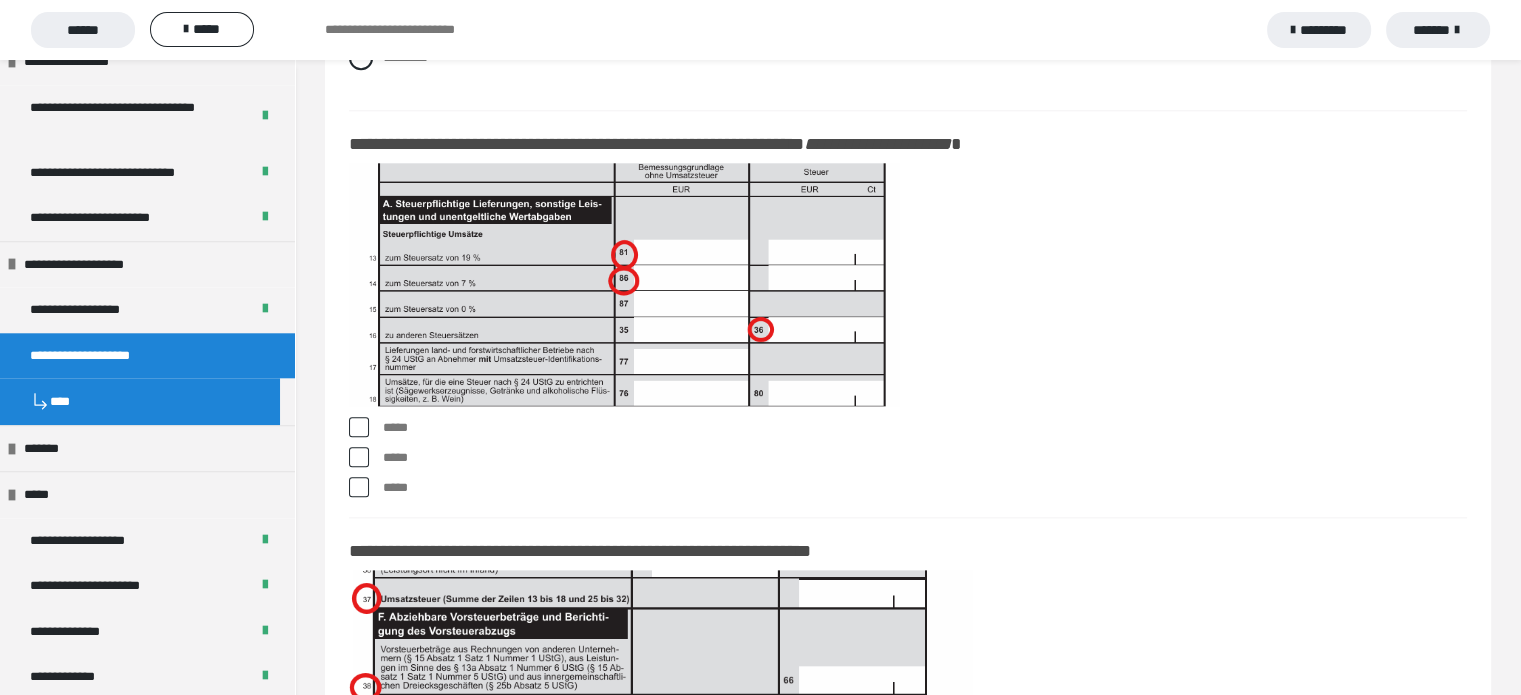 click at bounding box center (359, 427) 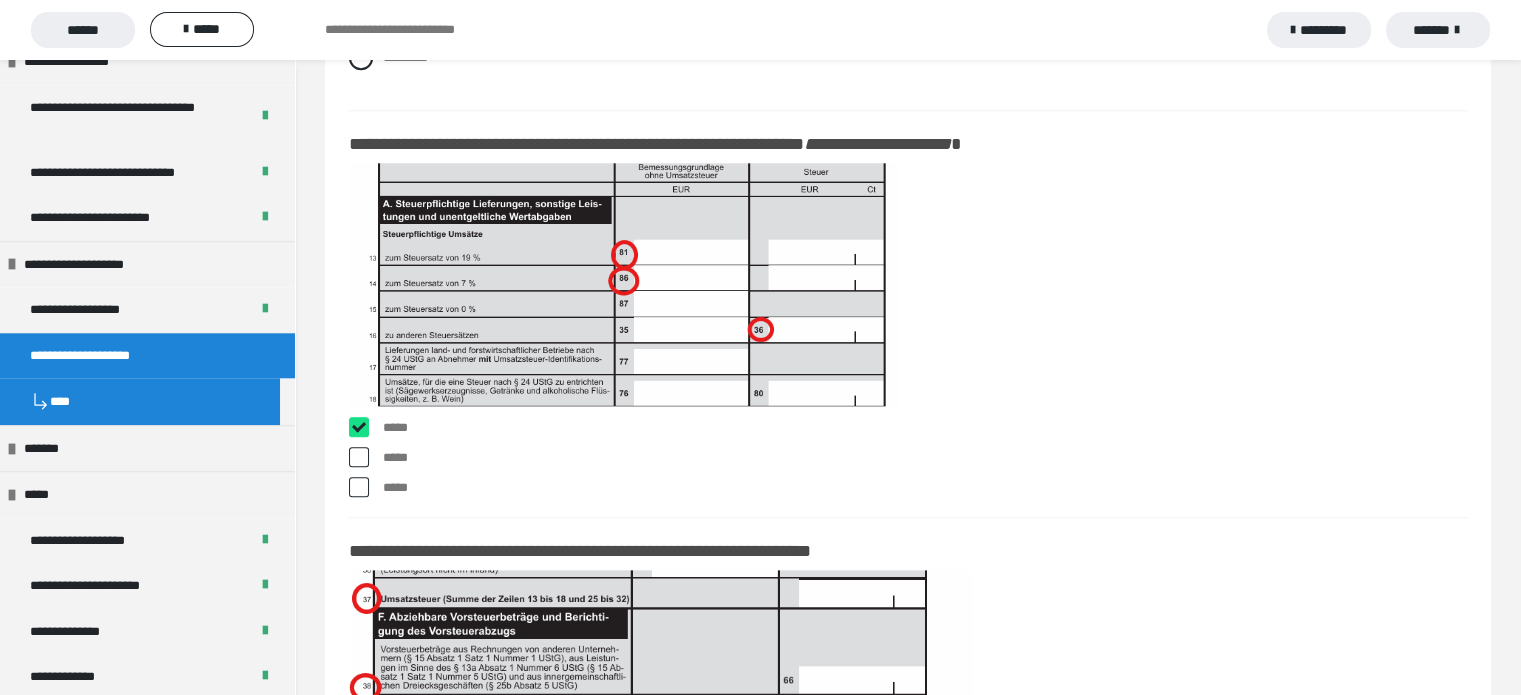 checkbox on "****" 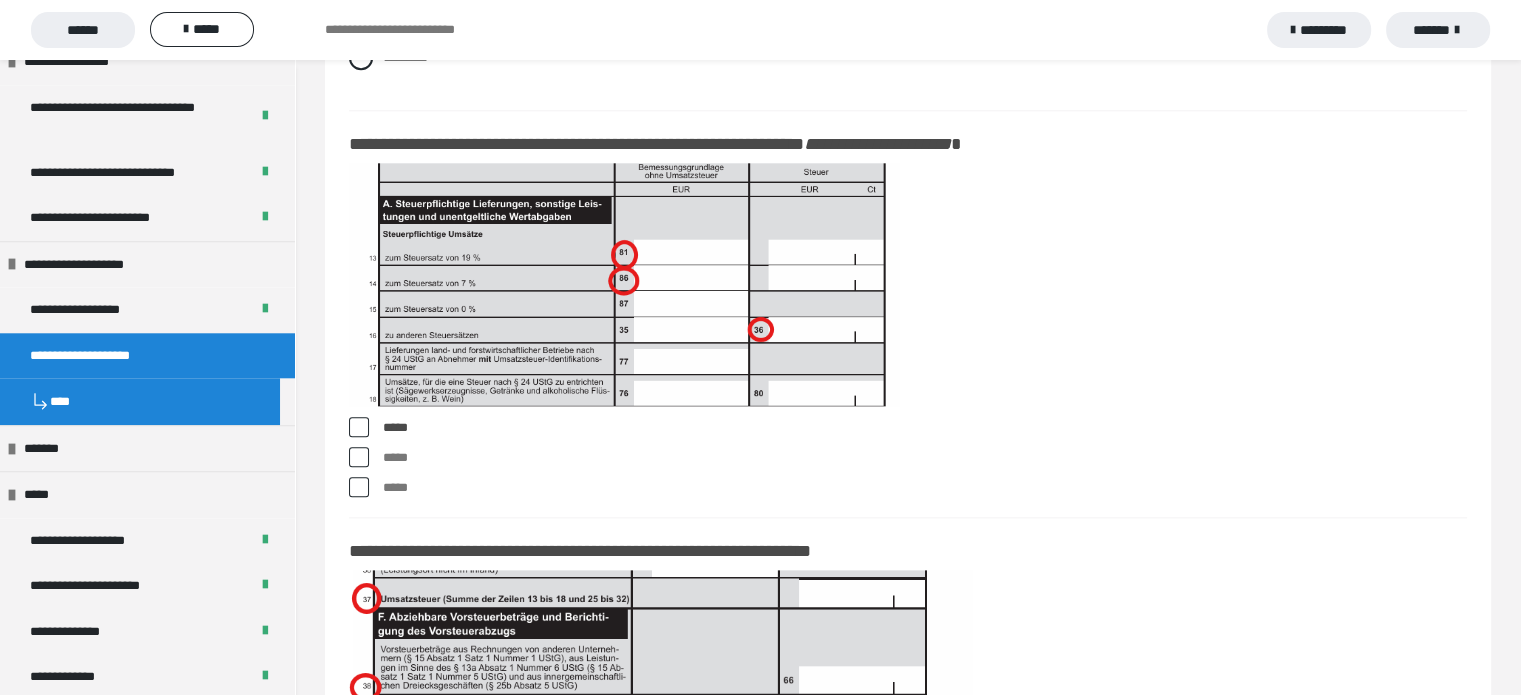click at bounding box center [359, 457] 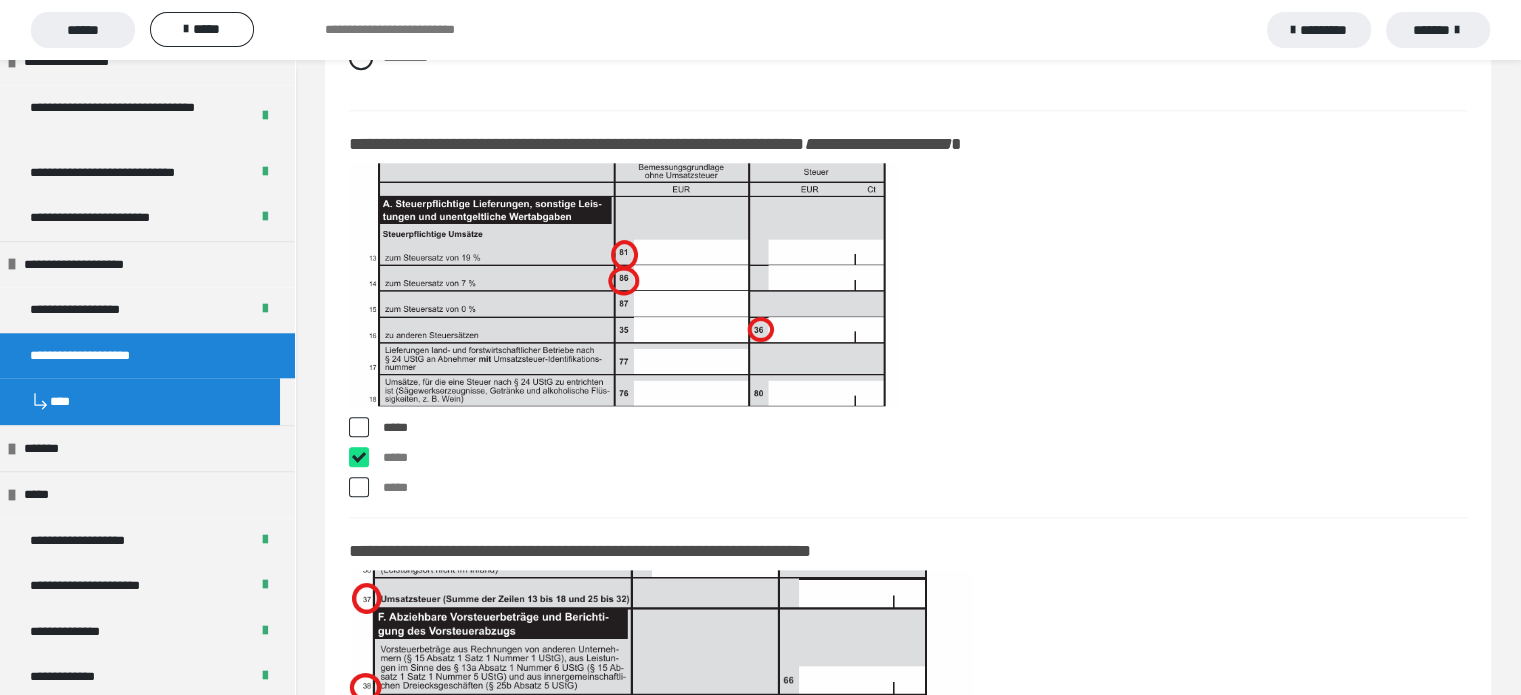 checkbox on "****" 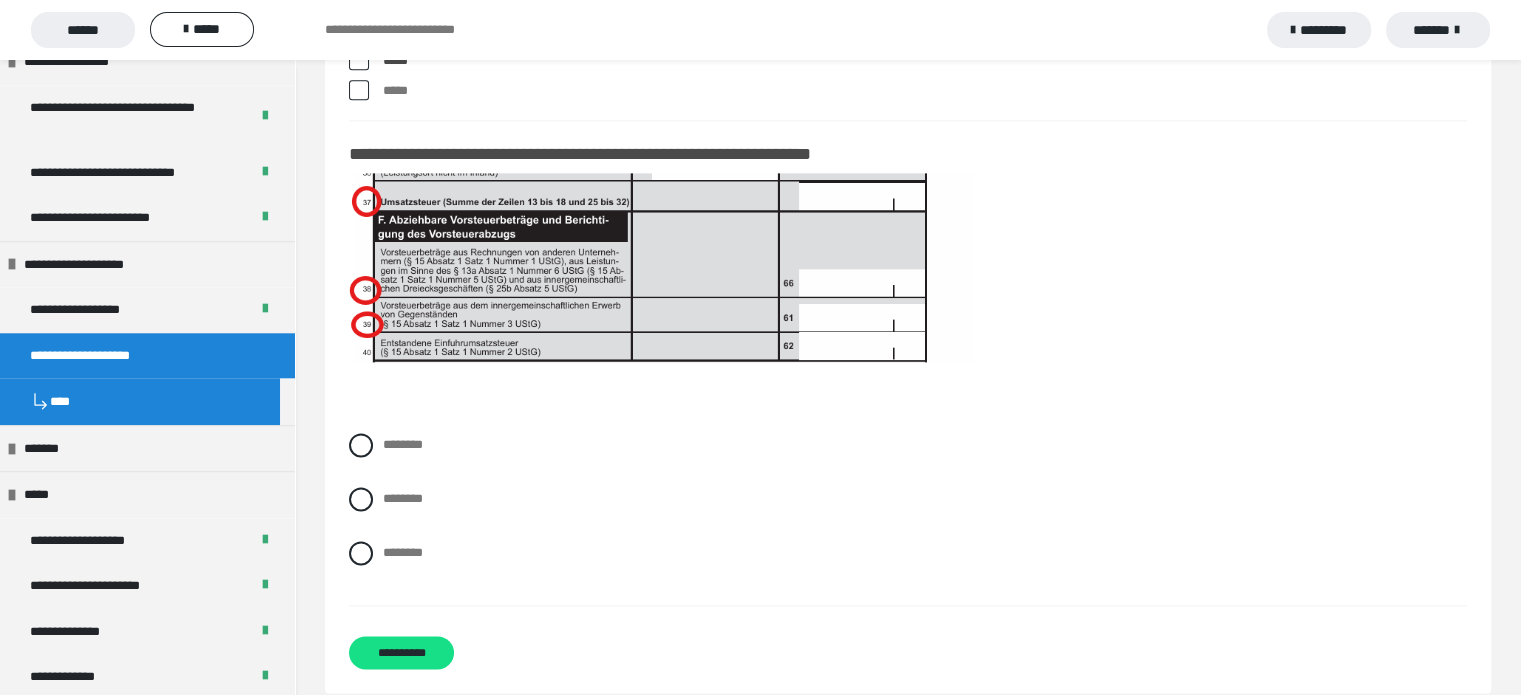 scroll, scrollTop: 17846, scrollLeft: 0, axis: vertical 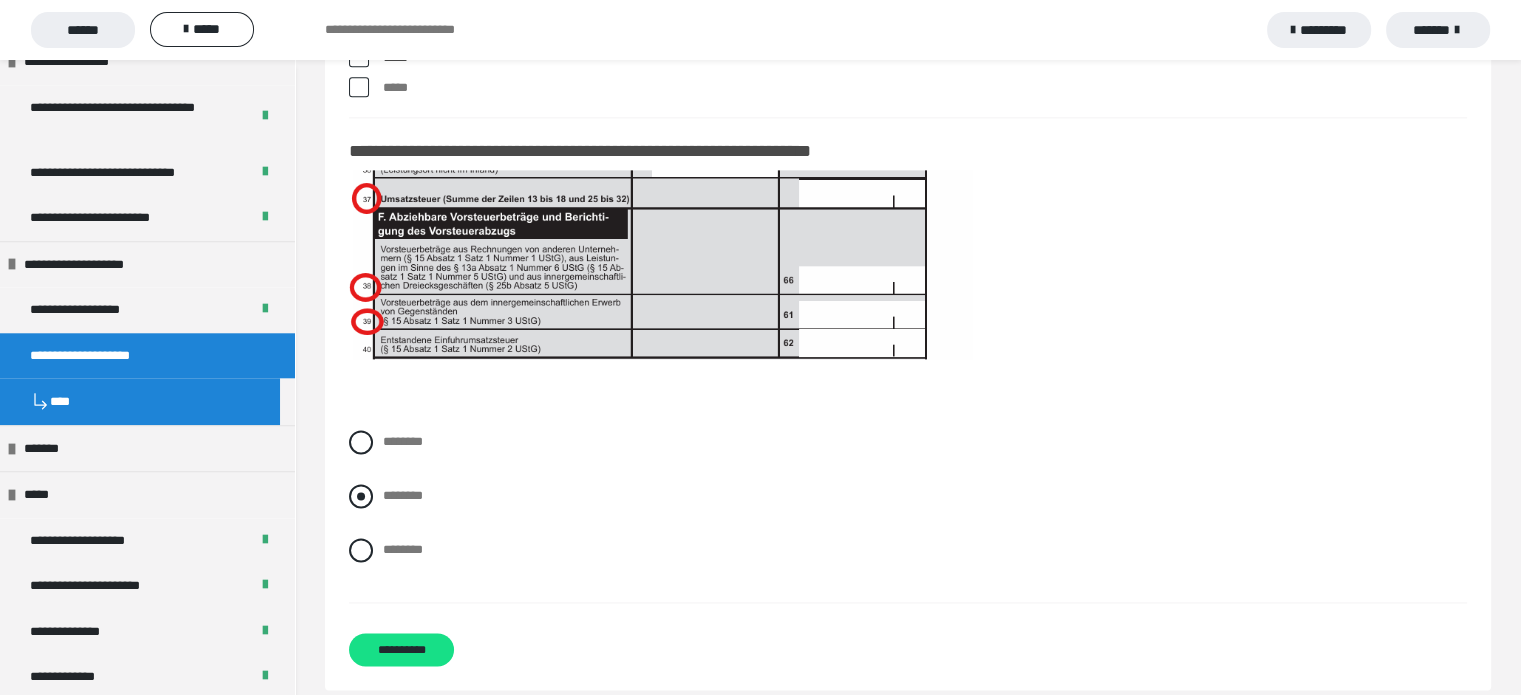 click on "********" at bounding box center (403, 495) 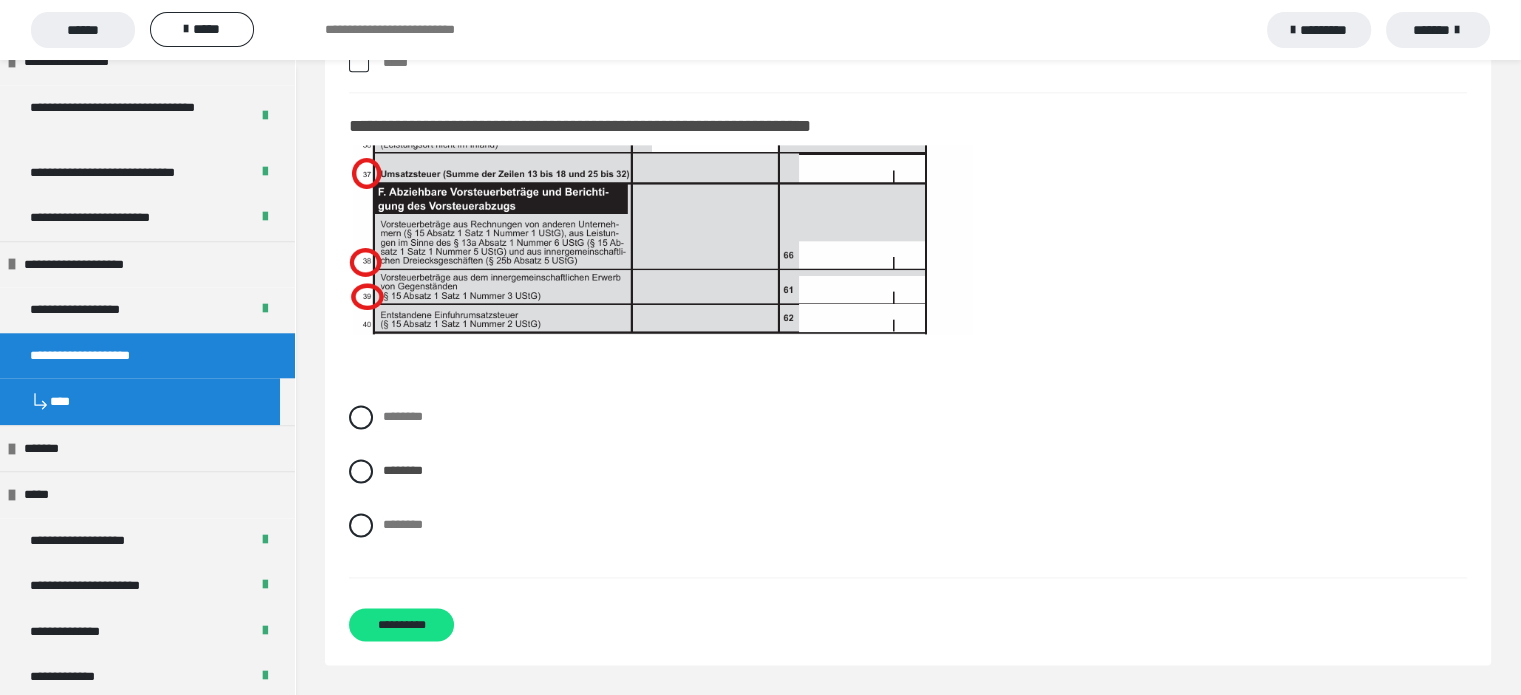 scroll, scrollTop: 17913, scrollLeft: 0, axis: vertical 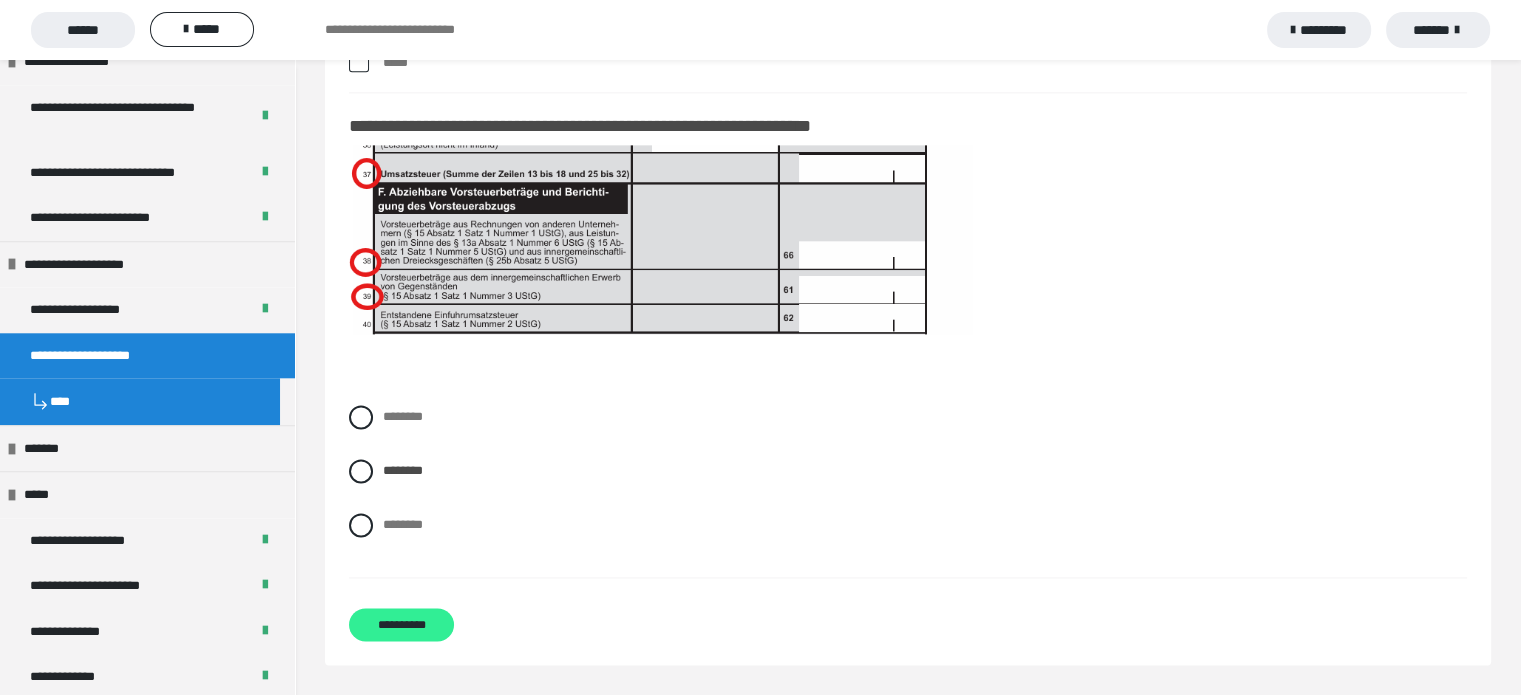 click on "**********" at bounding box center (401, 624) 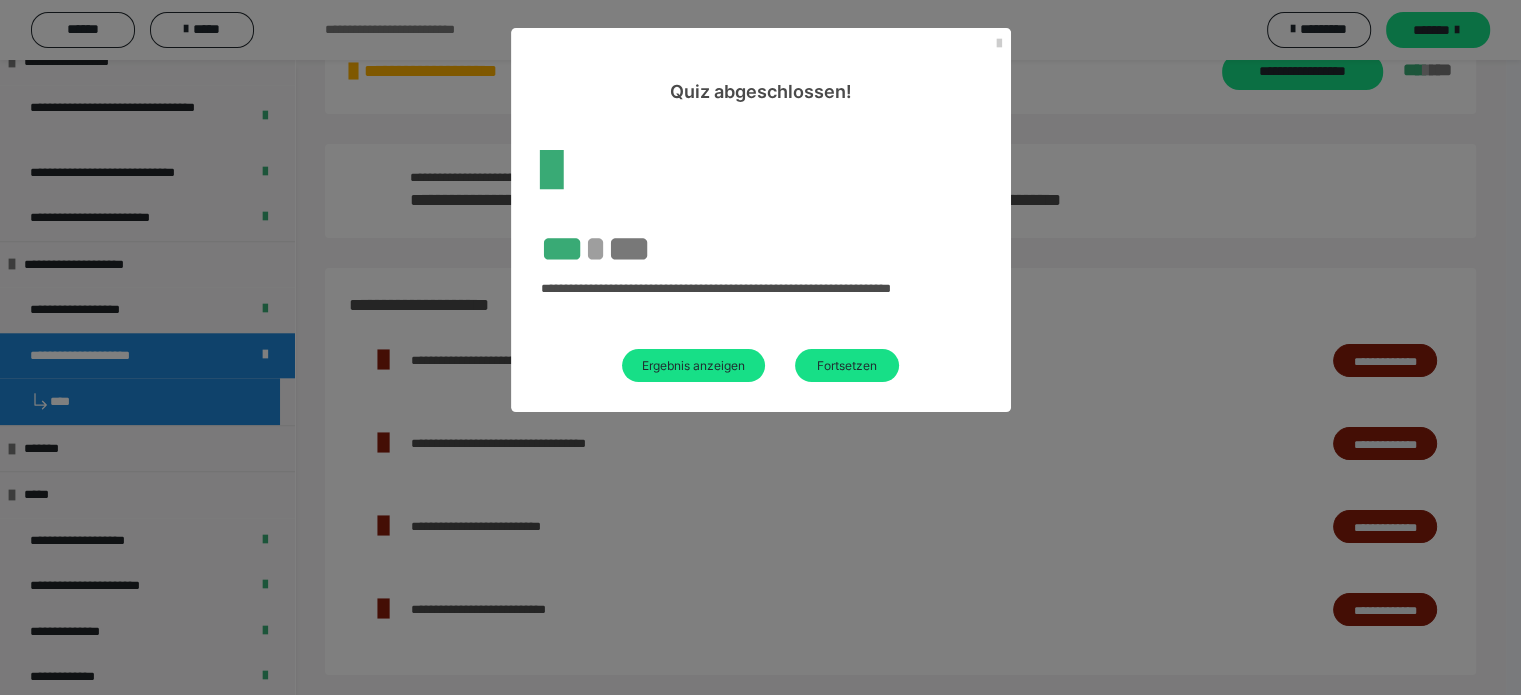 scroll, scrollTop: 69, scrollLeft: 0, axis: vertical 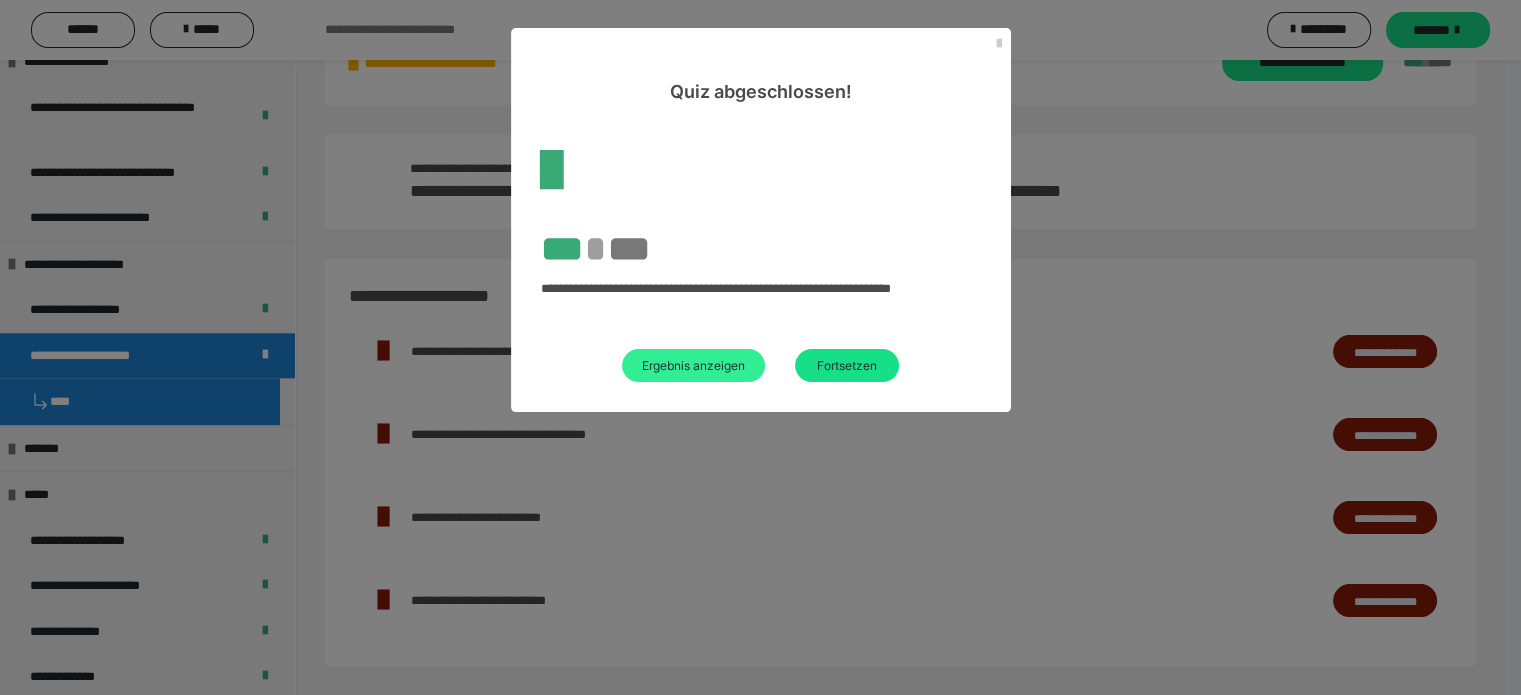 click on "Ergebnis anzeigen" at bounding box center (693, 365) 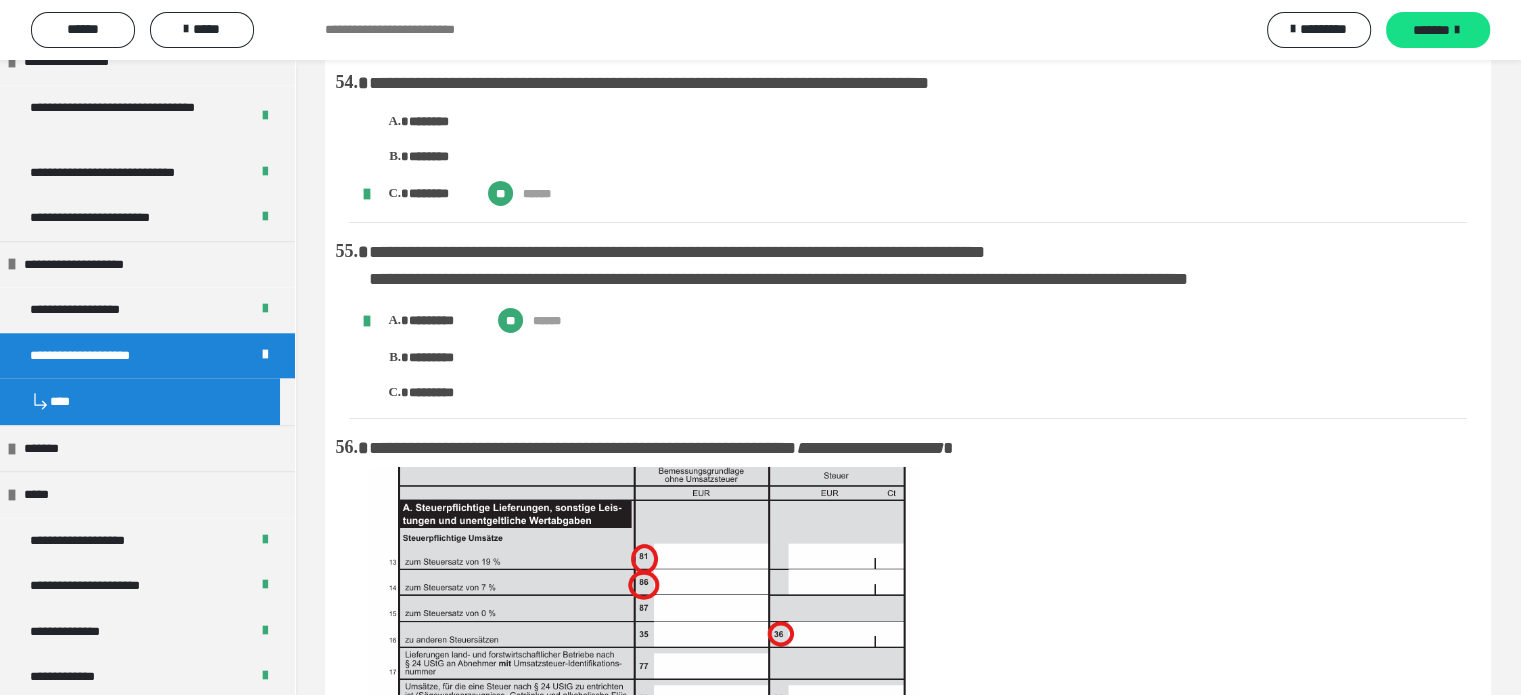 scroll, scrollTop: 14431, scrollLeft: 0, axis: vertical 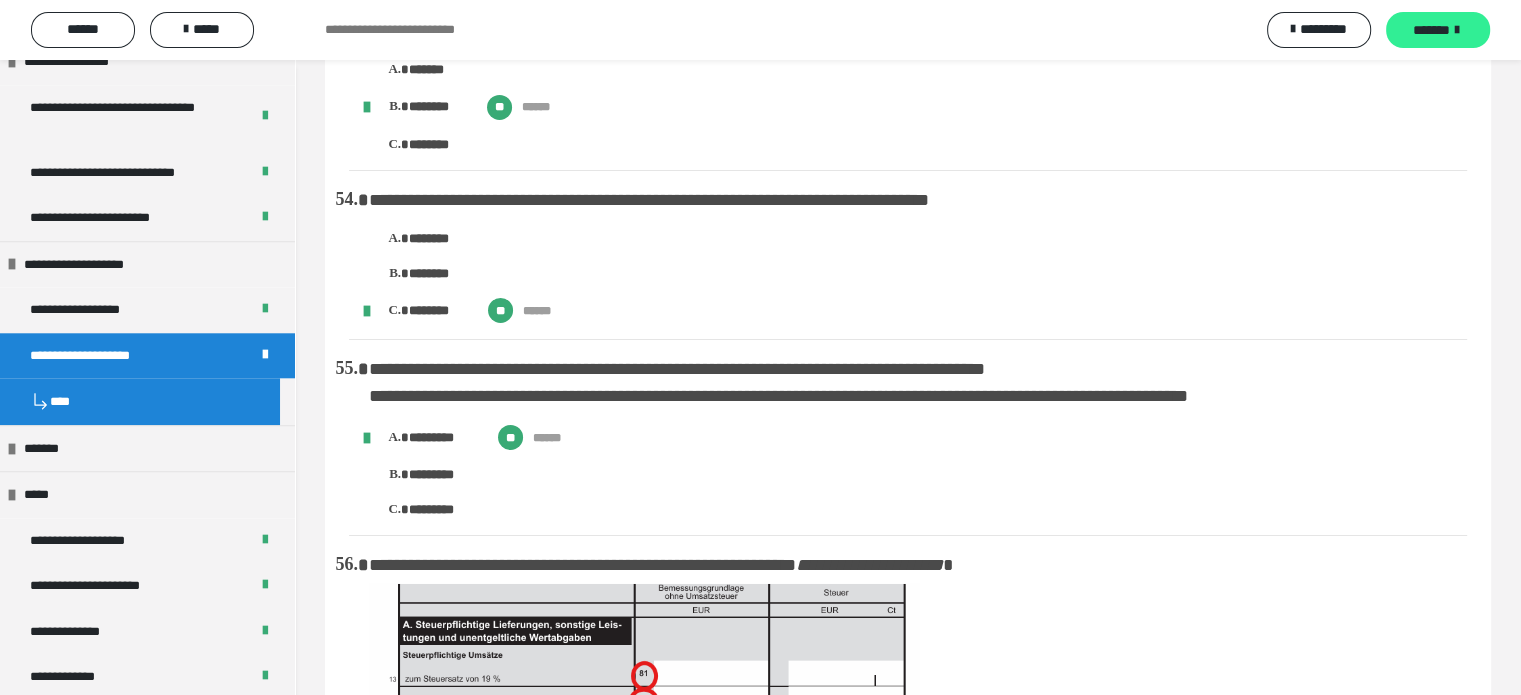 click on "*******" at bounding box center [1431, 30] 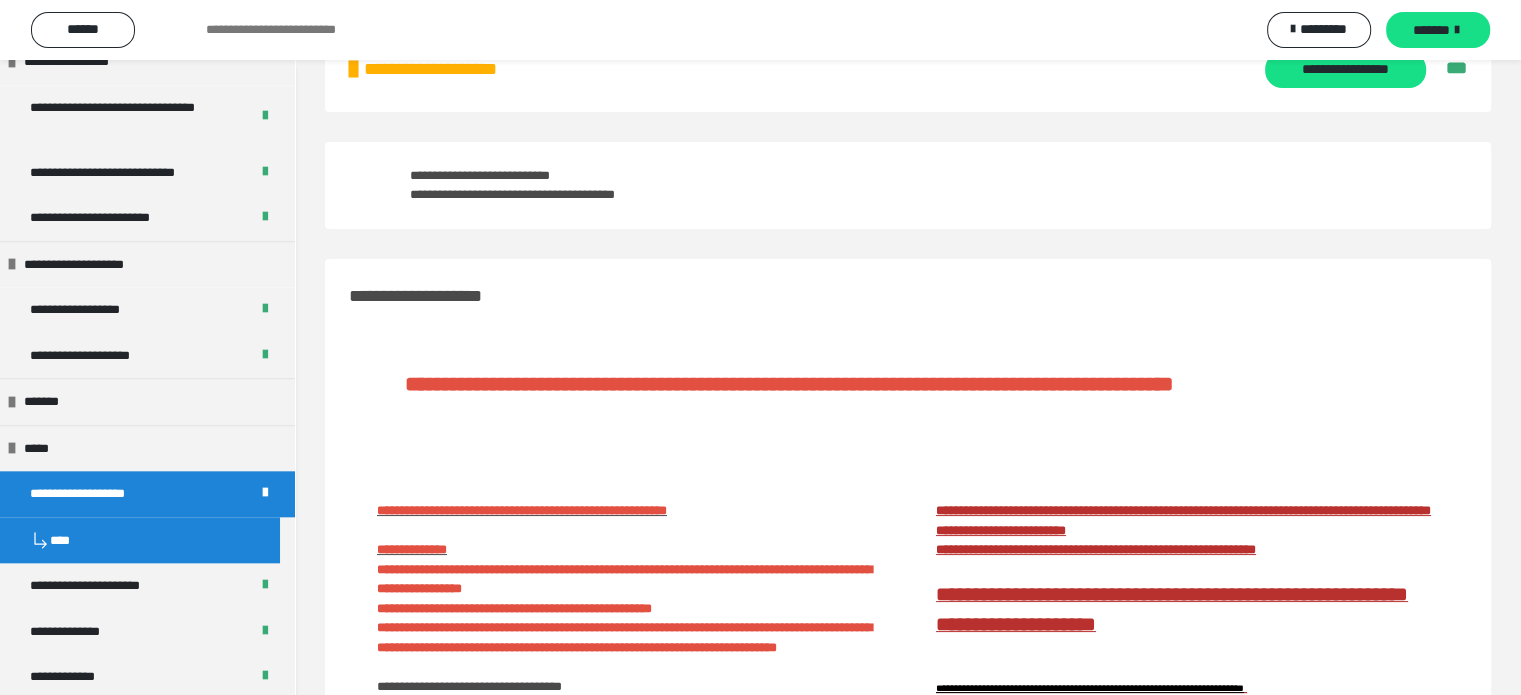 scroll, scrollTop: 571, scrollLeft: 0, axis: vertical 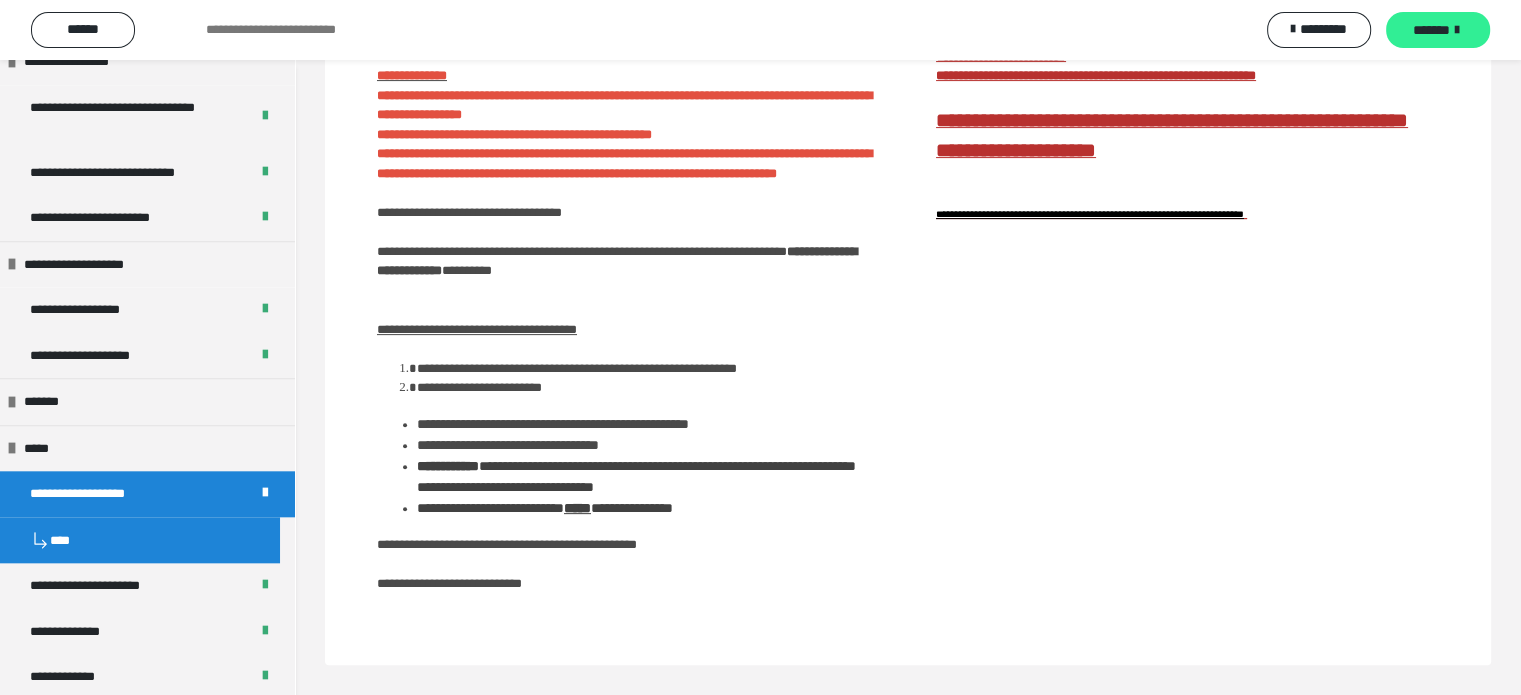 click on "*******" at bounding box center [1431, 30] 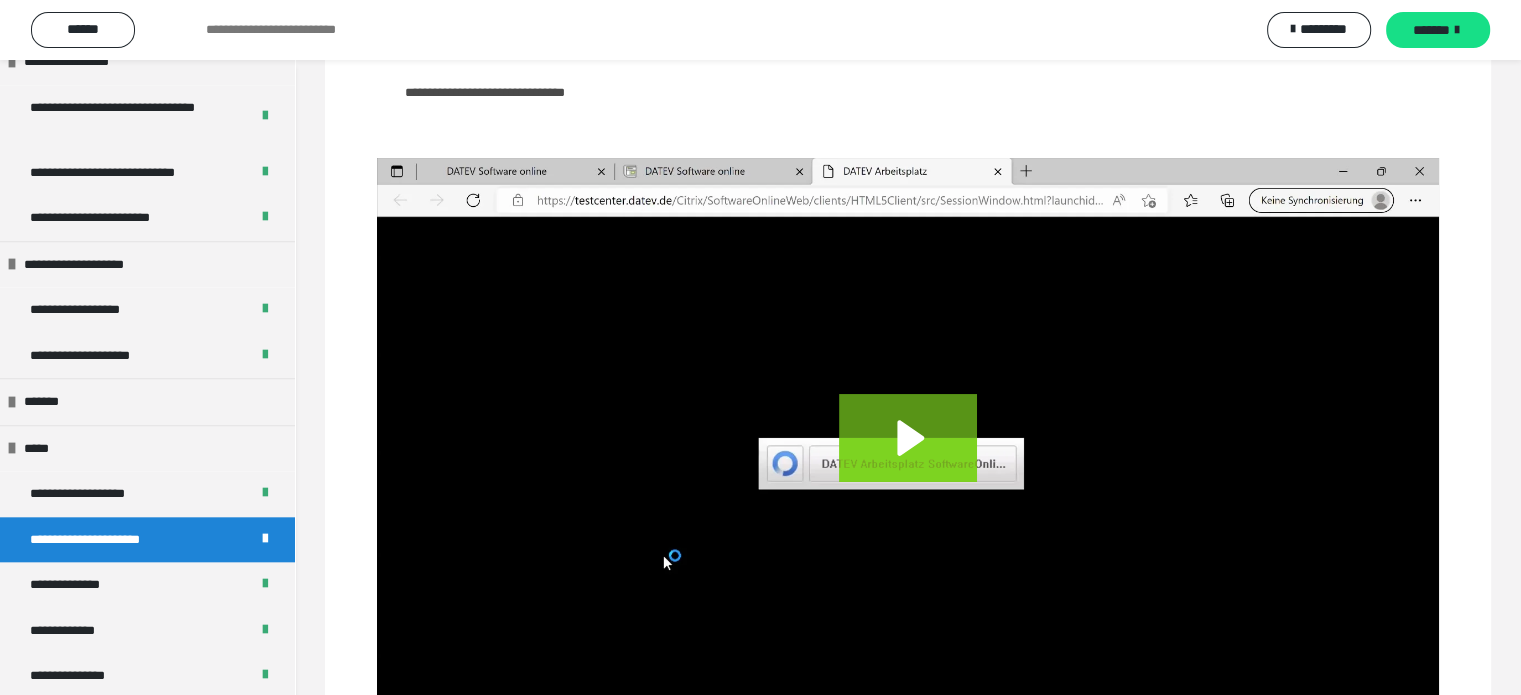 scroll, scrollTop: 160, scrollLeft: 0, axis: vertical 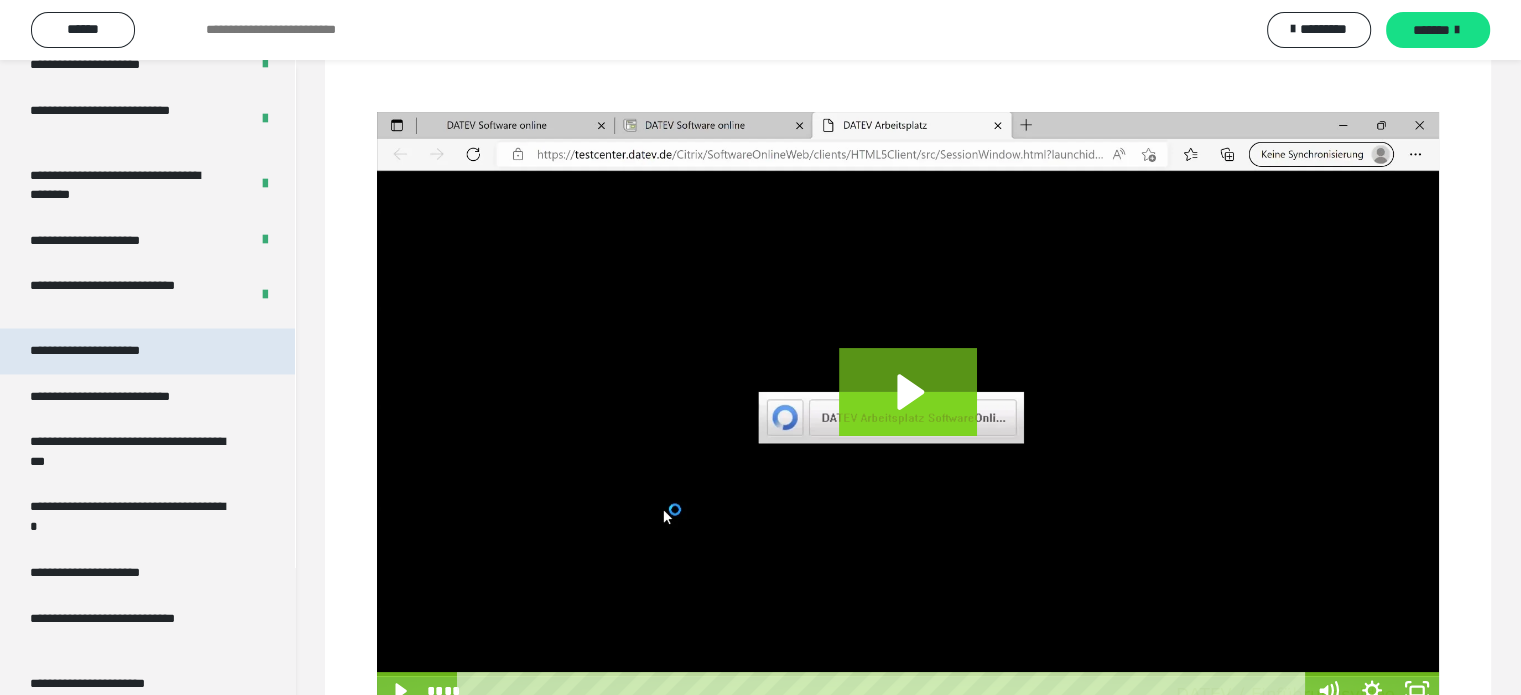click on "**********" at bounding box center (108, 351) 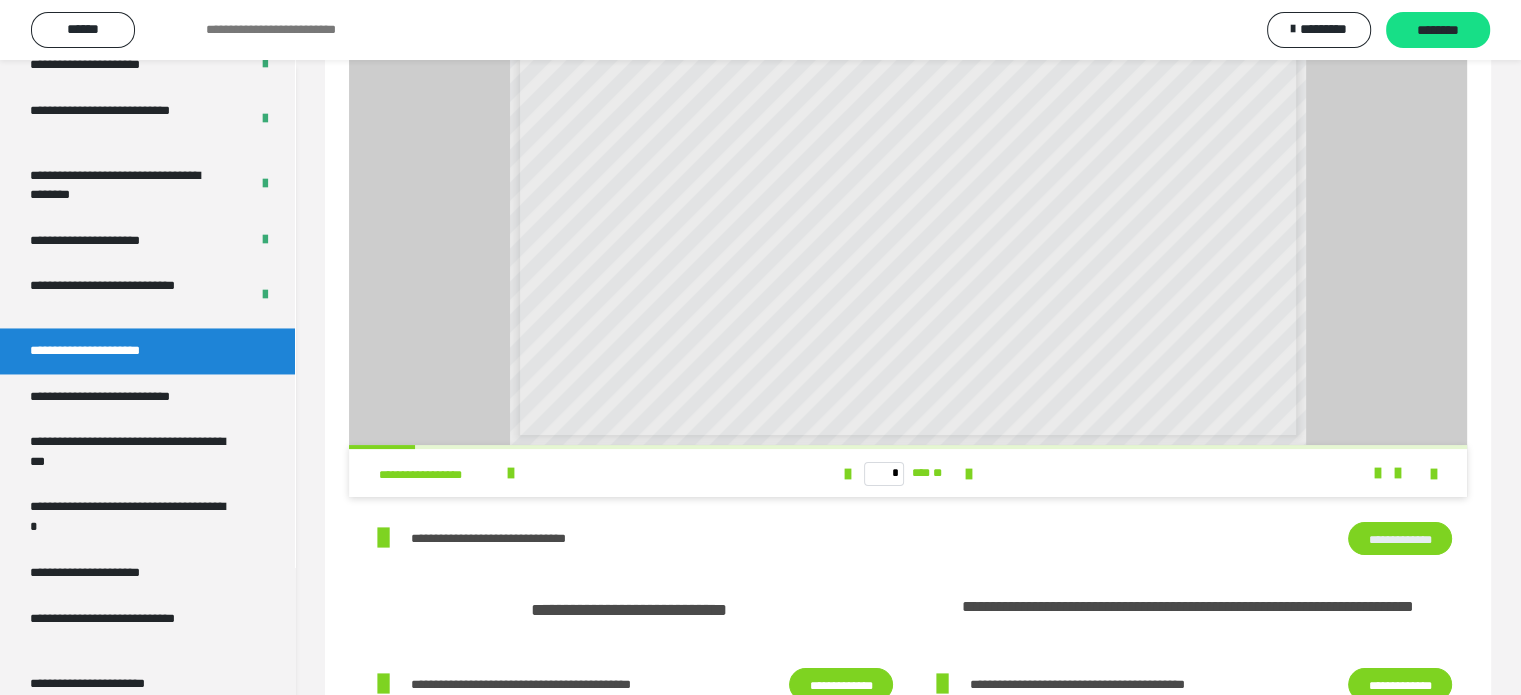 scroll, scrollTop: 0, scrollLeft: 0, axis: both 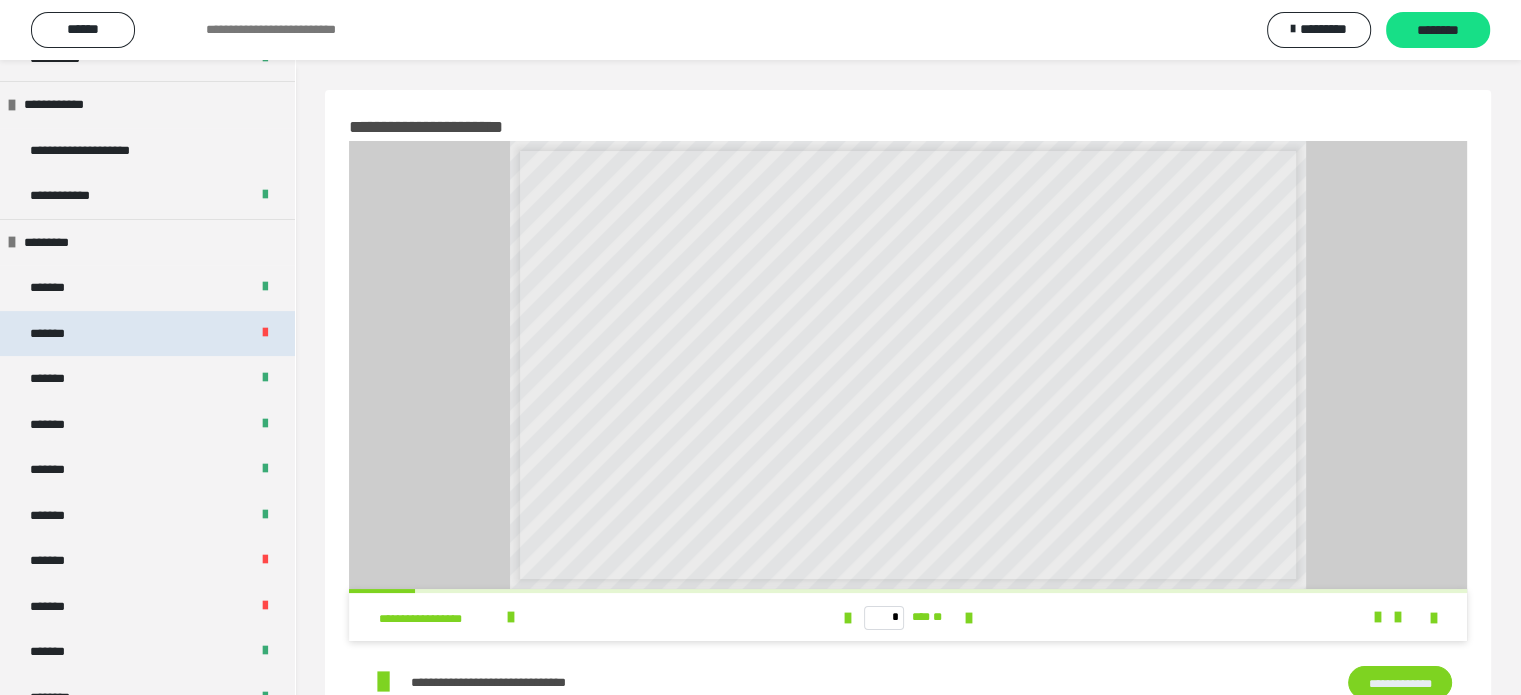 click on "*******" at bounding box center [147, 334] 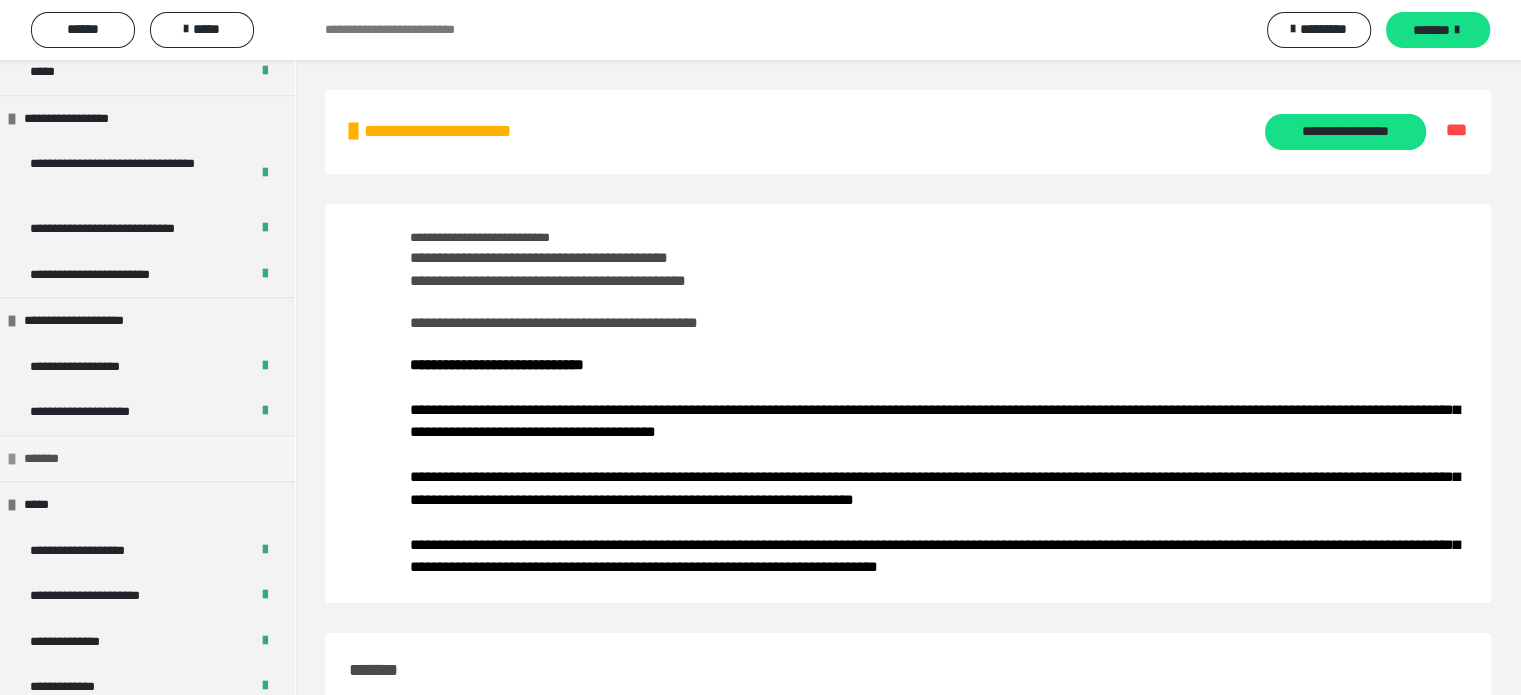 scroll, scrollTop: 2000, scrollLeft: 0, axis: vertical 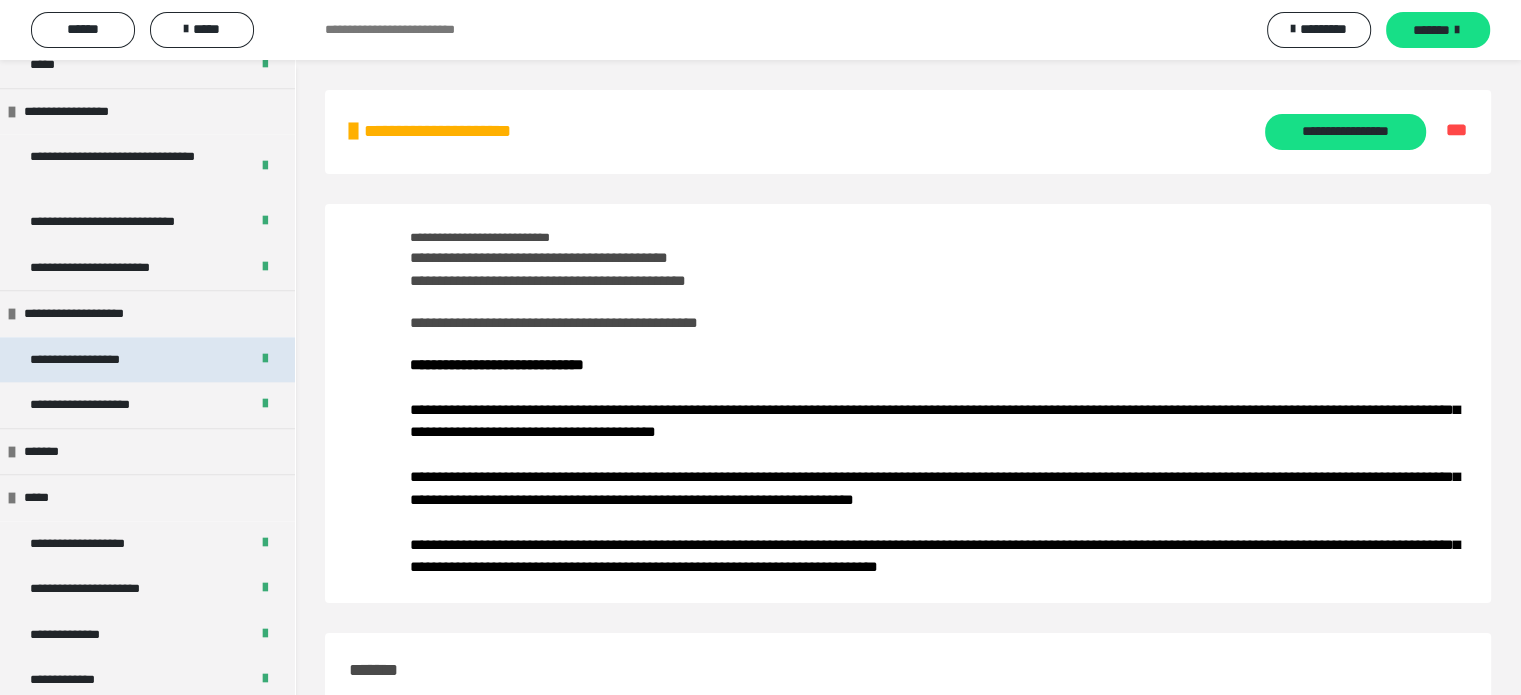 click at bounding box center [265, 360] 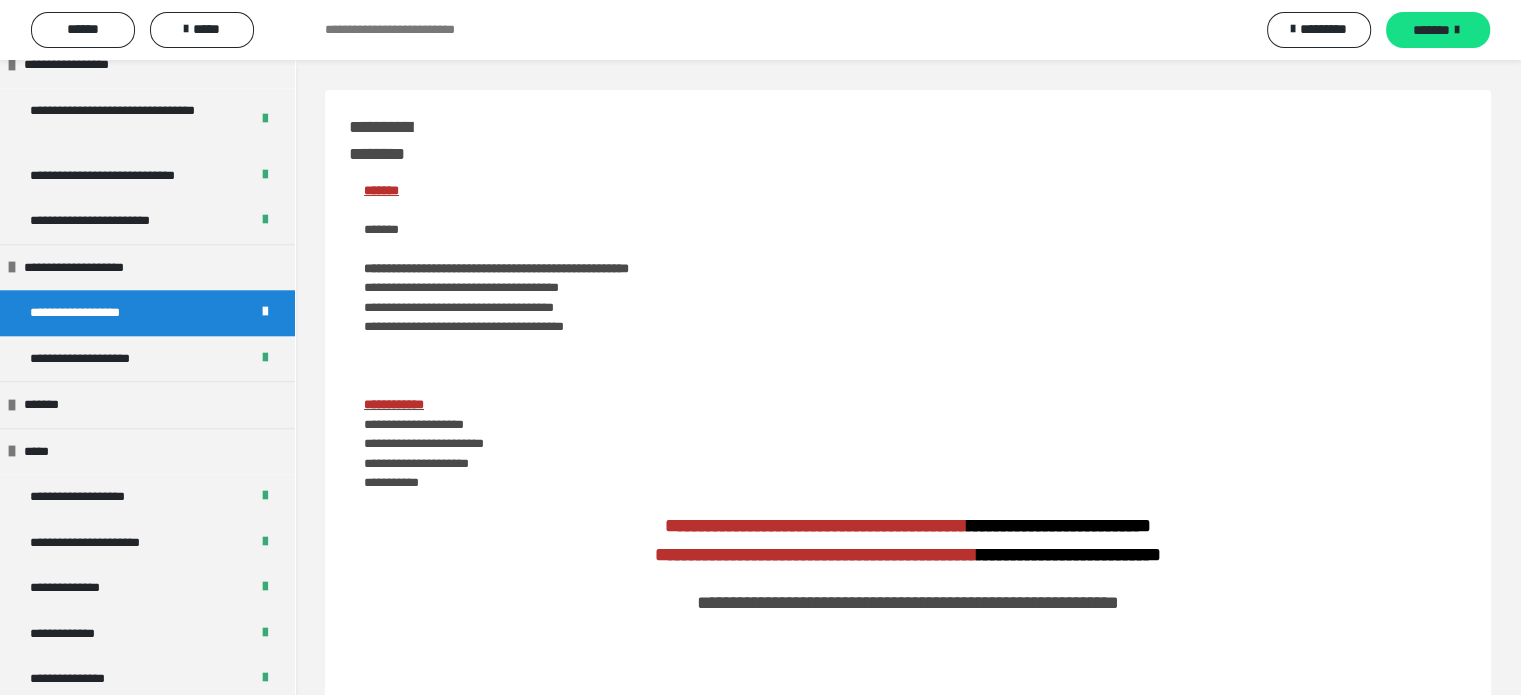 scroll, scrollTop: 1953, scrollLeft: 0, axis: vertical 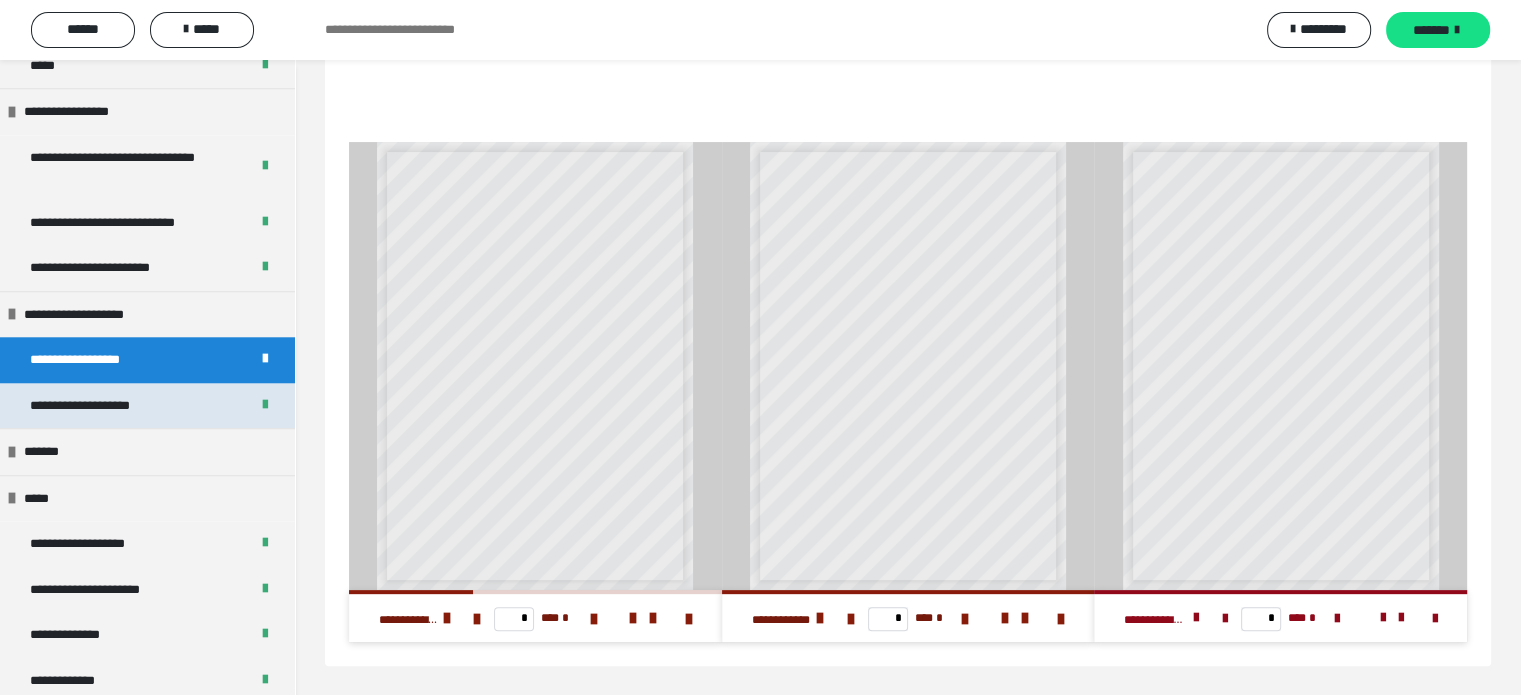 click at bounding box center (265, 405) 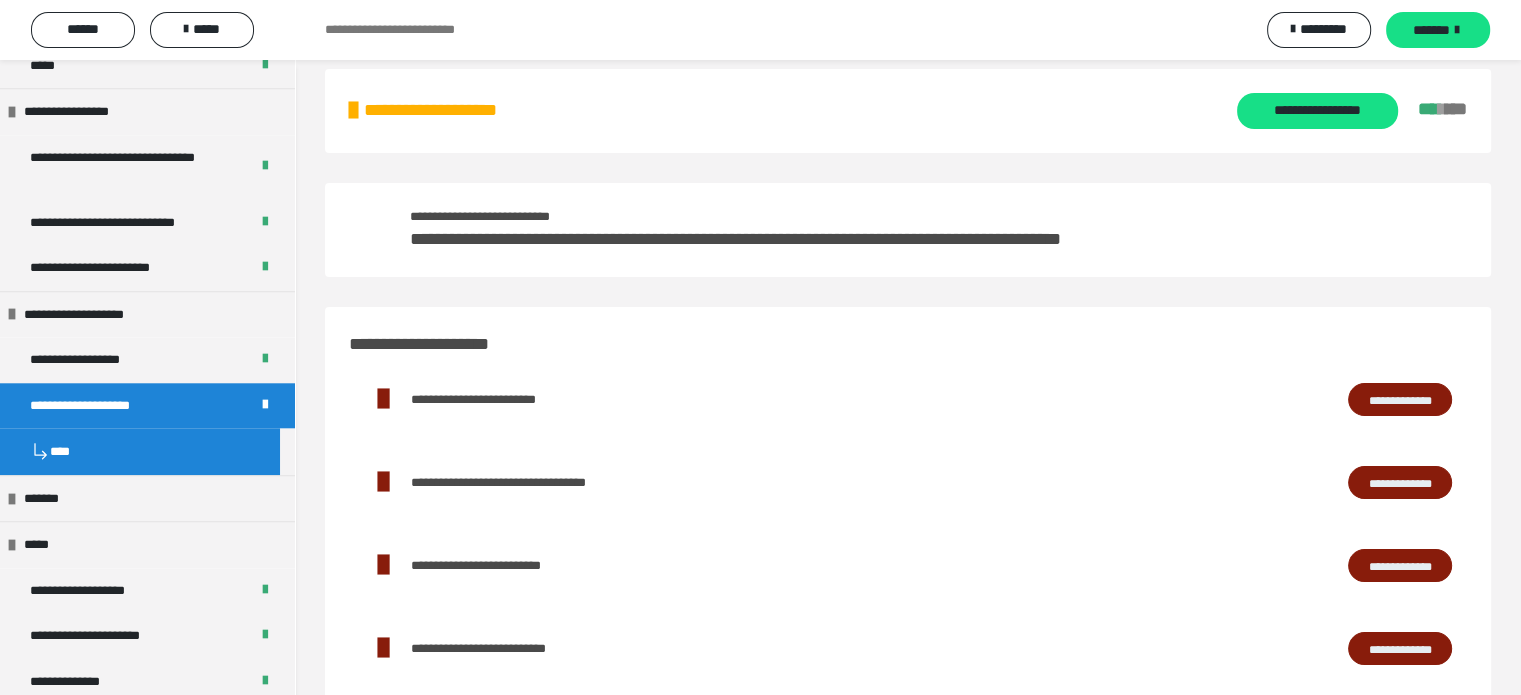 scroll, scrollTop: 0, scrollLeft: 0, axis: both 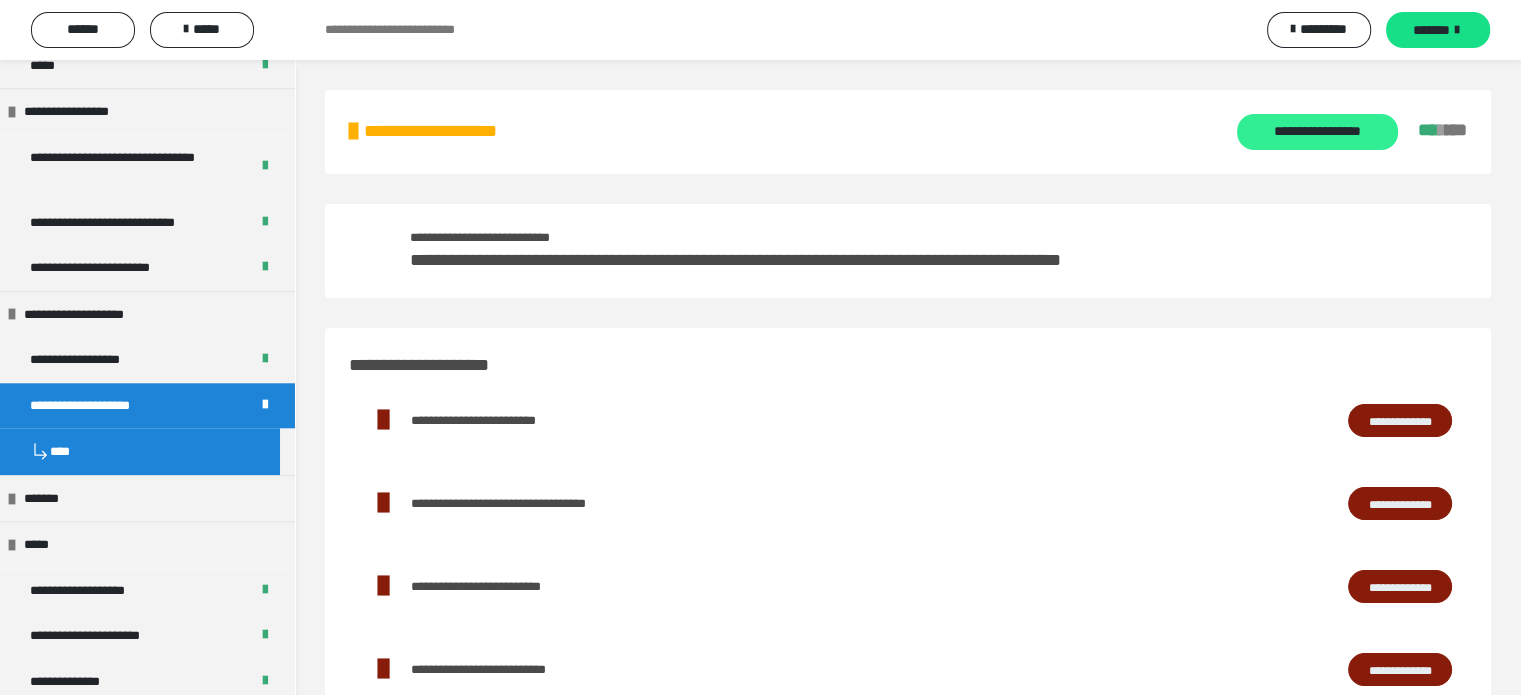 click on "**********" at bounding box center [1317, 132] 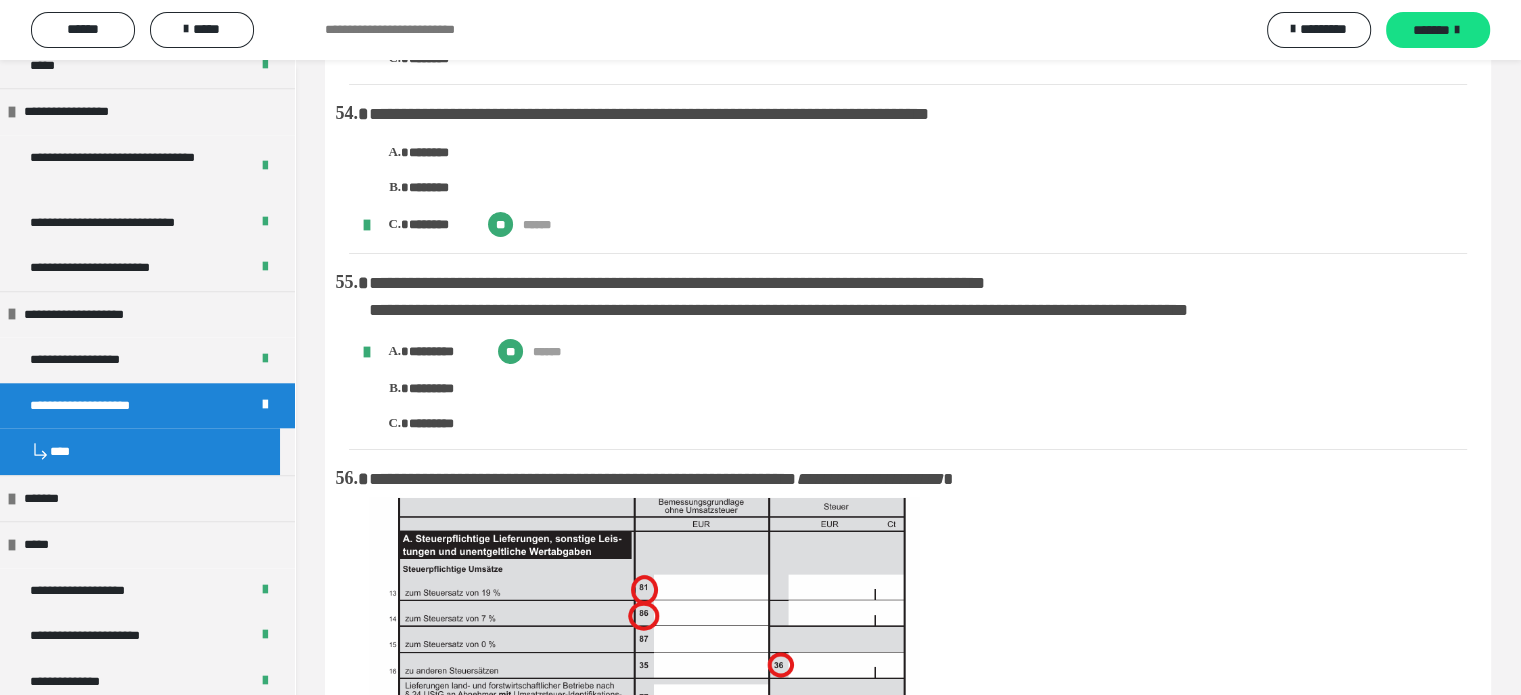 scroll, scrollTop: 14031, scrollLeft: 0, axis: vertical 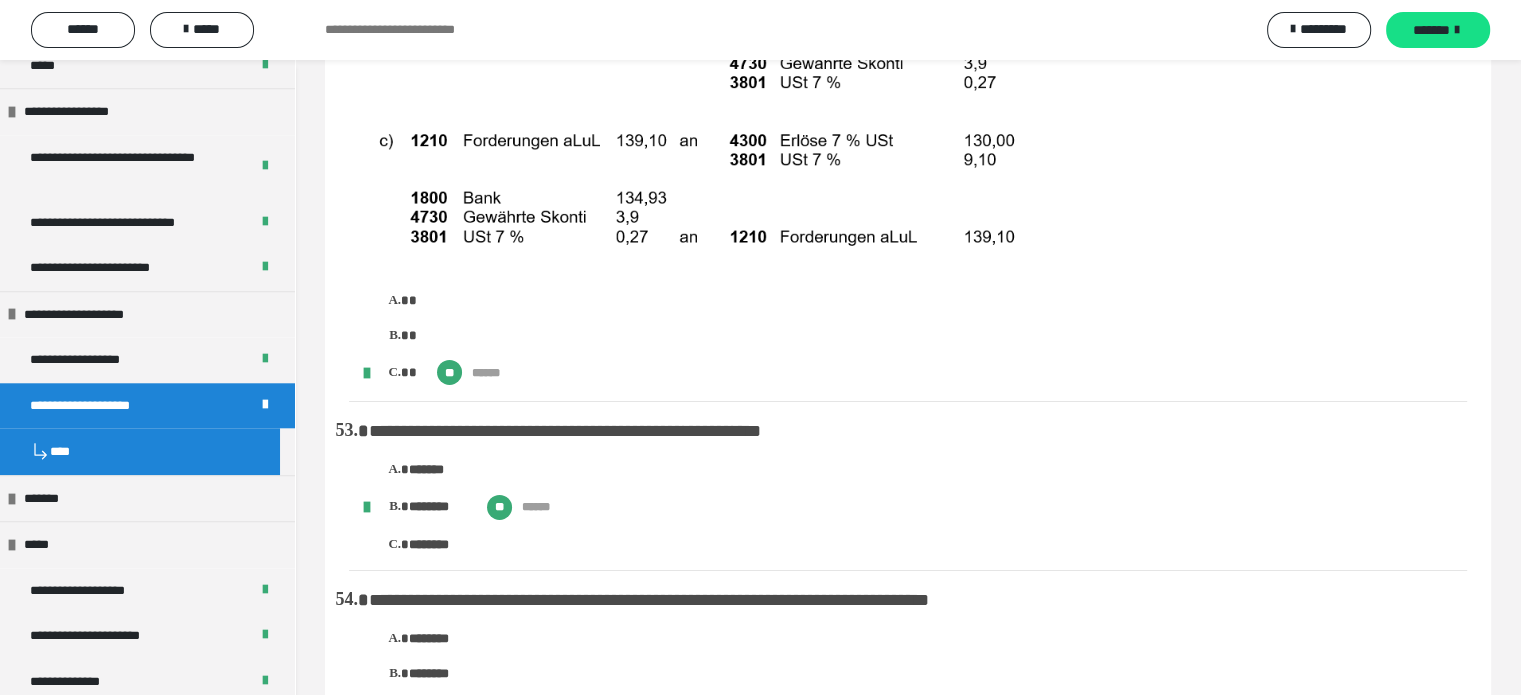 click on "**********" at bounding box center [102, 406] 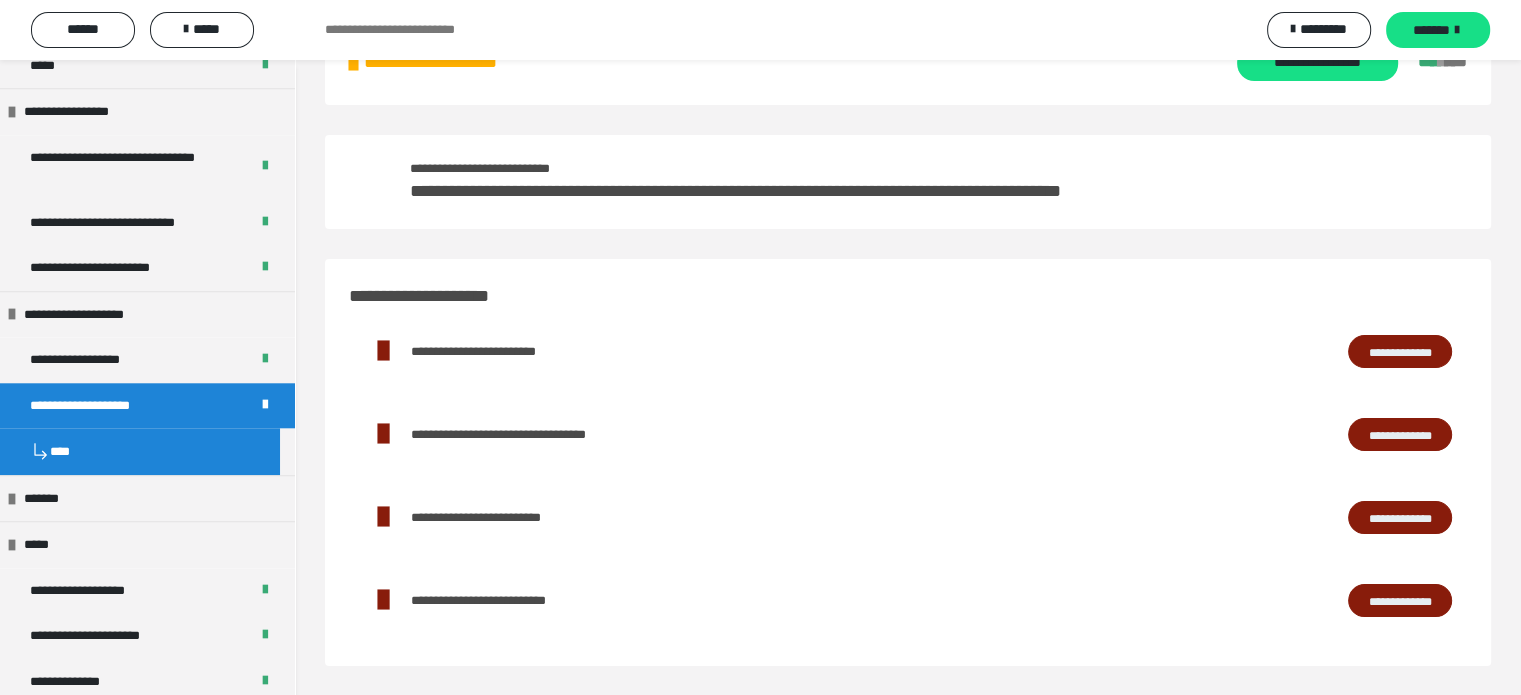 scroll, scrollTop: 0, scrollLeft: 0, axis: both 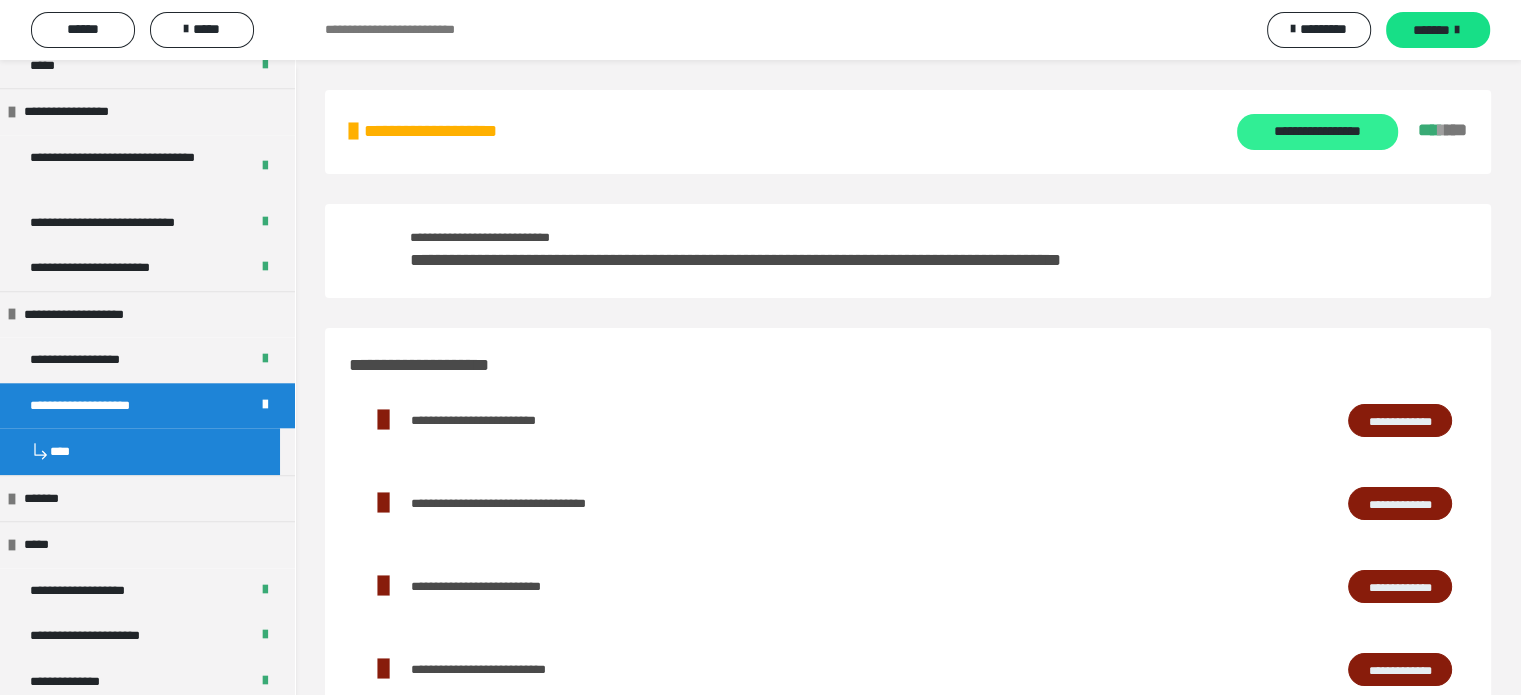 click on "**********" at bounding box center (1317, 132) 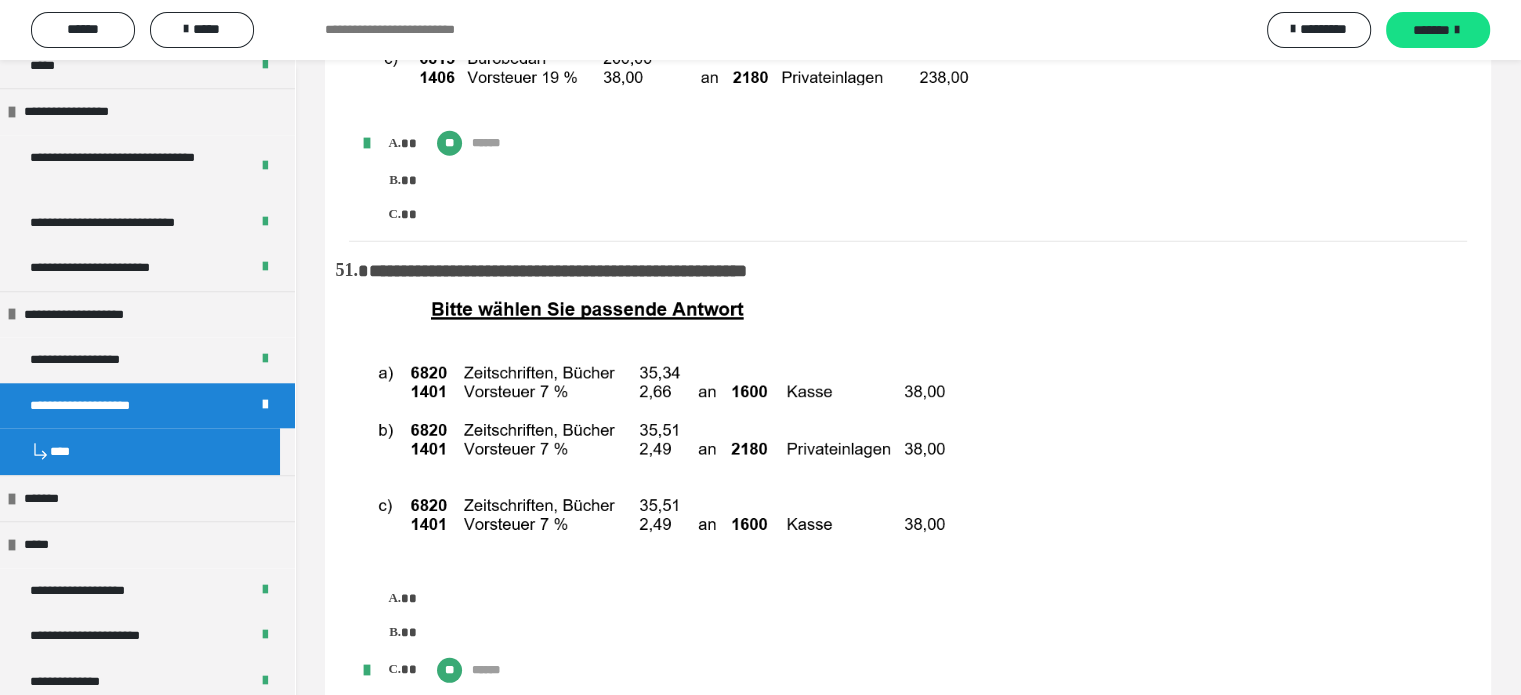 scroll, scrollTop: 13600, scrollLeft: 0, axis: vertical 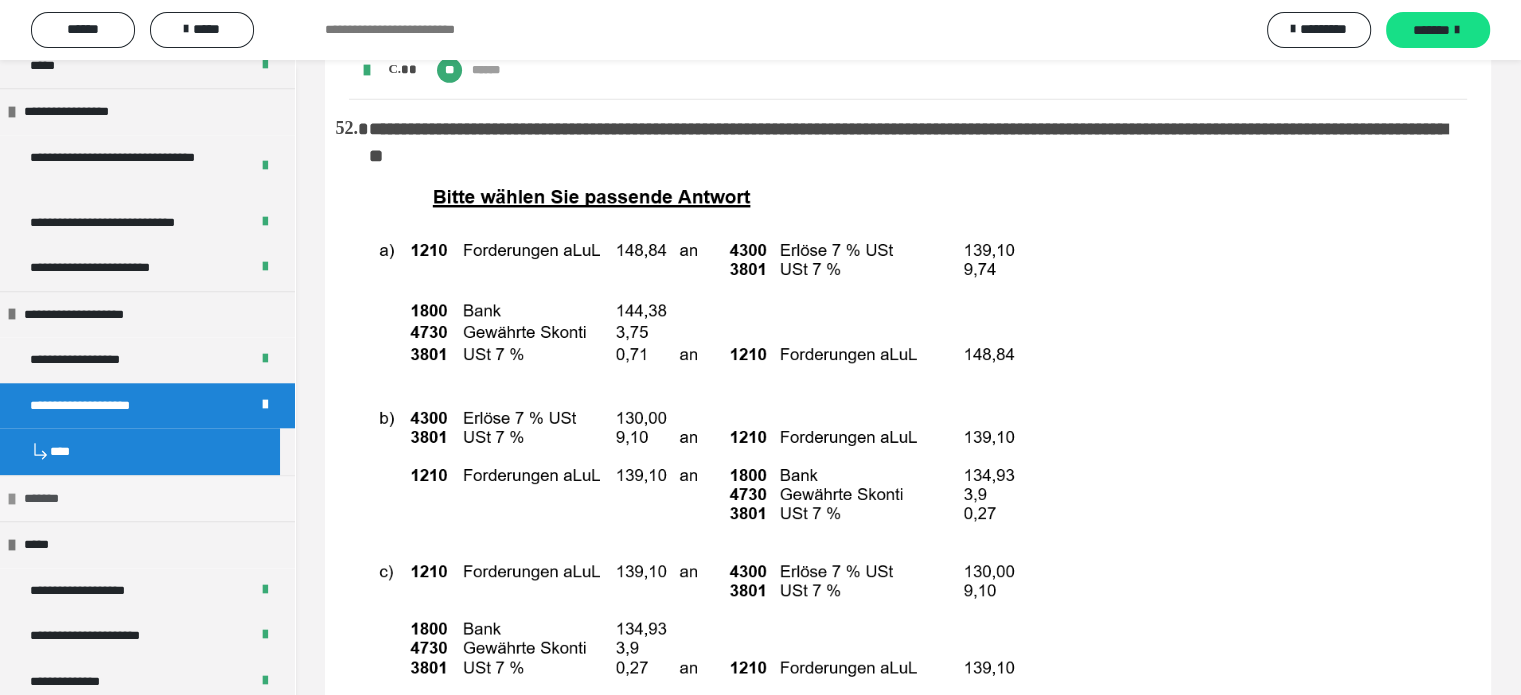 click on "*******" at bounding box center [48, 499] 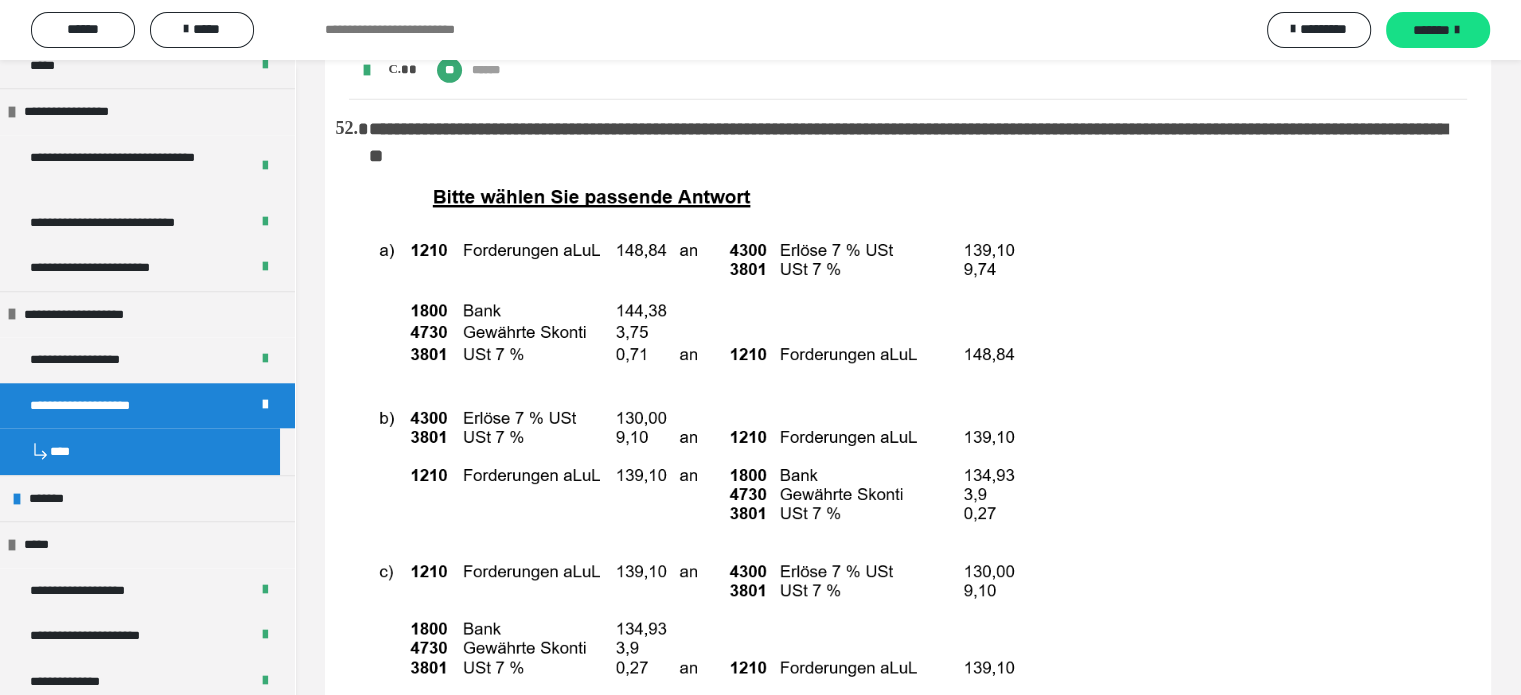 click on "**********" at bounding box center (102, 406) 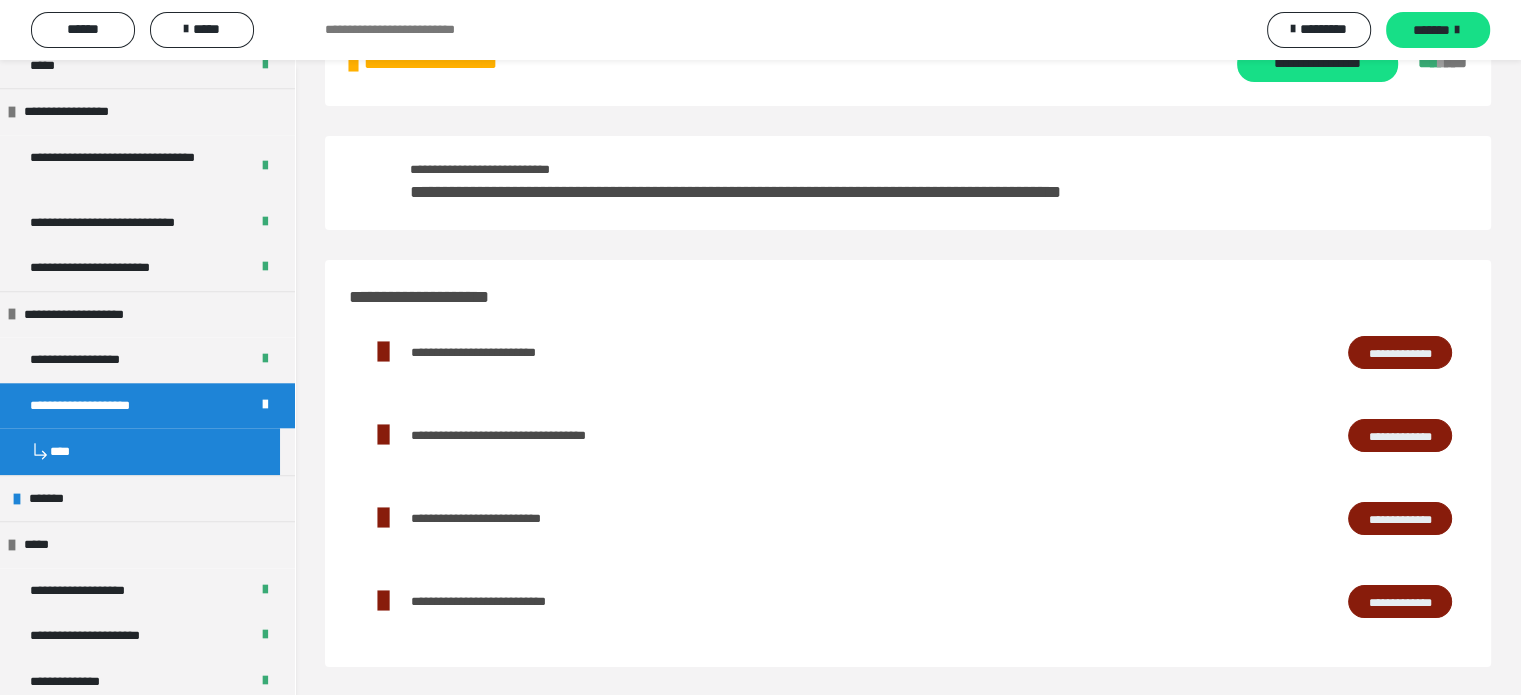 scroll, scrollTop: 69, scrollLeft: 0, axis: vertical 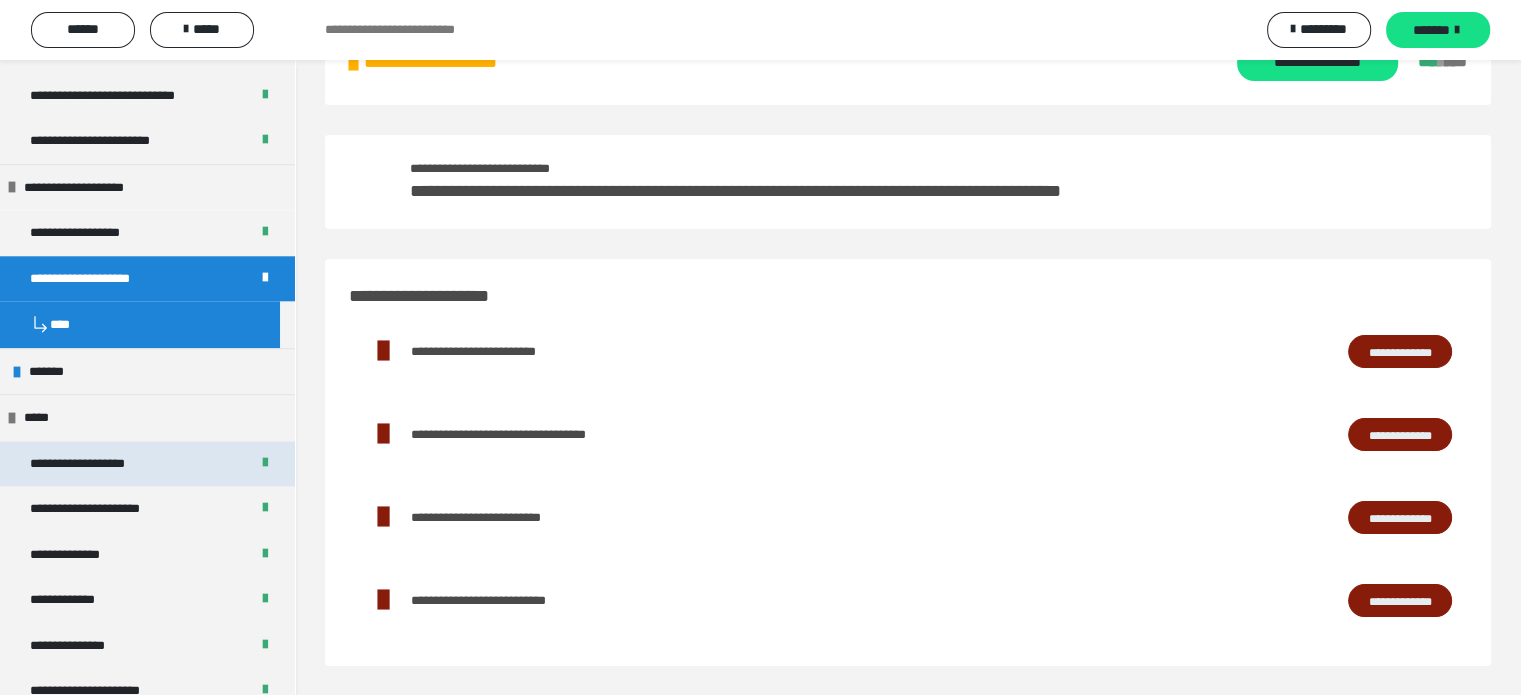 click on "**********" at bounding box center (101, 464) 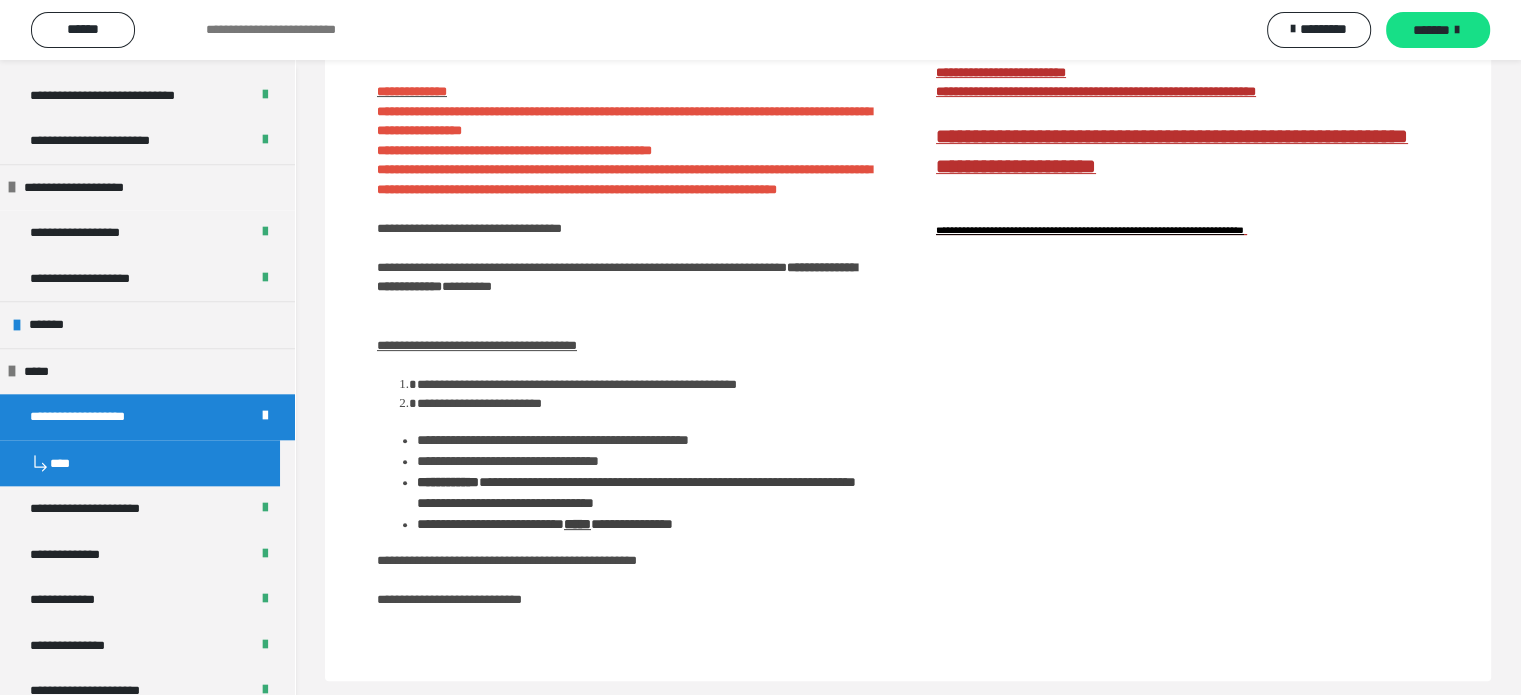 scroll, scrollTop: 571, scrollLeft: 0, axis: vertical 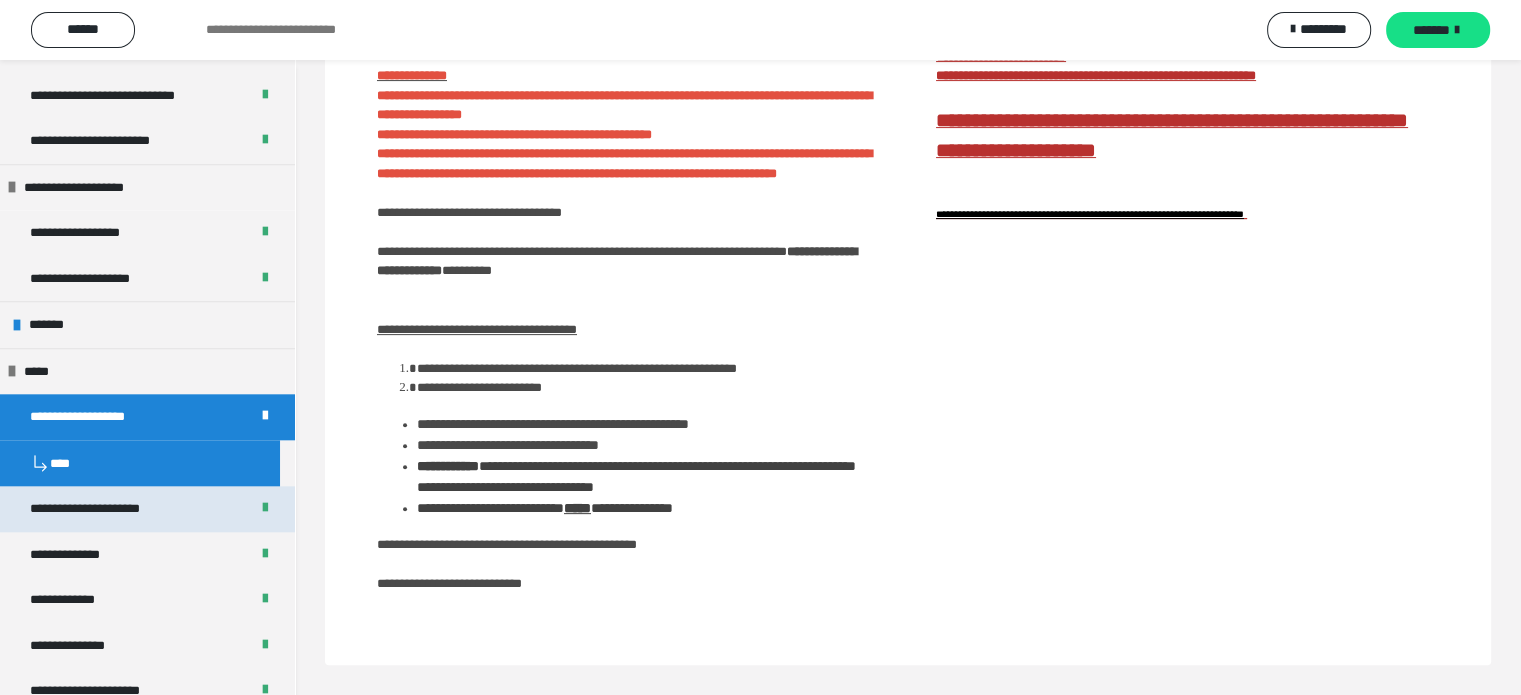 click on "**********" at bounding box center (112, 509) 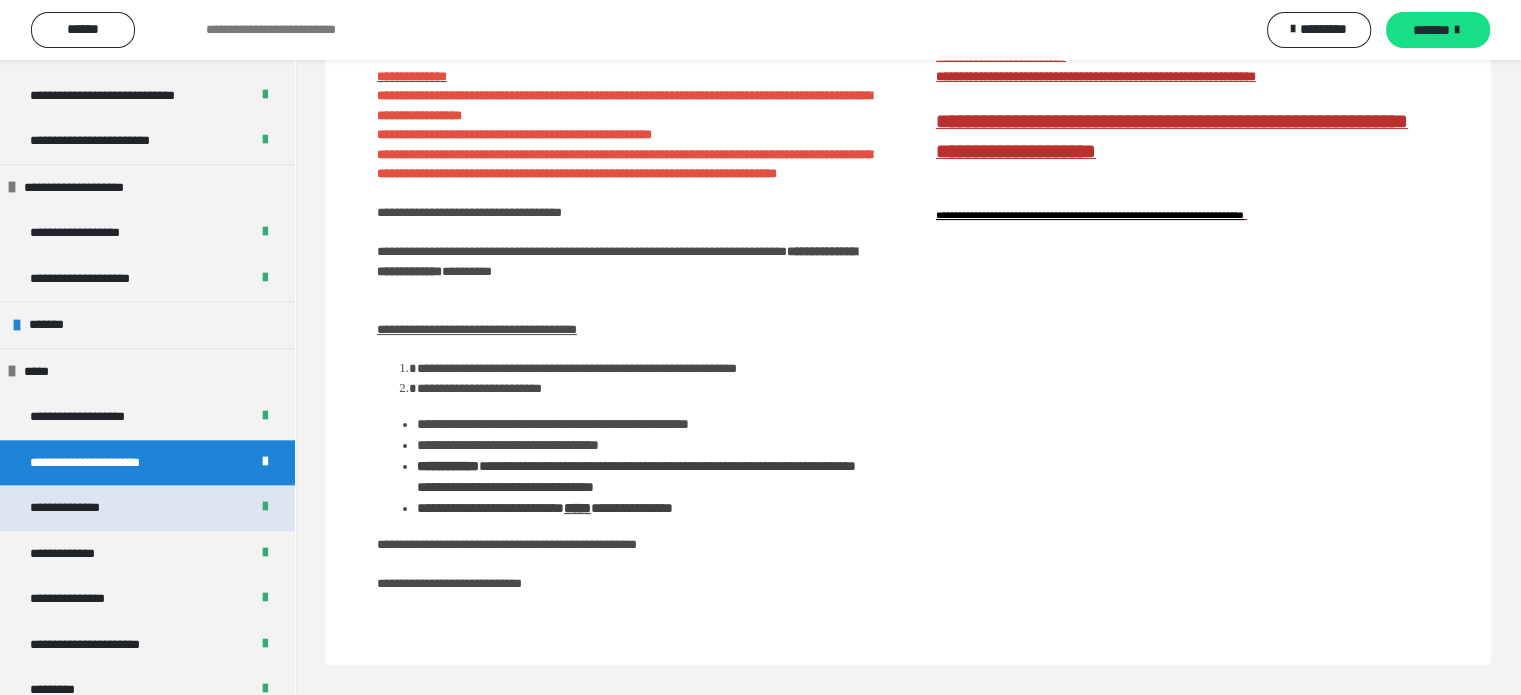 scroll, scrollTop: 60, scrollLeft: 0, axis: vertical 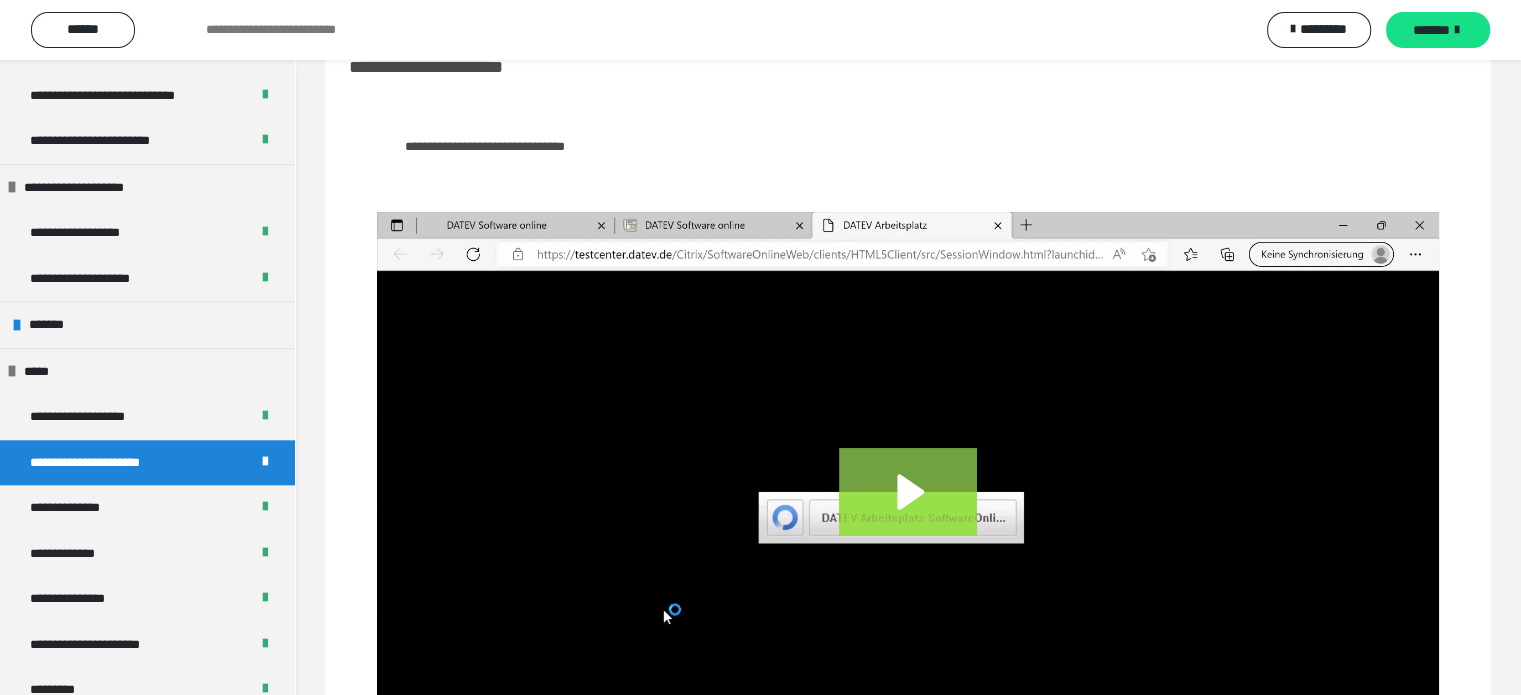 click 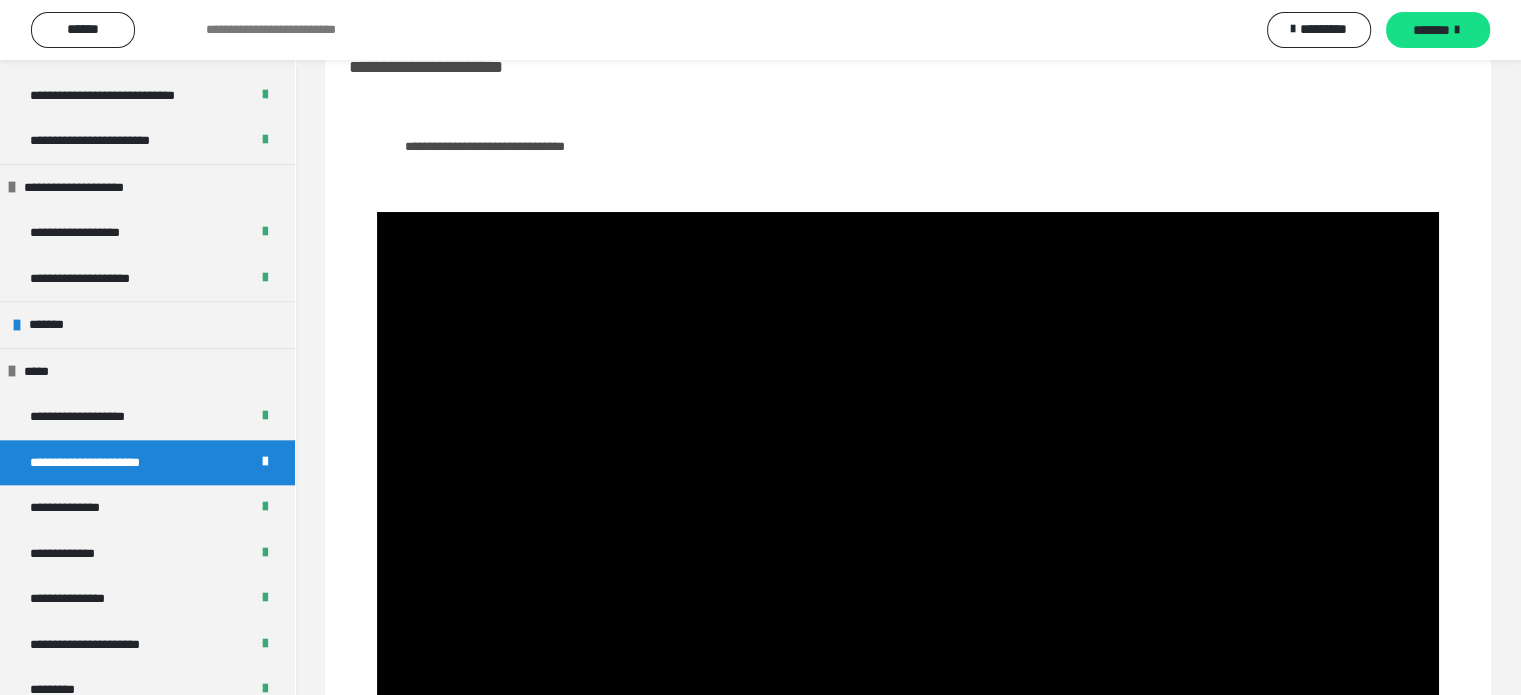 scroll, scrollTop: 228, scrollLeft: 0, axis: vertical 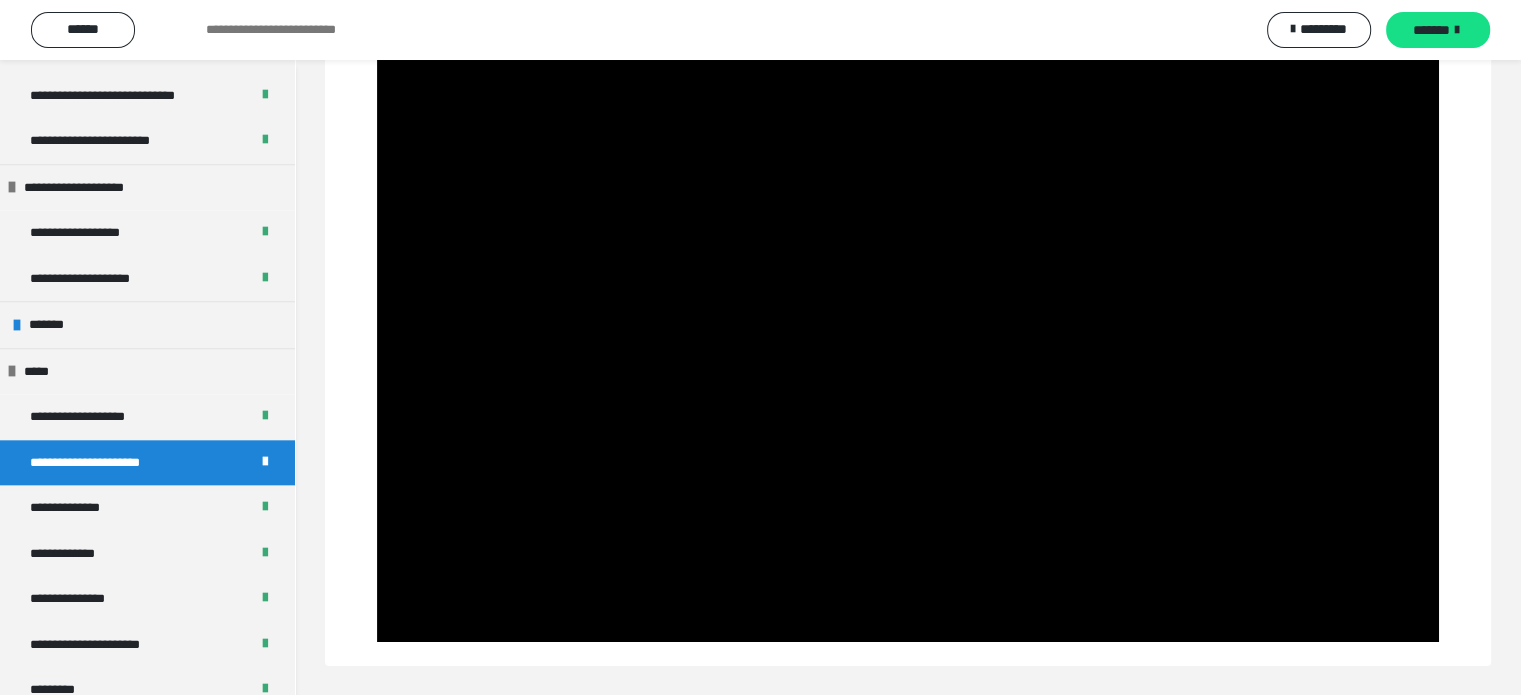 click on "**********" at bounding box center (760, 30) 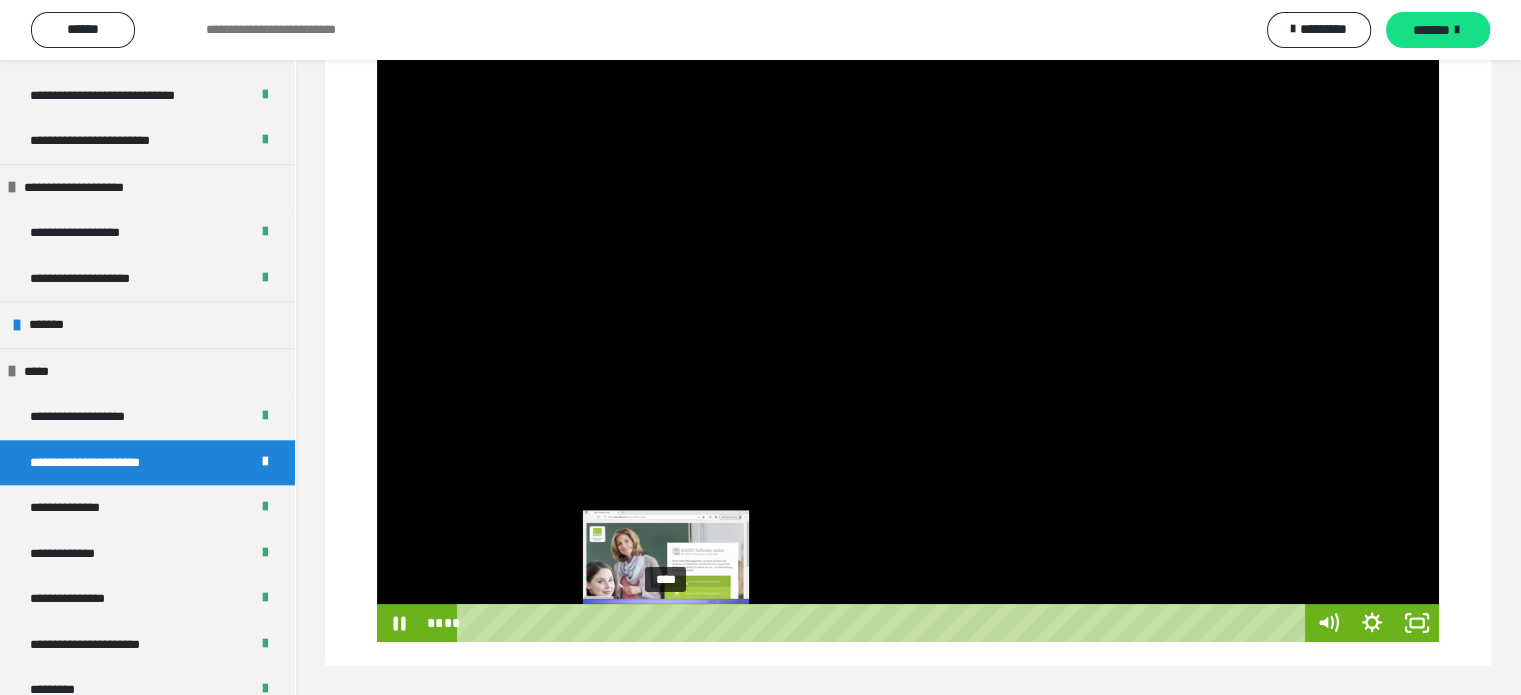 click on "****" at bounding box center (884, 623) 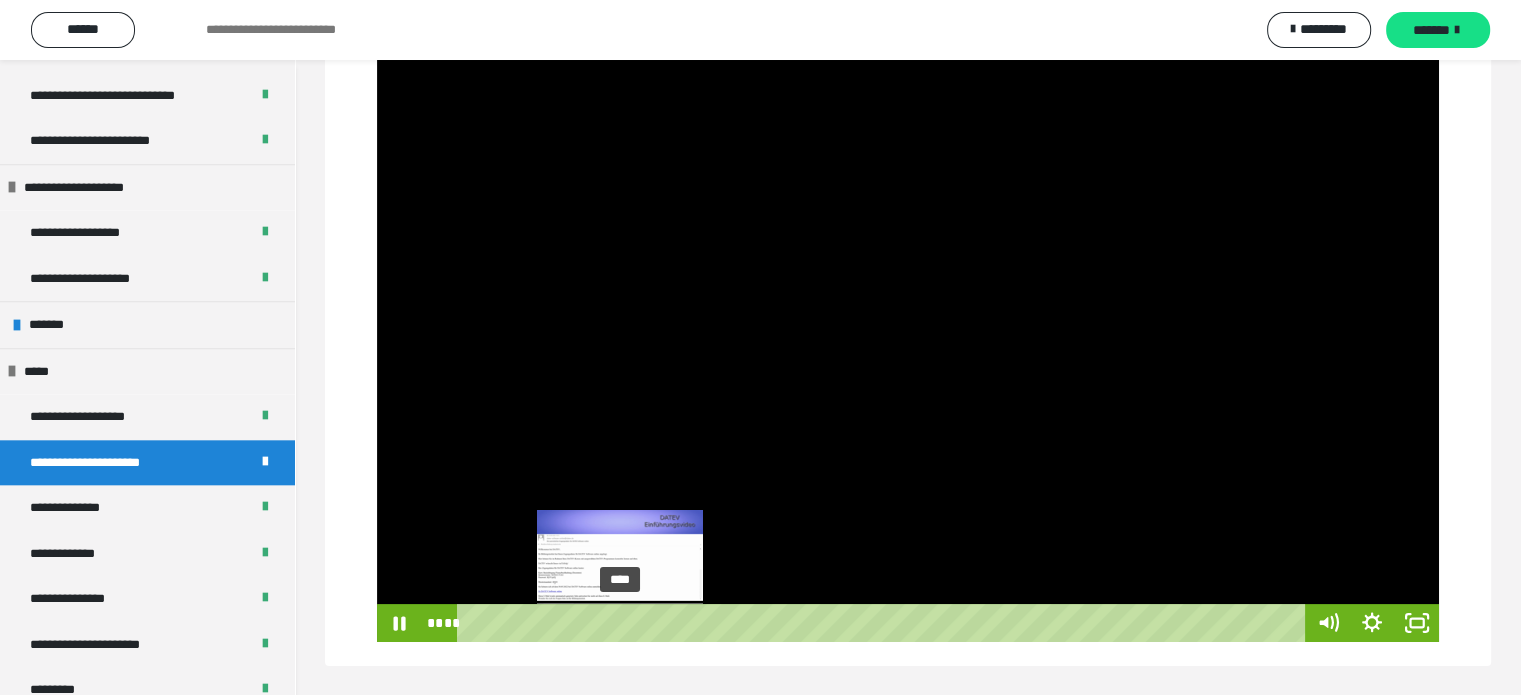 click on "****" at bounding box center [884, 623] 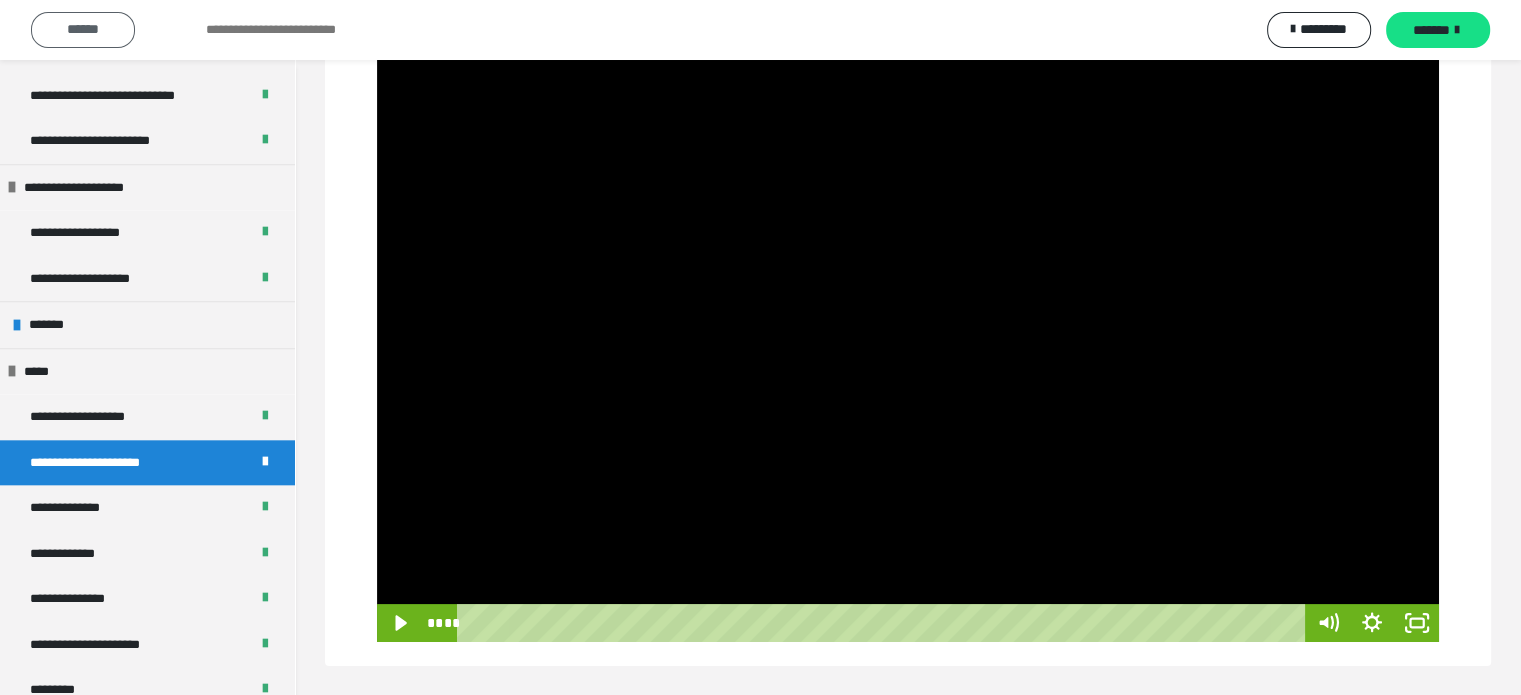 click on "******" at bounding box center (83, 29) 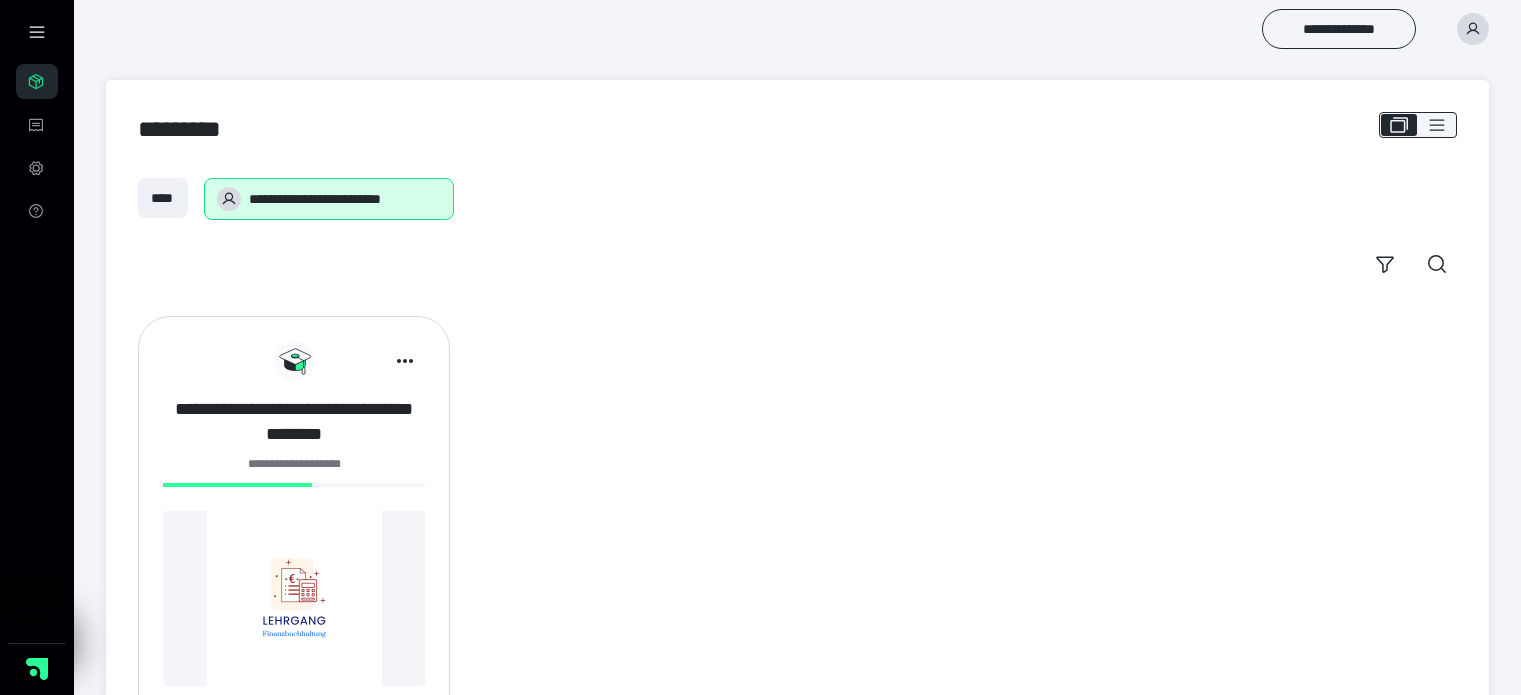 scroll, scrollTop: 0, scrollLeft: 0, axis: both 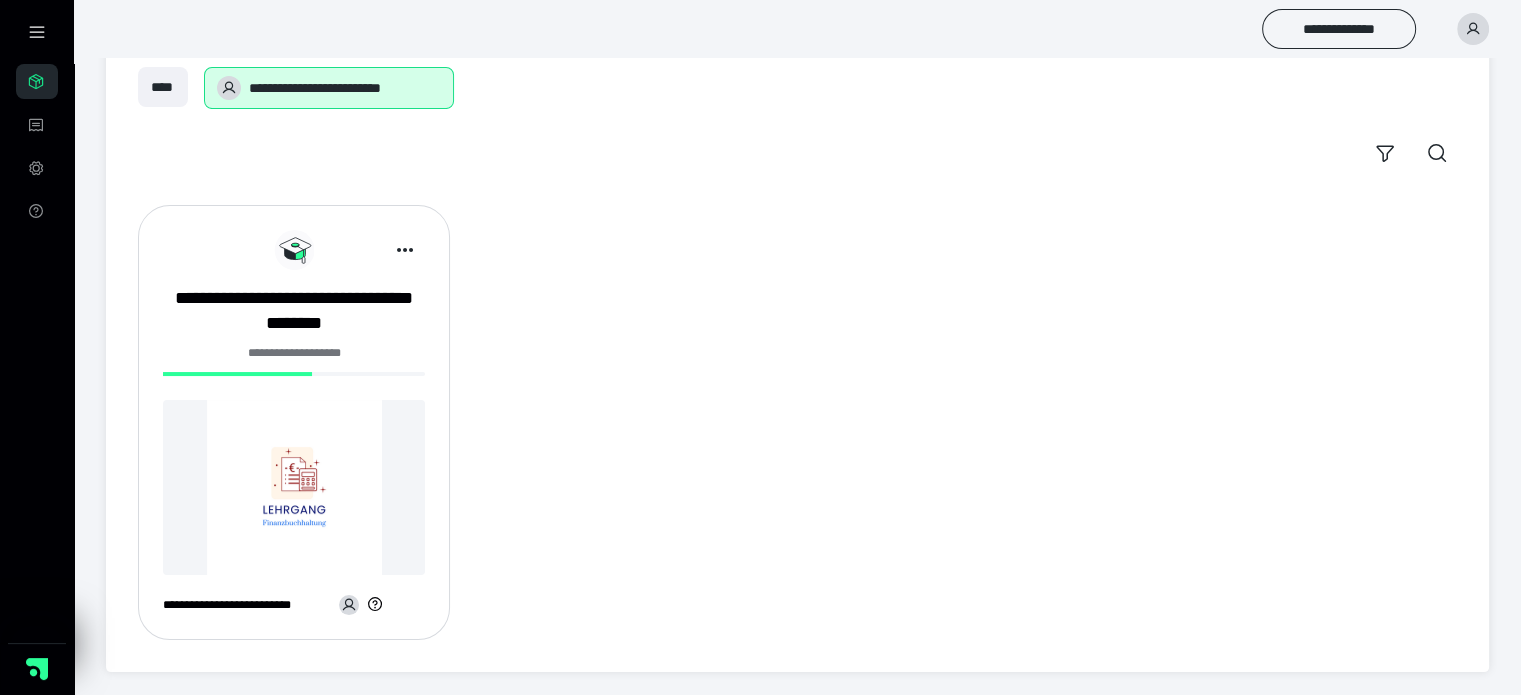 click at bounding box center [294, 487] 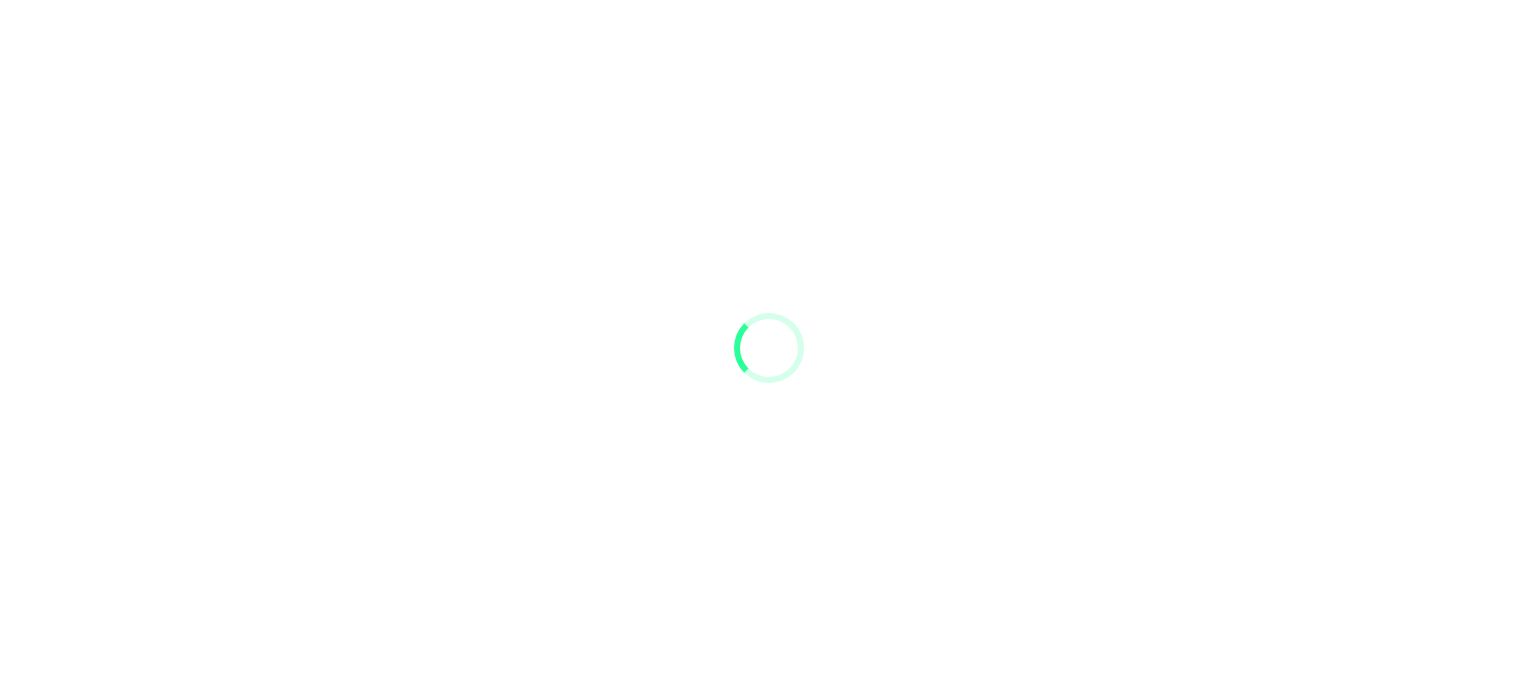scroll, scrollTop: 0, scrollLeft: 0, axis: both 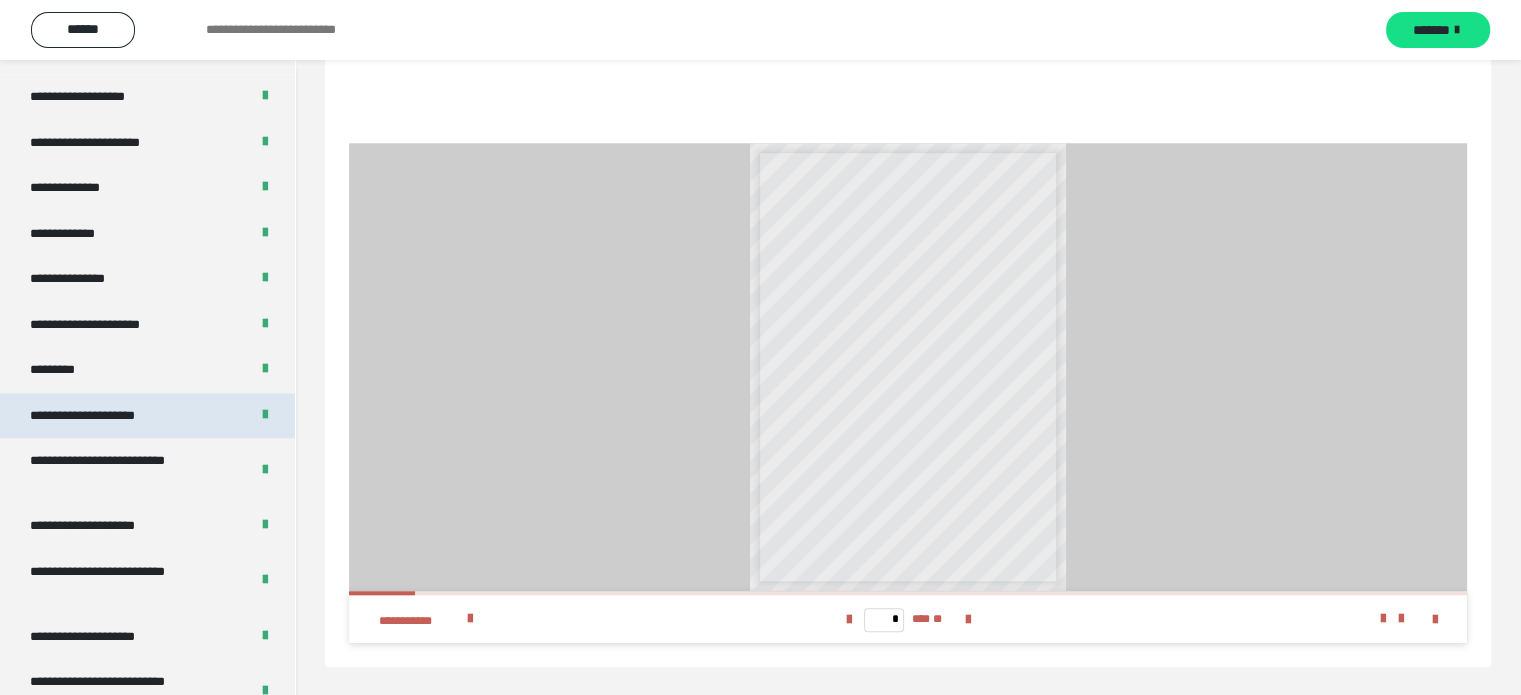 click on "**********" at bounding box center [104, 416] 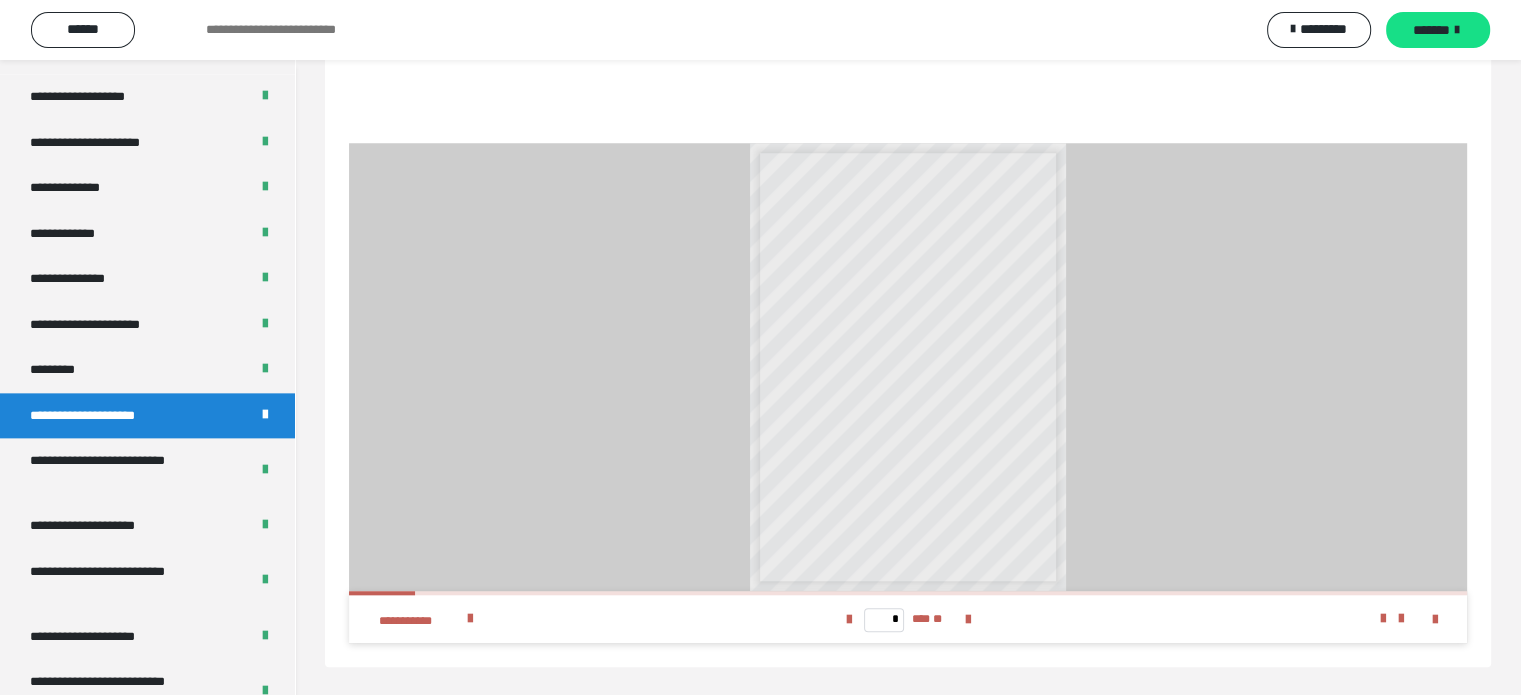 scroll, scrollTop: 60, scrollLeft: 0, axis: vertical 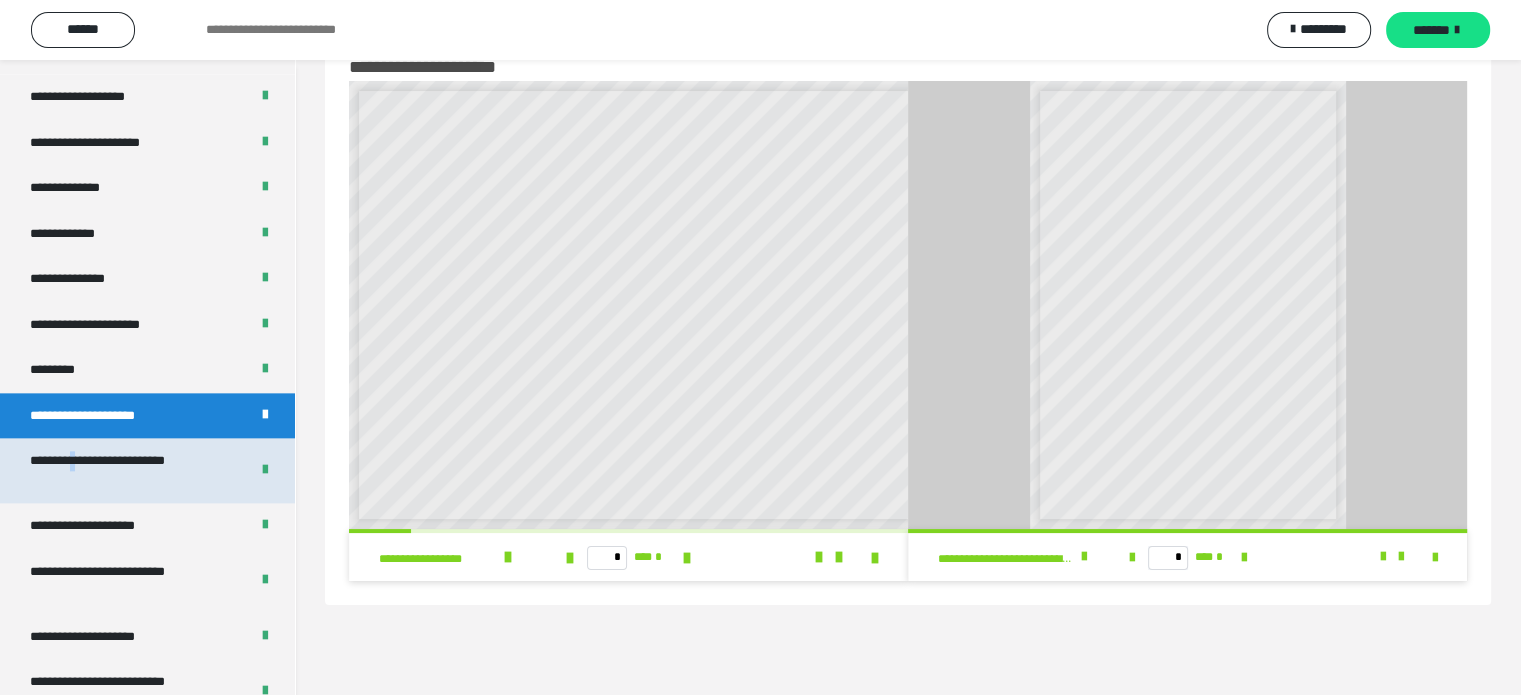 click on "**********" at bounding box center [124, 470] 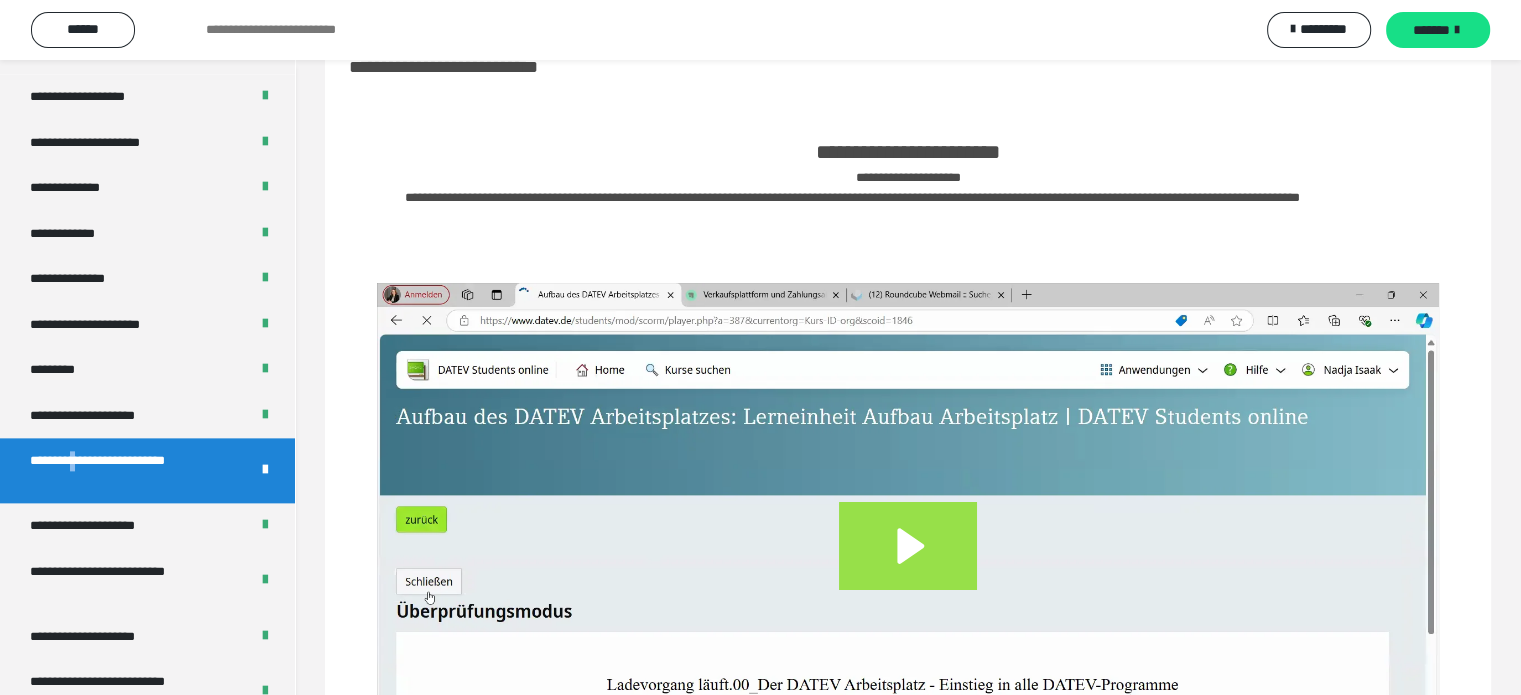 click 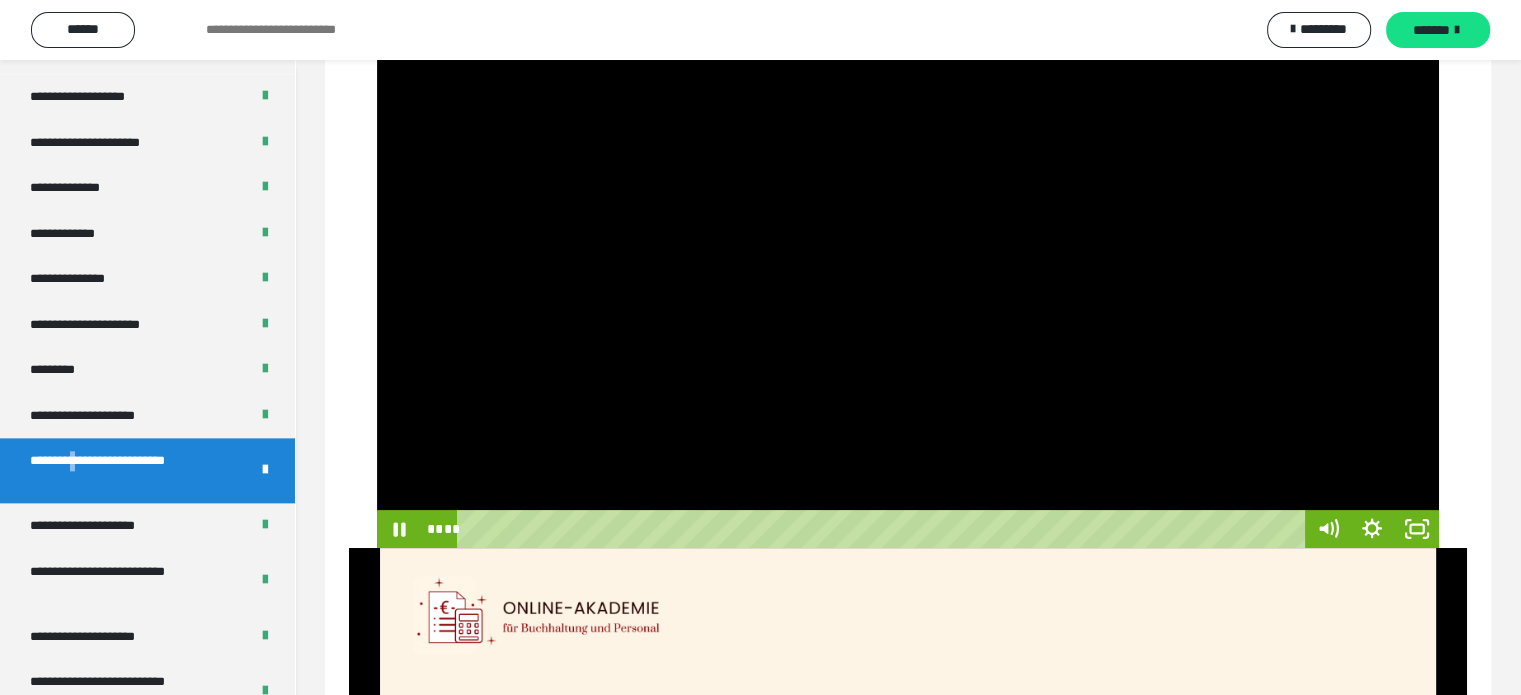 scroll, scrollTop: 259, scrollLeft: 0, axis: vertical 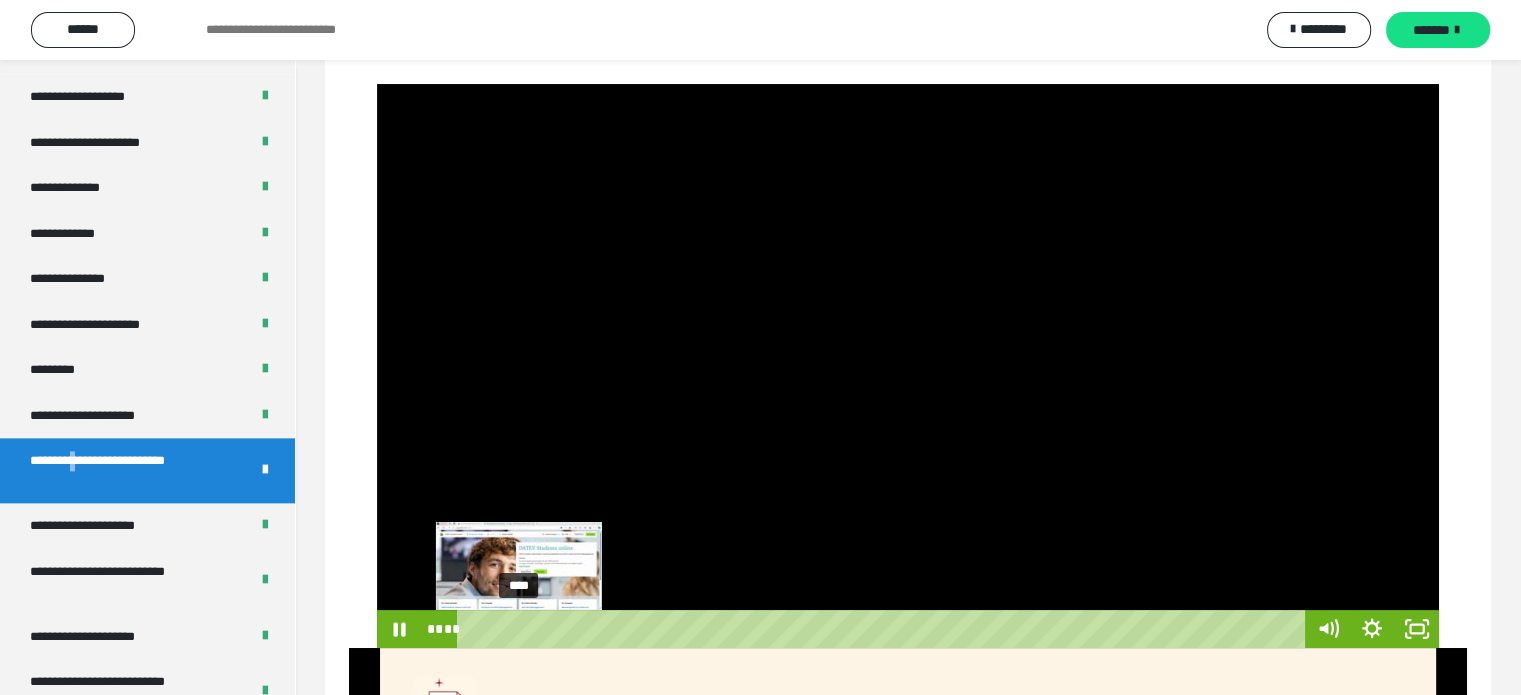 click on "****" at bounding box center [884, 629] 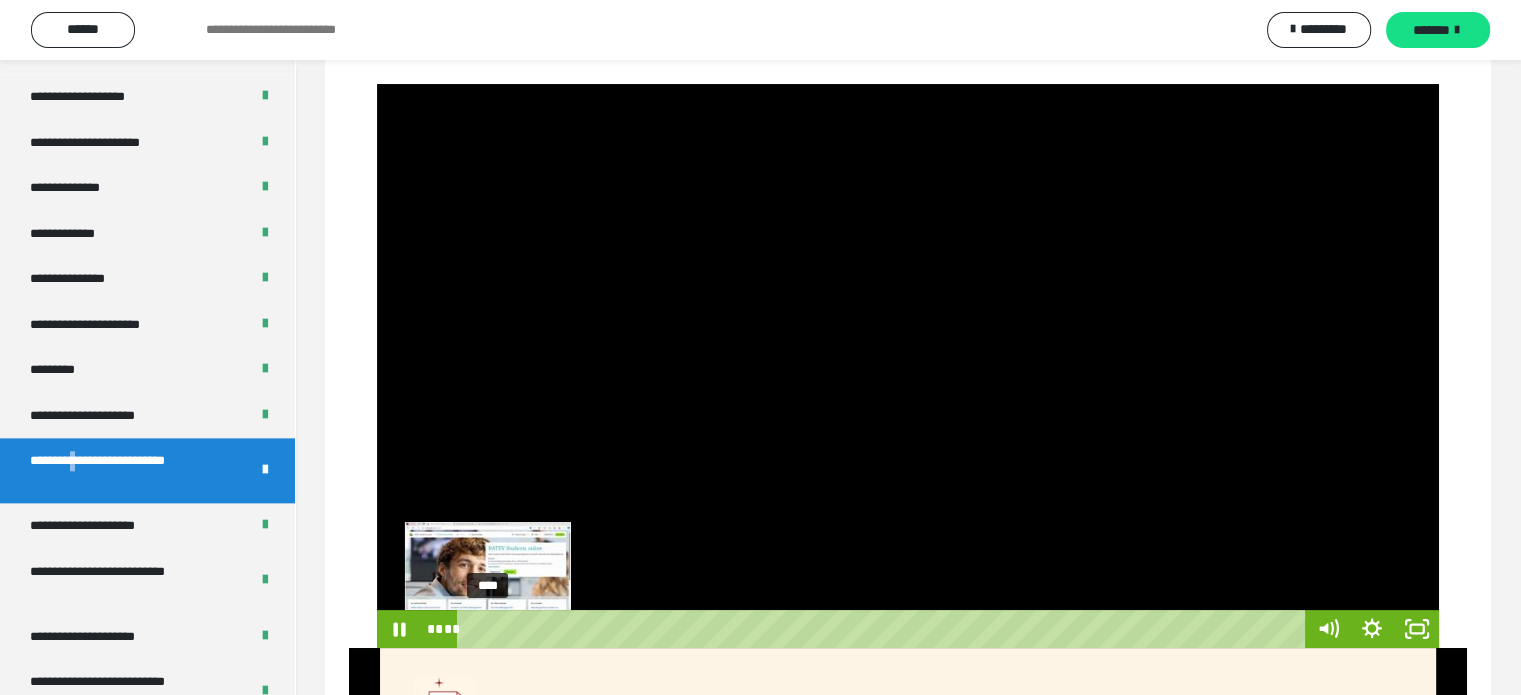 click on "****" at bounding box center (884, 629) 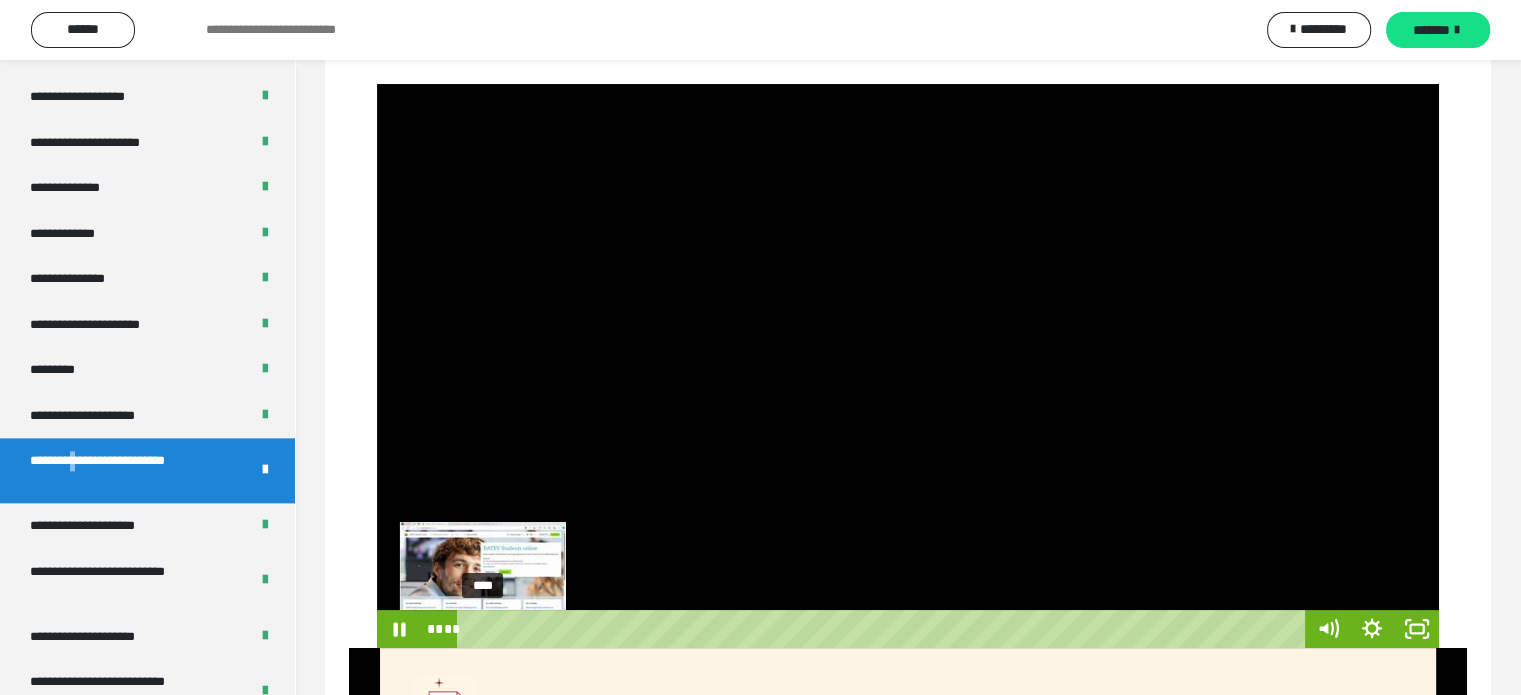 click on "****" at bounding box center (884, 629) 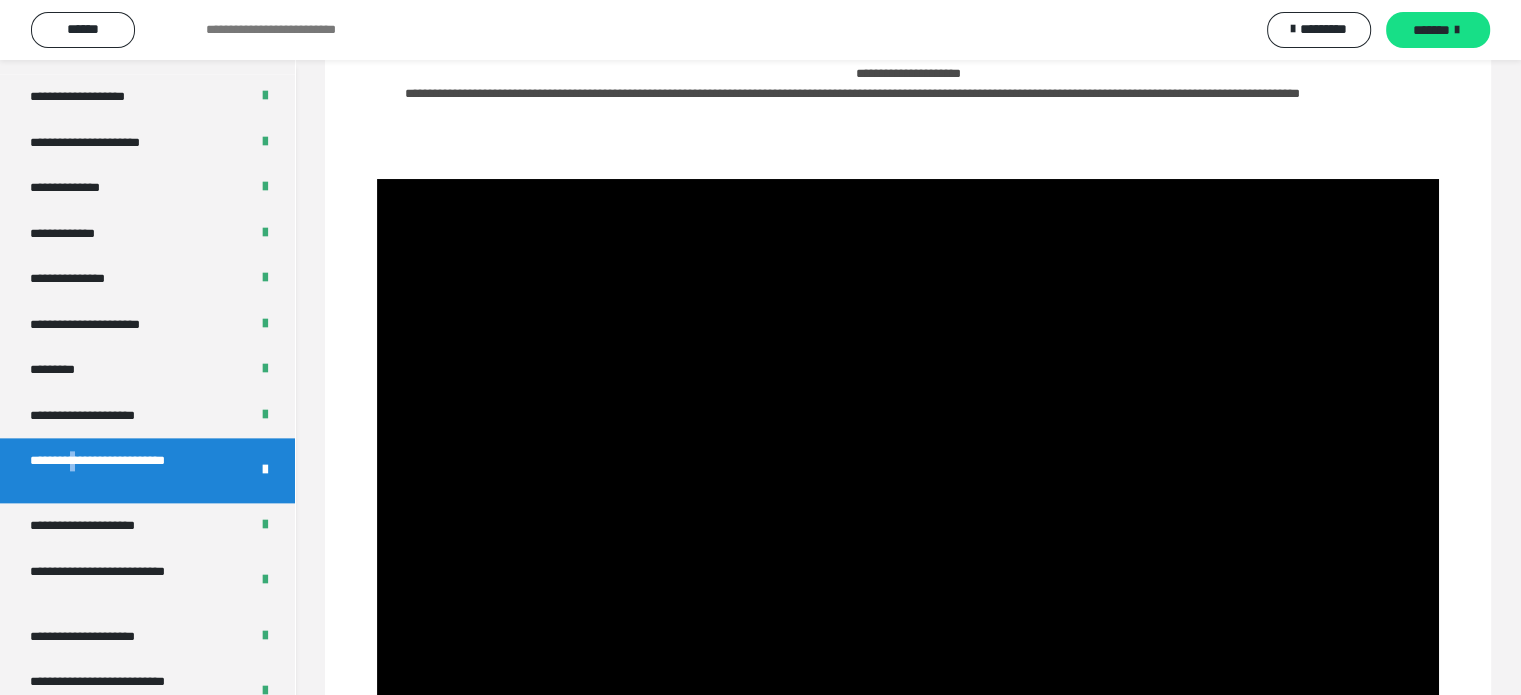 scroll, scrollTop: 200, scrollLeft: 0, axis: vertical 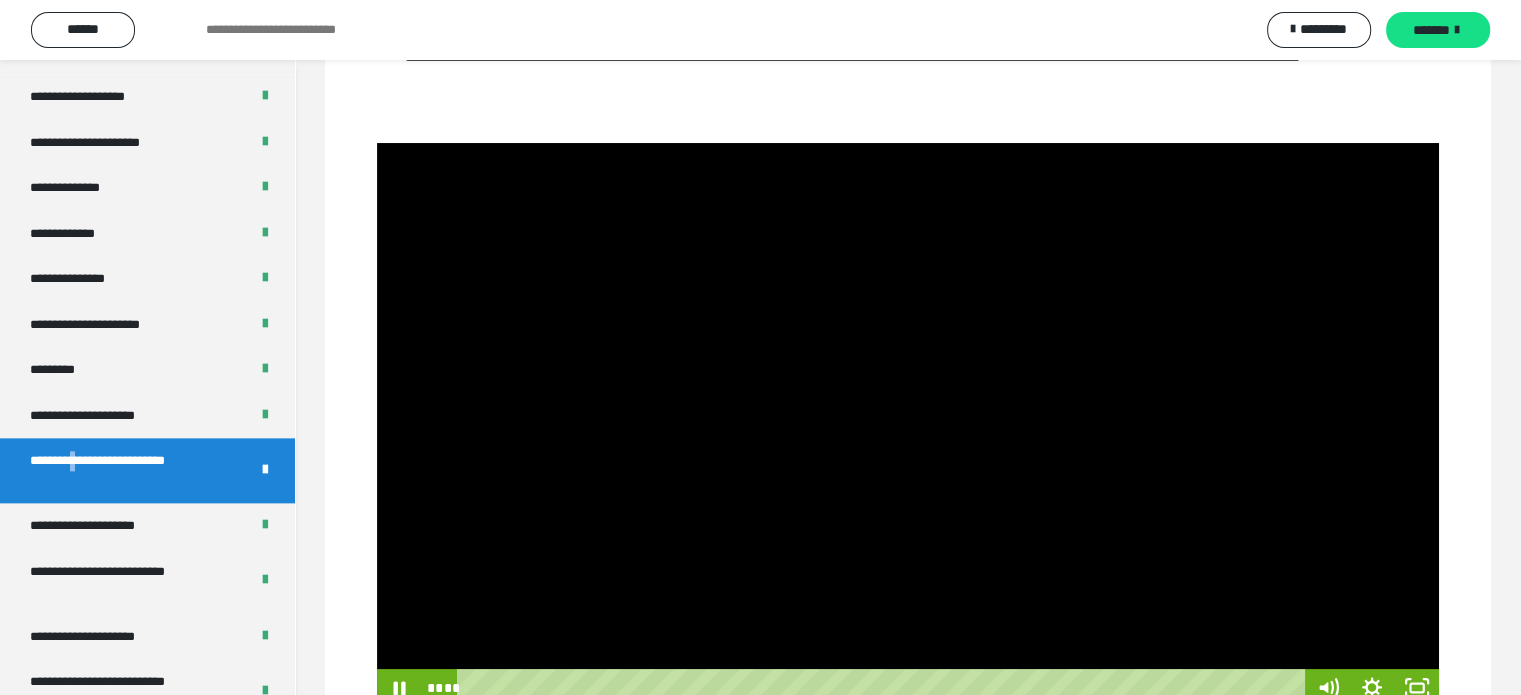 click at bounding box center (908, 425) 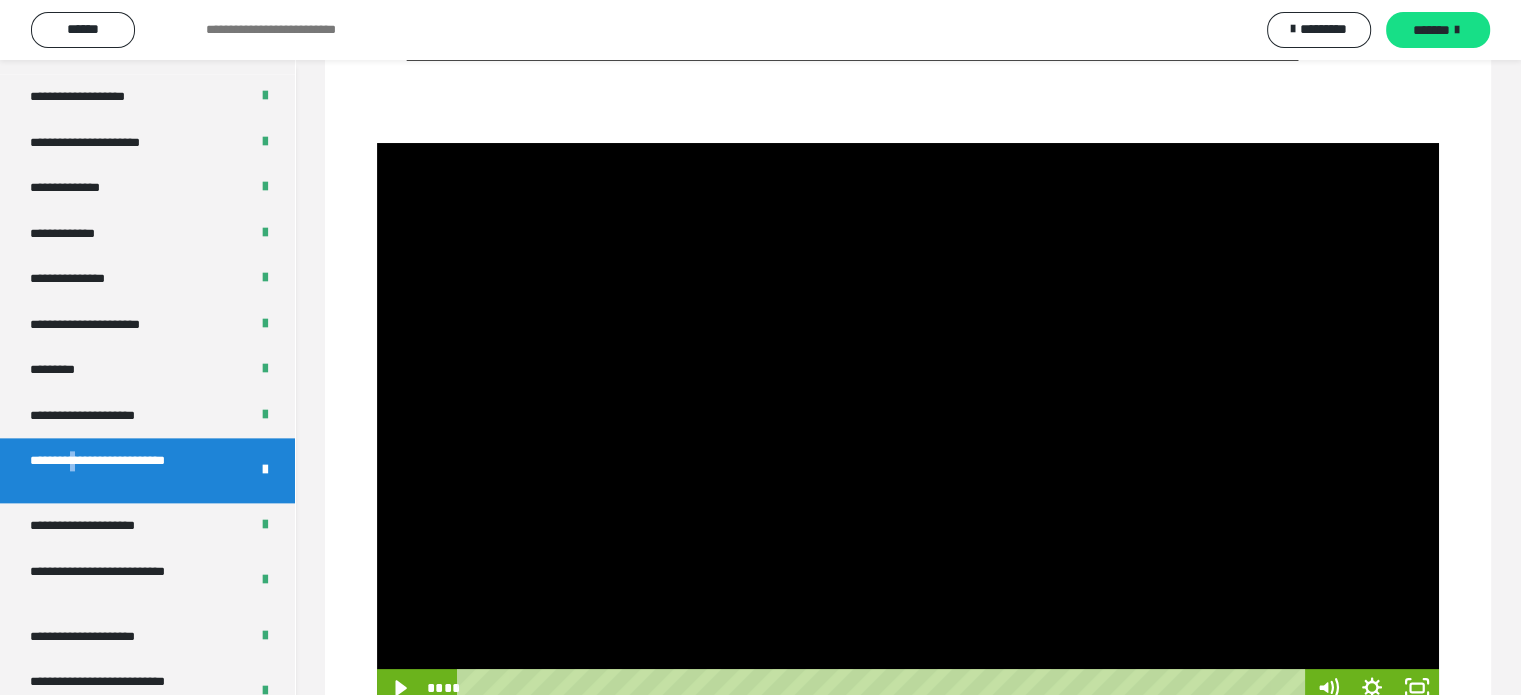 click at bounding box center [908, 425] 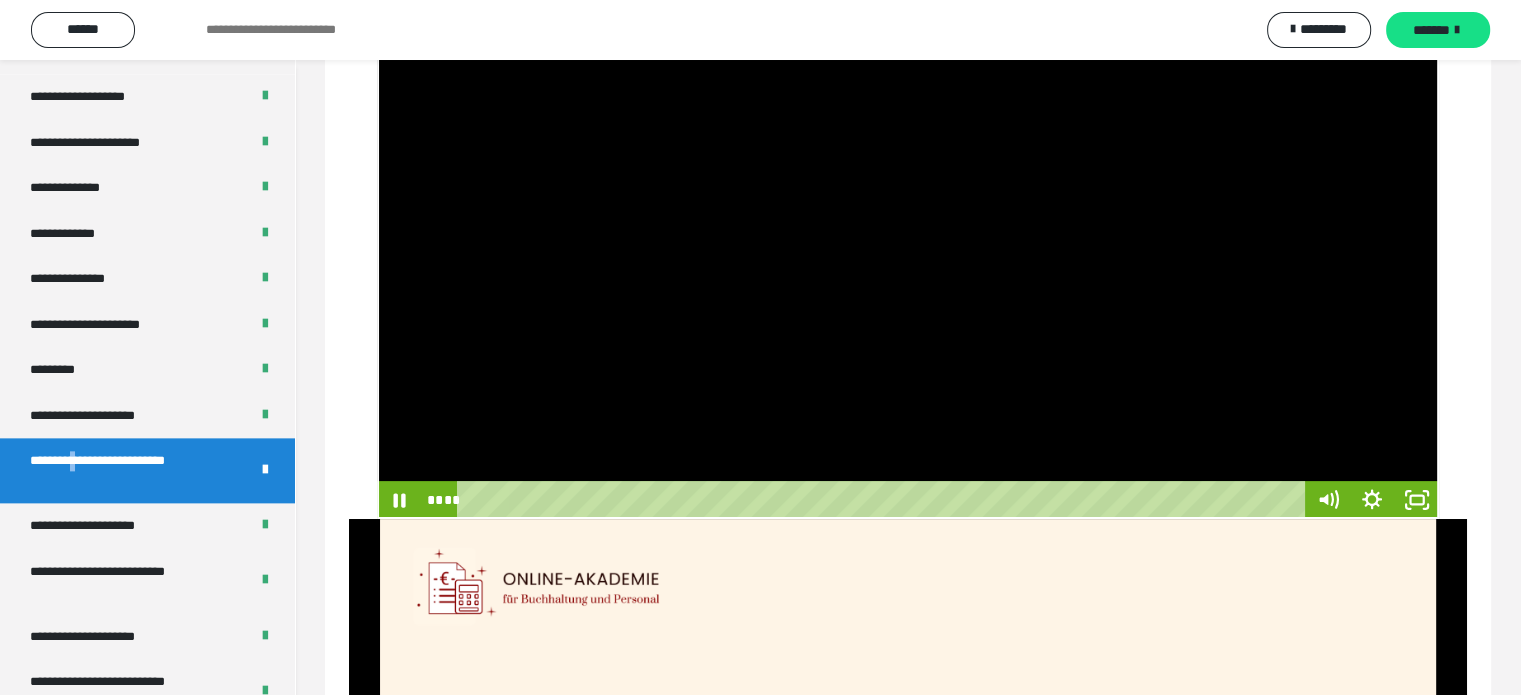 scroll, scrollTop: 400, scrollLeft: 0, axis: vertical 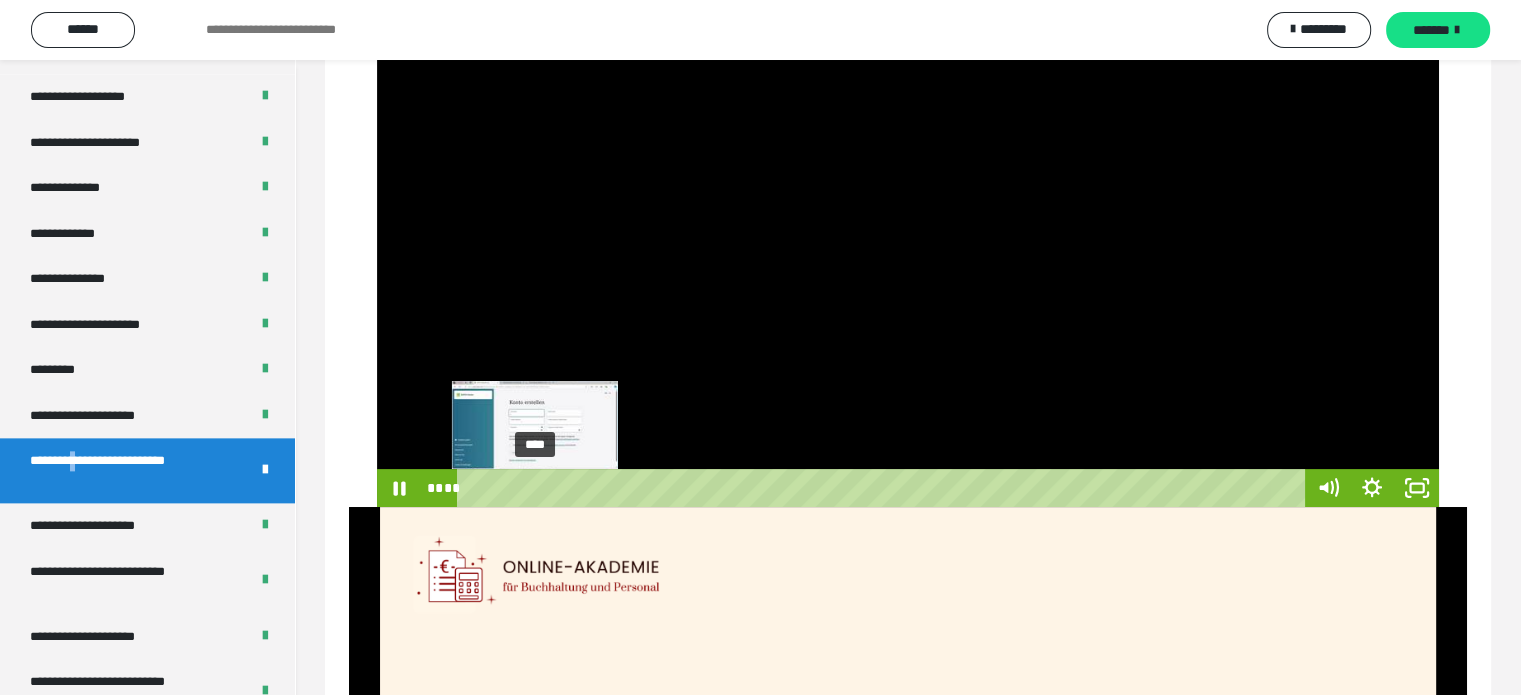 click on "****" at bounding box center (884, 488) 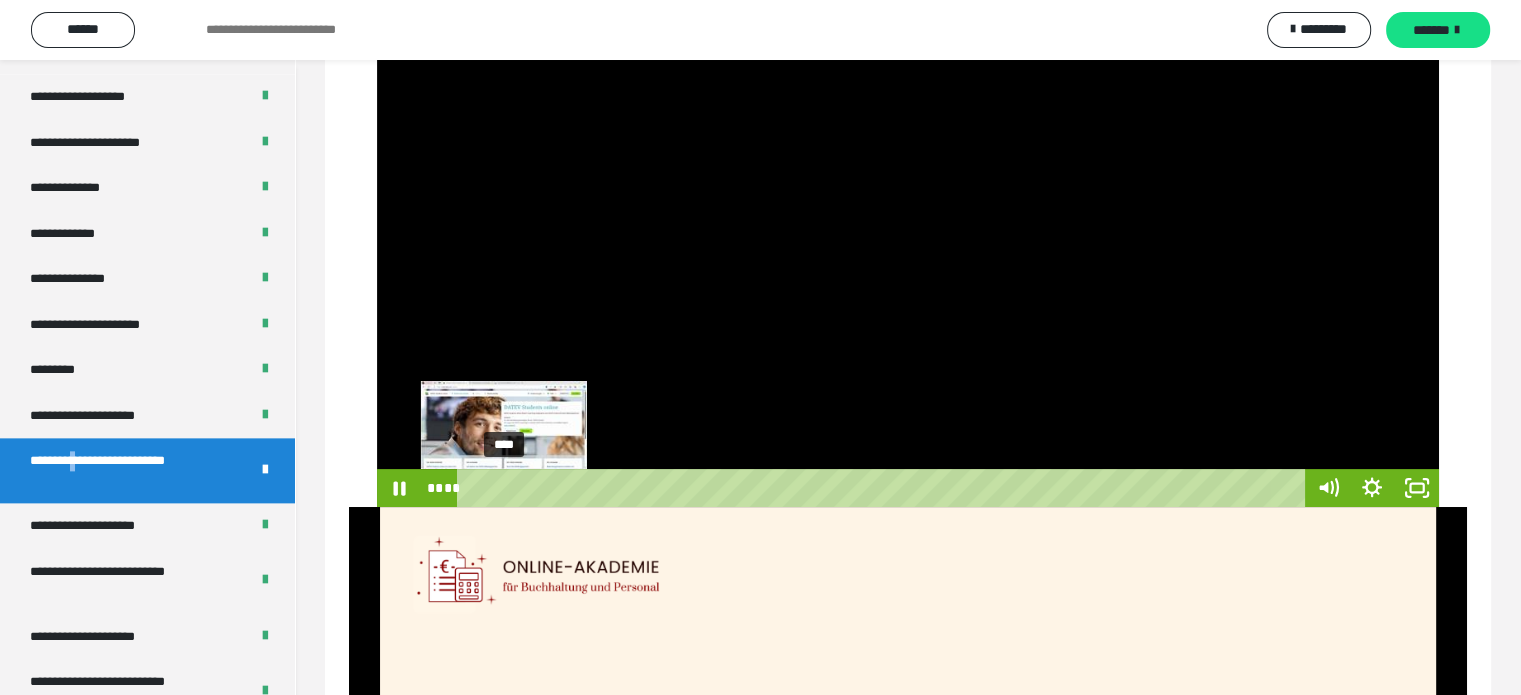 click on "****" at bounding box center (884, 488) 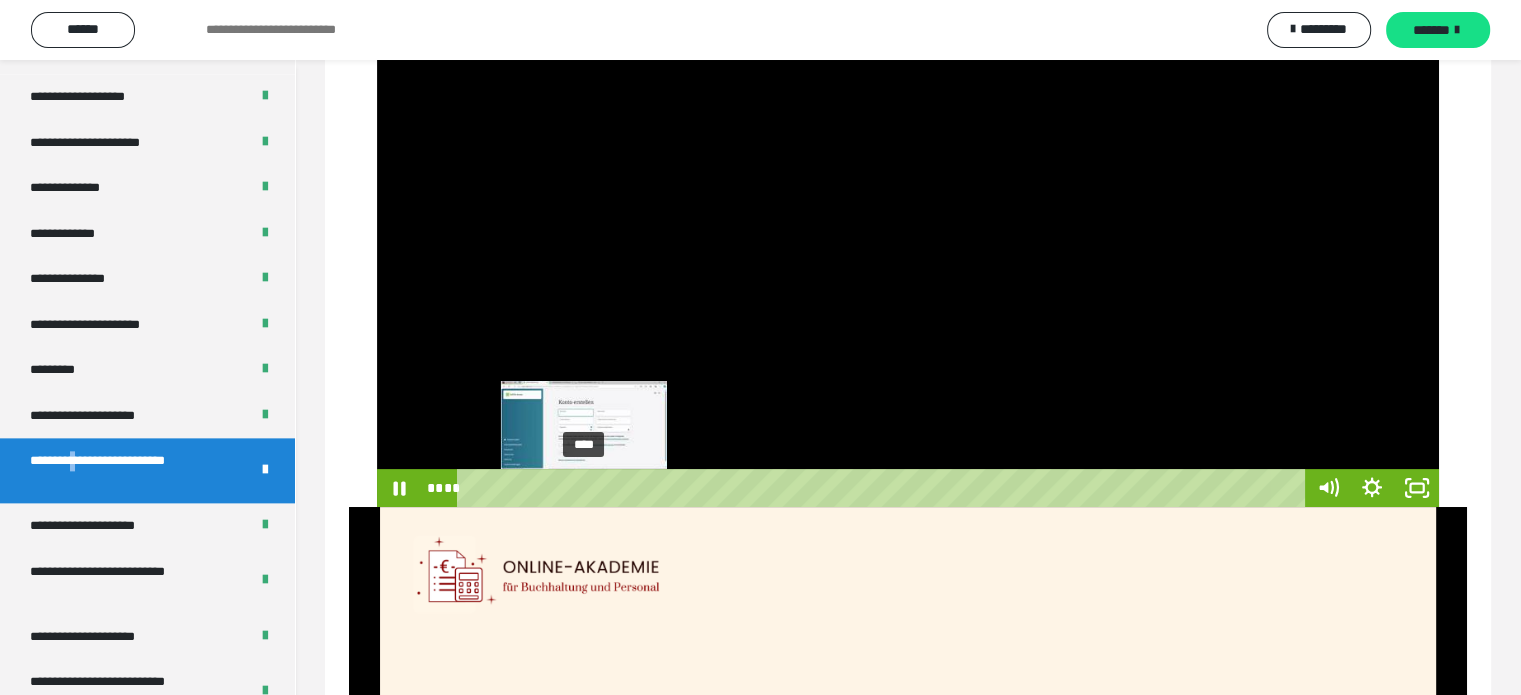 click on "****" at bounding box center [884, 488] 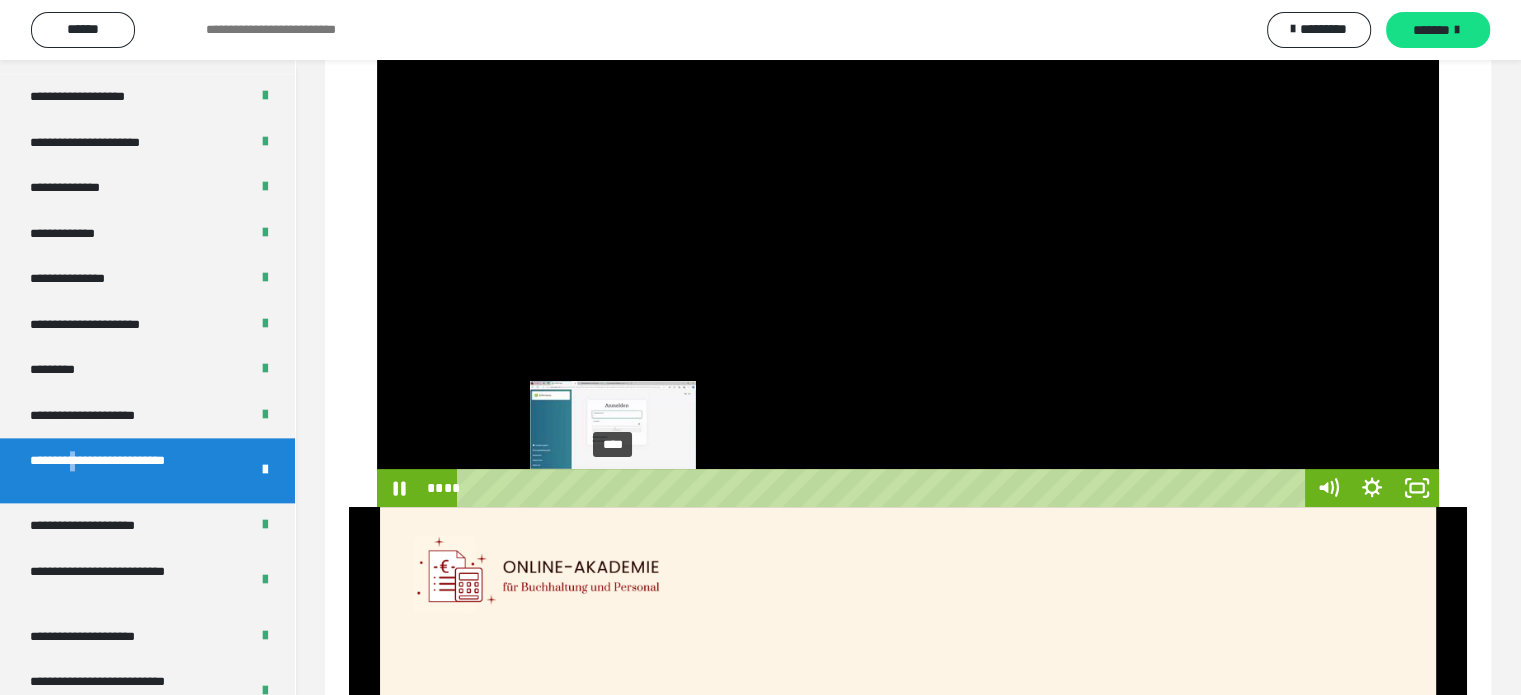 click on "****" at bounding box center [884, 488] 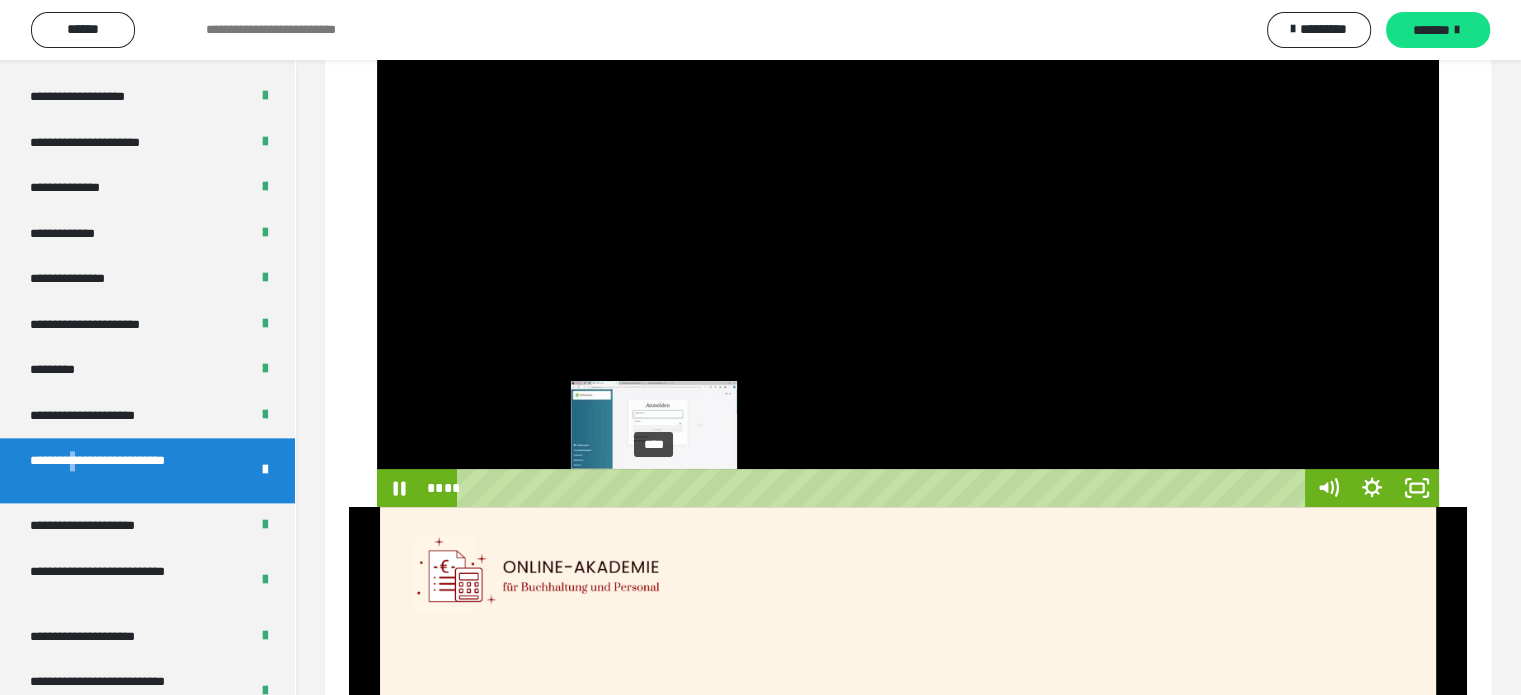 click on "****" at bounding box center (884, 488) 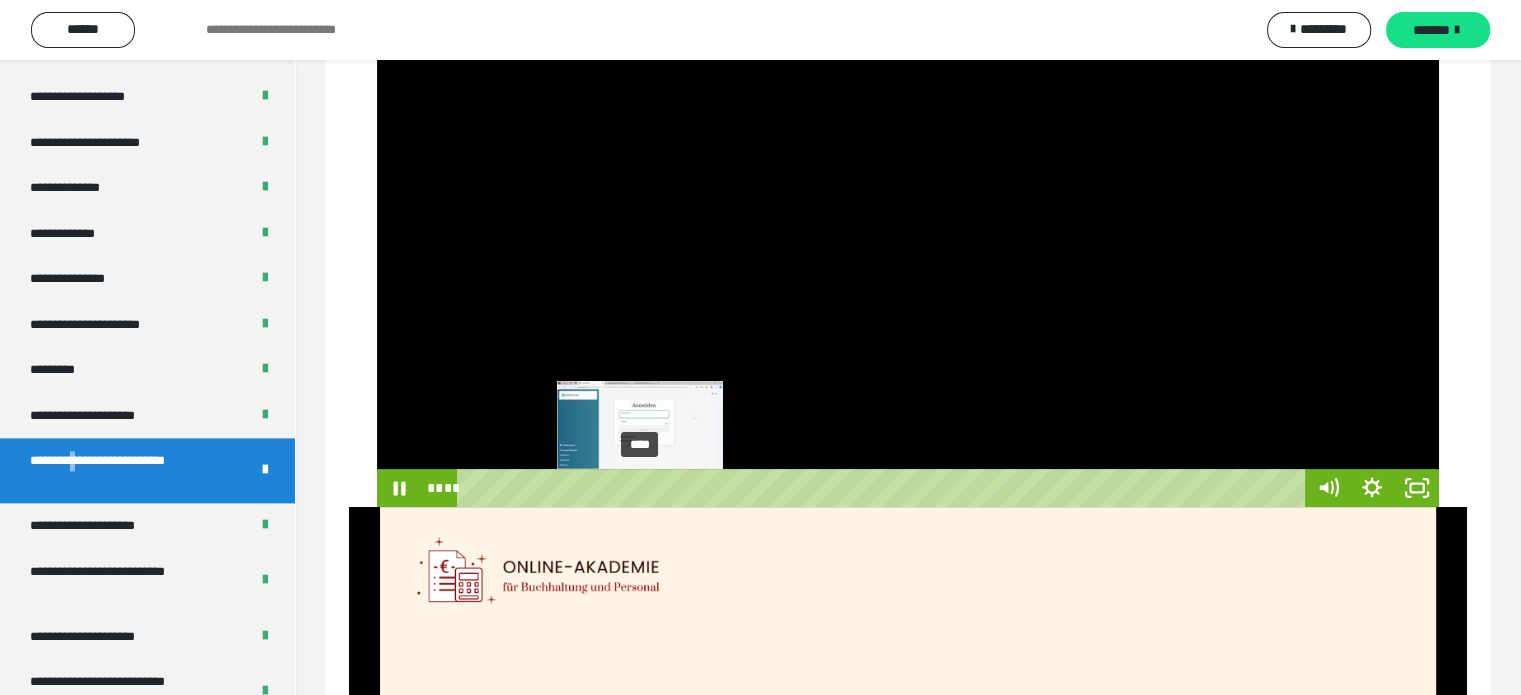 click on "****" at bounding box center (884, 488) 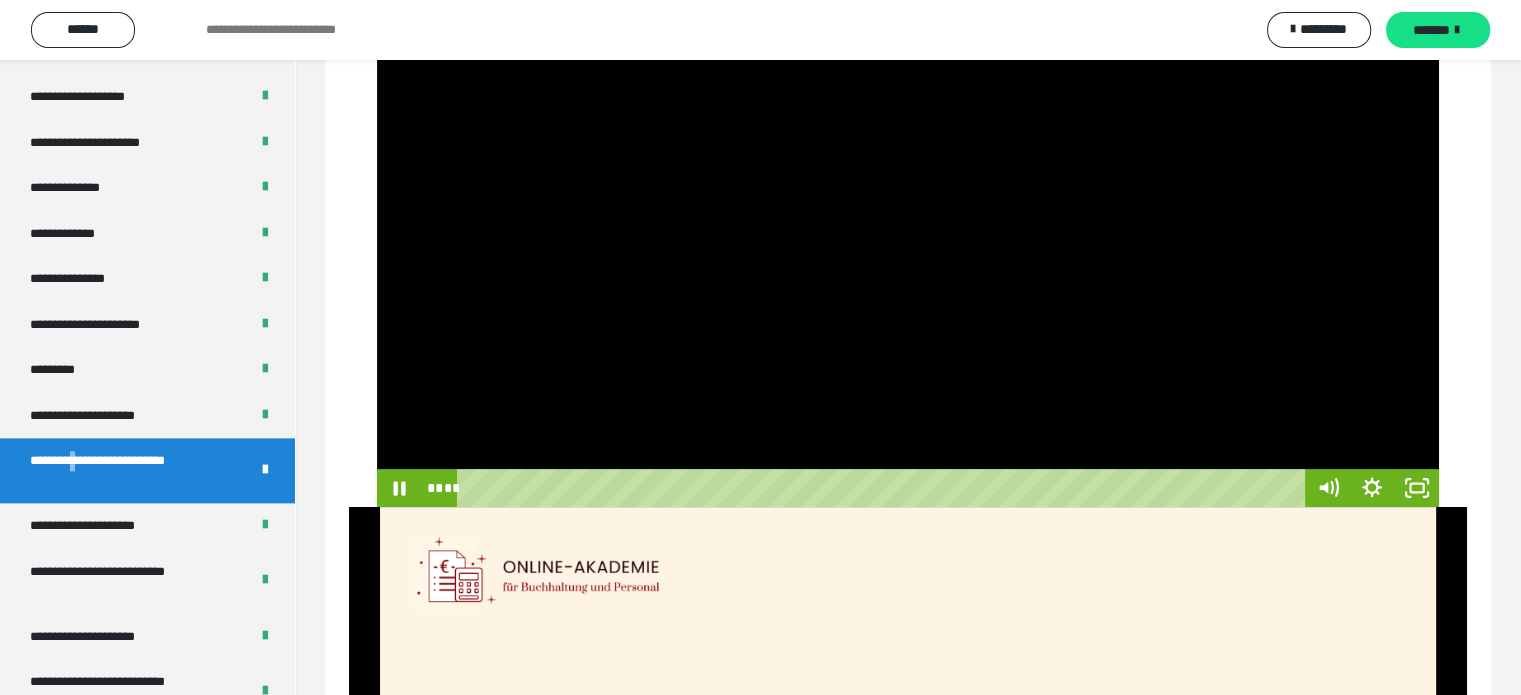click at bounding box center [908, 225] 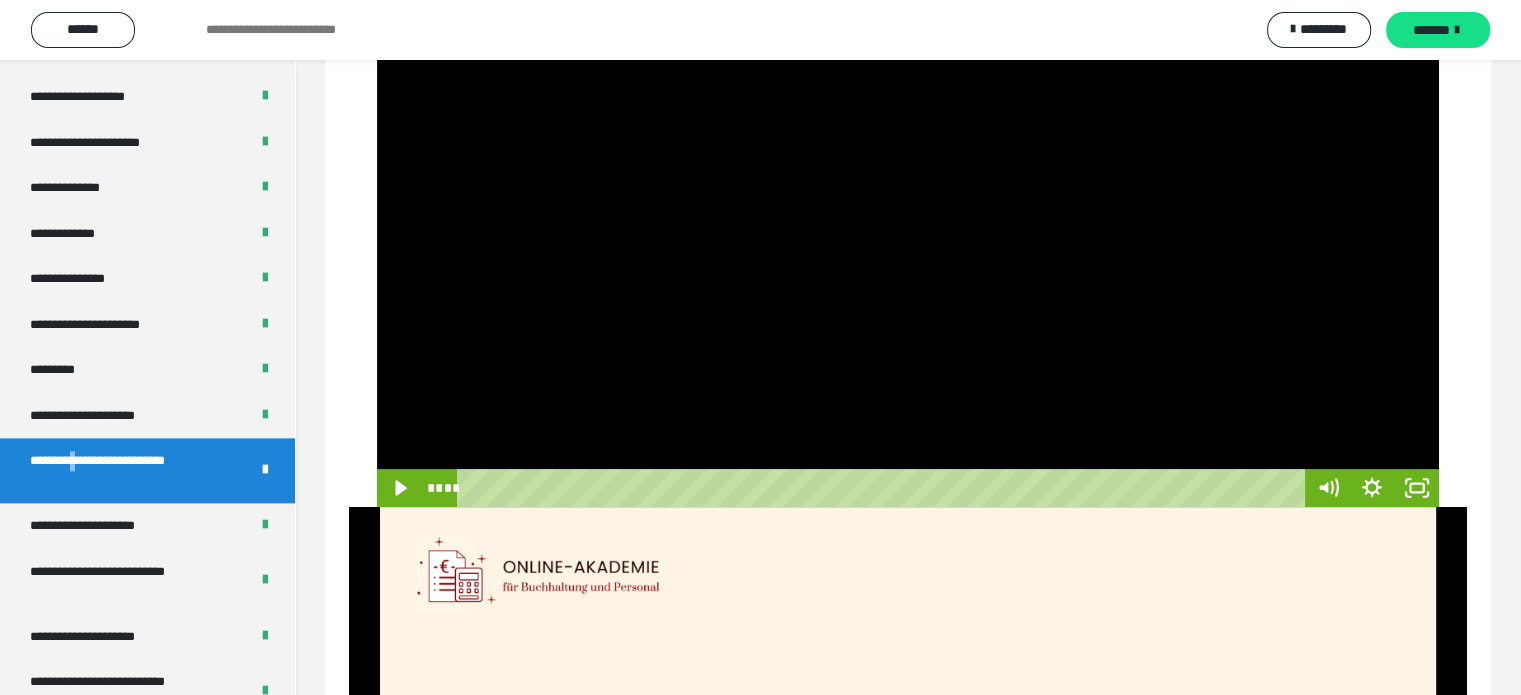 click at bounding box center (908, 225) 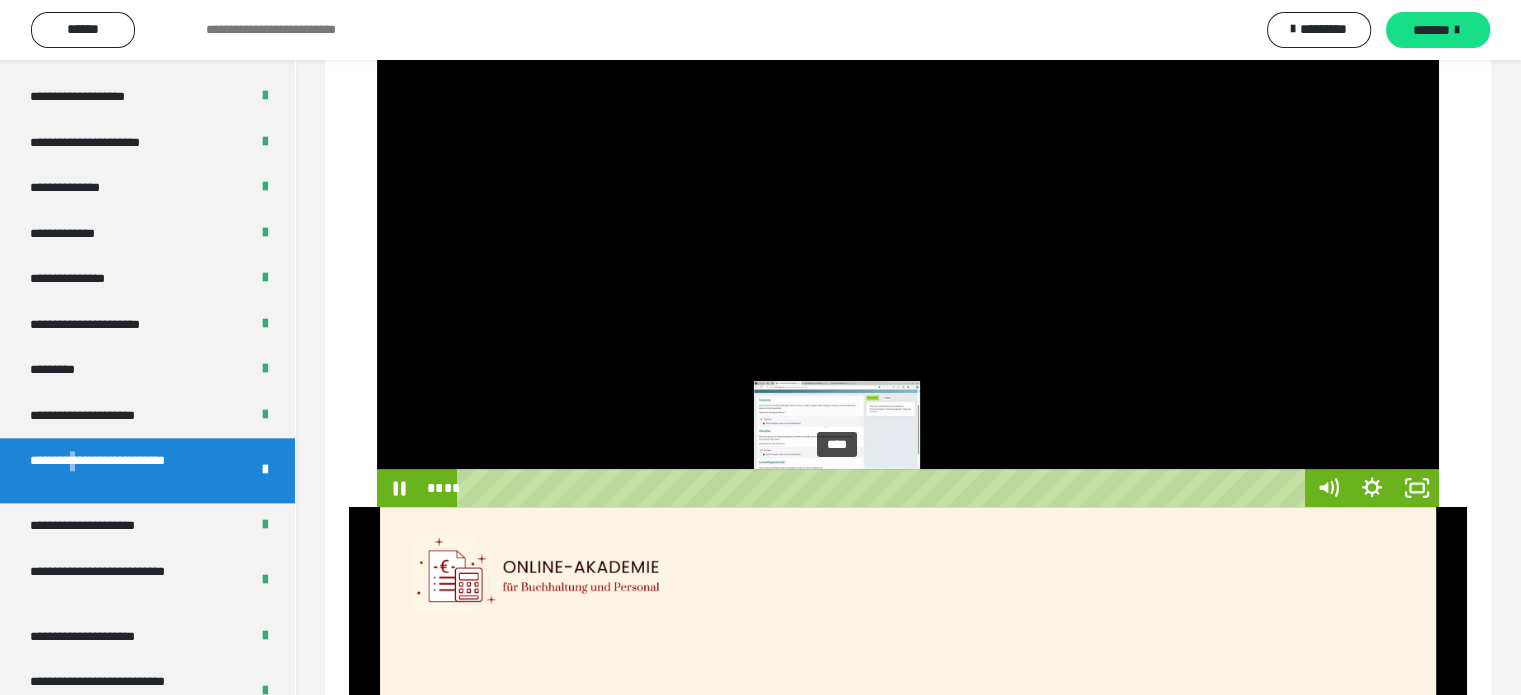 click on "****" at bounding box center [884, 488] 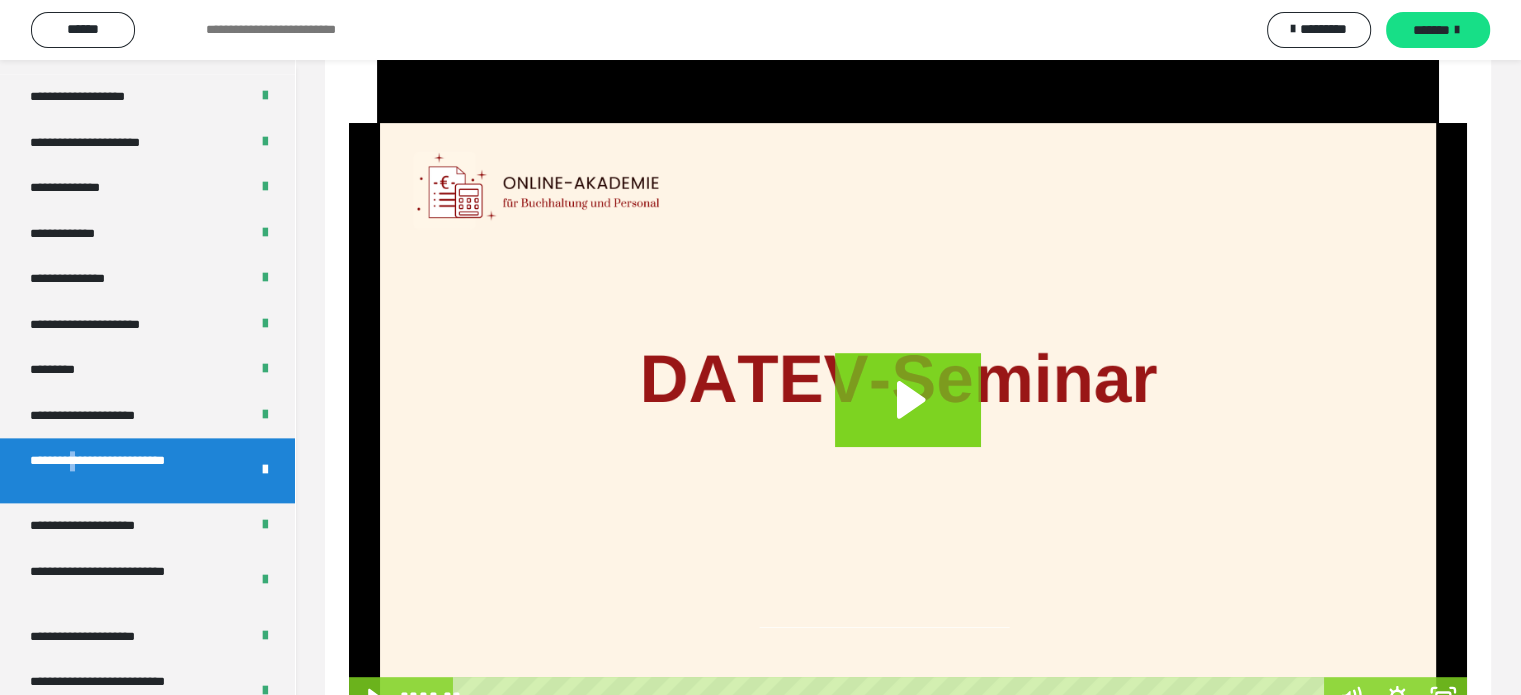 scroll, scrollTop: 800, scrollLeft: 0, axis: vertical 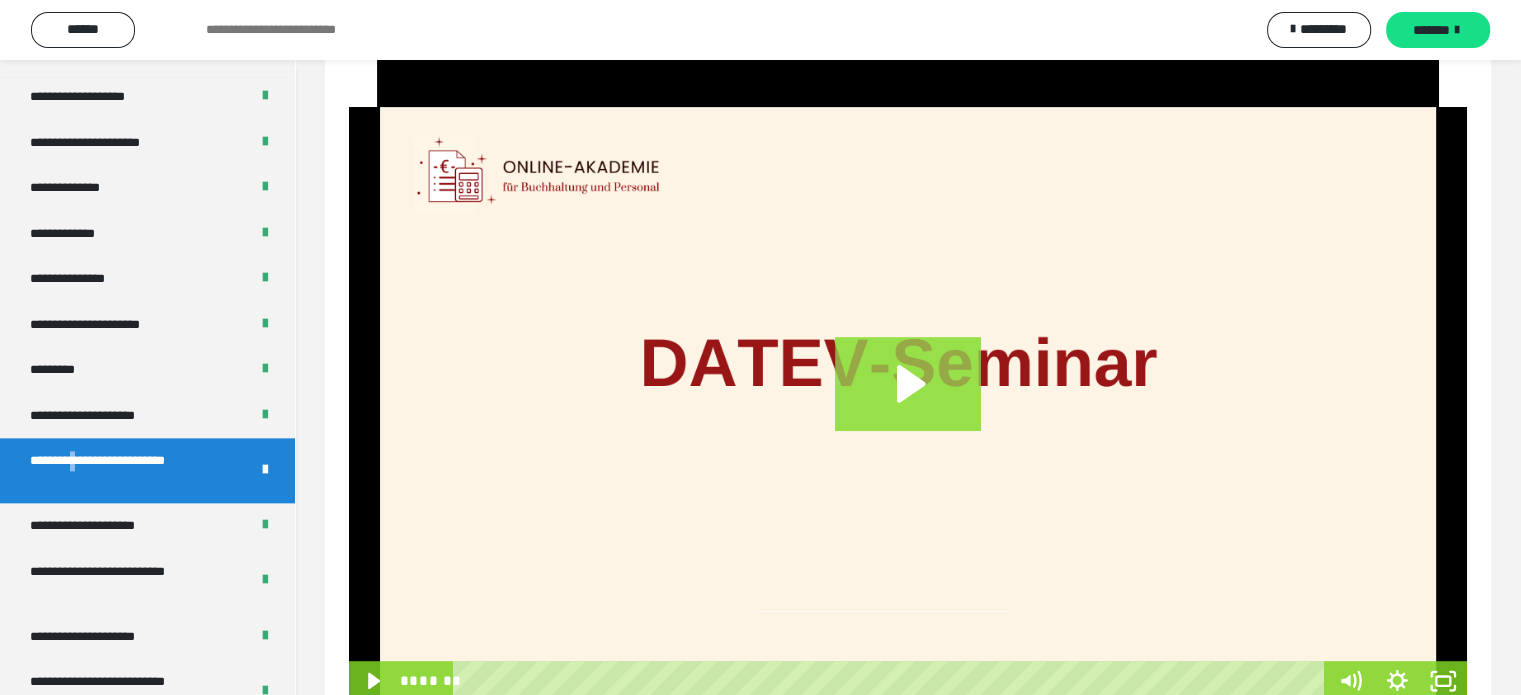 click 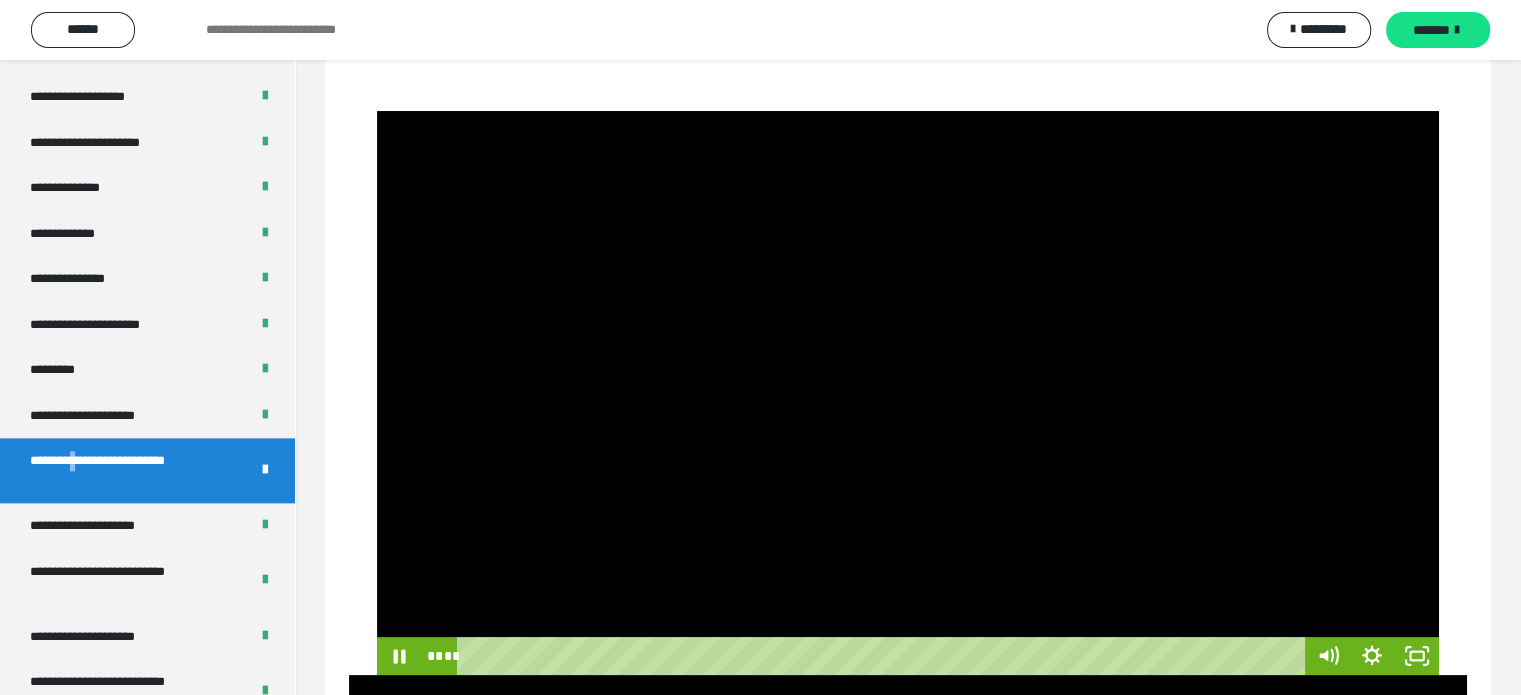 scroll, scrollTop: 200, scrollLeft: 0, axis: vertical 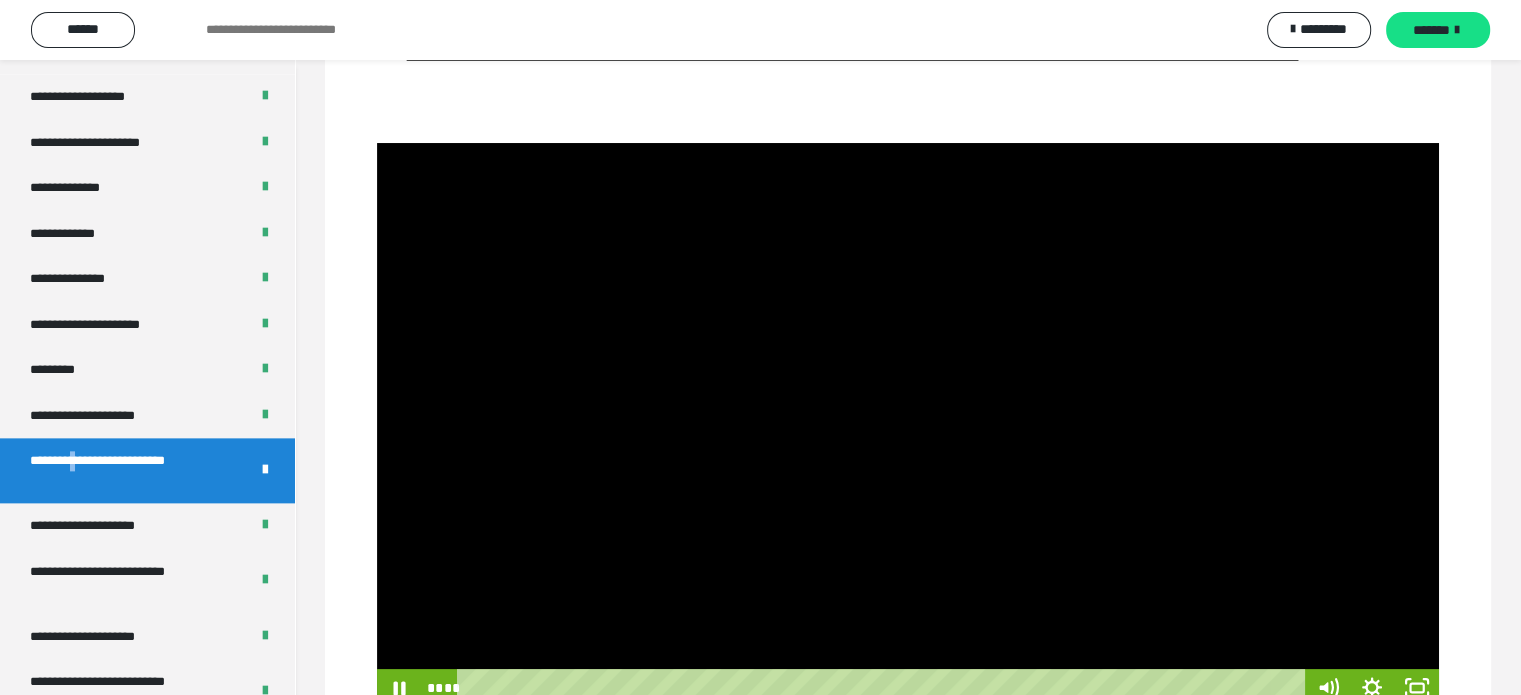 click at bounding box center (908, 425) 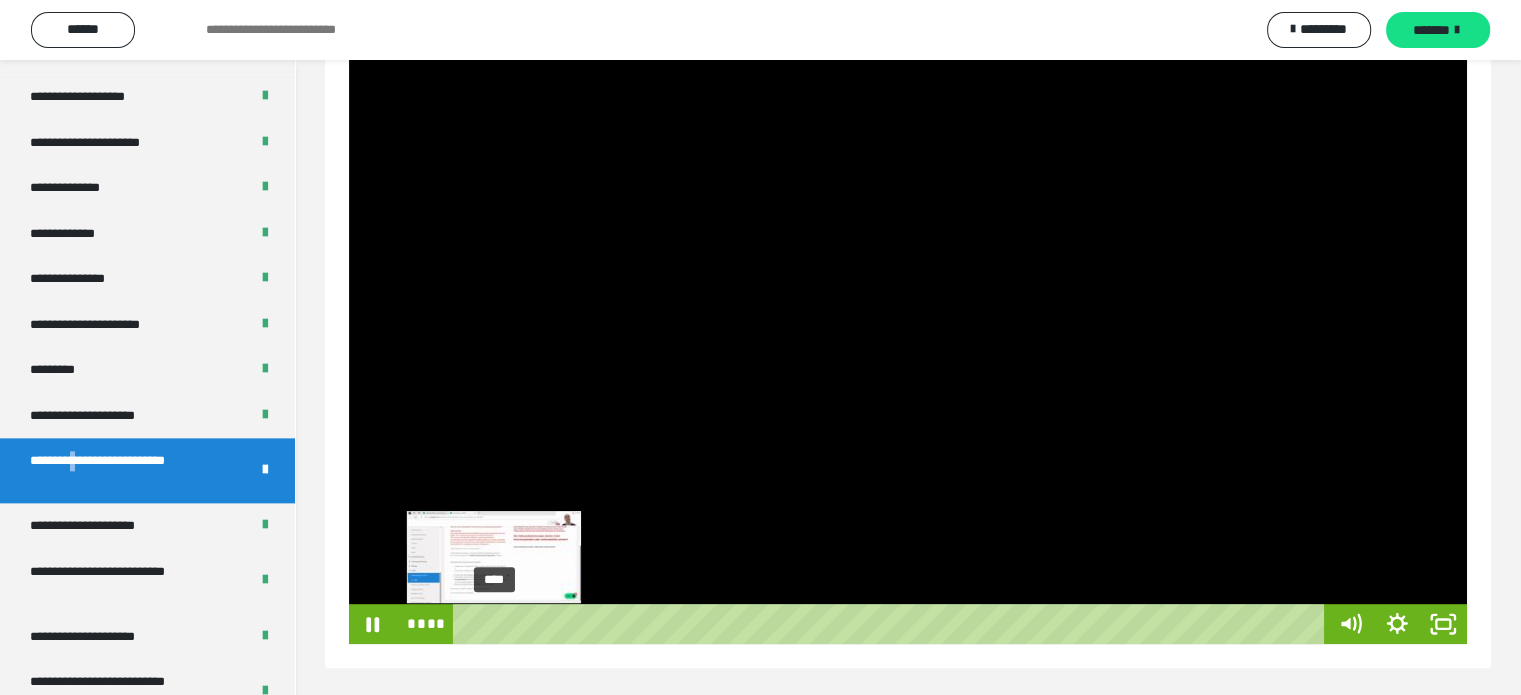 scroll, scrollTop: 859, scrollLeft: 0, axis: vertical 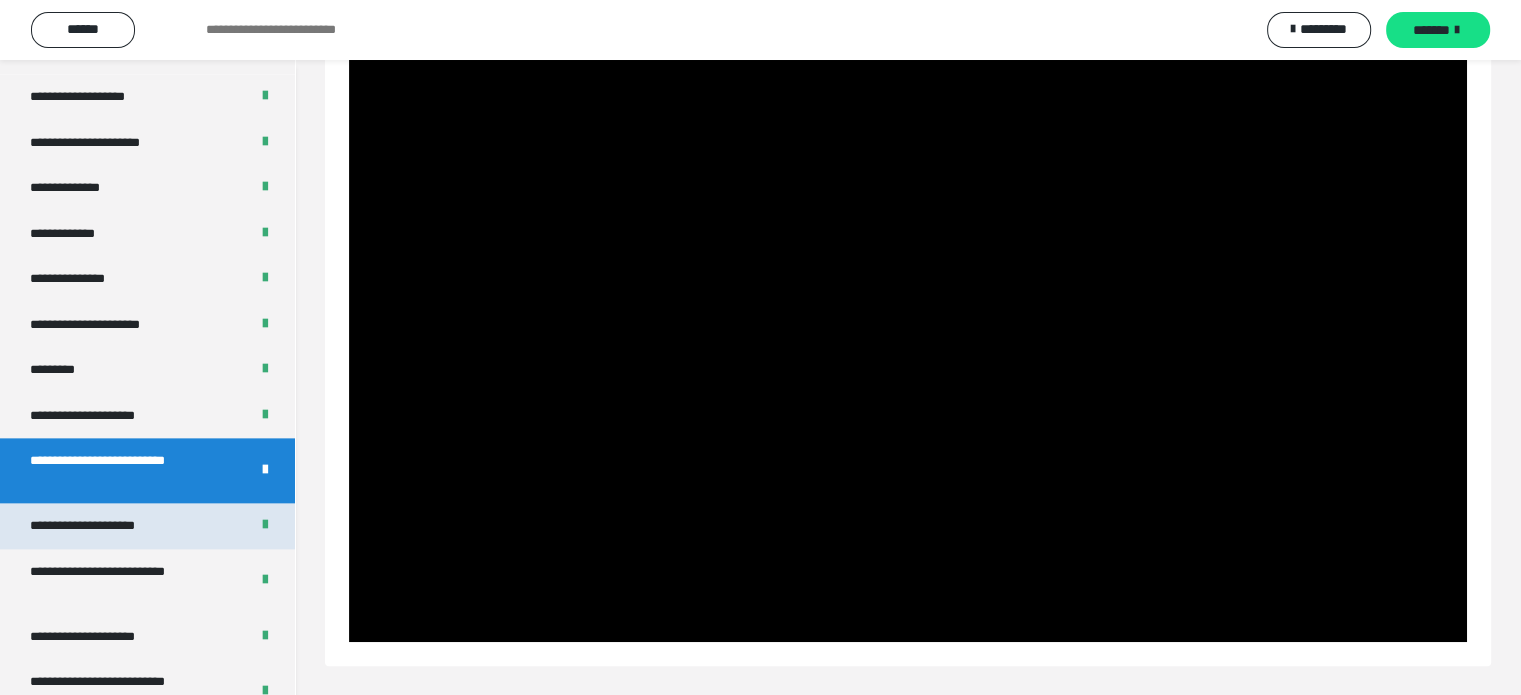click on "**********" at bounding box center [106, 526] 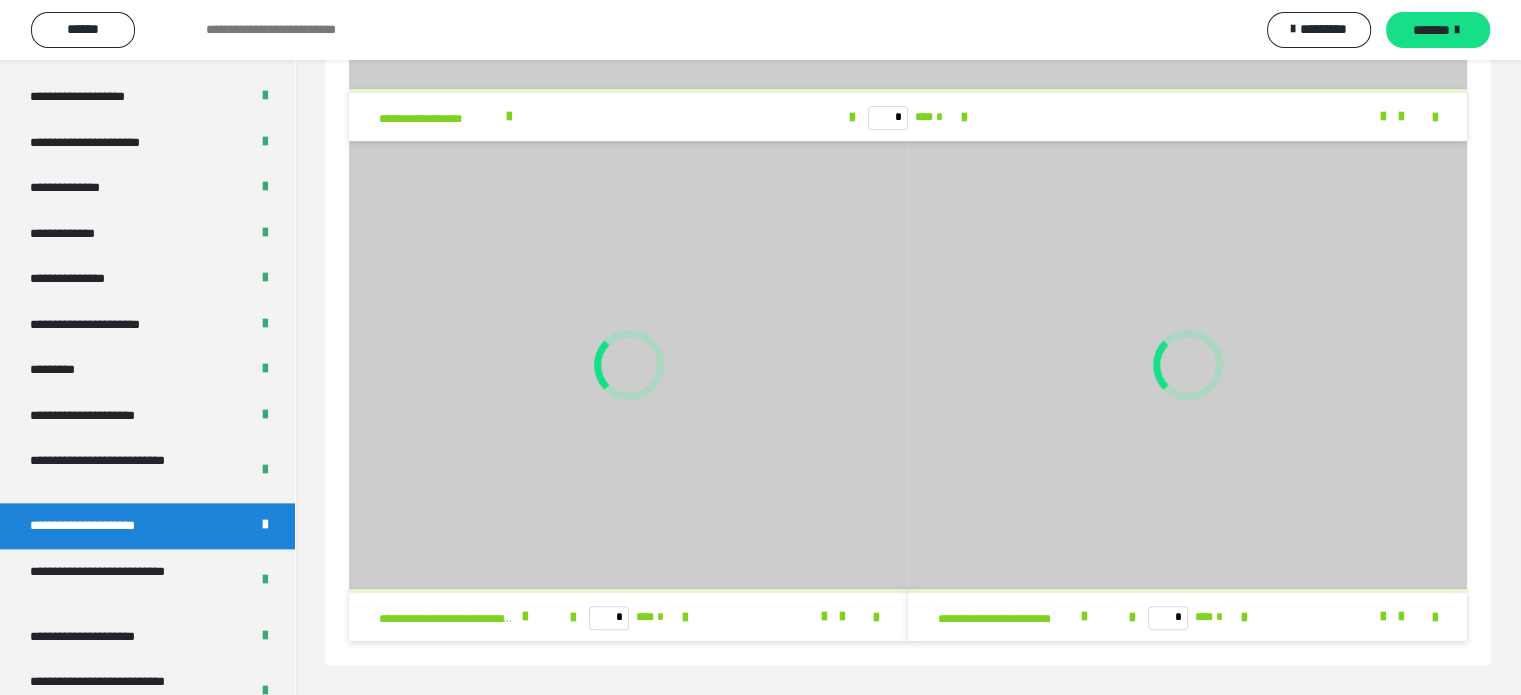 scroll, scrollTop: 500, scrollLeft: 0, axis: vertical 